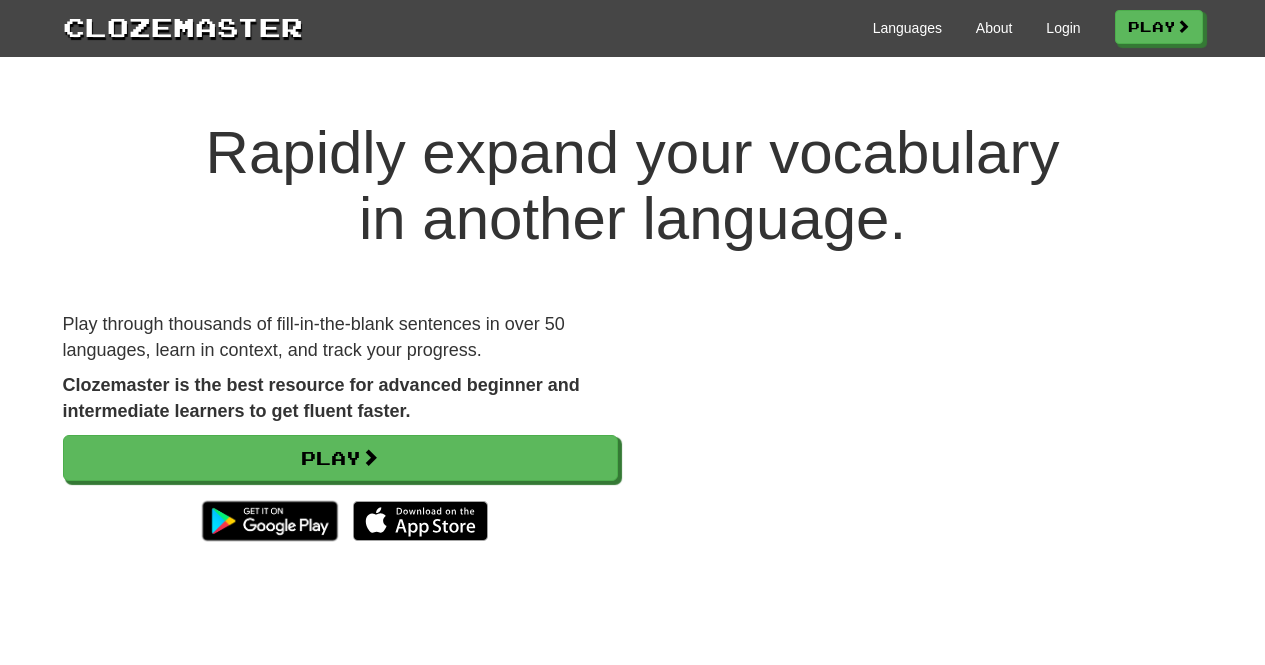 scroll, scrollTop: 0, scrollLeft: 0, axis: both 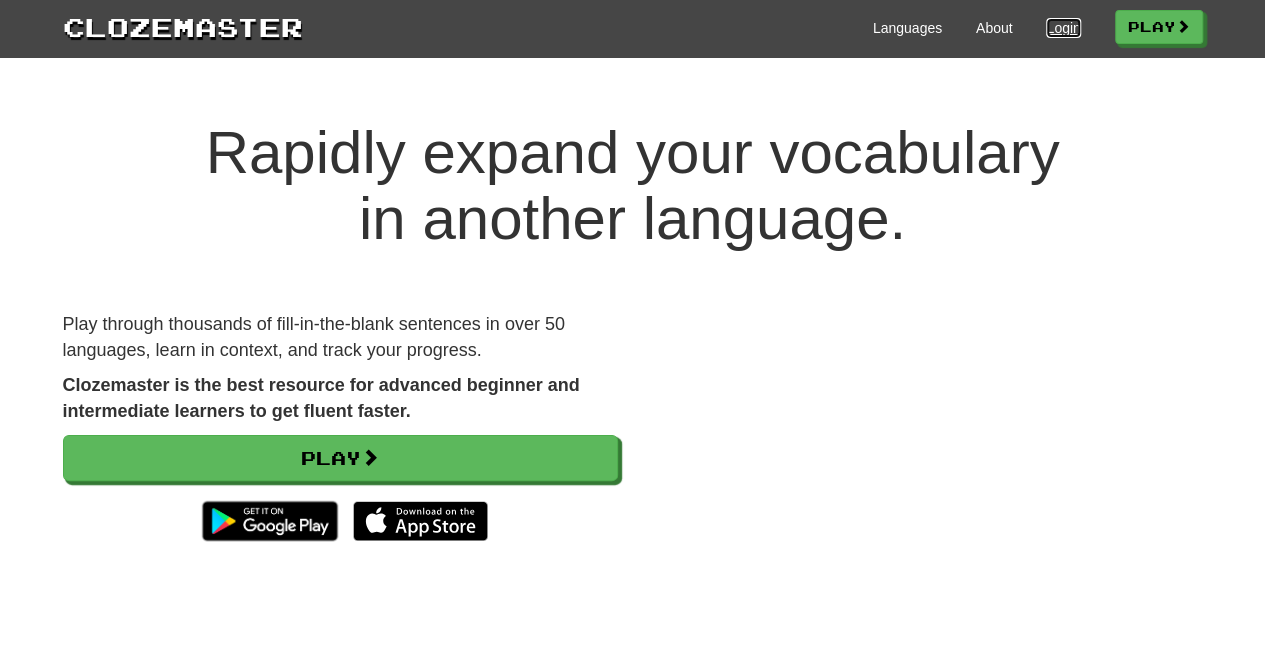 click on "Login" at bounding box center [1063, 28] 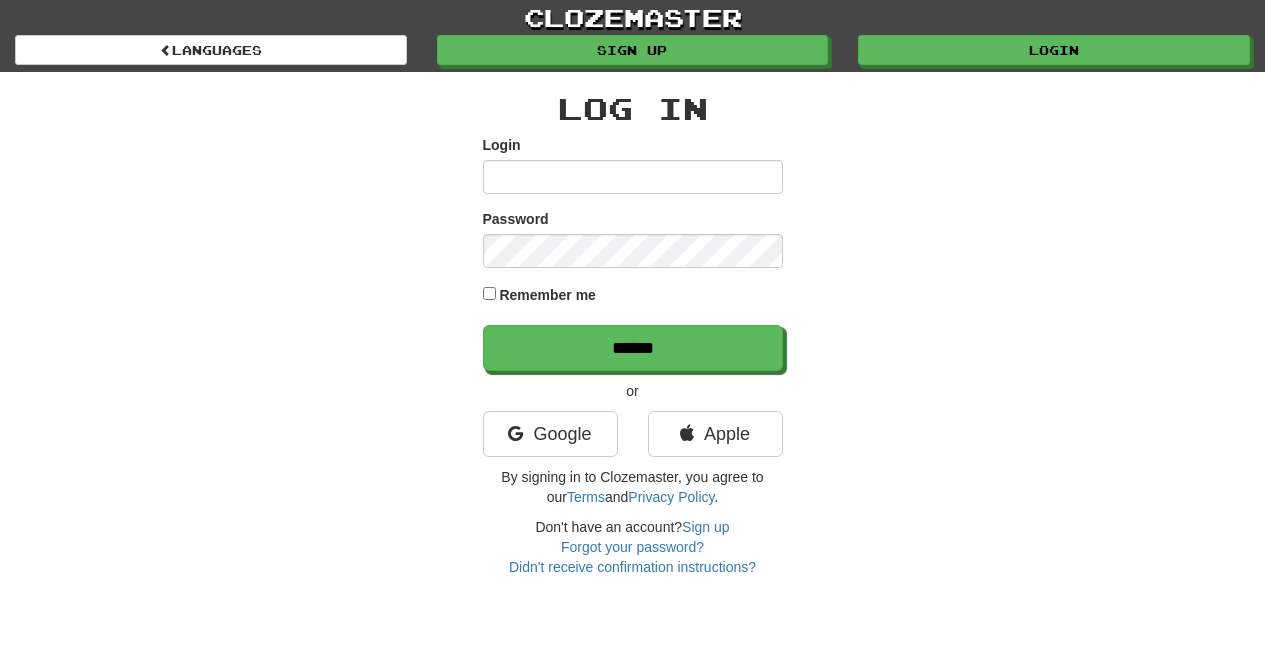 scroll, scrollTop: 0, scrollLeft: 0, axis: both 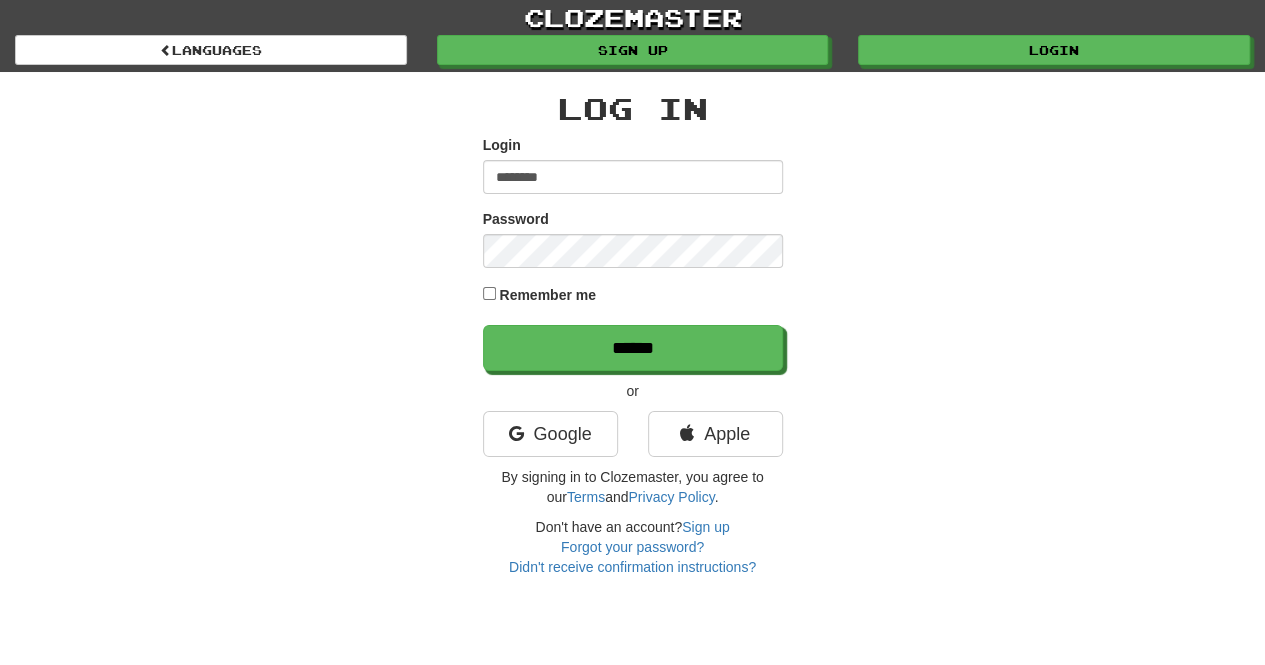 type on "********" 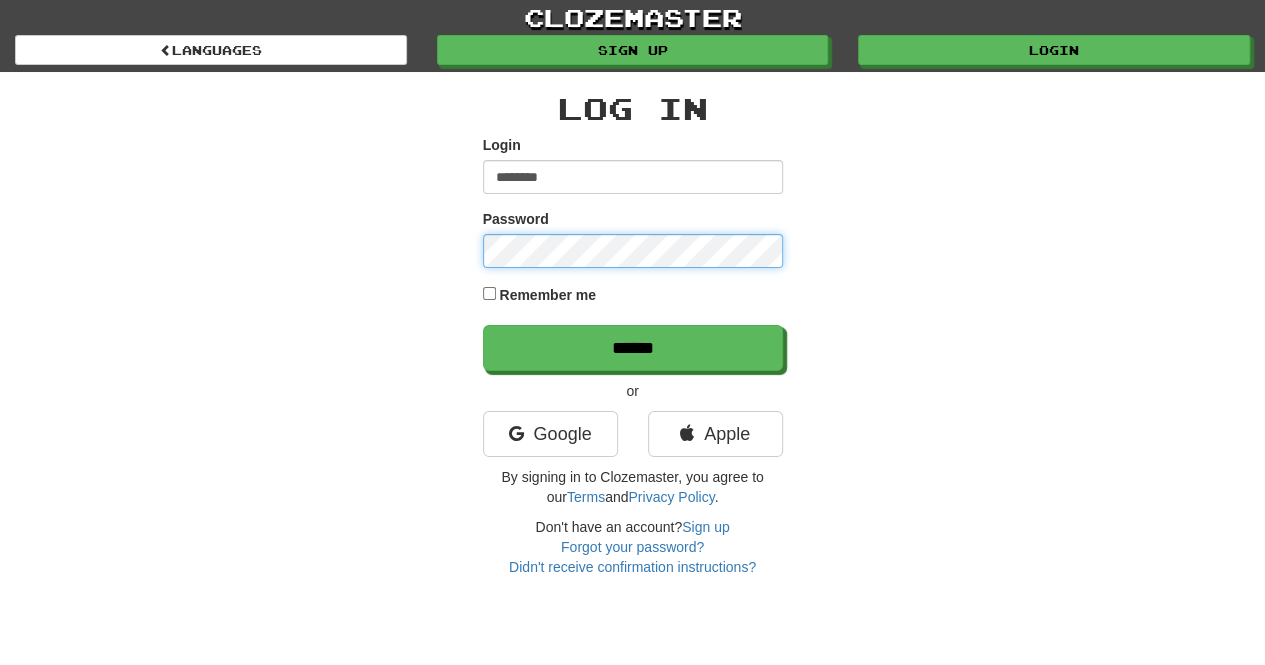 click on "******" at bounding box center [633, 348] 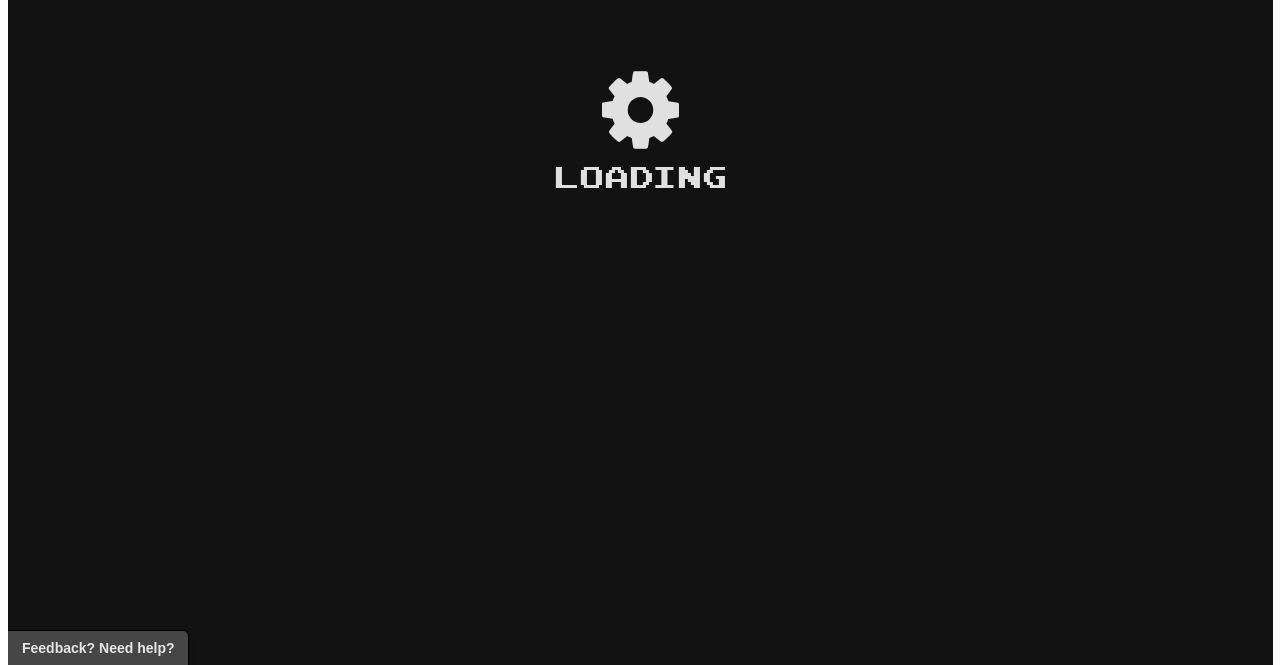 scroll, scrollTop: 0, scrollLeft: 0, axis: both 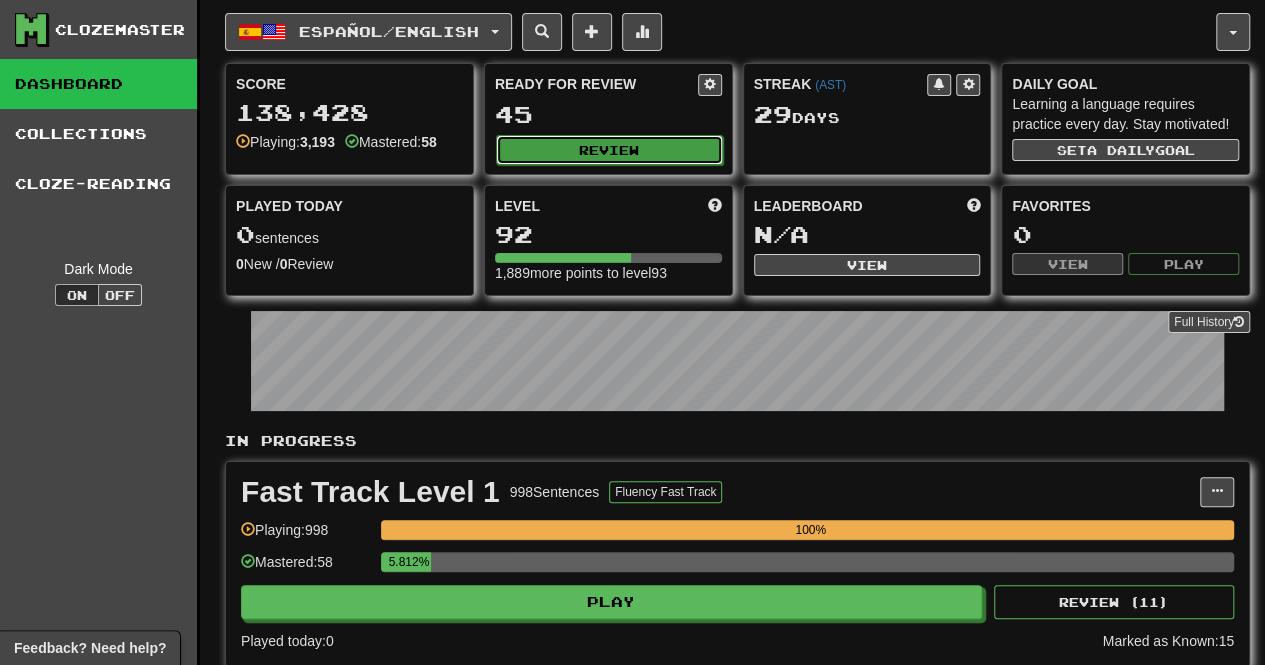 click on "Review" at bounding box center [609, 150] 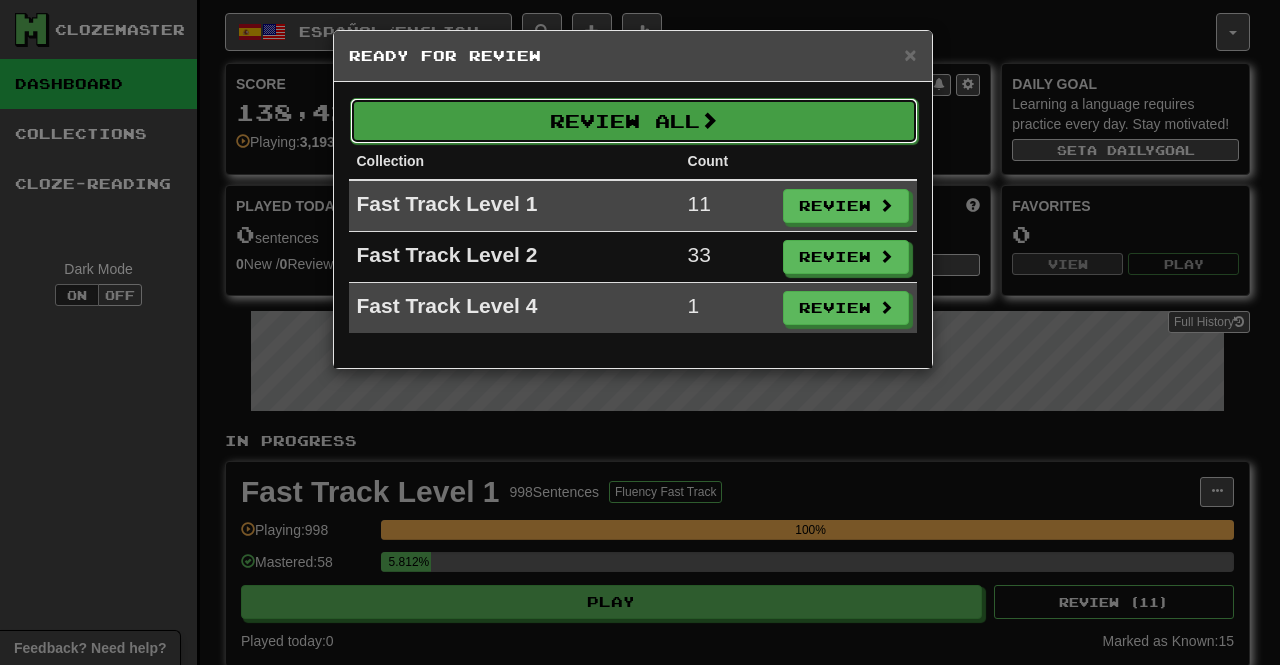 click on "Review All" at bounding box center (634, 121) 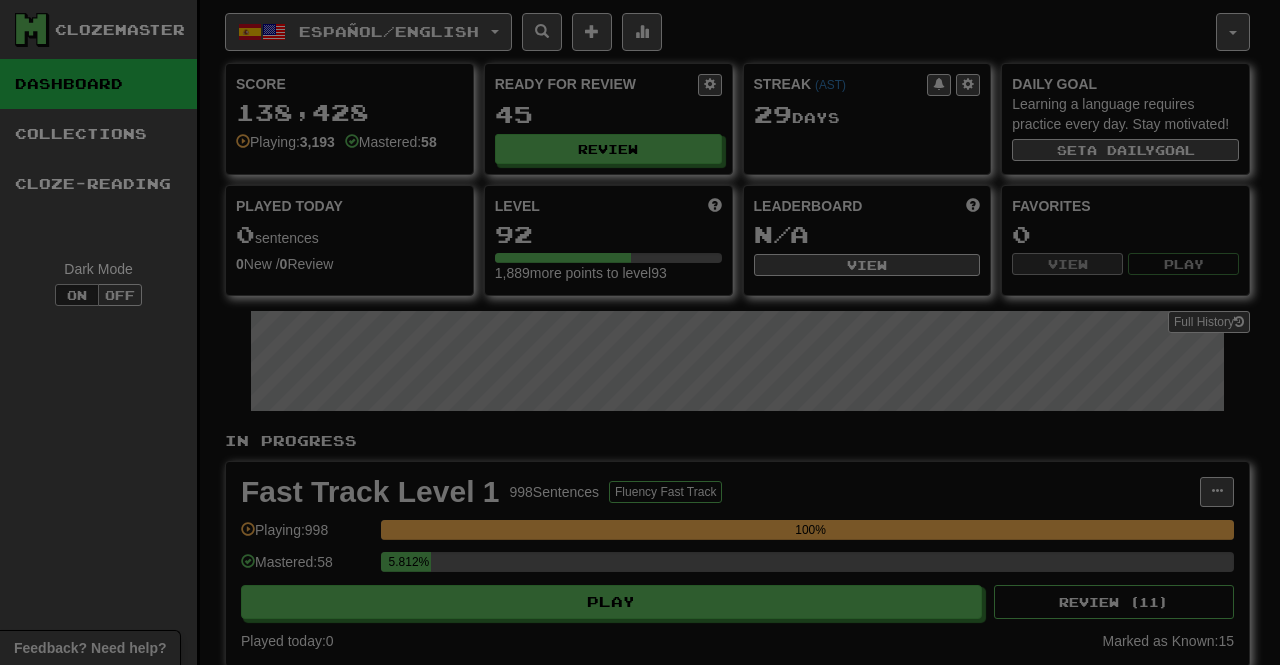 select on "***" 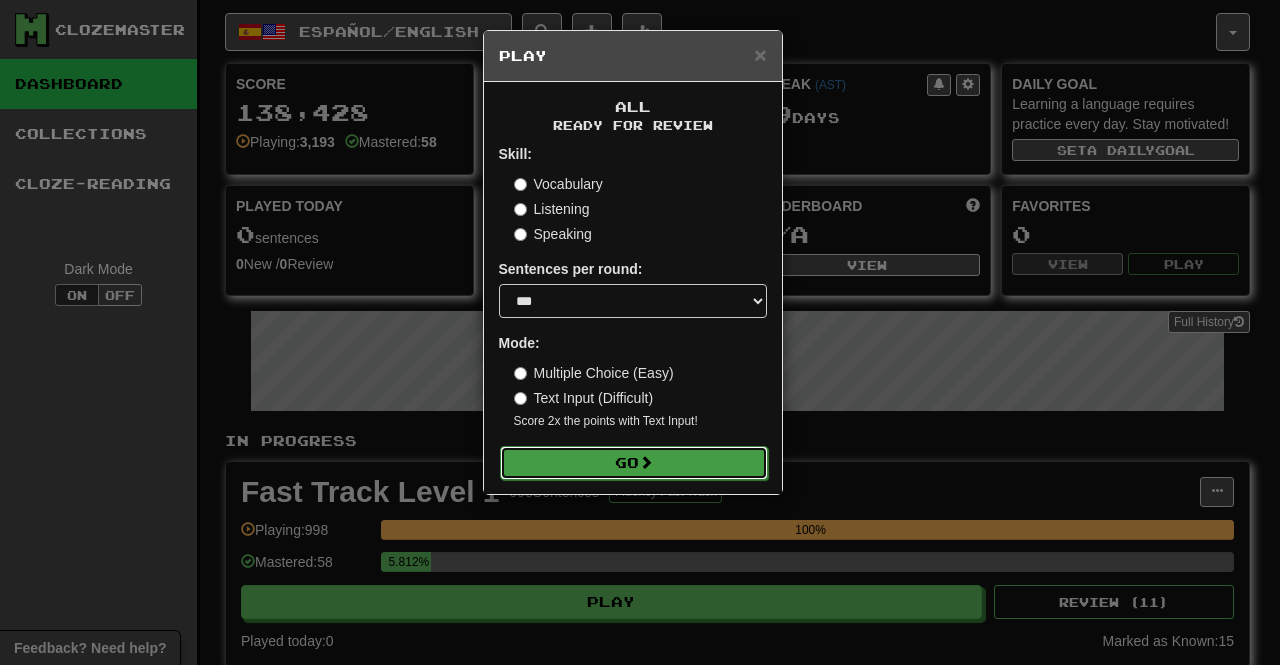 click on "Go" at bounding box center [634, 463] 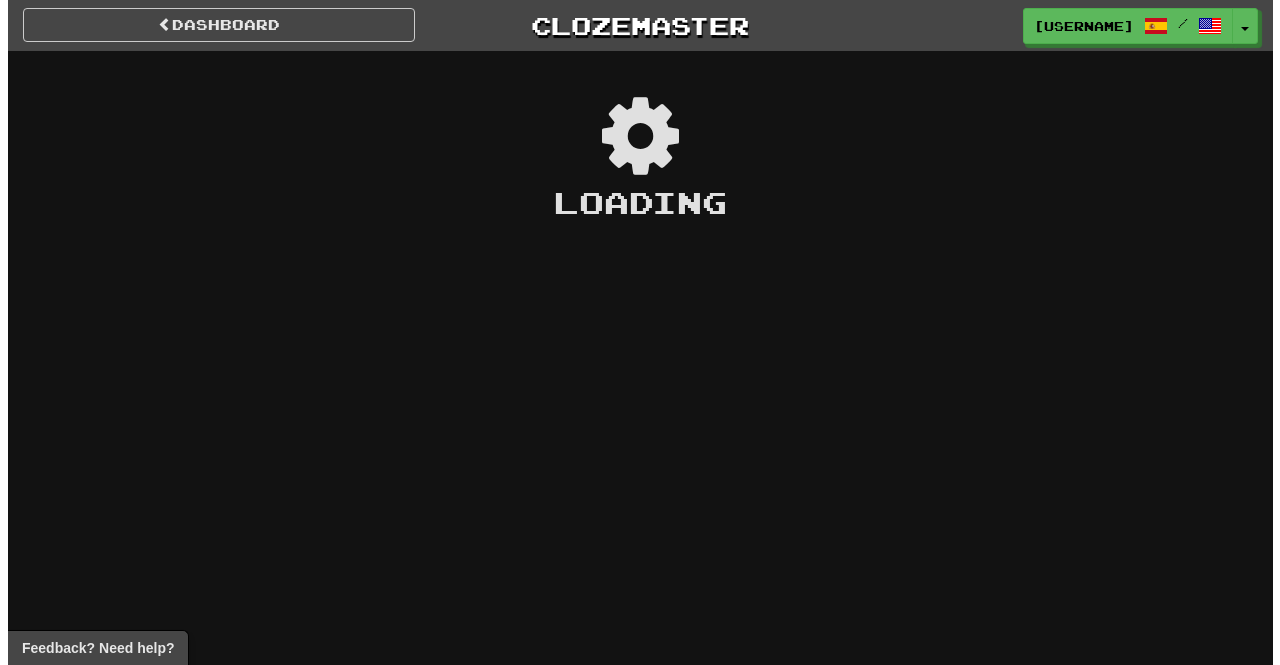 scroll, scrollTop: 0, scrollLeft: 0, axis: both 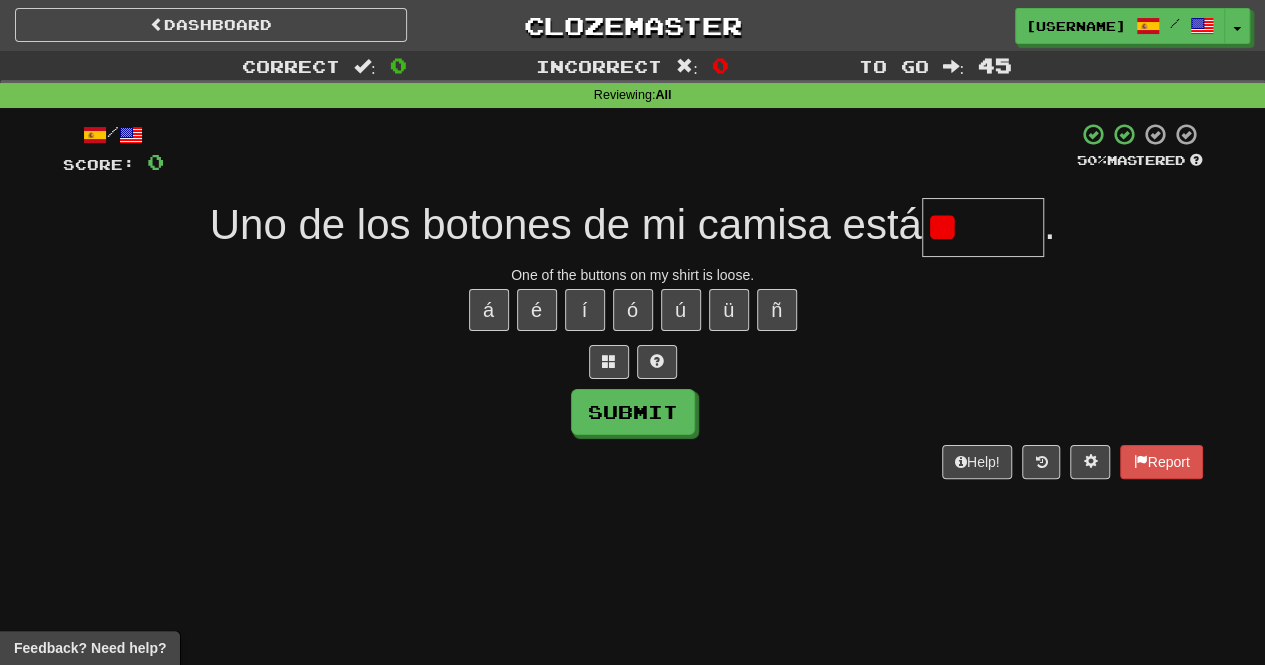 type on "*" 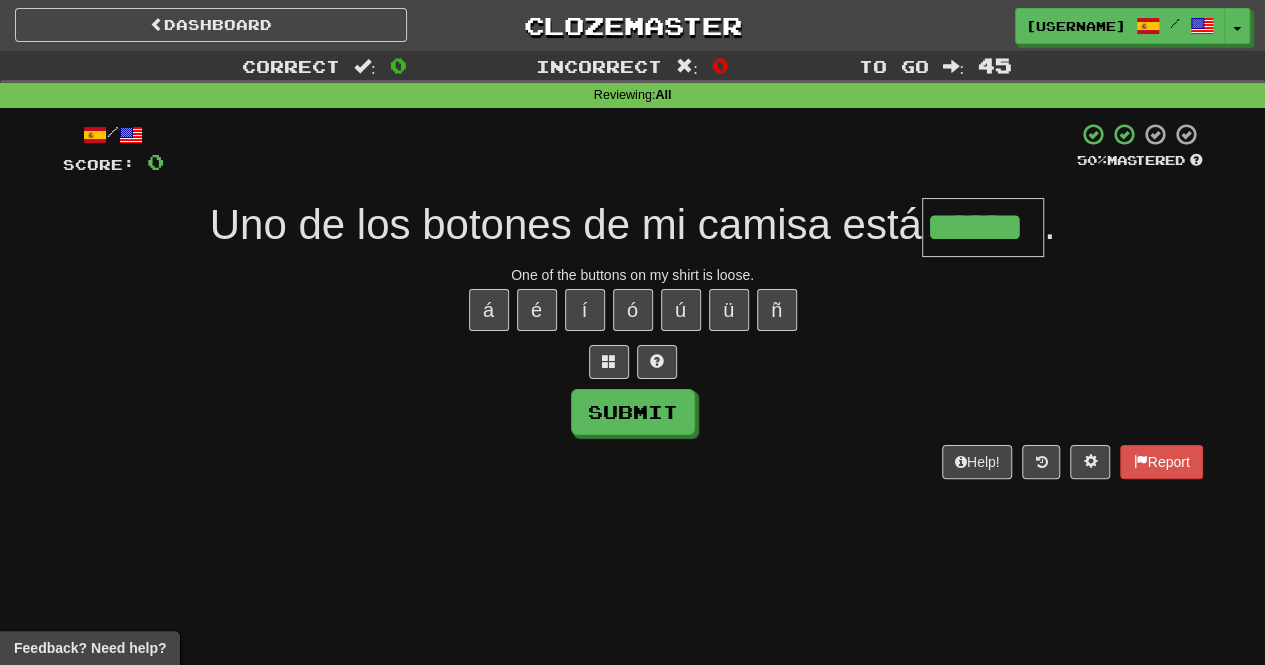 type on "******" 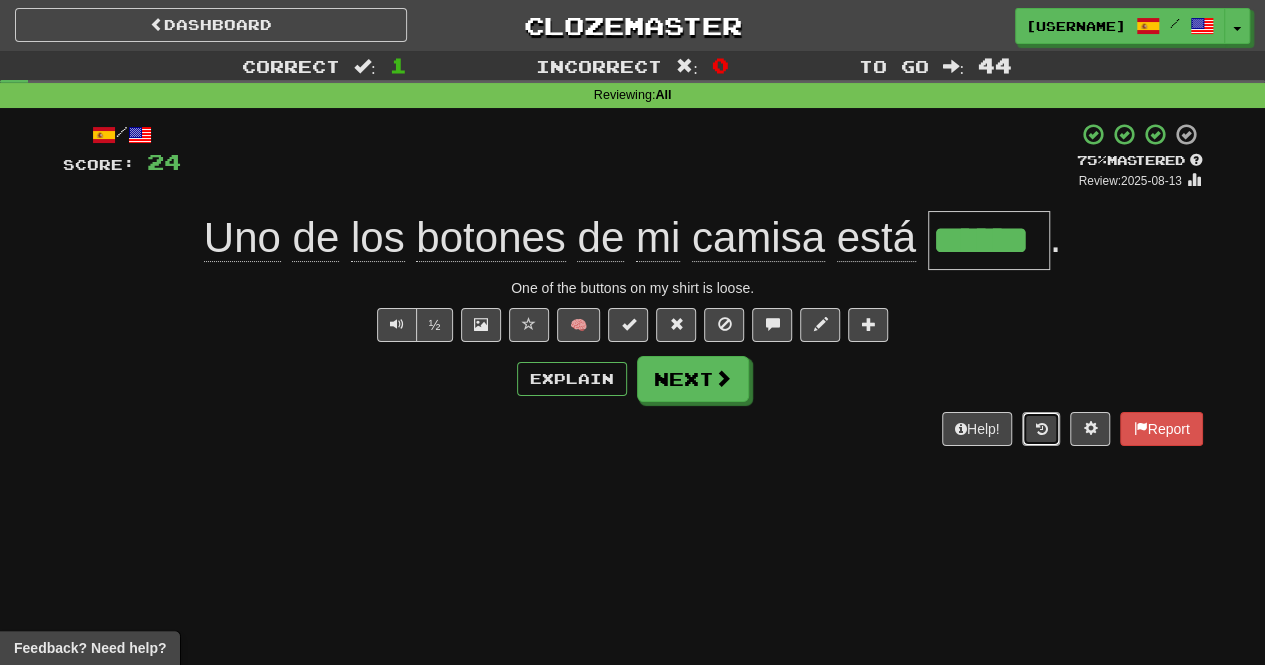 click at bounding box center [1041, 429] 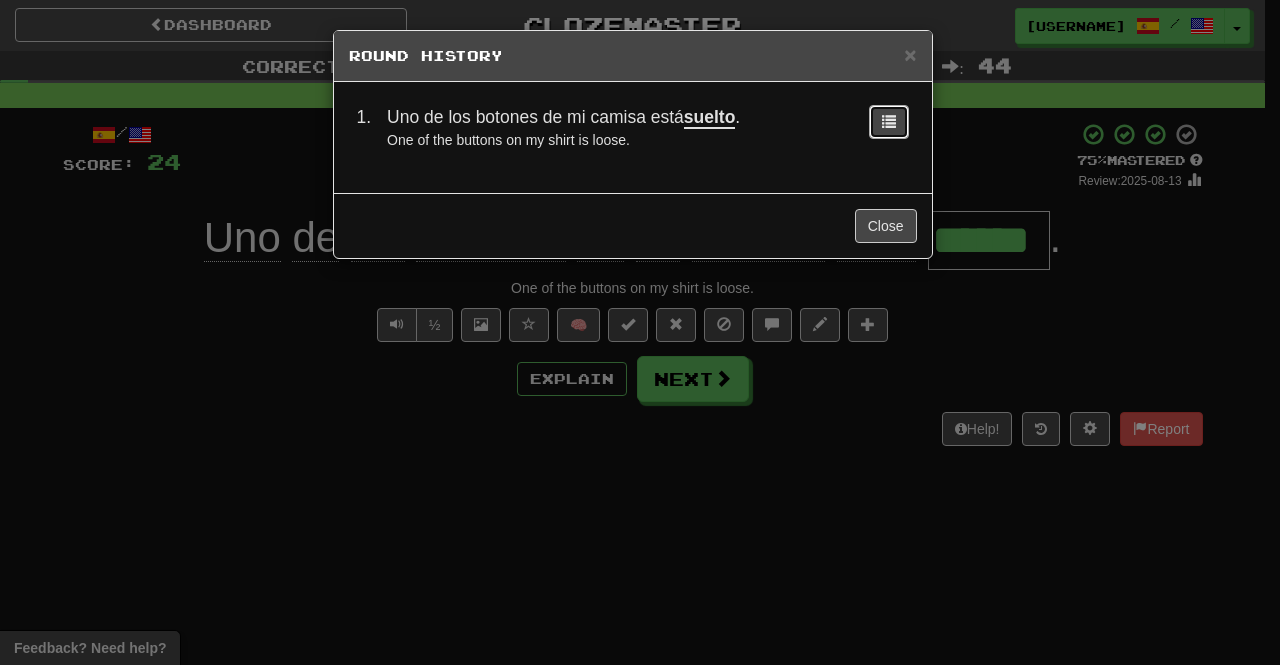 click at bounding box center [889, 121] 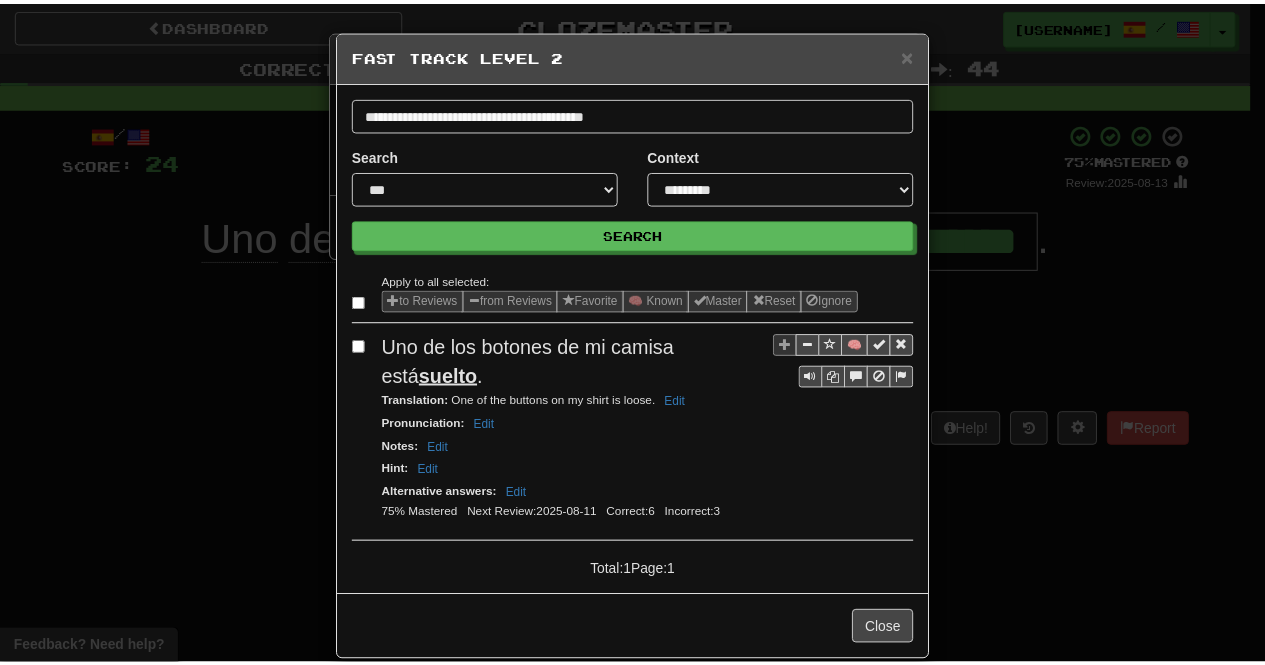 scroll, scrollTop: 19, scrollLeft: 0, axis: vertical 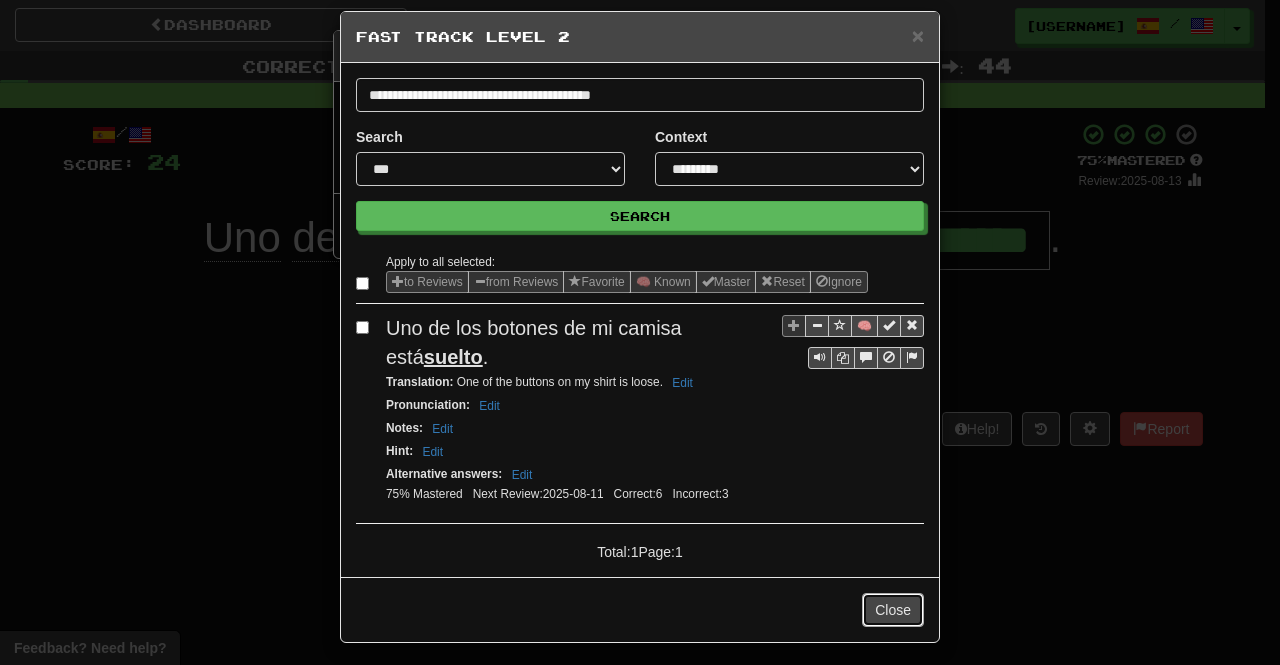 click on "Close" at bounding box center (893, 610) 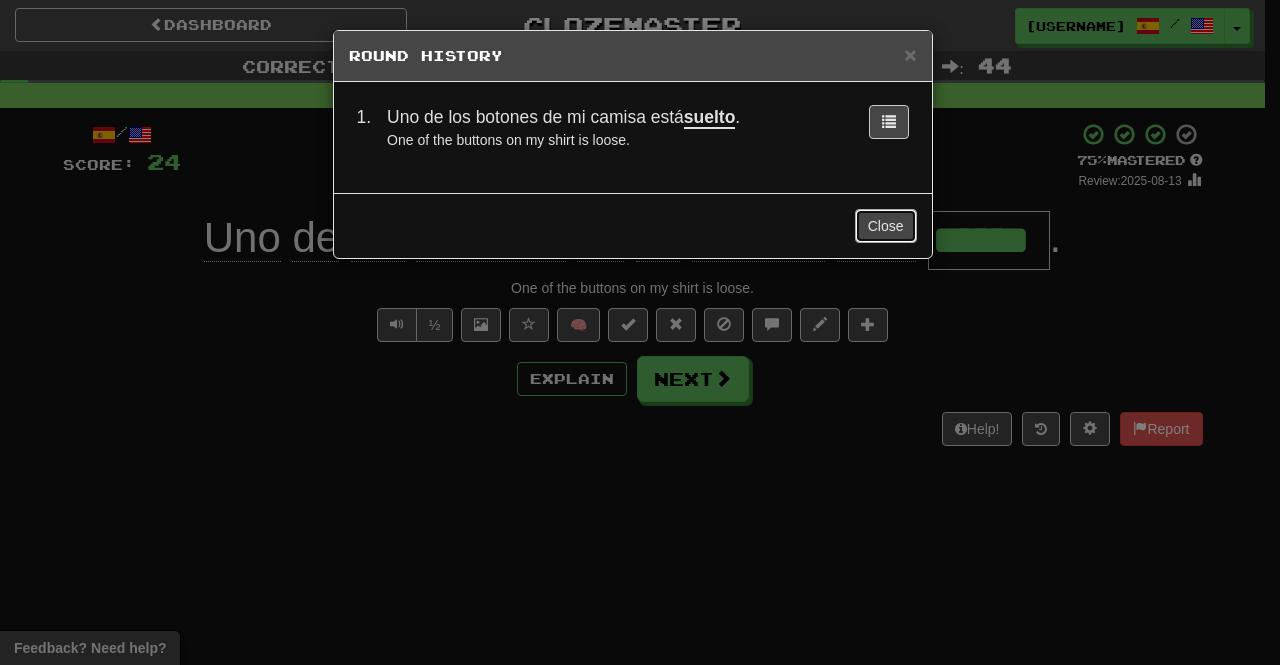 click on "Close" at bounding box center (886, 226) 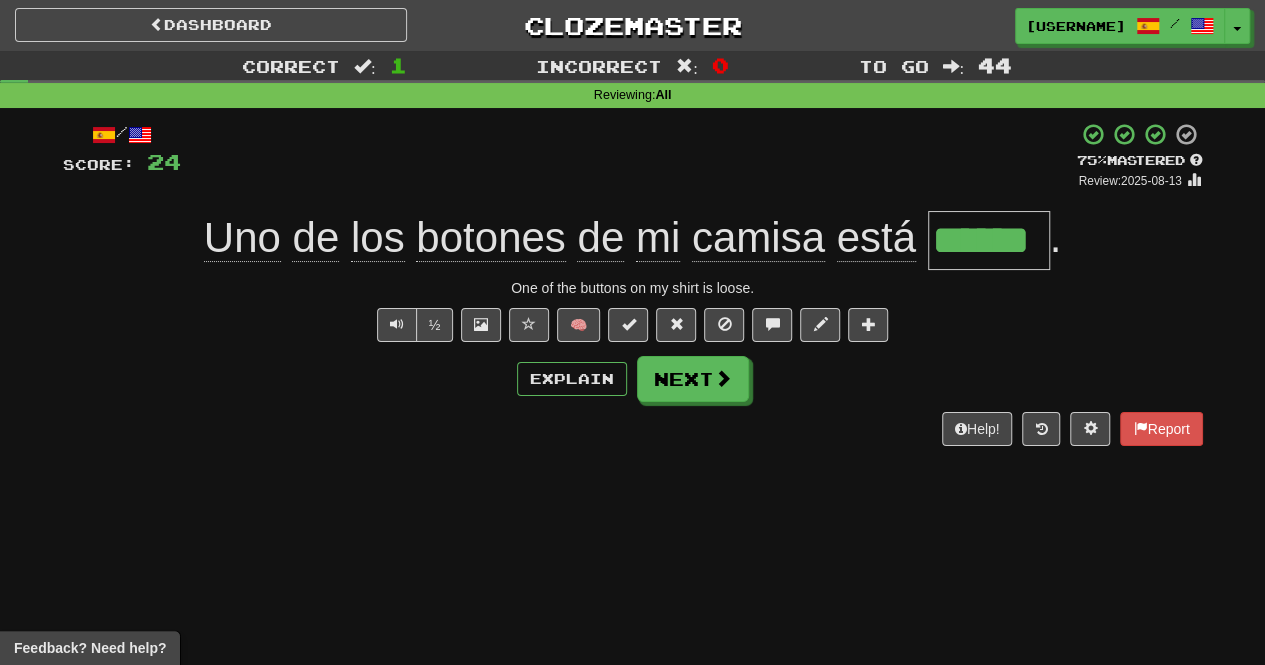 click at bounding box center (1140, 137) 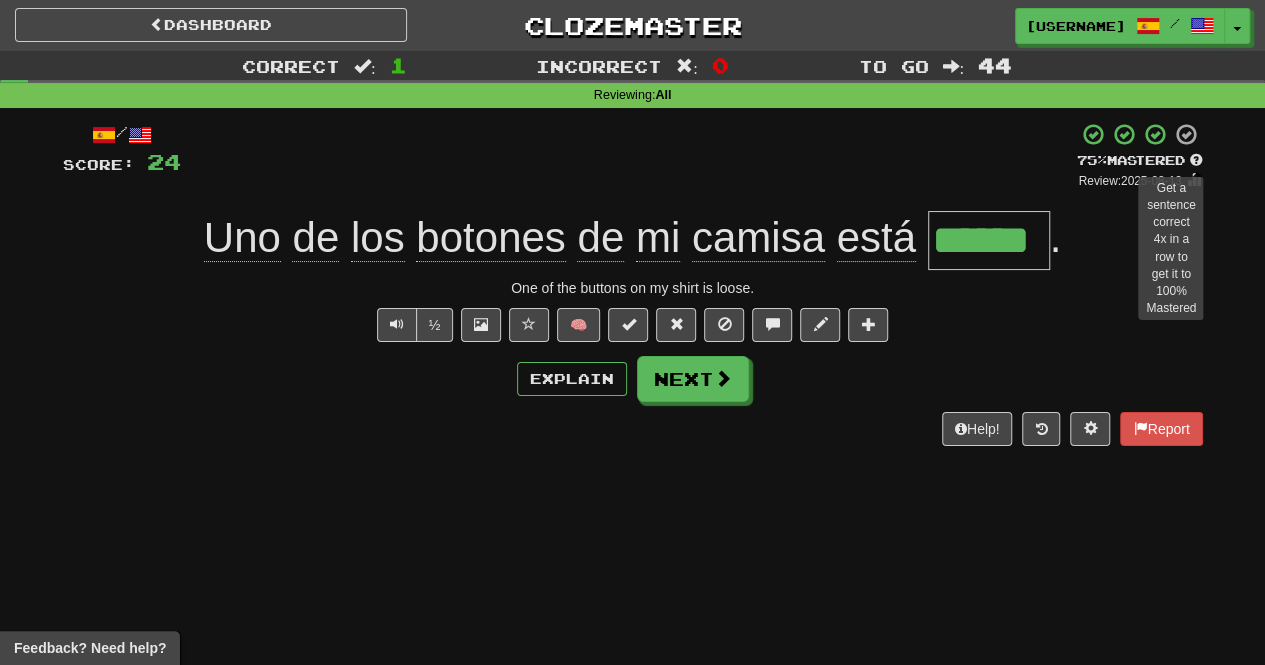 drag, startPoint x: 1135, startPoint y: 133, endPoint x: 1196, endPoint y: 157, distance: 65.551506 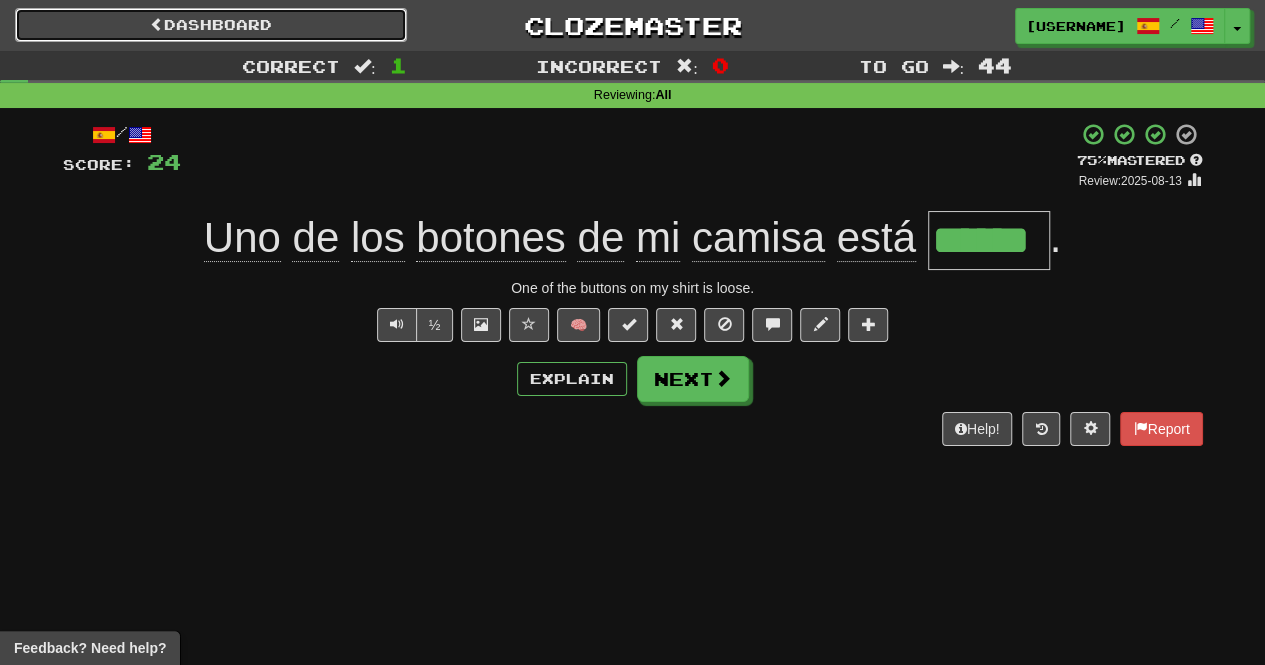 click on "Dashboard" at bounding box center [211, 25] 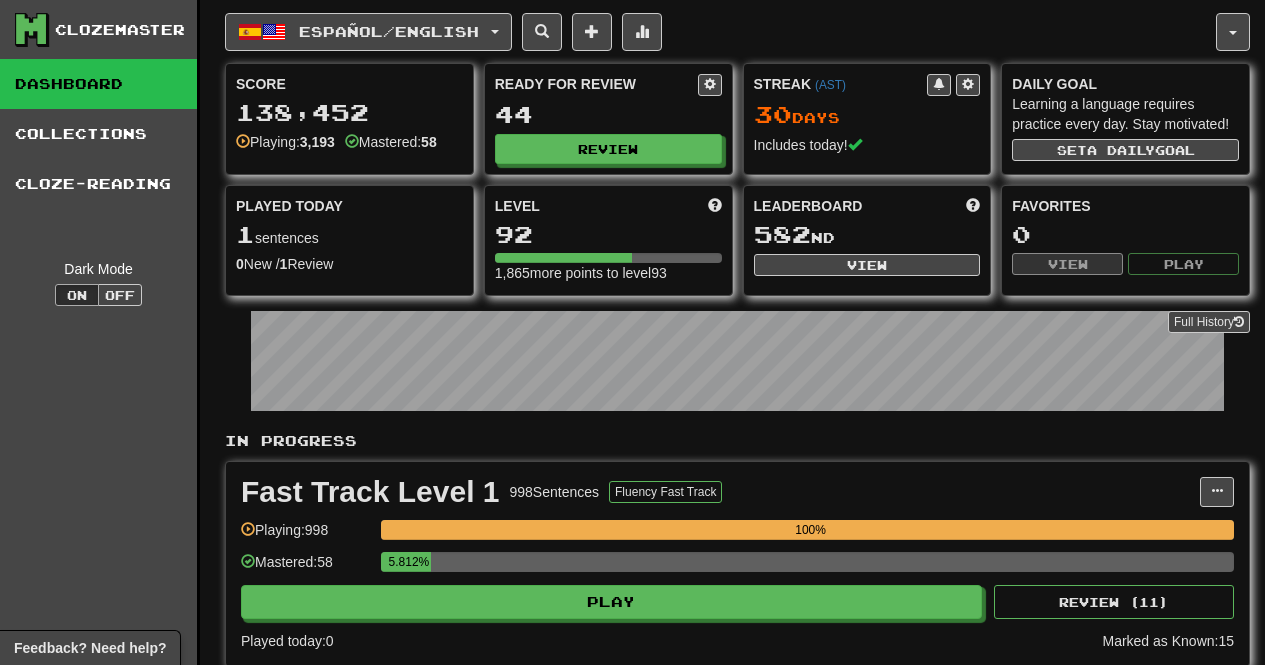 scroll, scrollTop: 0, scrollLeft: 0, axis: both 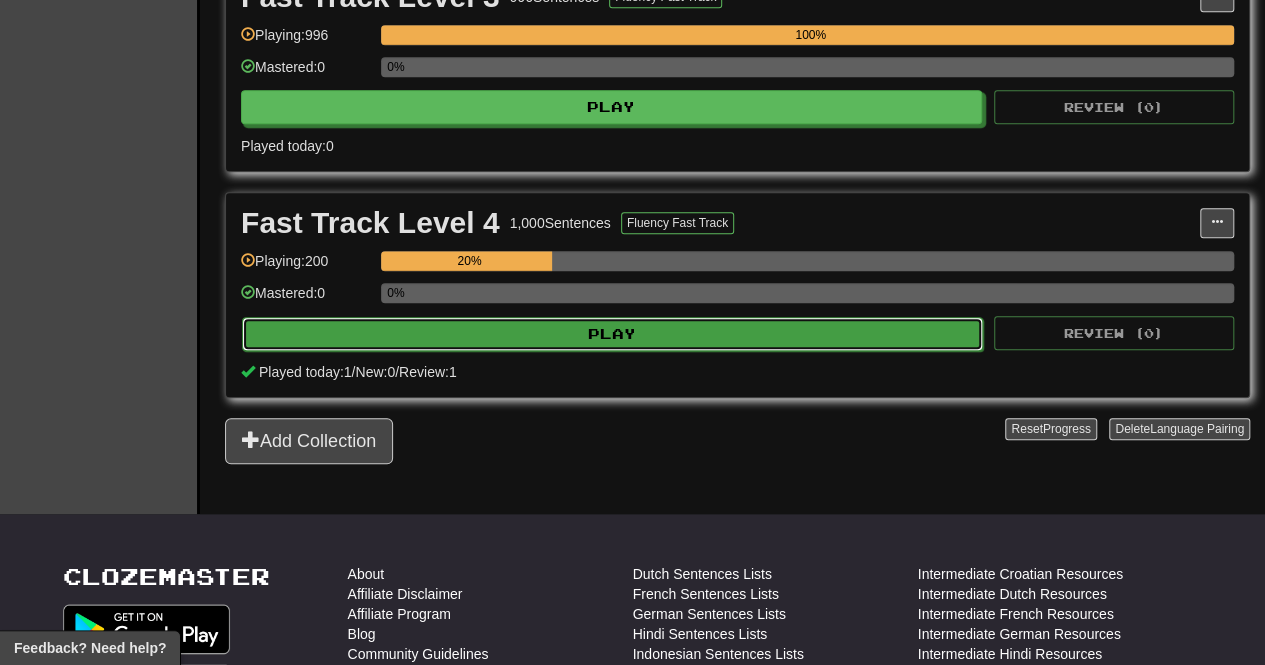 click on "Play" at bounding box center [612, 334] 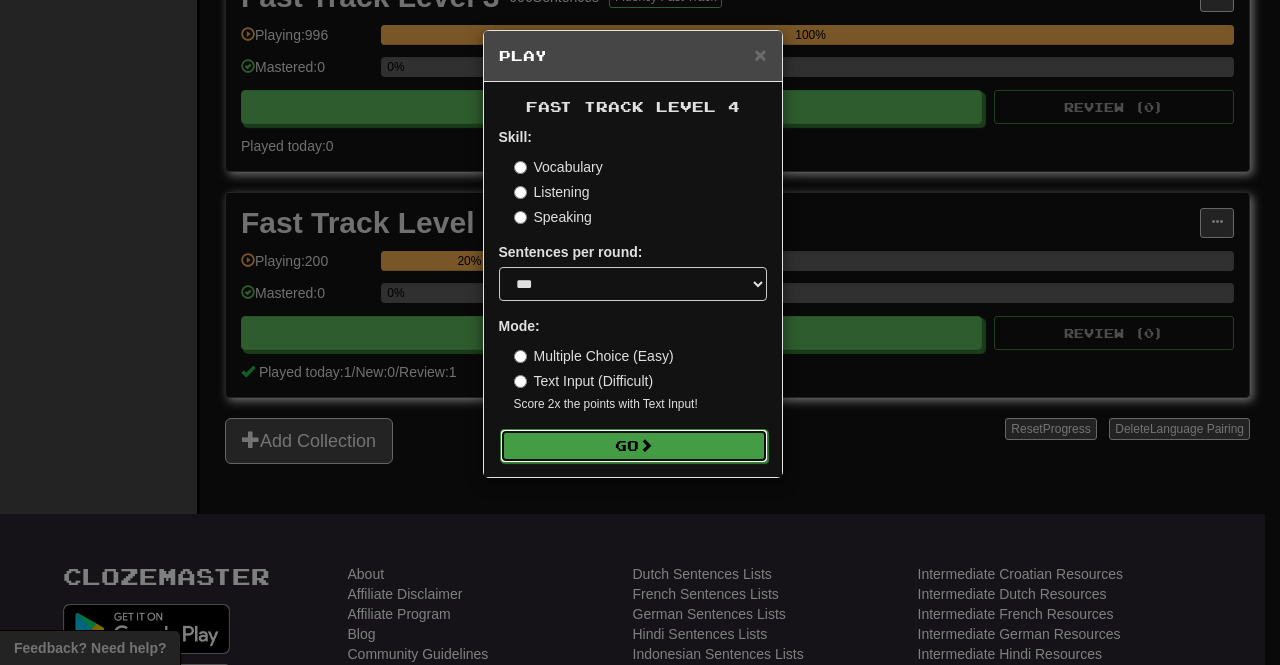 click on "Go" at bounding box center (634, 446) 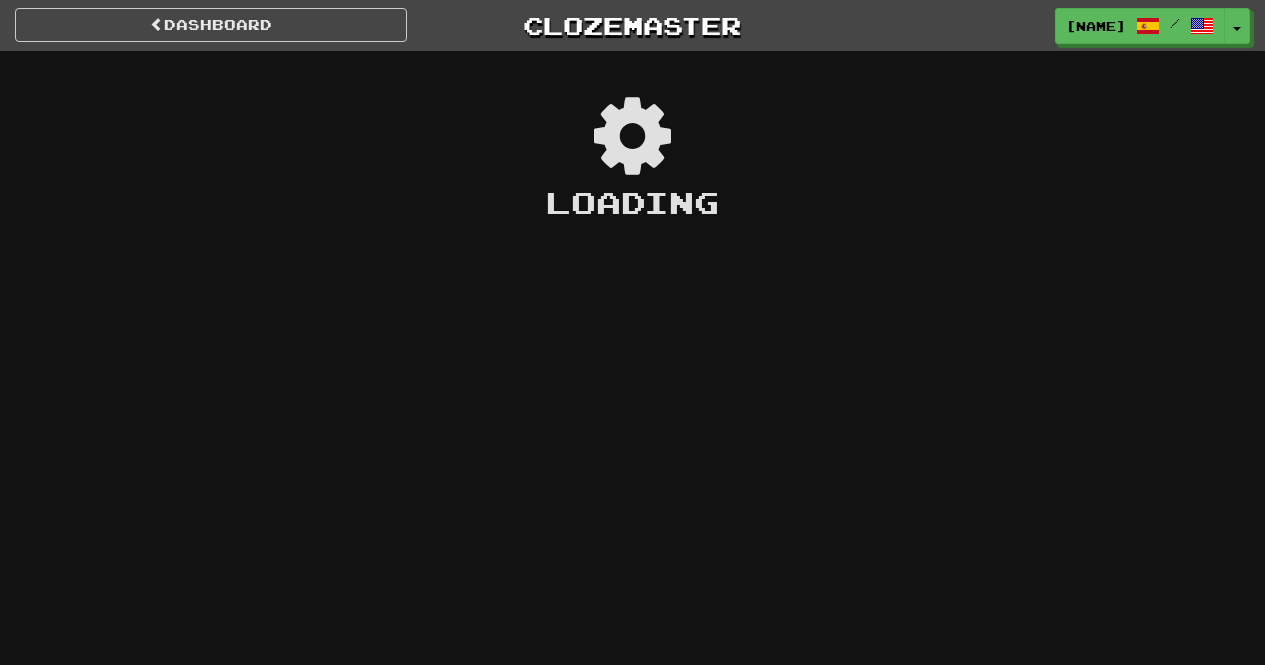scroll, scrollTop: 0, scrollLeft: 0, axis: both 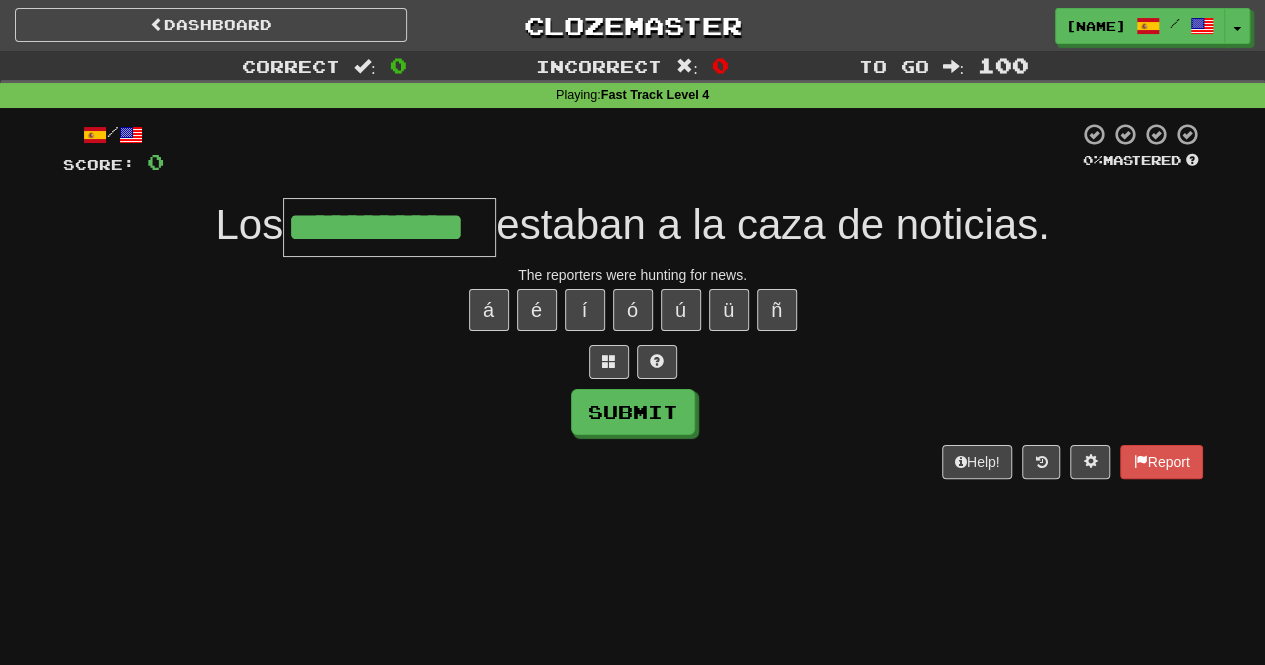 type on "**********" 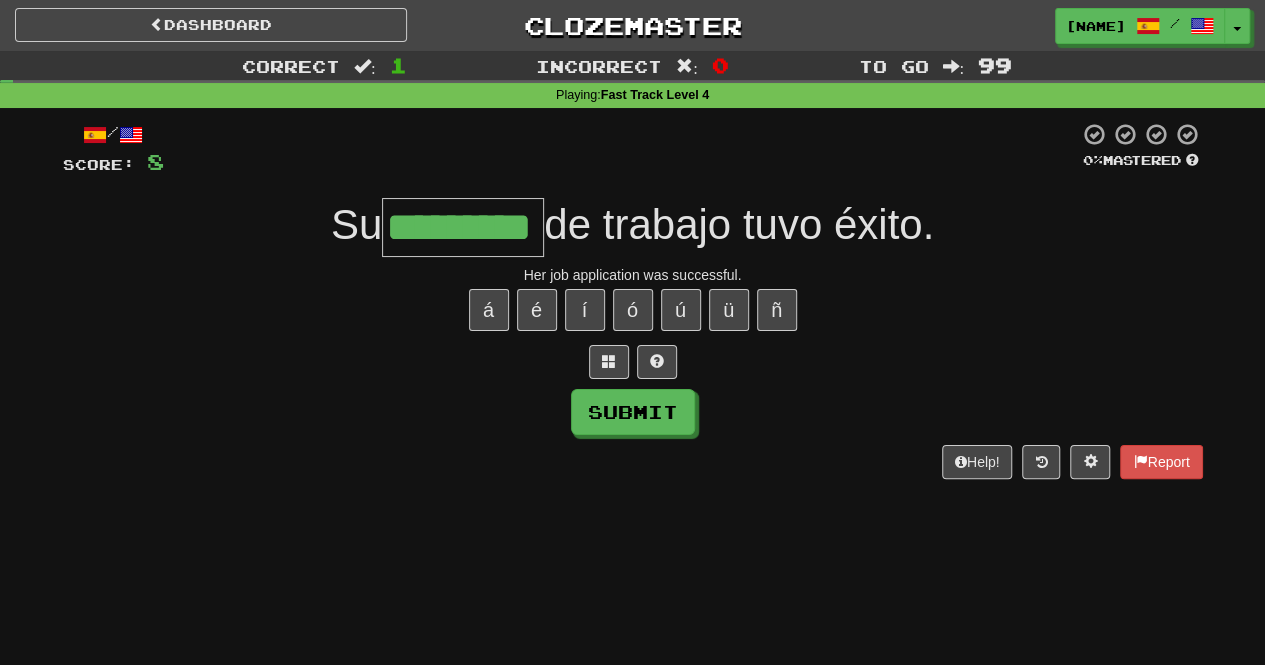 type on "*********" 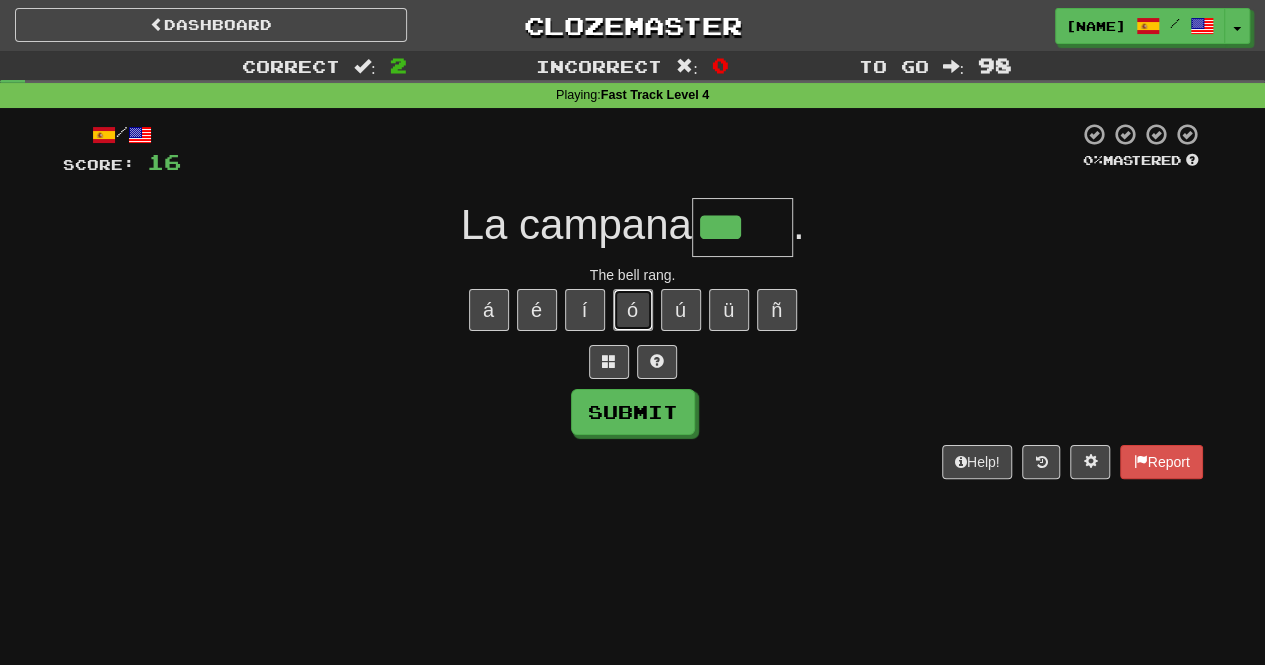 click on "ó" at bounding box center (633, 310) 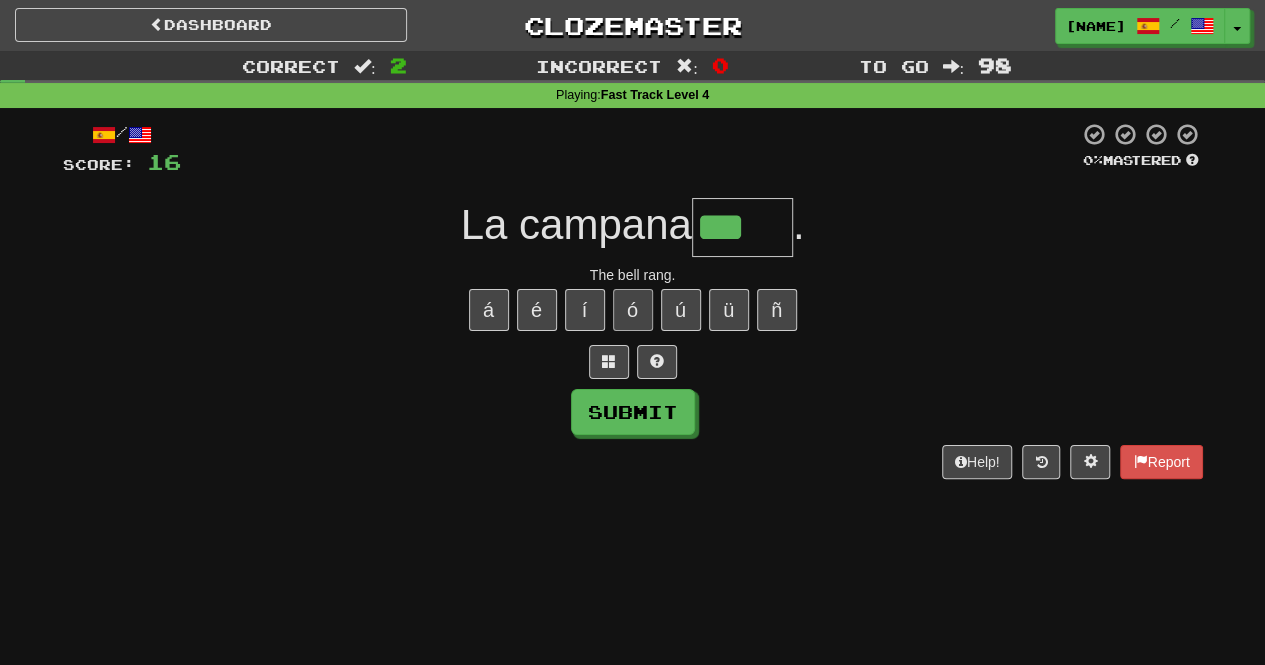 type on "****" 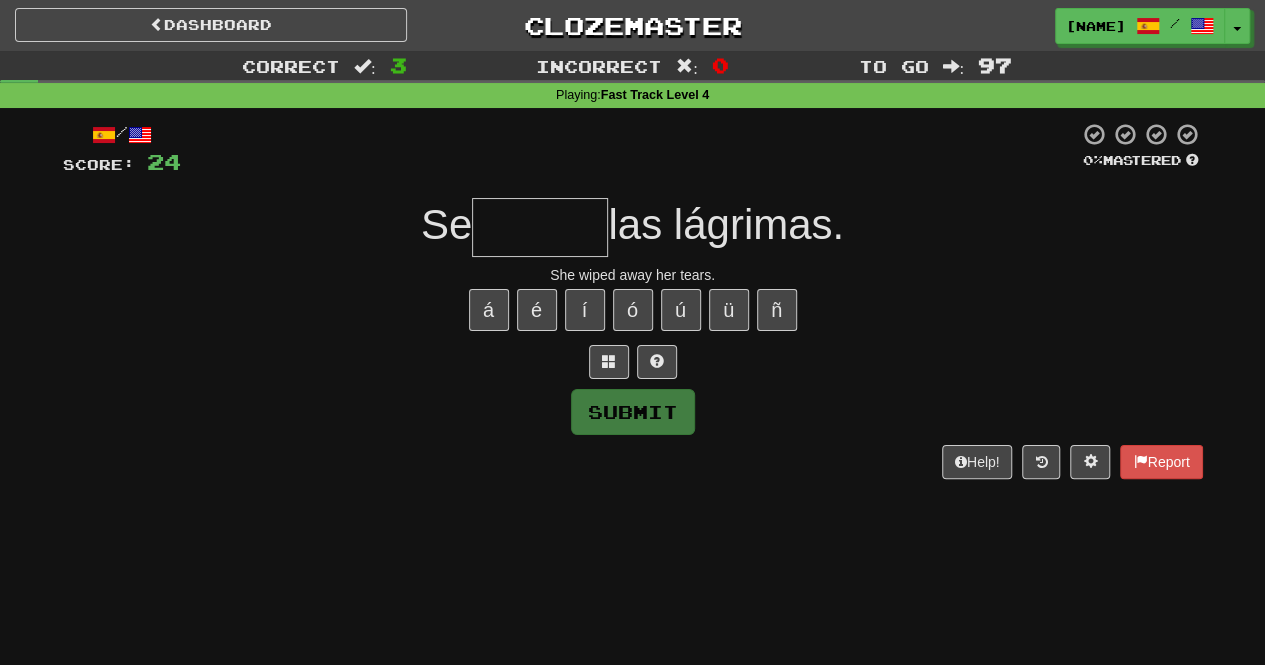 type on "******" 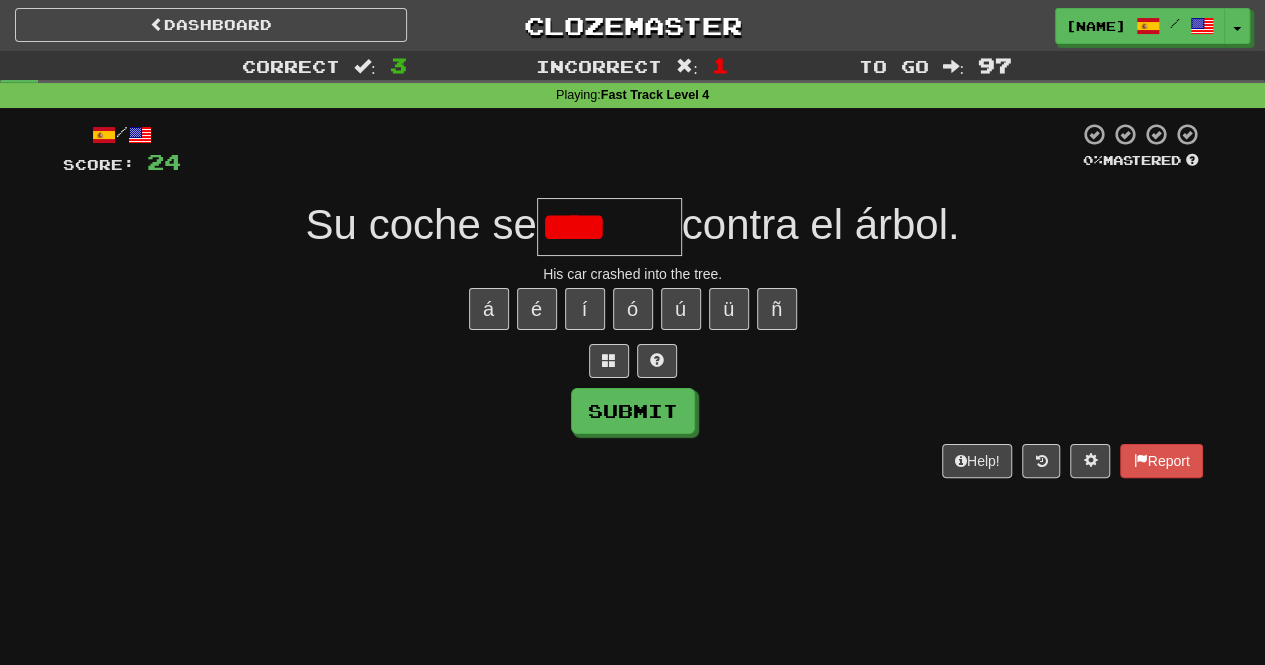 scroll, scrollTop: 0, scrollLeft: 0, axis: both 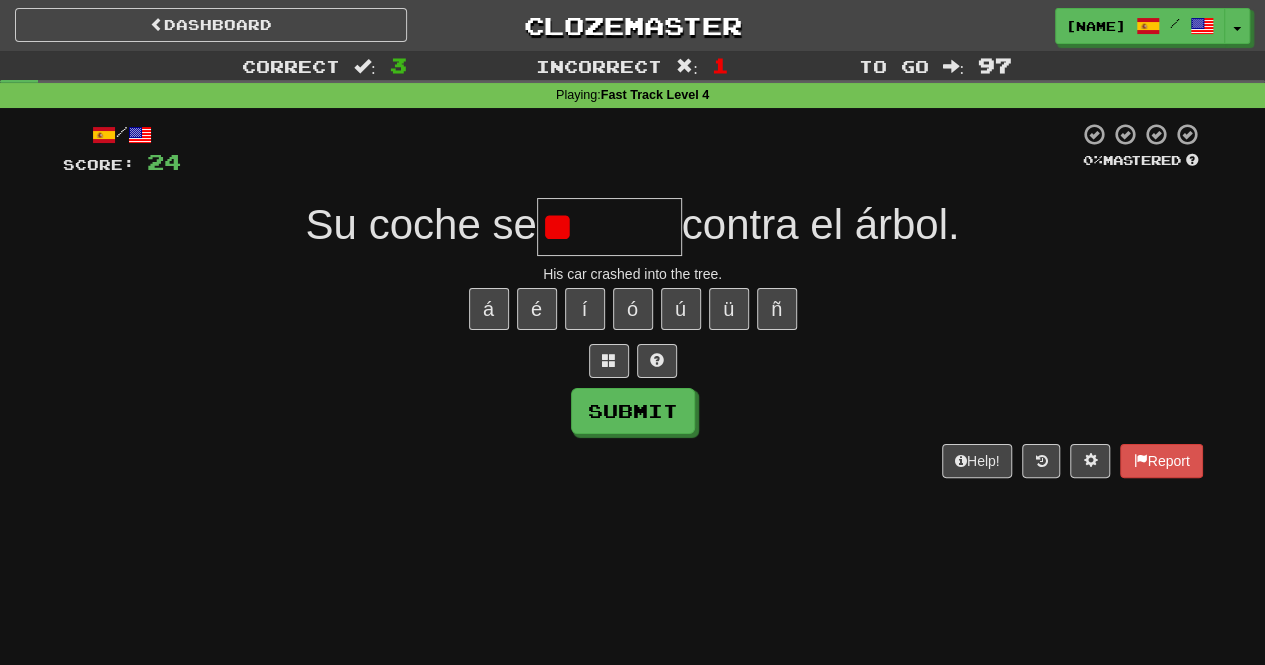 type on "*" 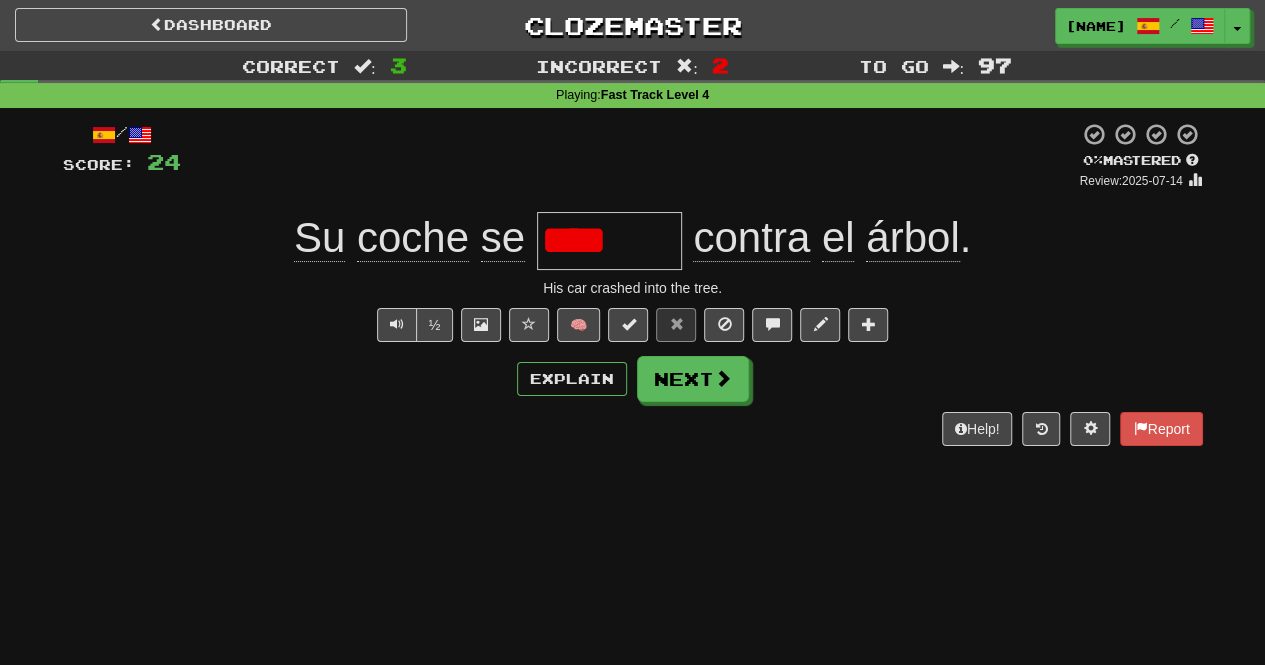 scroll, scrollTop: 0, scrollLeft: 0, axis: both 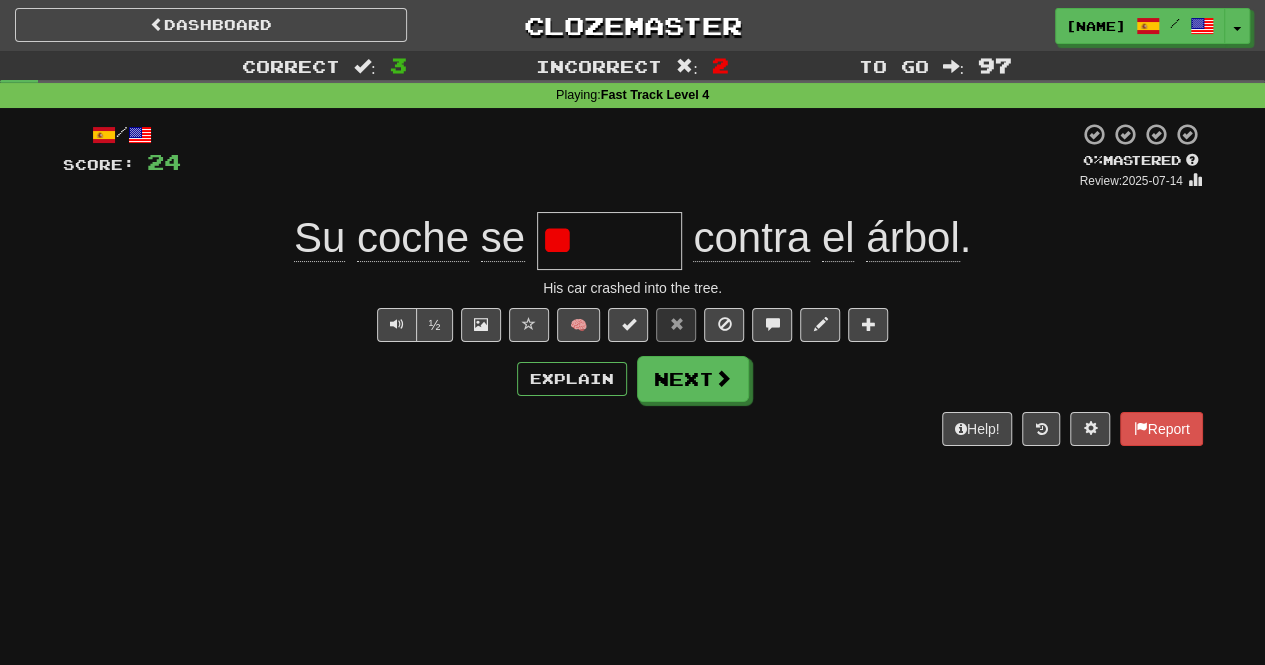 type on "*" 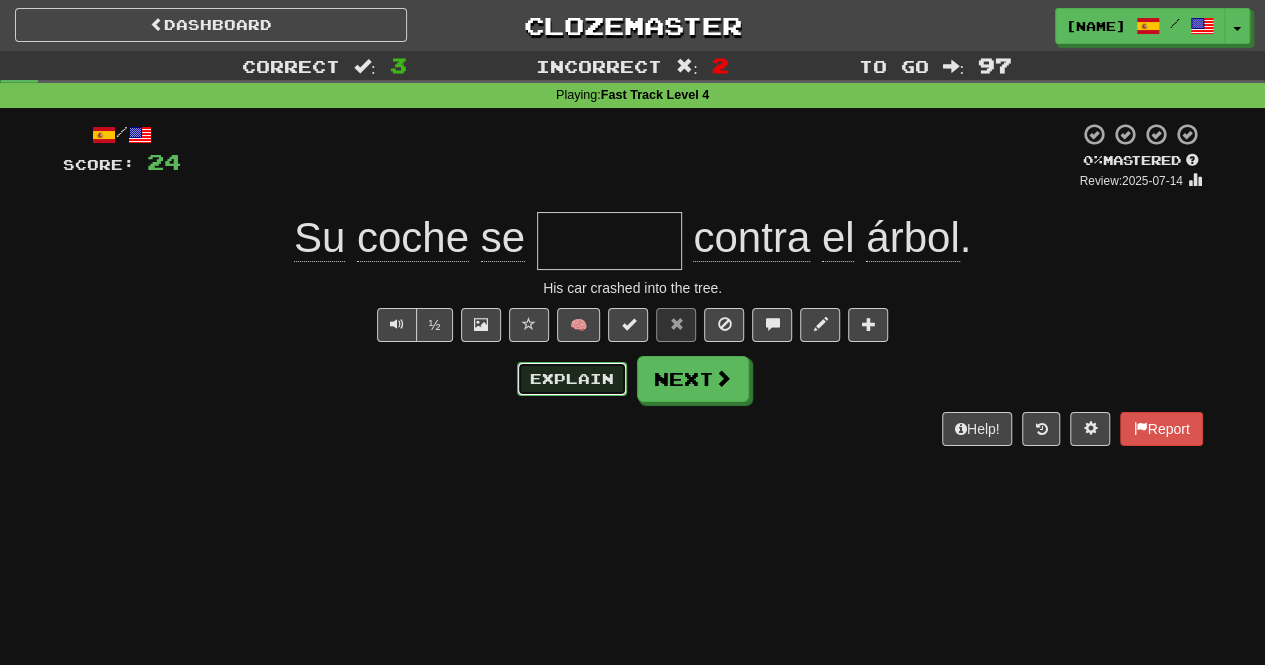 click on "Explain" at bounding box center (572, 379) 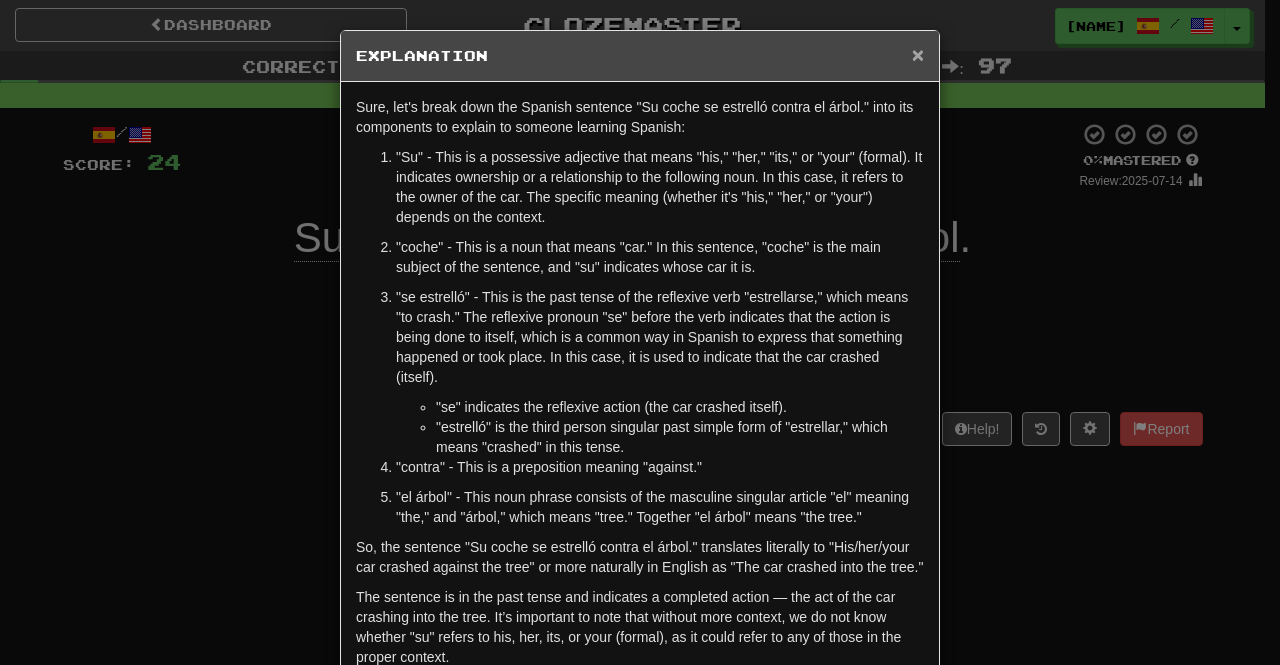click on "×" at bounding box center (918, 54) 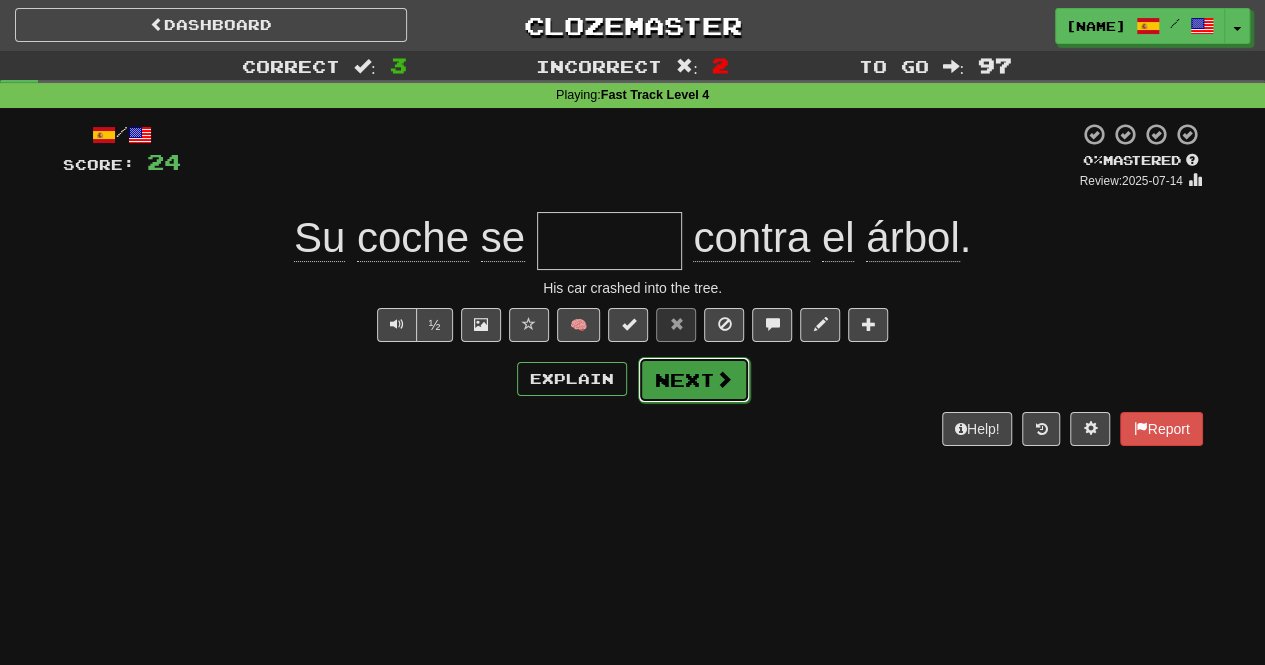 click on "Next" at bounding box center [694, 380] 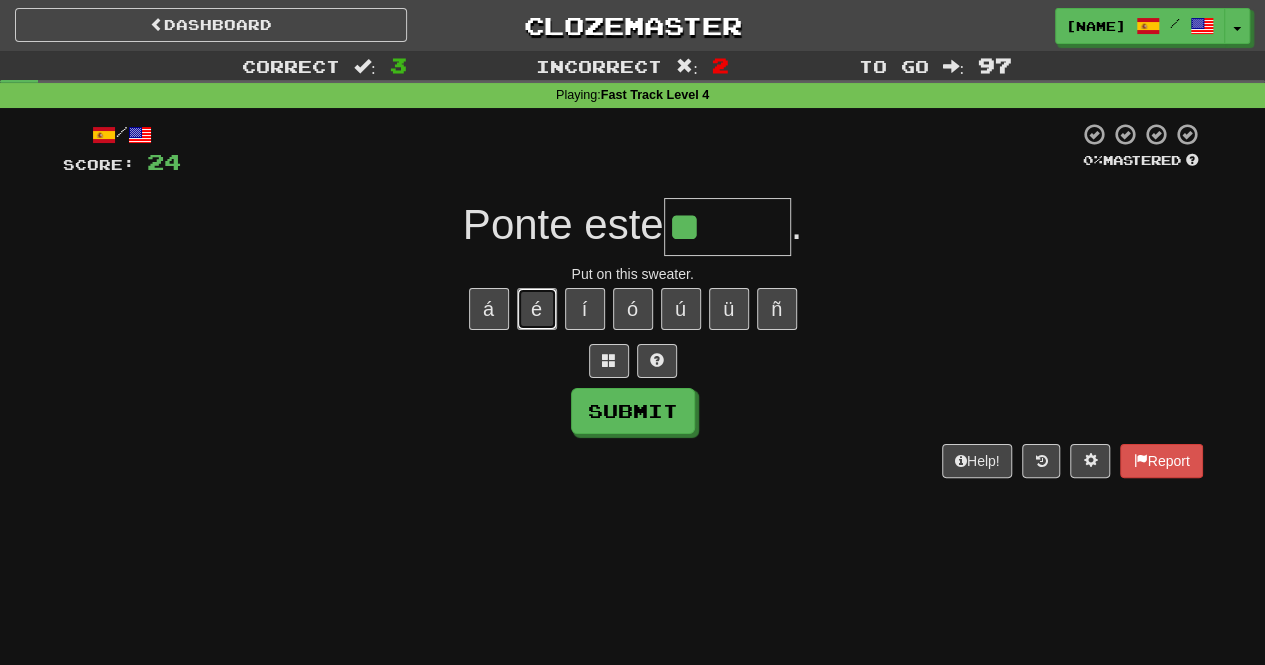 click on "é" at bounding box center [537, 309] 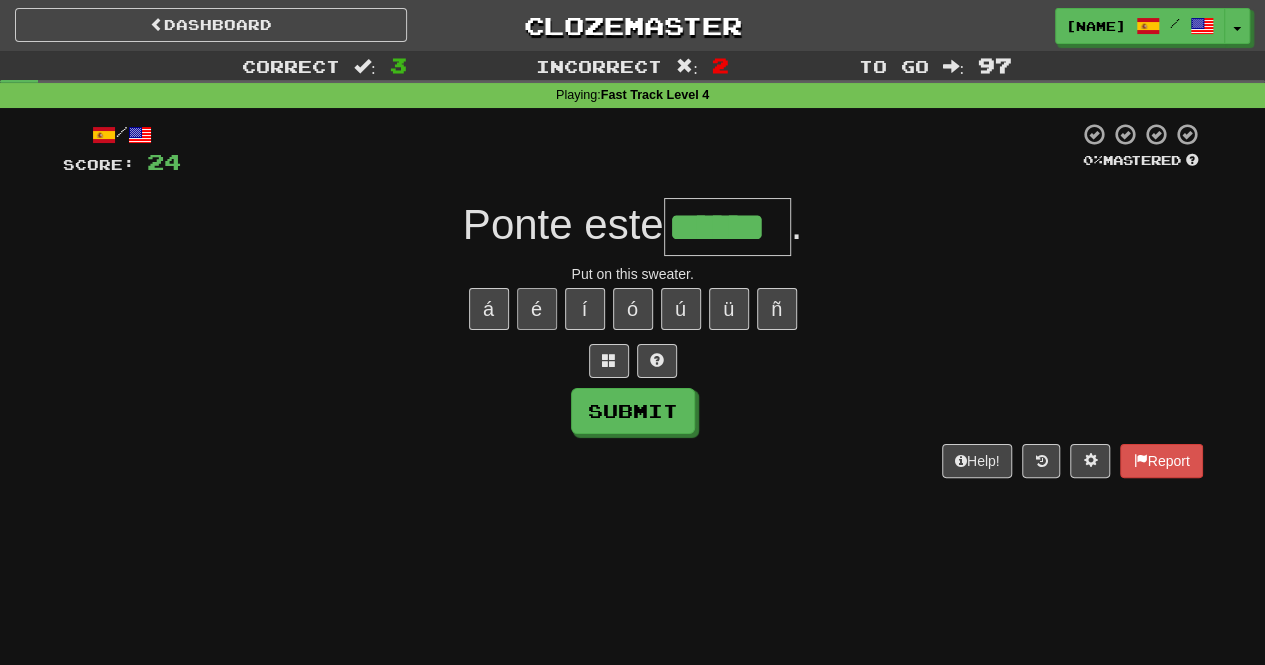 type on "******" 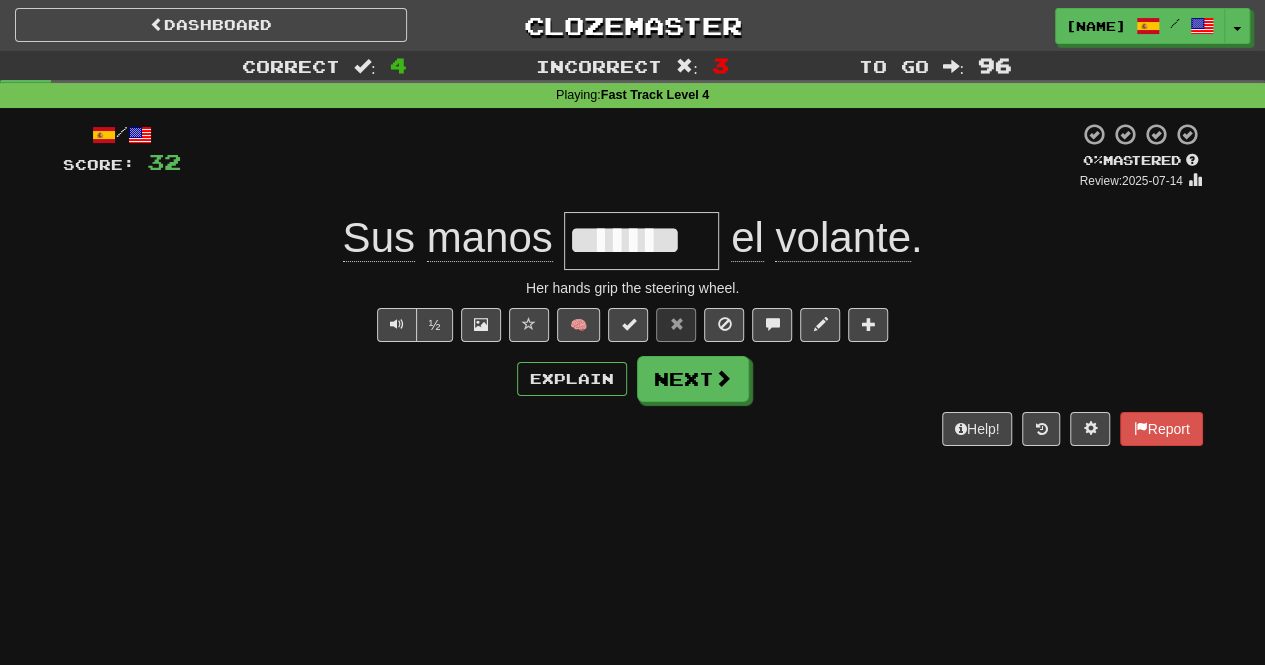 type on "*" 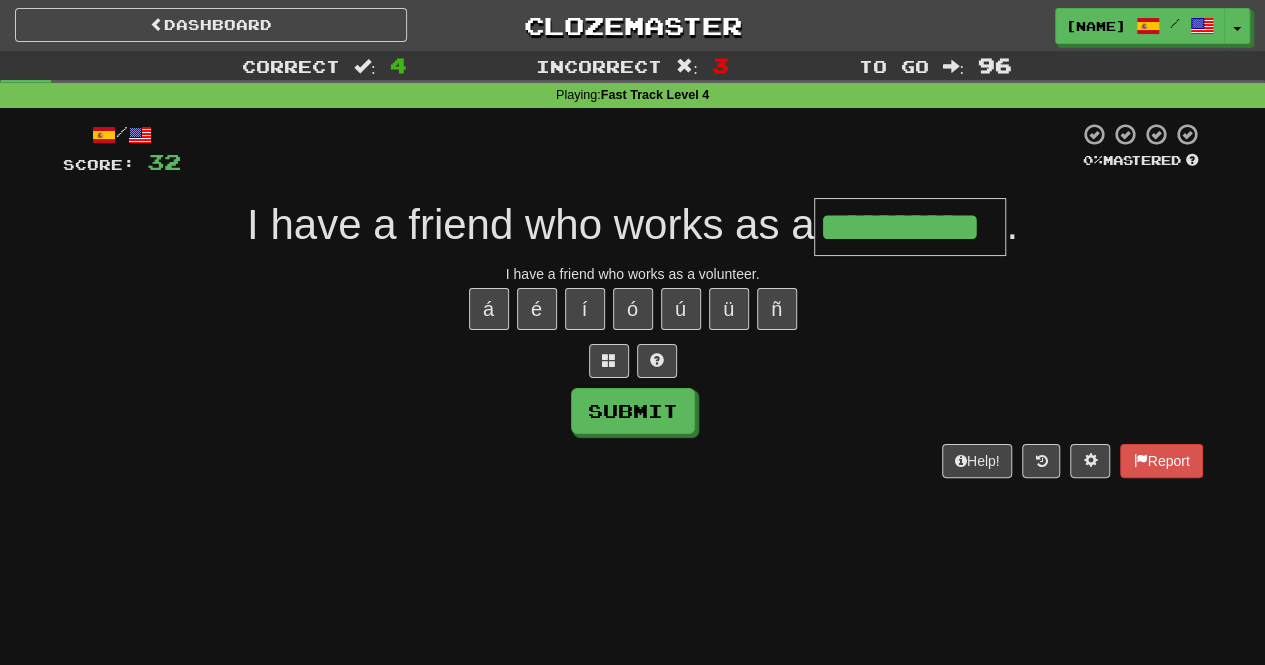 type on "**********" 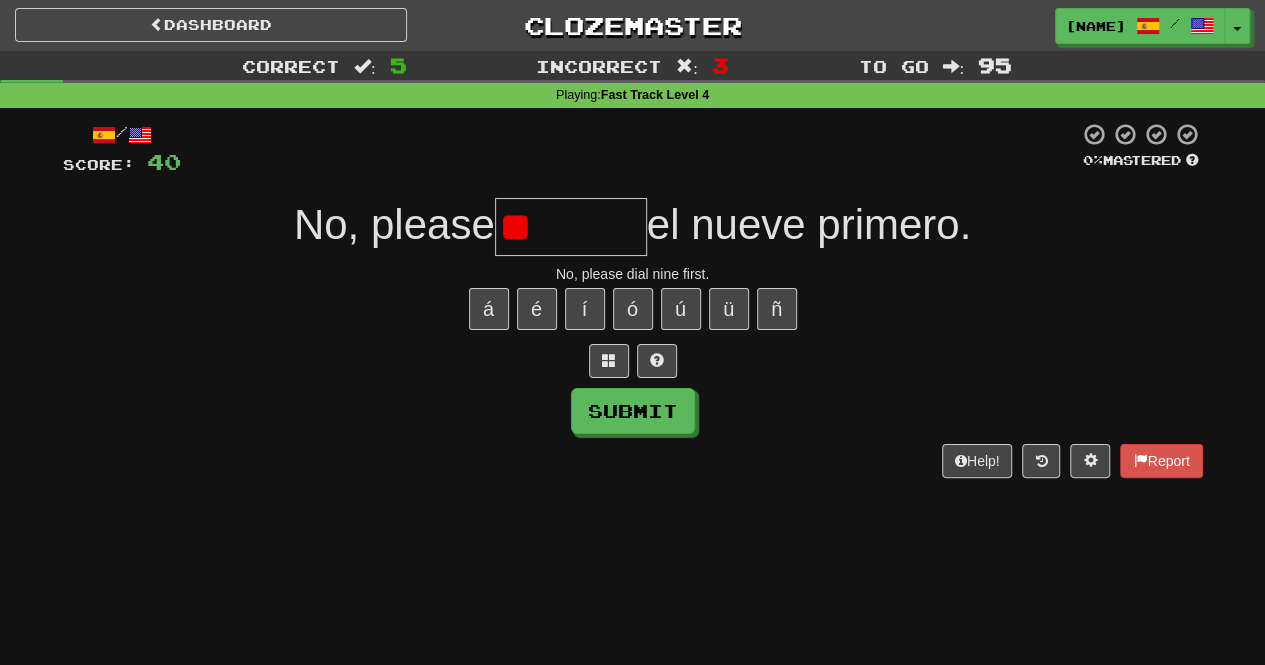 type on "*" 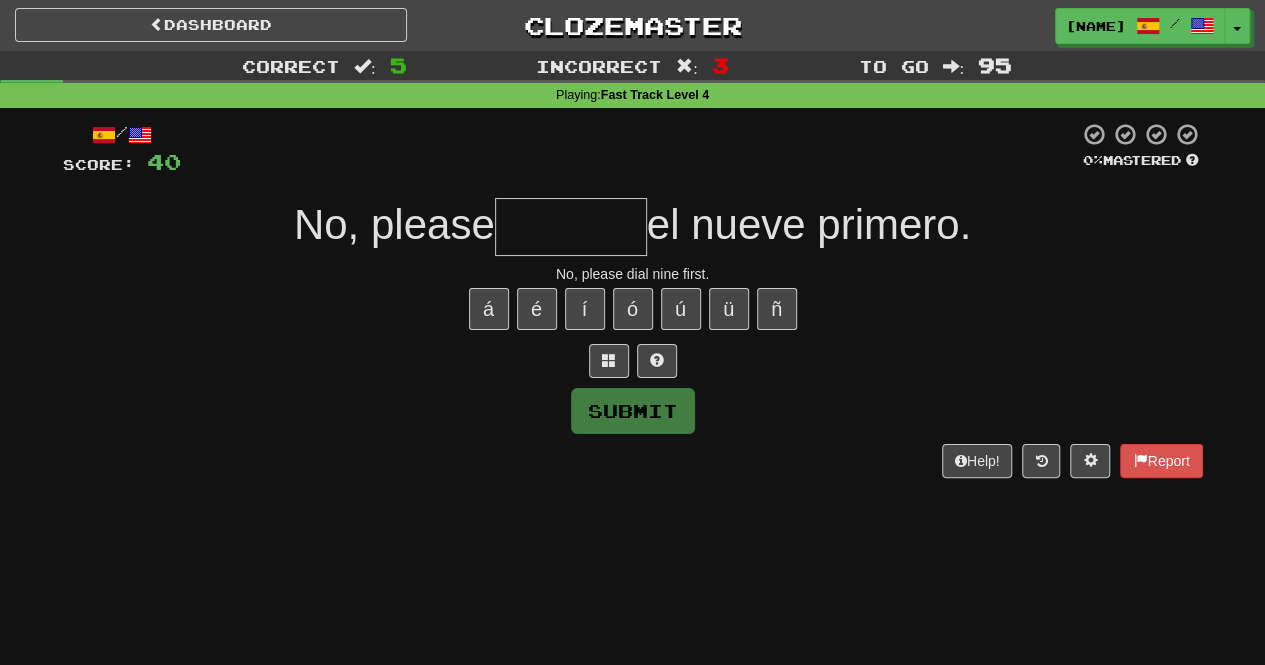 type on "******" 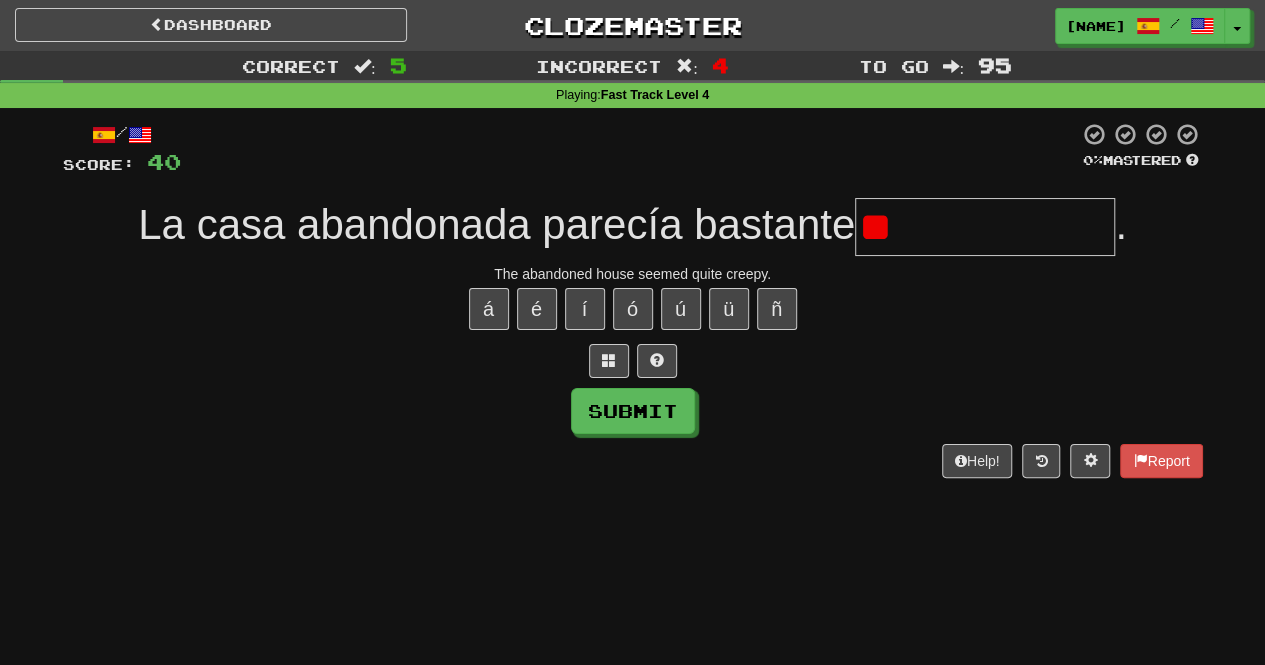 type on "*" 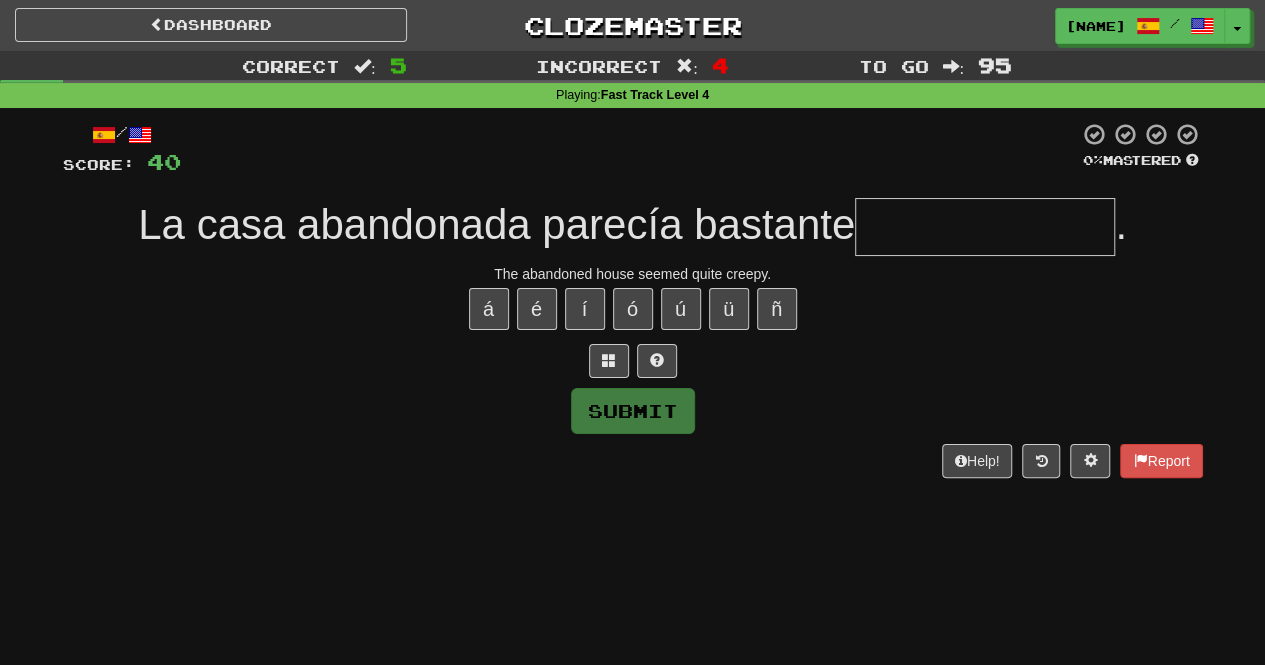 type on "**********" 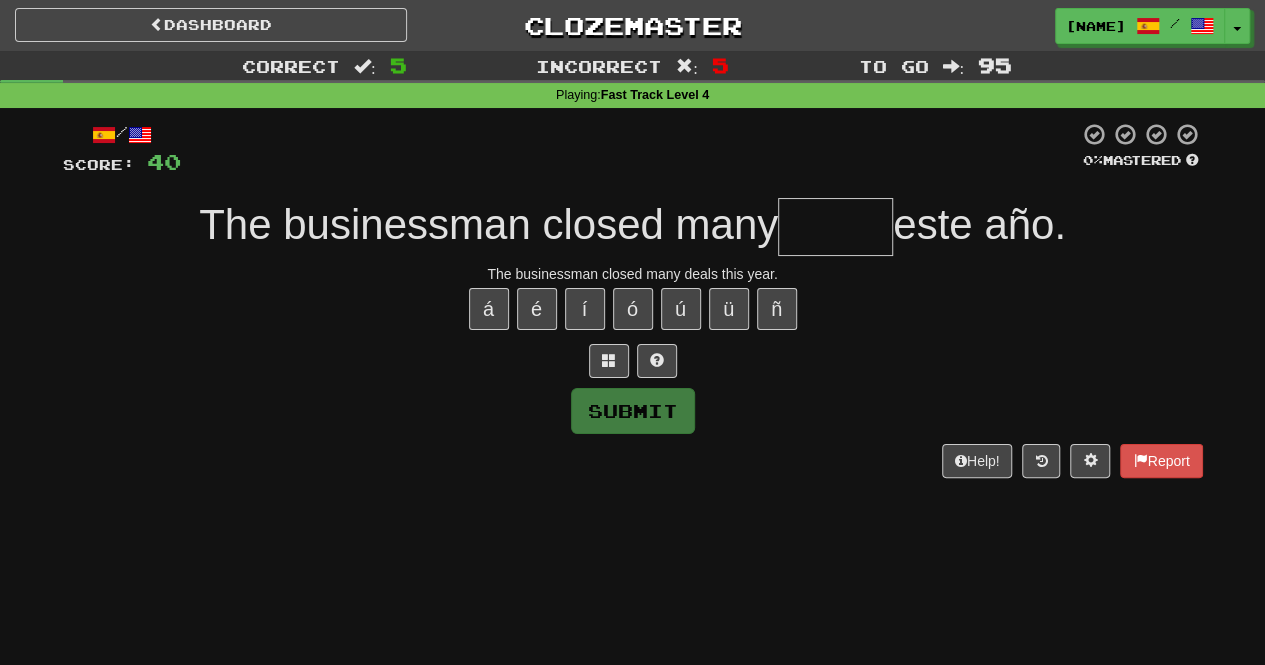 type on "*" 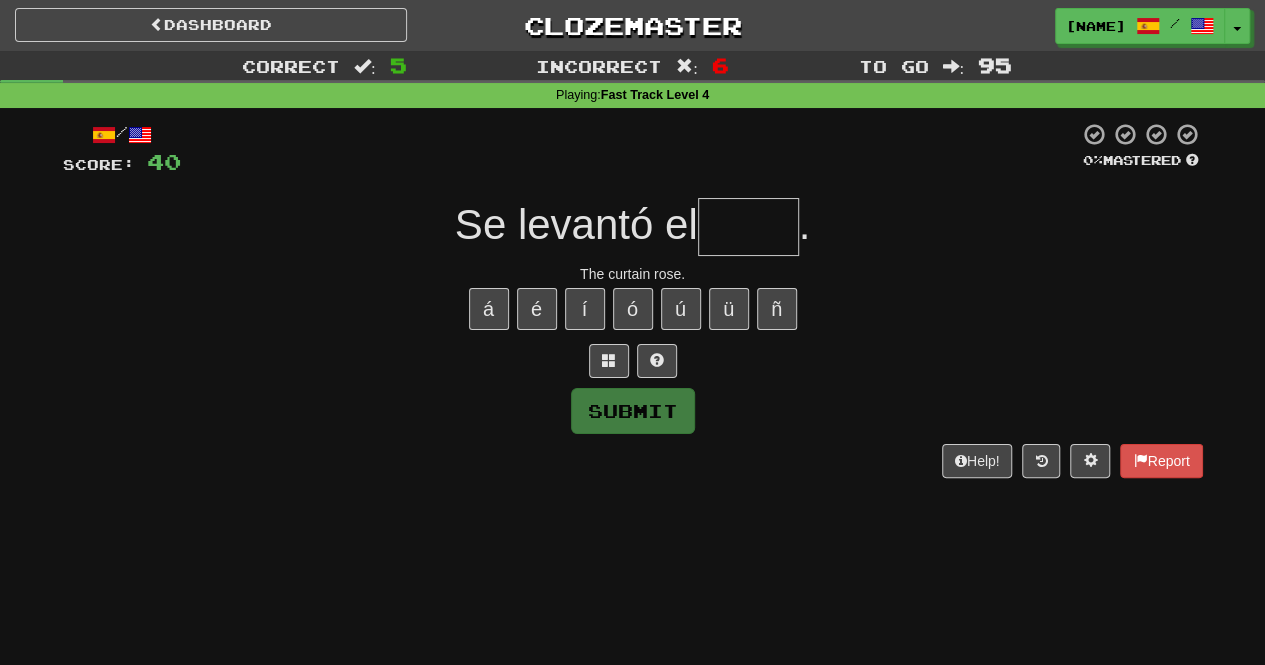 type on "*****" 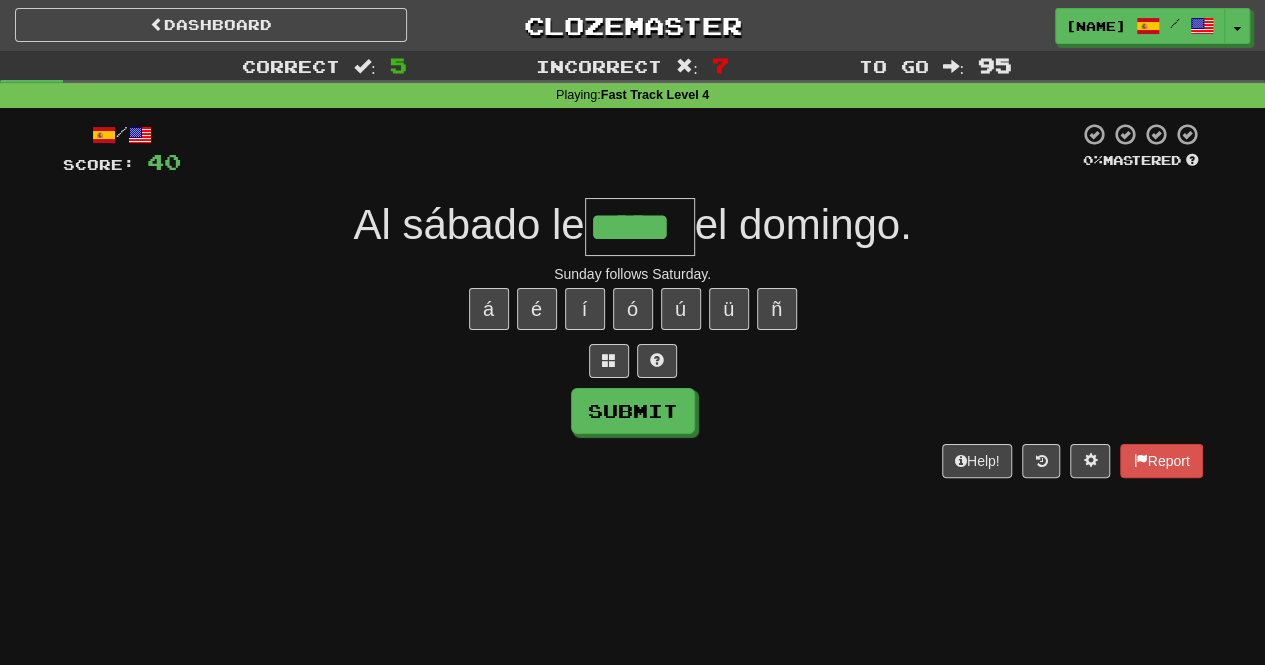 type on "*****" 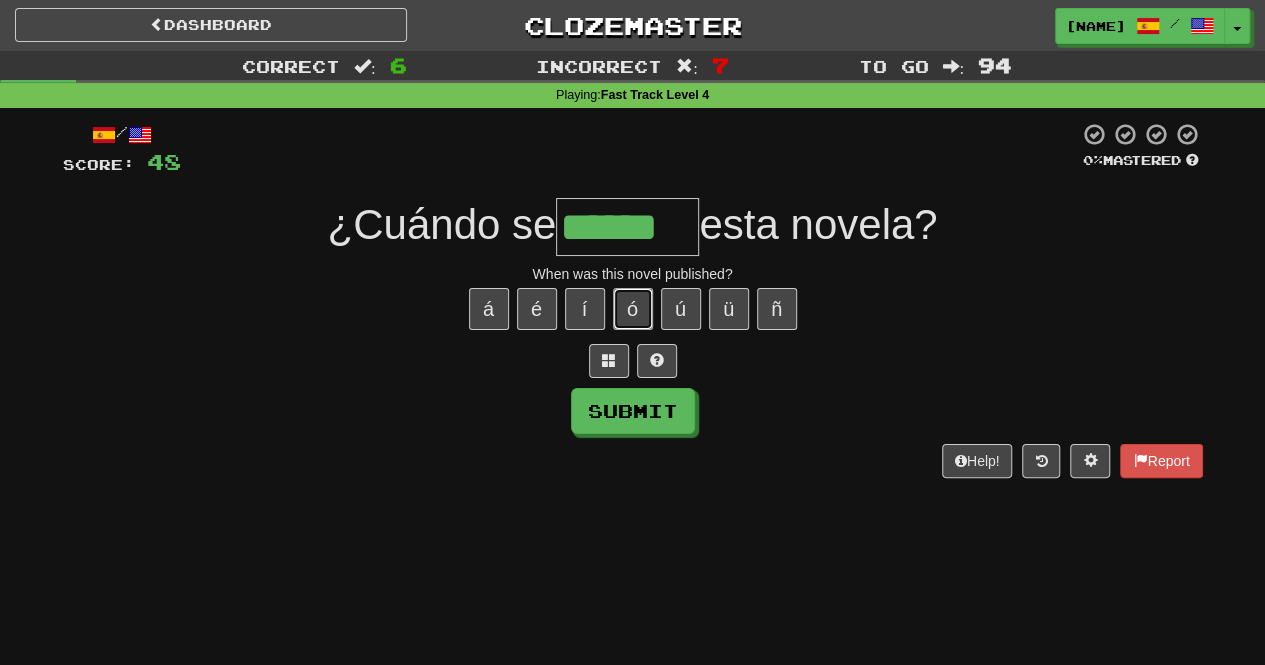 click on "ó" at bounding box center [633, 309] 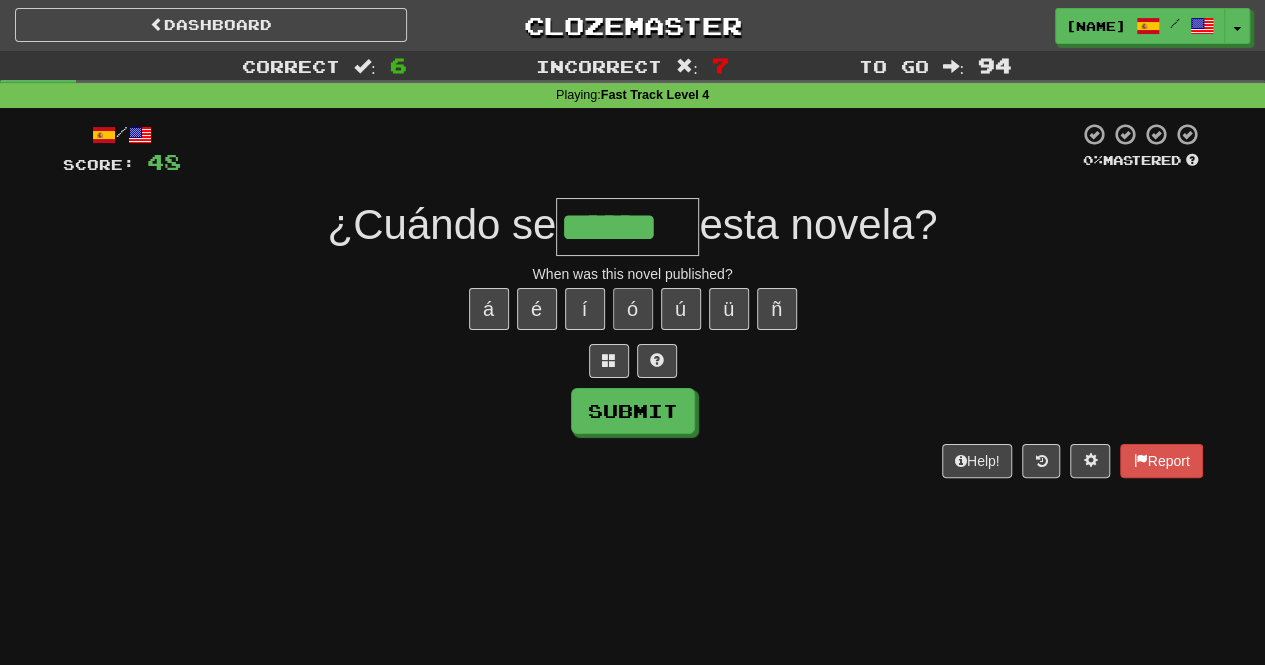 type on "*******" 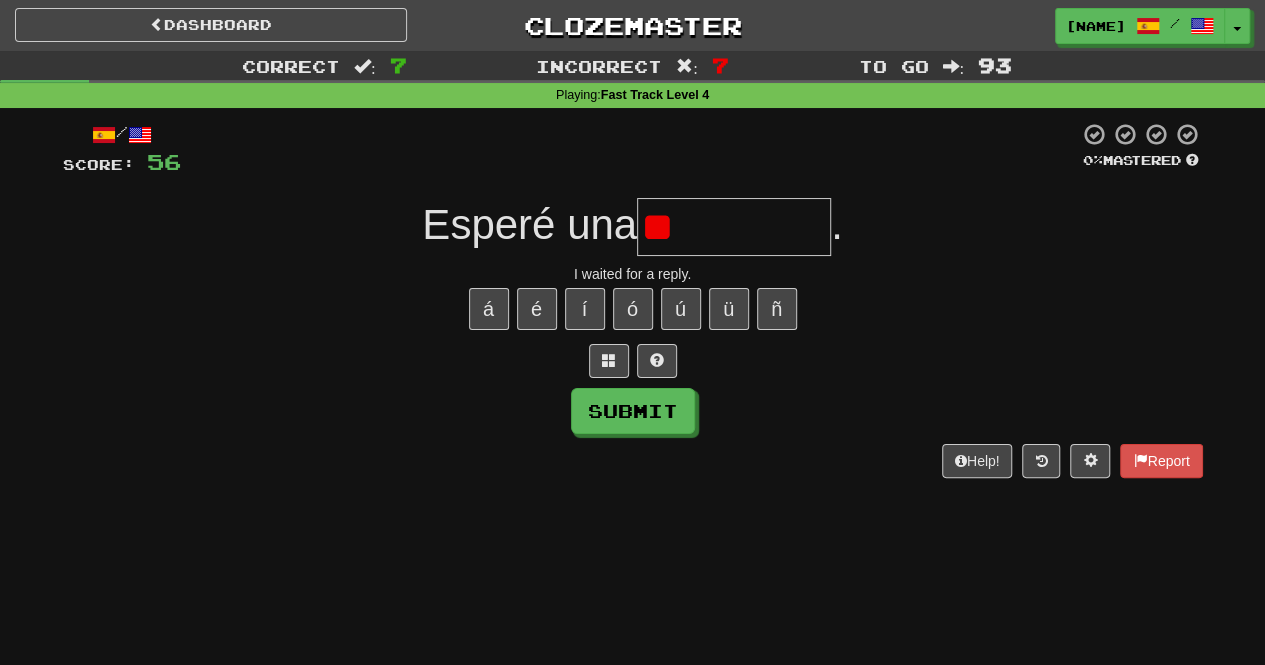 type on "*" 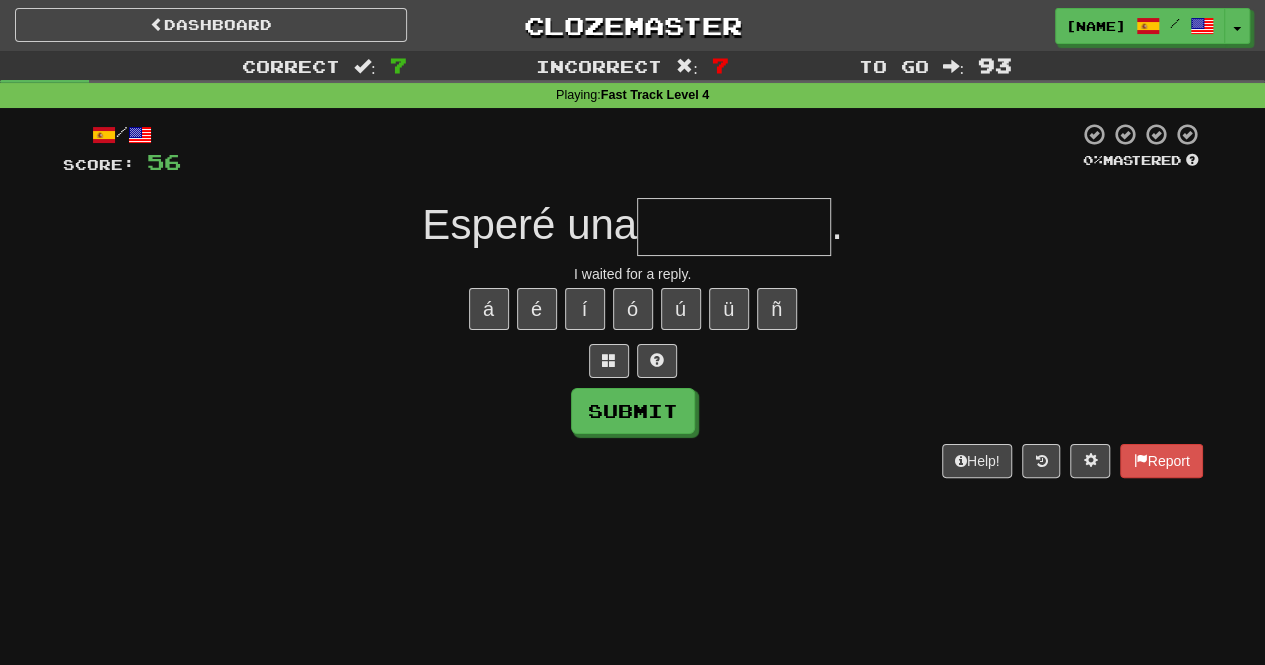 type on "*" 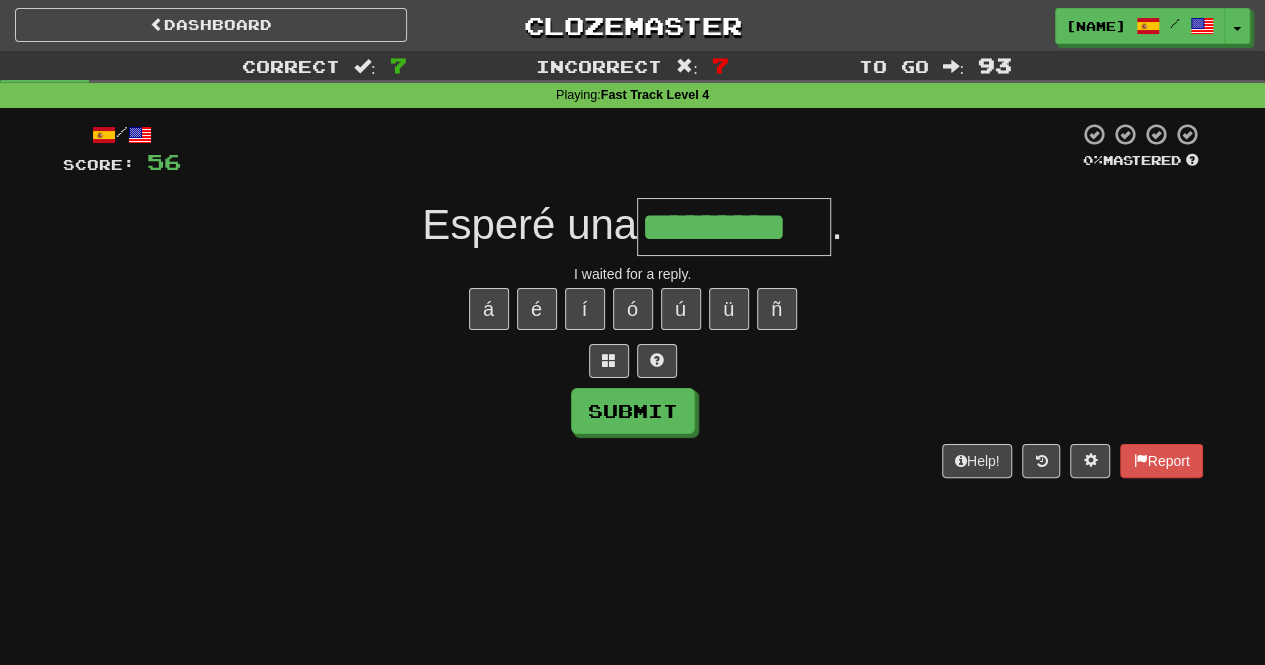 type on "*********" 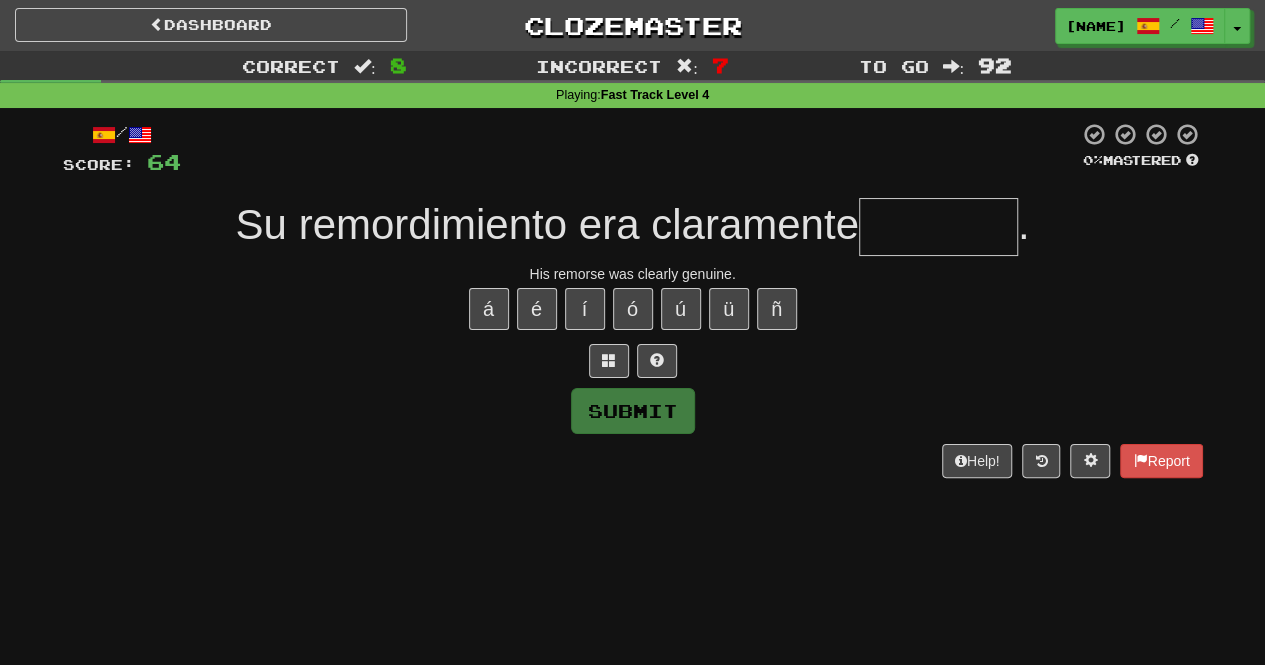 type on "*" 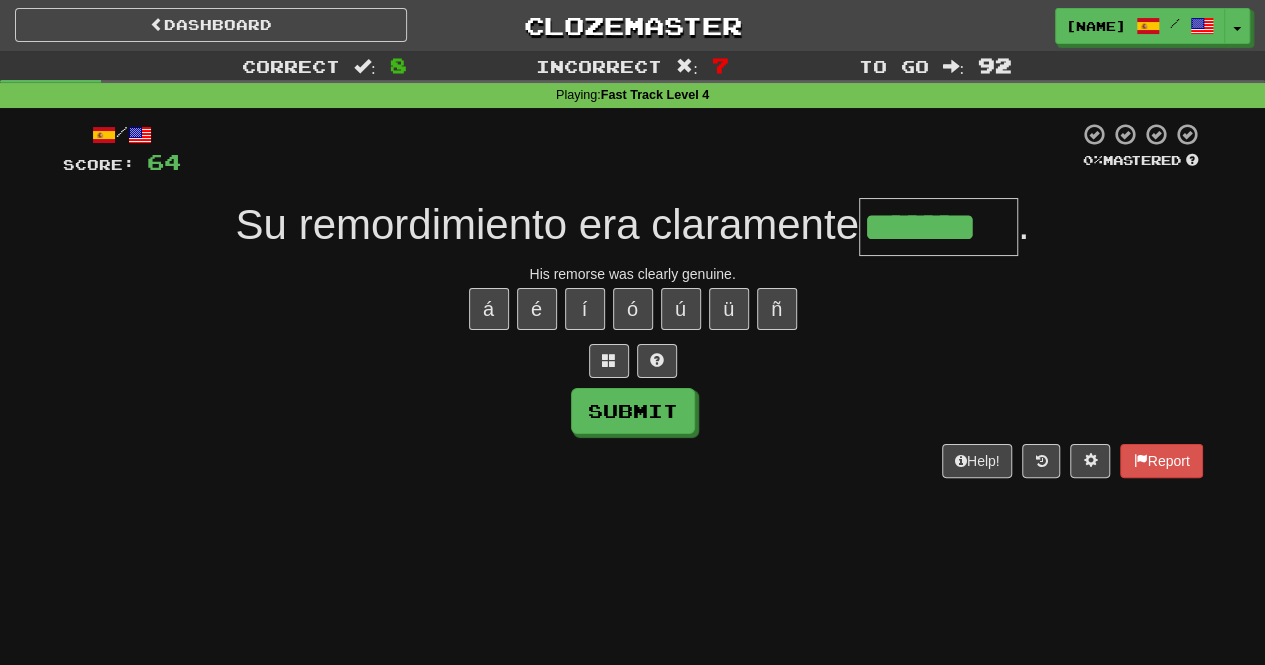 type on "*******" 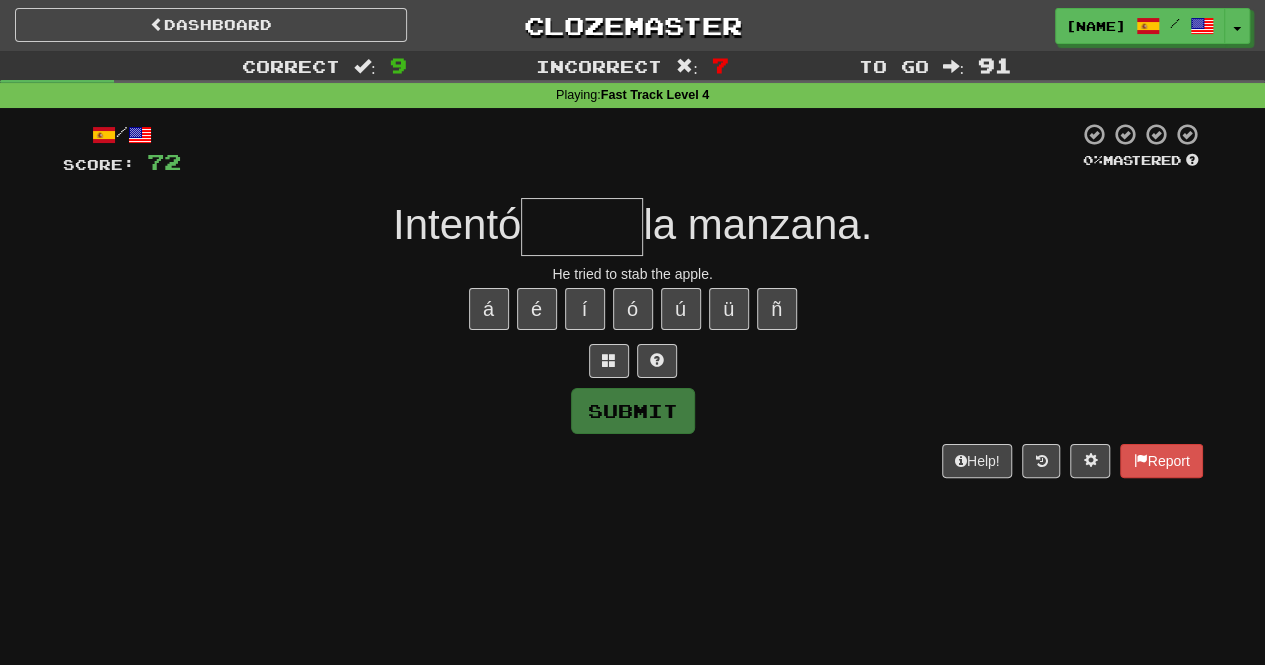 type on "******" 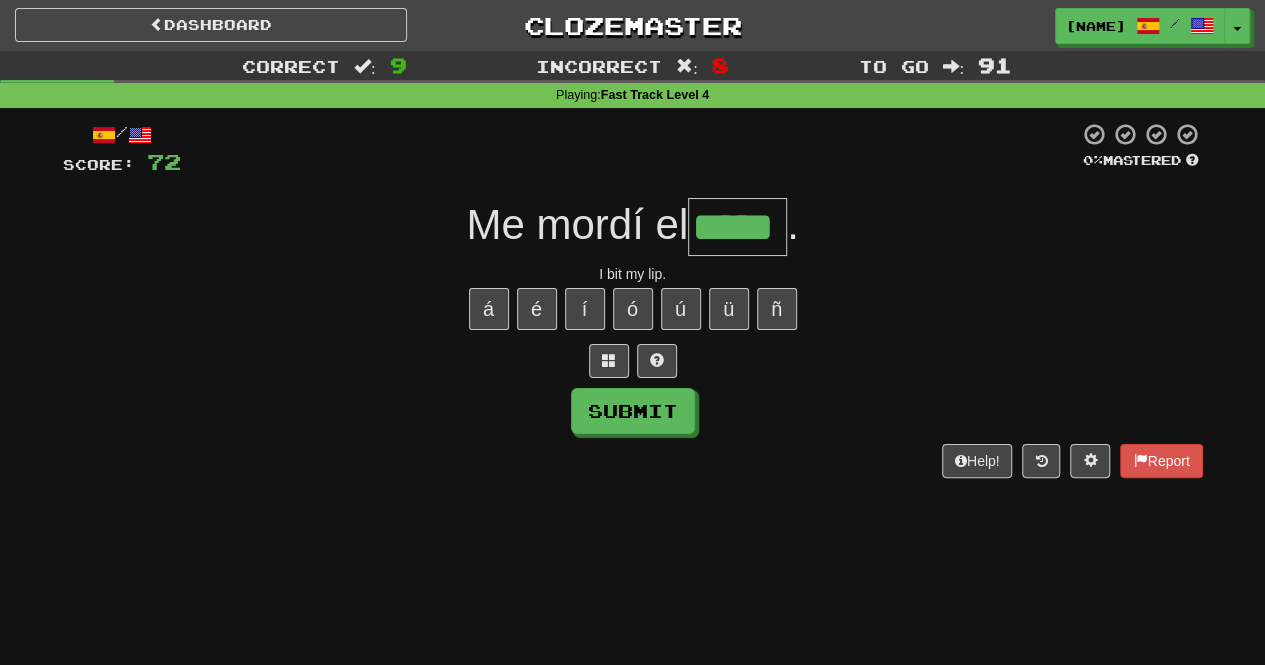 type on "*****" 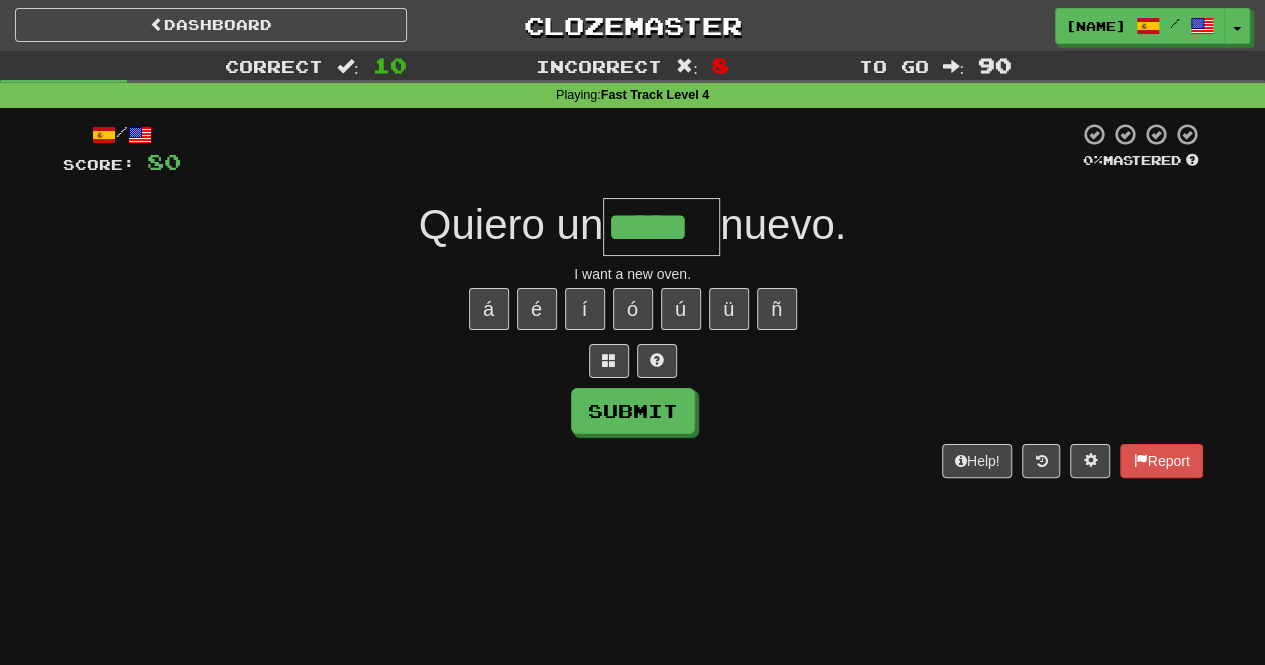 type on "*****" 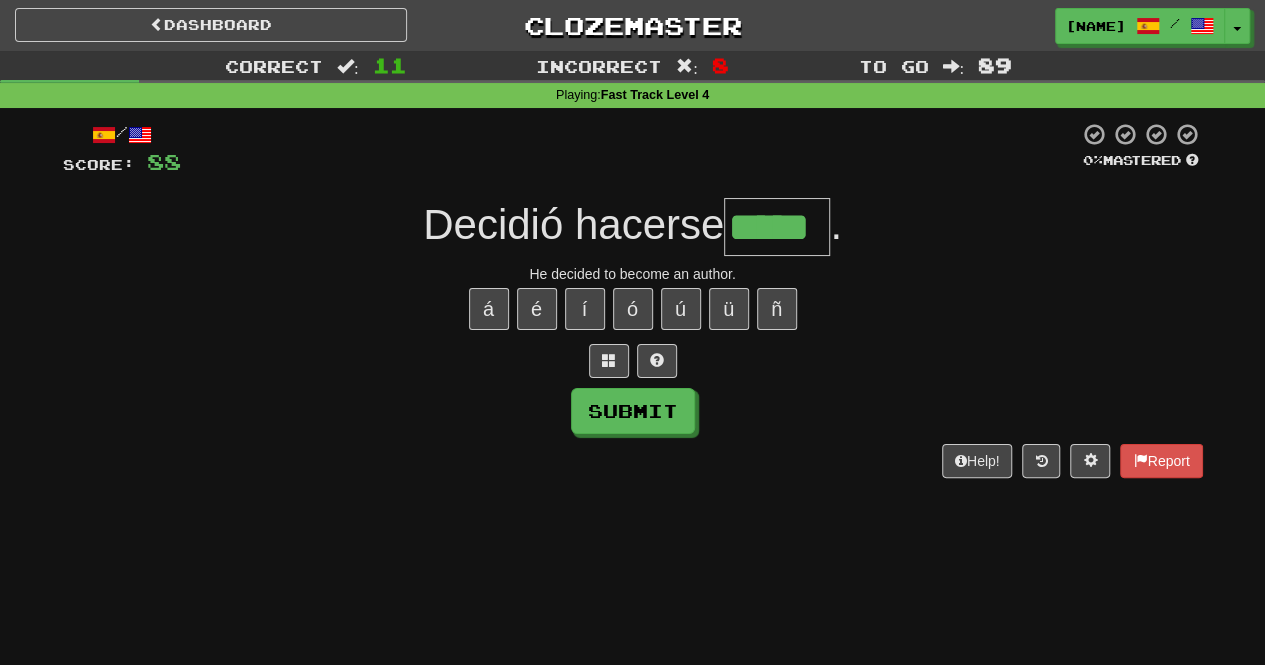 type on "*****" 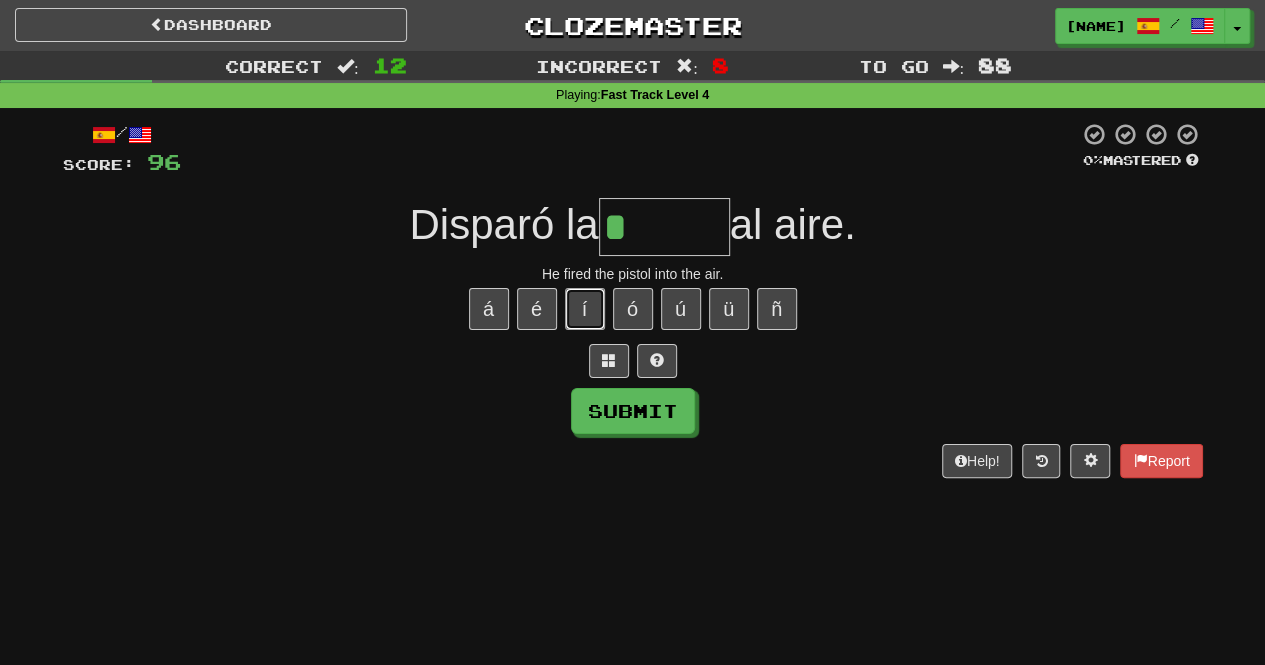 click on "í" at bounding box center (585, 309) 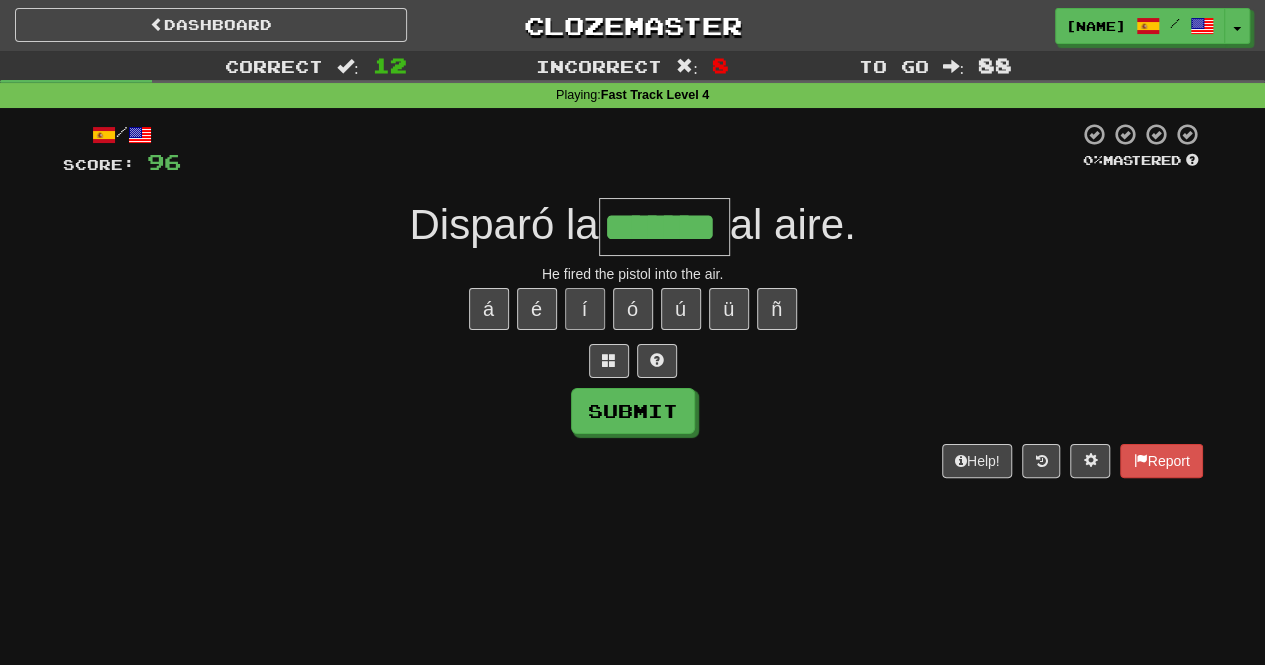 type on "*******" 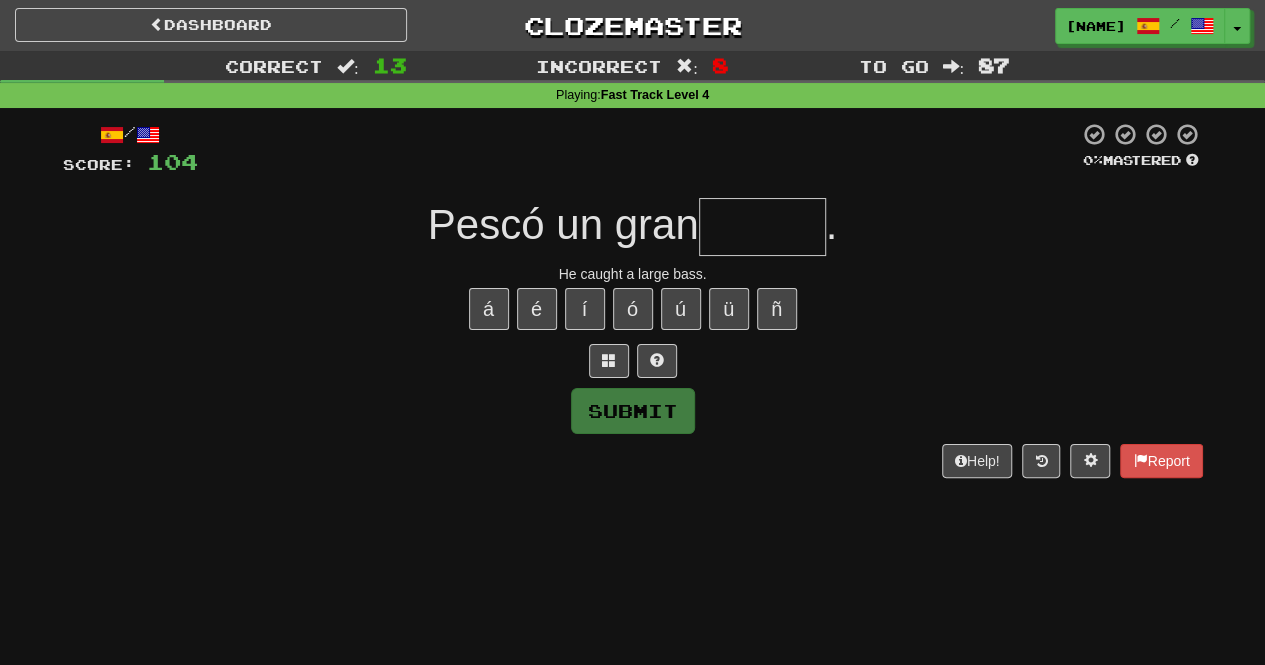 type on "*" 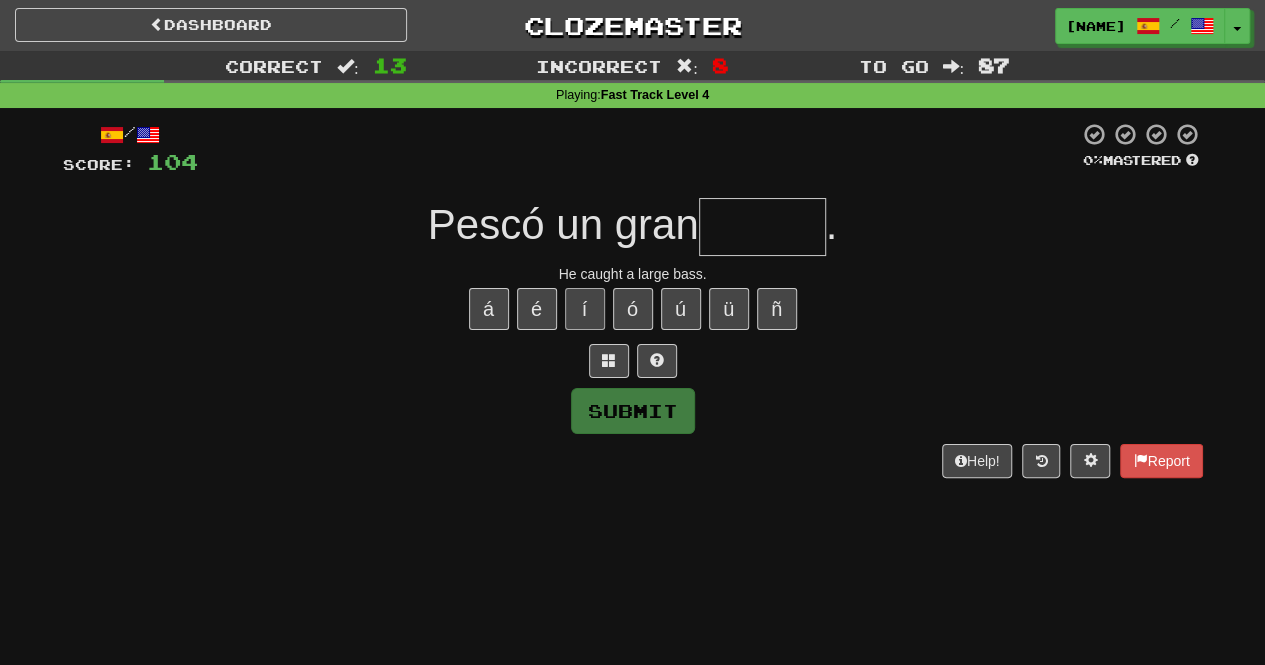 type on "*" 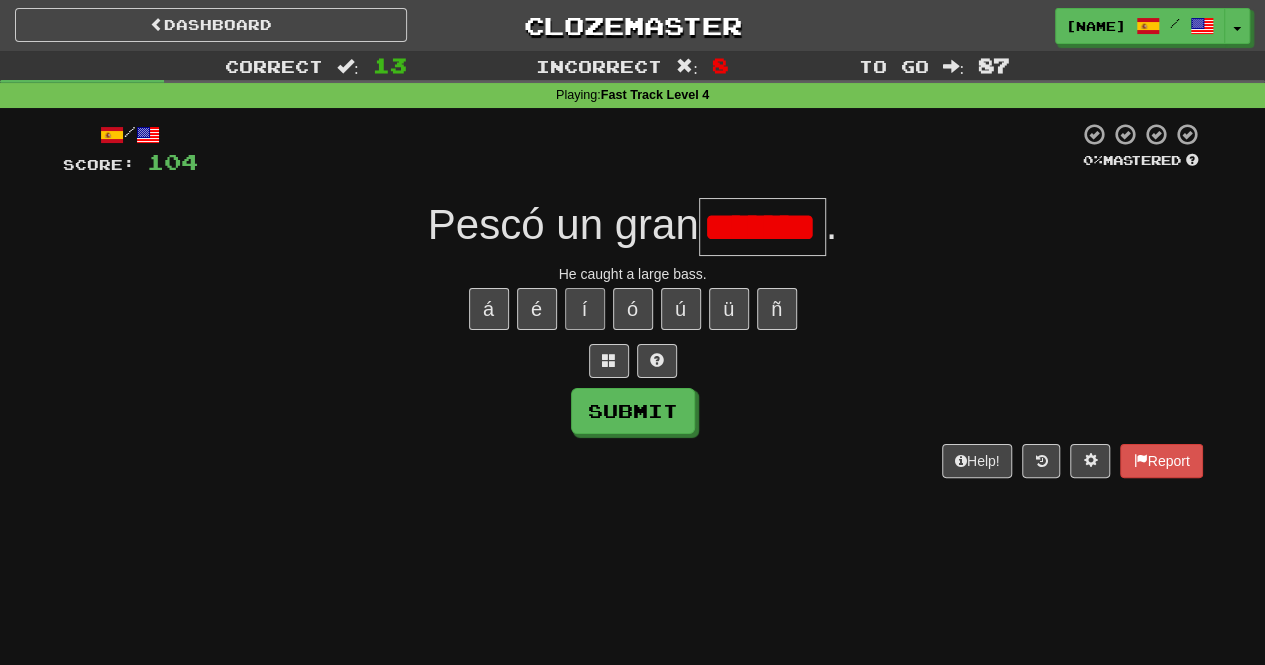 scroll, scrollTop: 0, scrollLeft: 0, axis: both 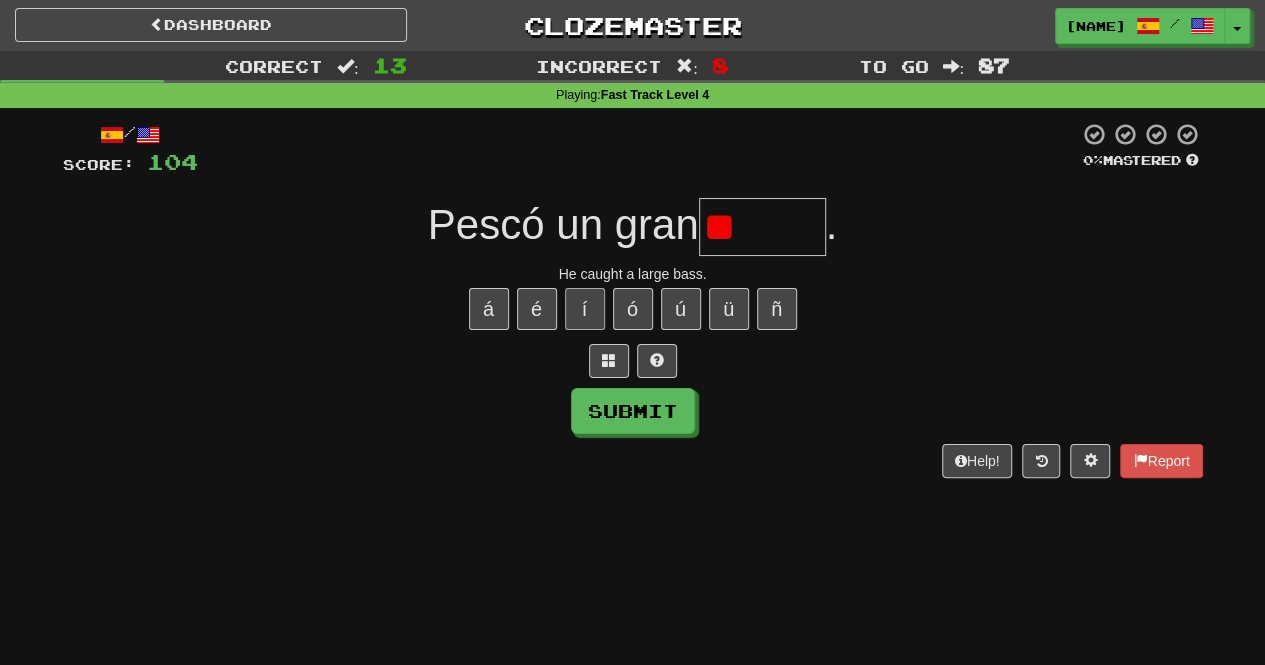 type on "*" 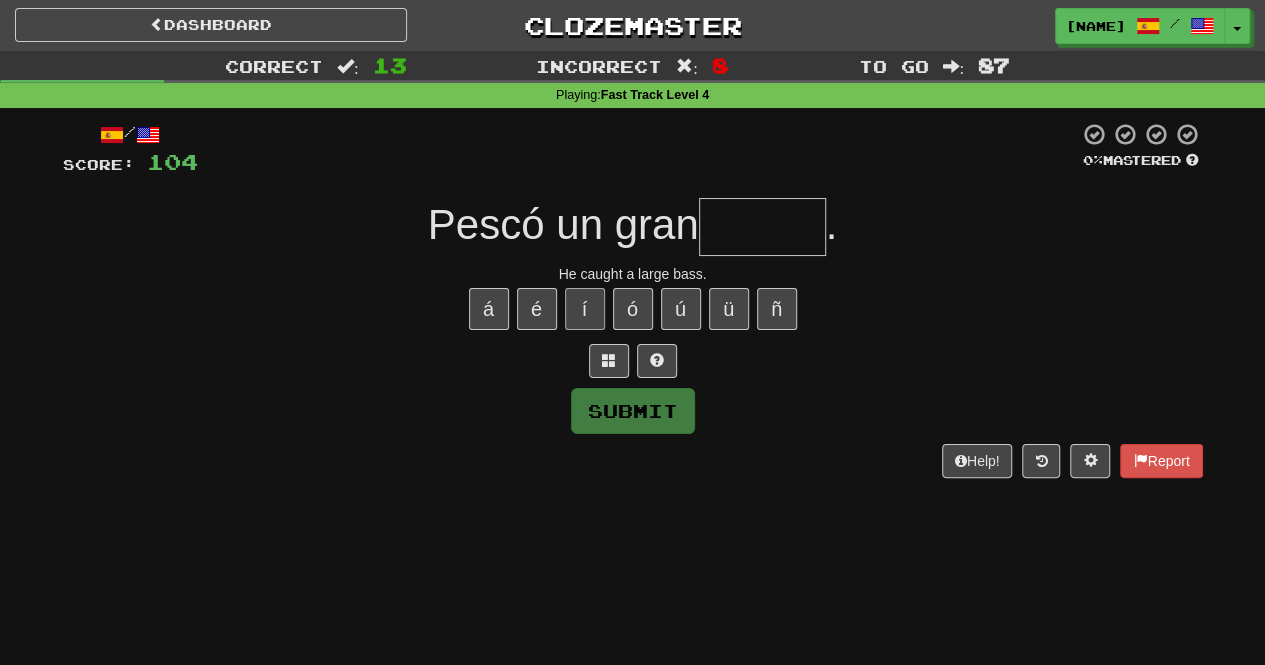 type on "******" 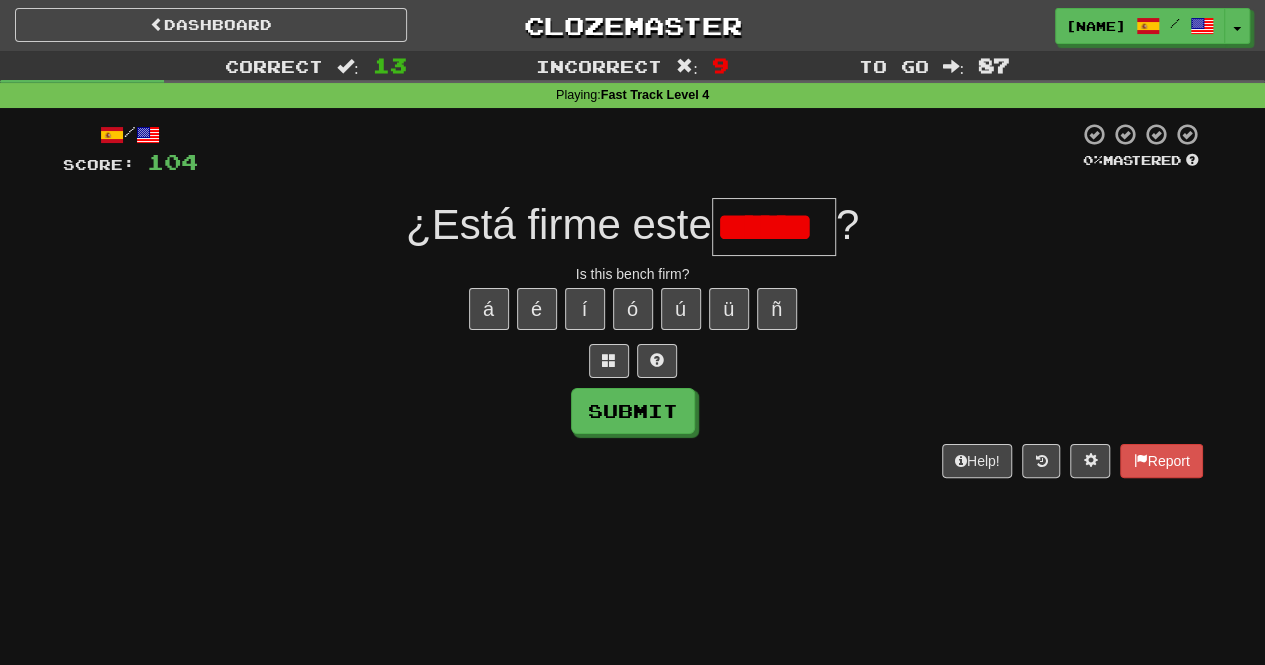 scroll, scrollTop: 0, scrollLeft: 0, axis: both 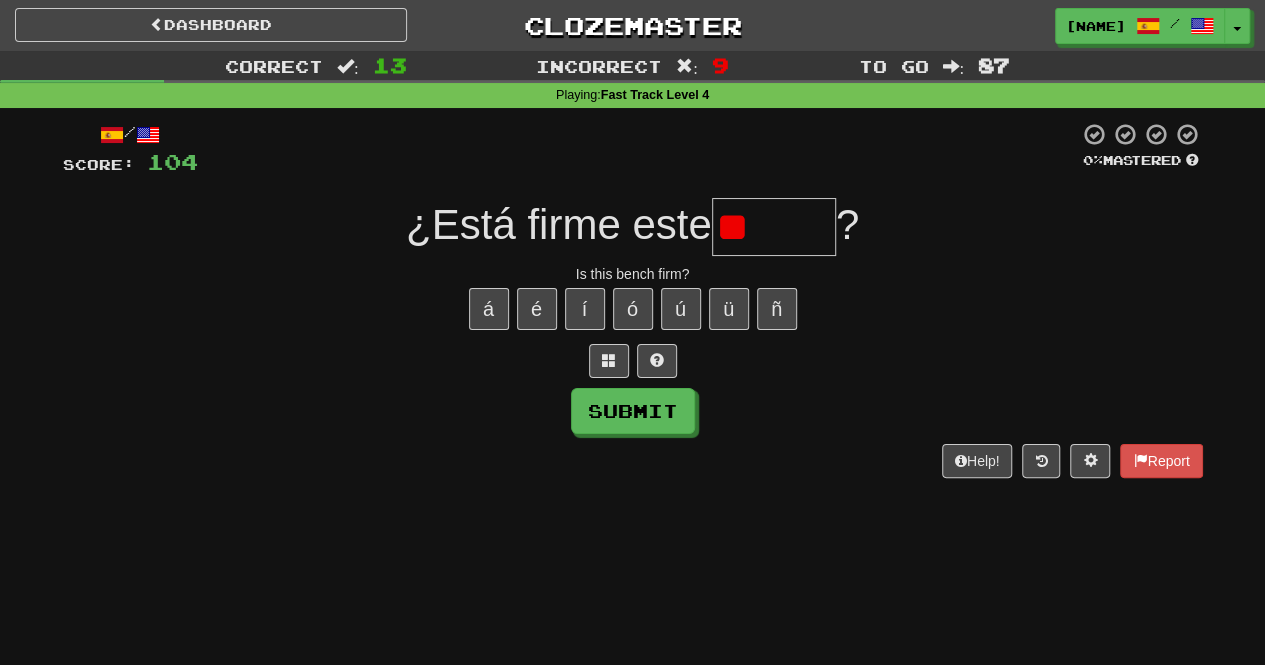 type on "*" 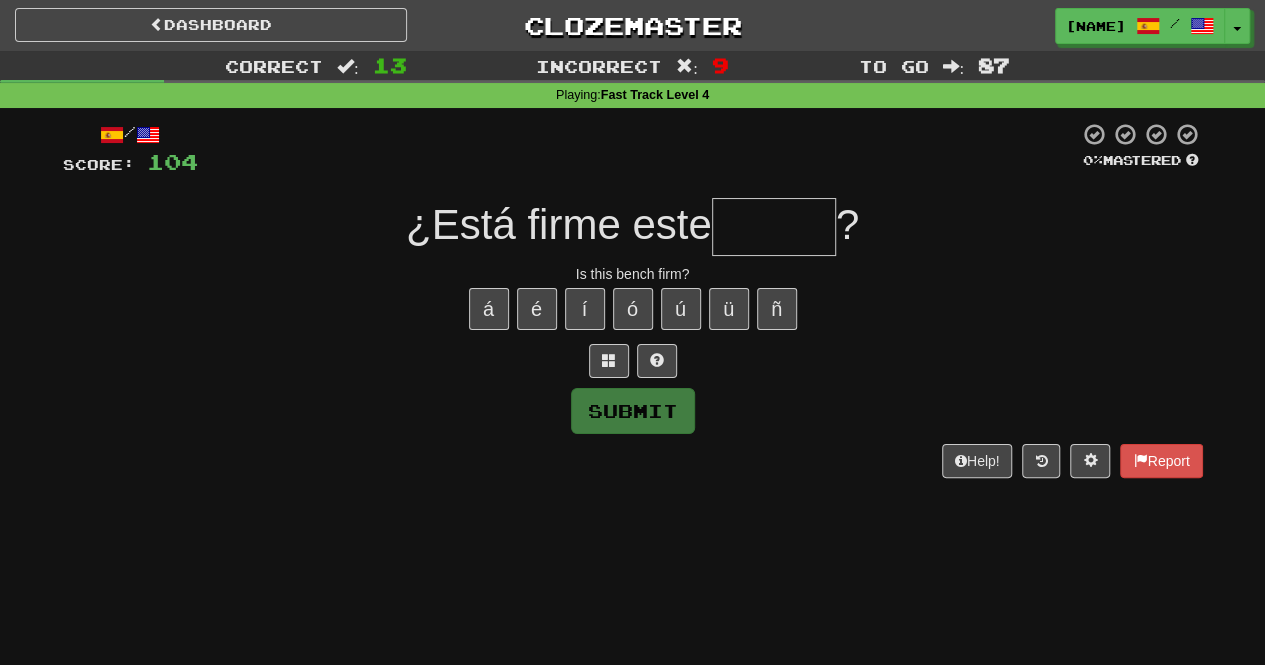 type on "*" 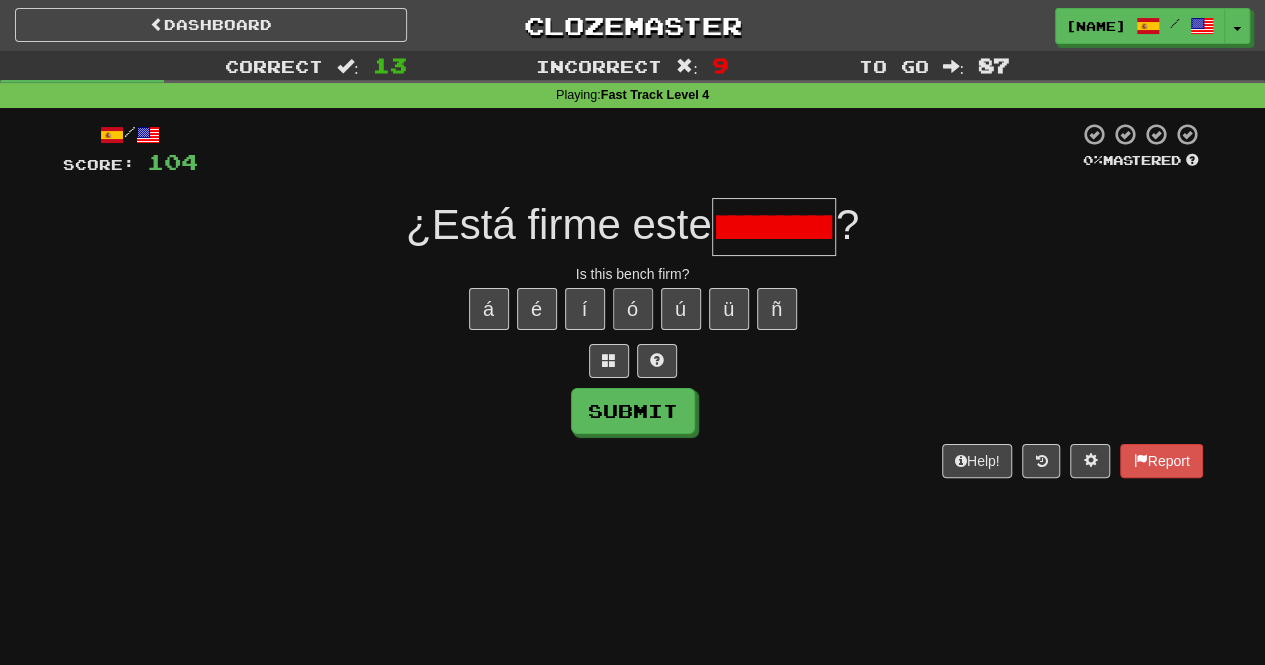 scroll, scrollTop: 0, scrollLeft: 1590, axis: horizontal 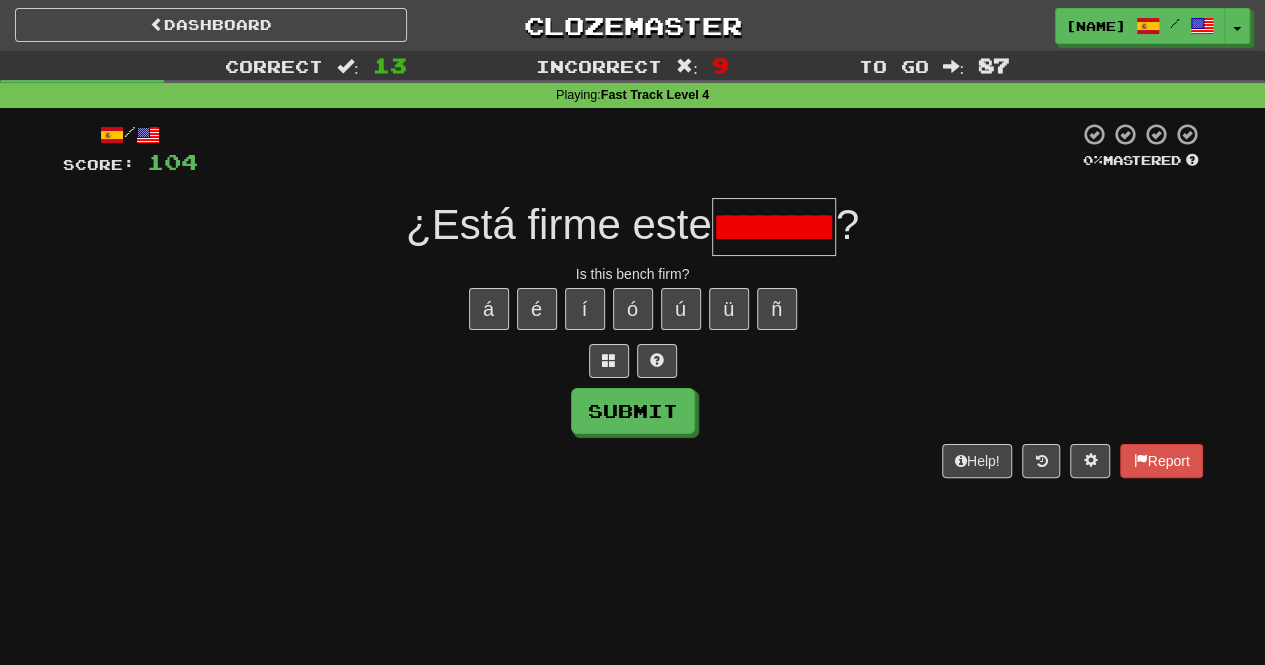 click on "**********" at bounding box center [774, 227] 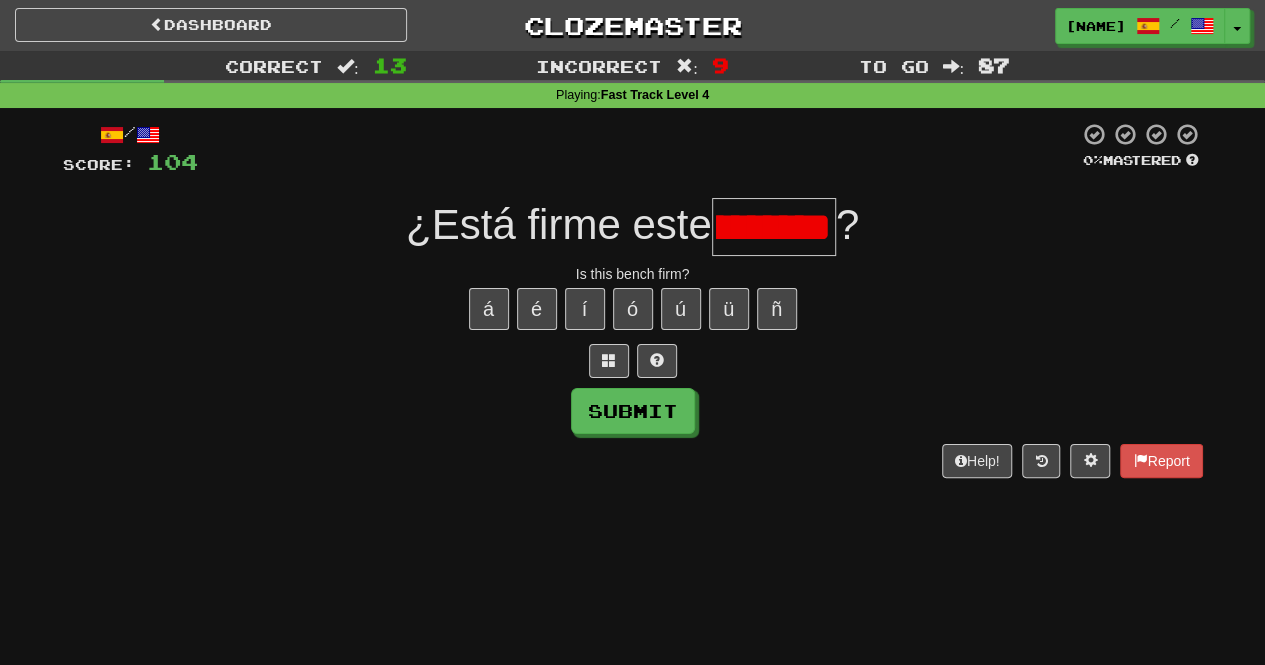 scroll, scrollTop: 0, scrollLeft: 0, axis: both 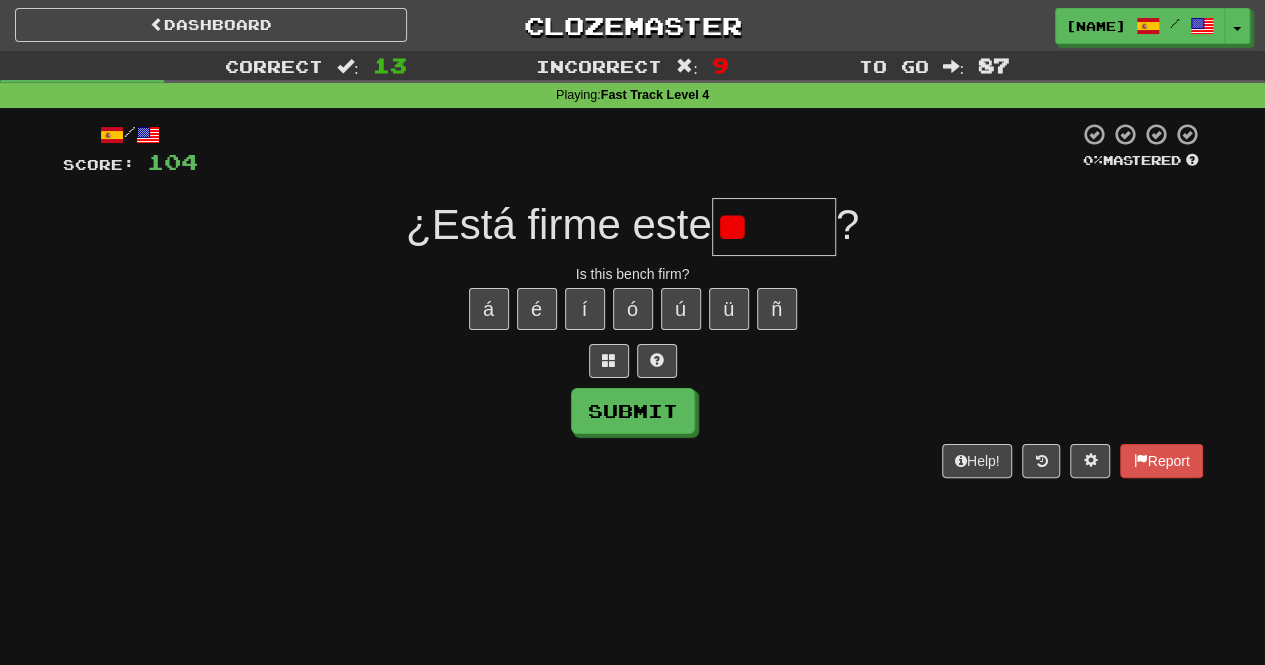 type on "*" 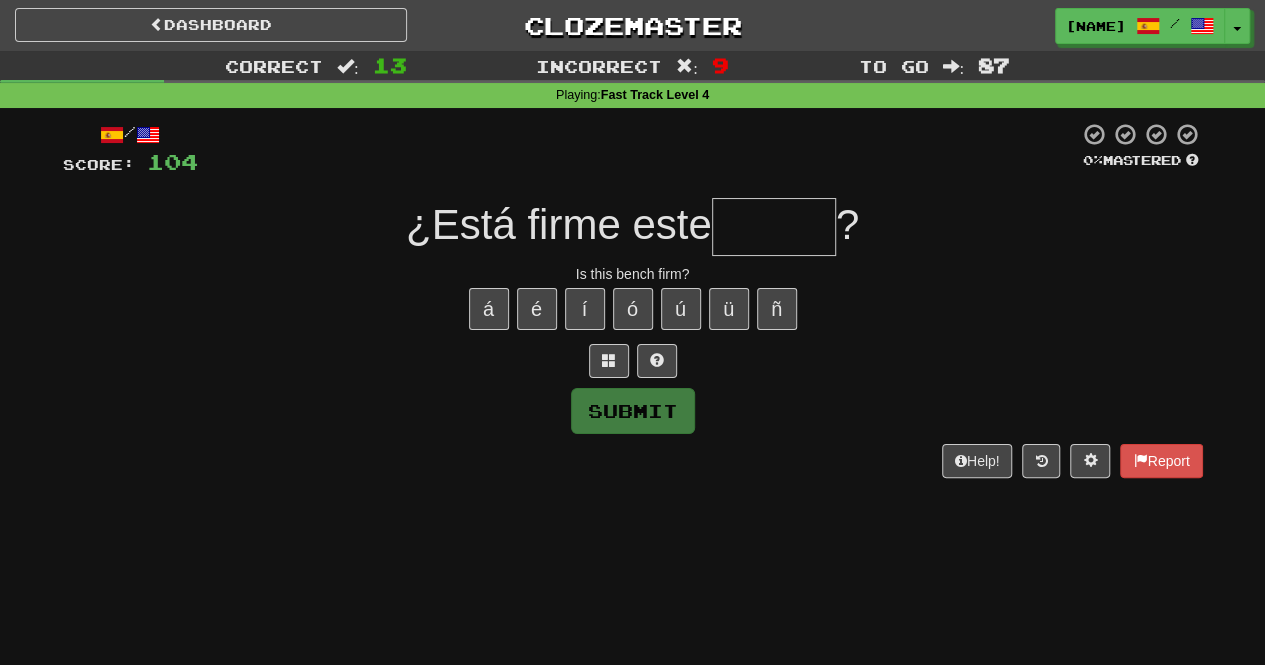 type on "*****" 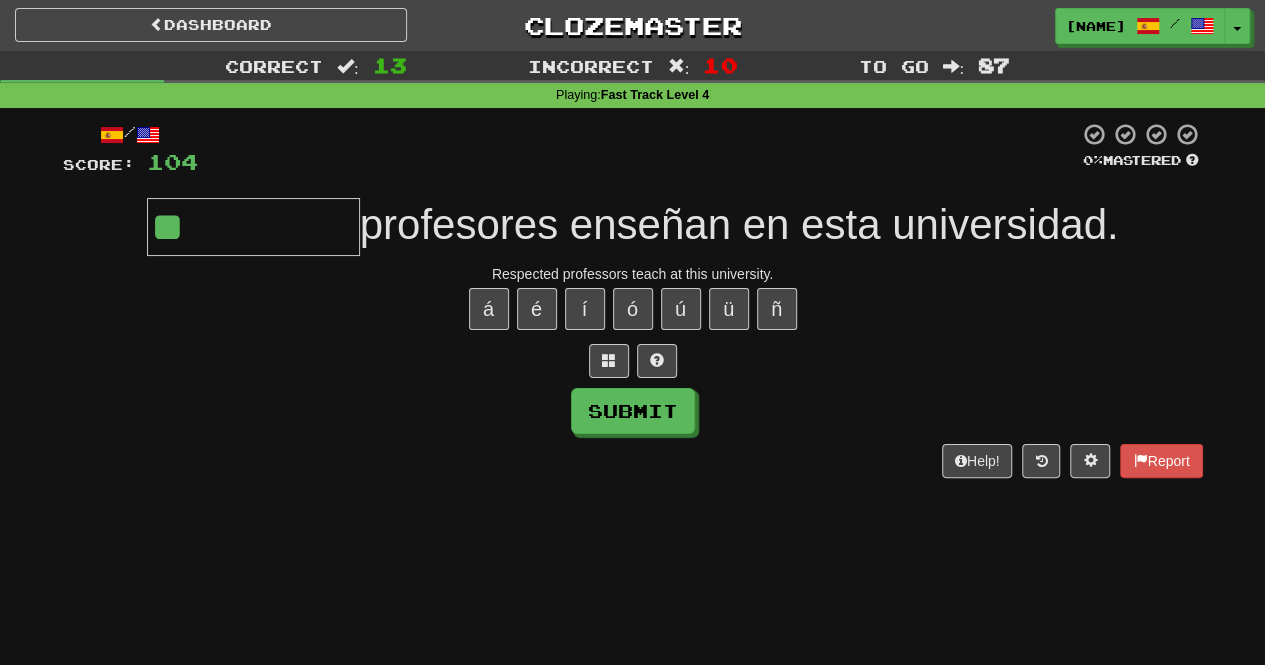 type on "*" 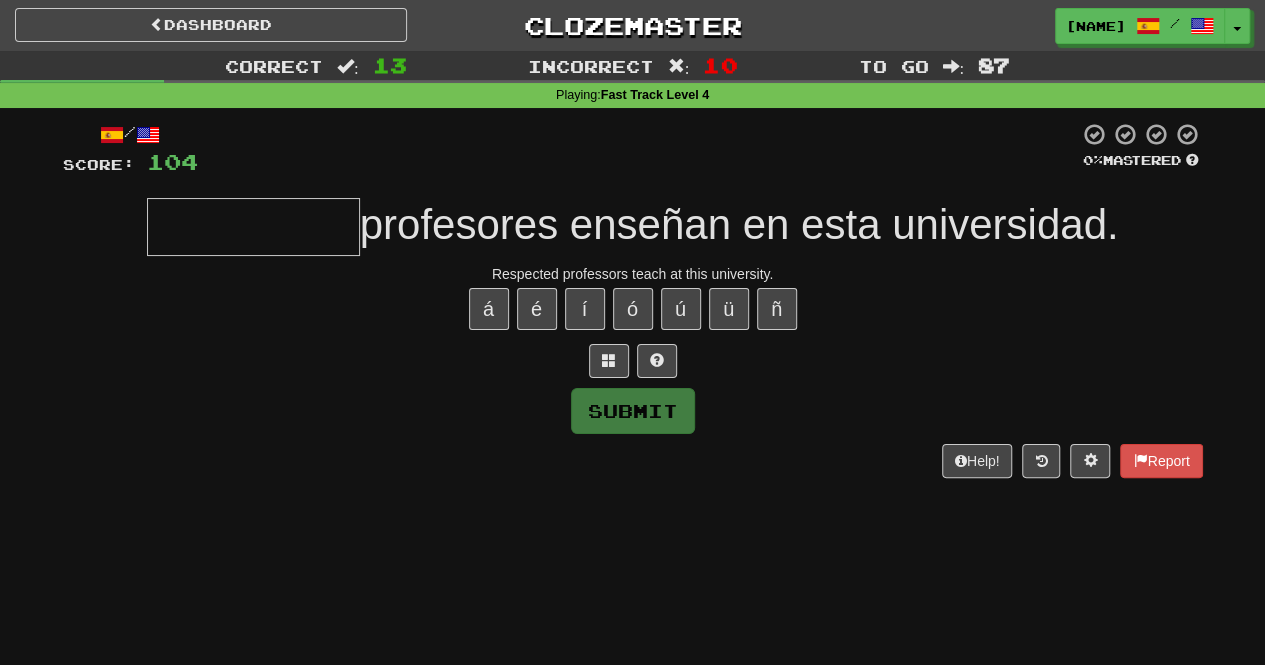 type on "*********" 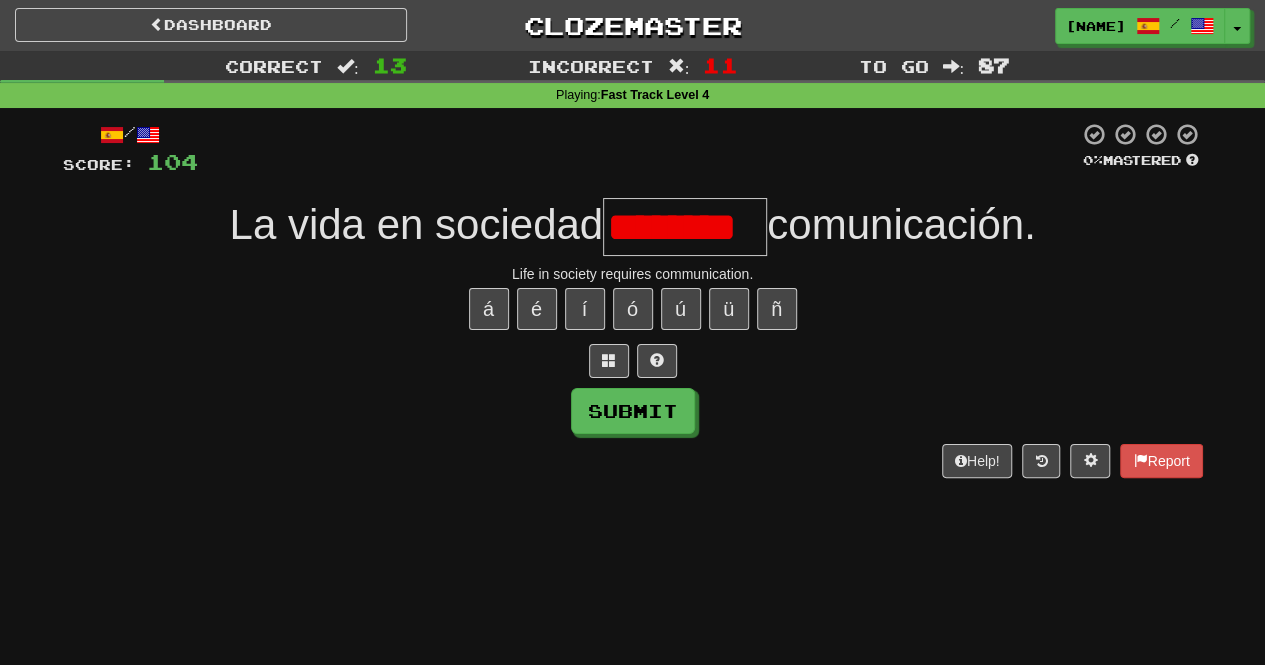type on "********" 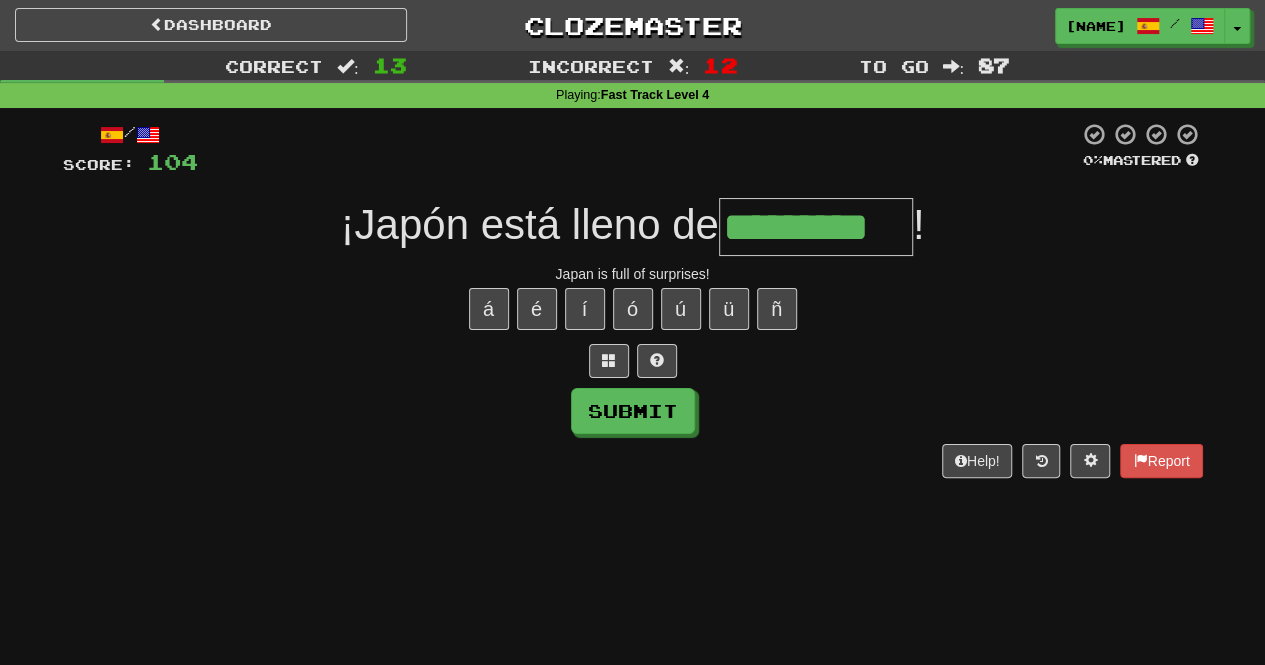 type on "*********" 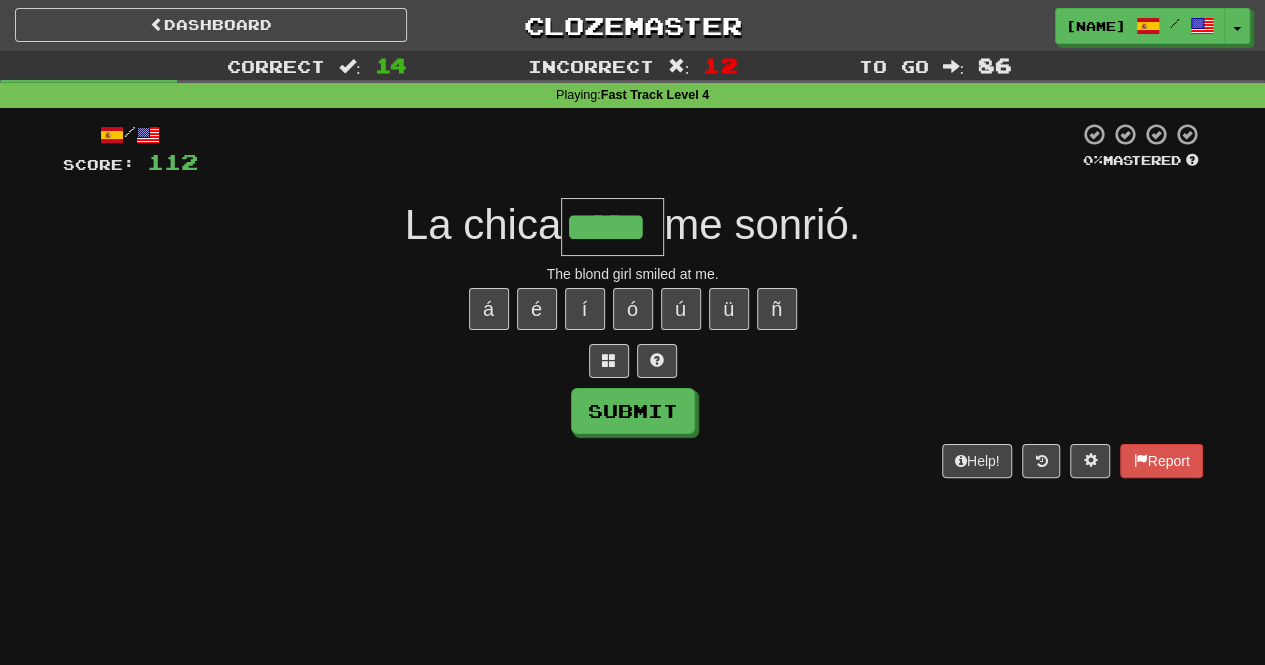 type on "*****" 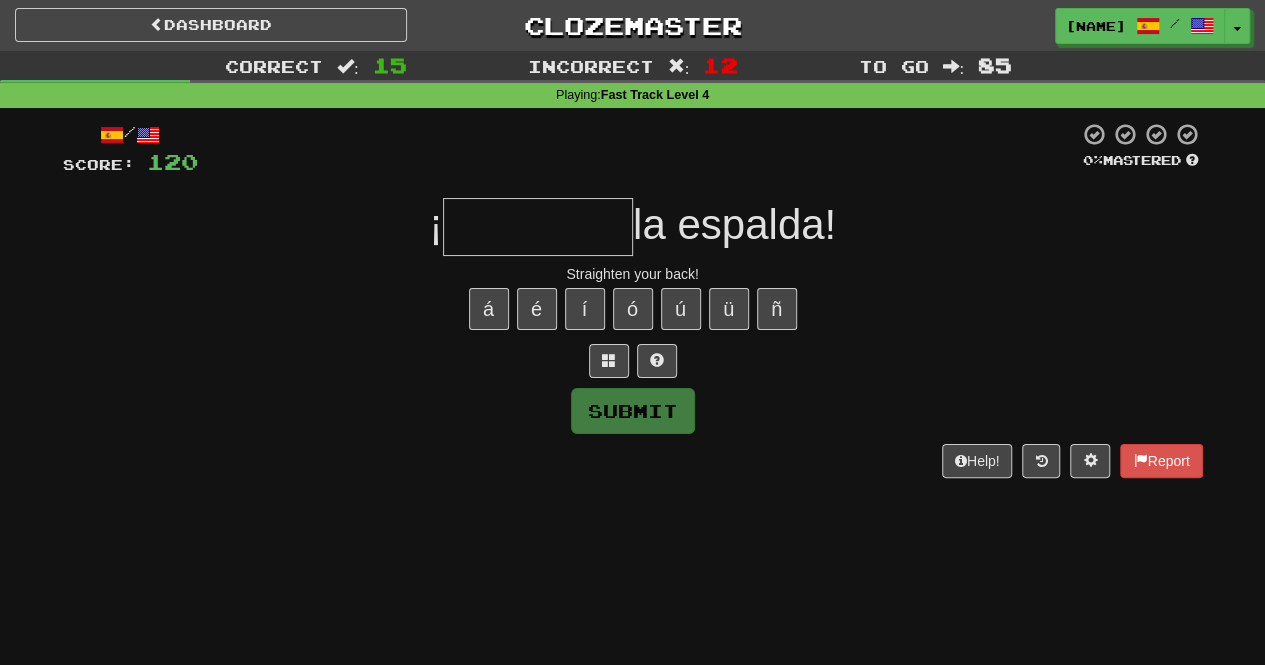 type on "********" 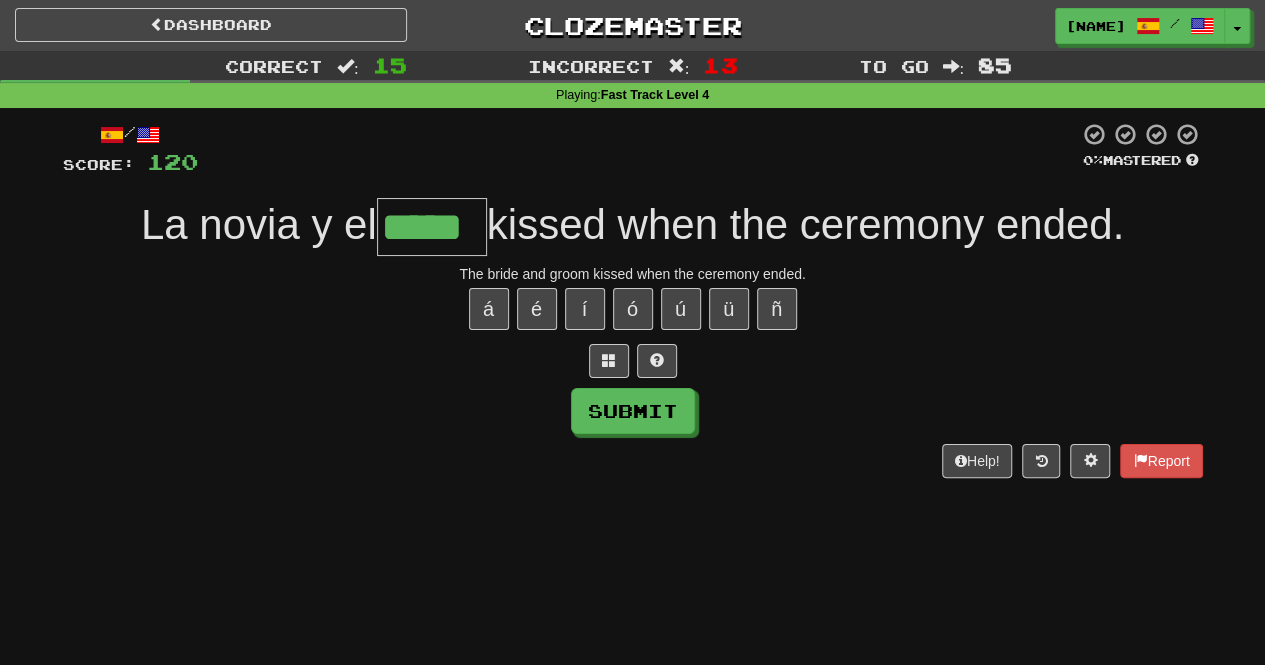 type on "*****" 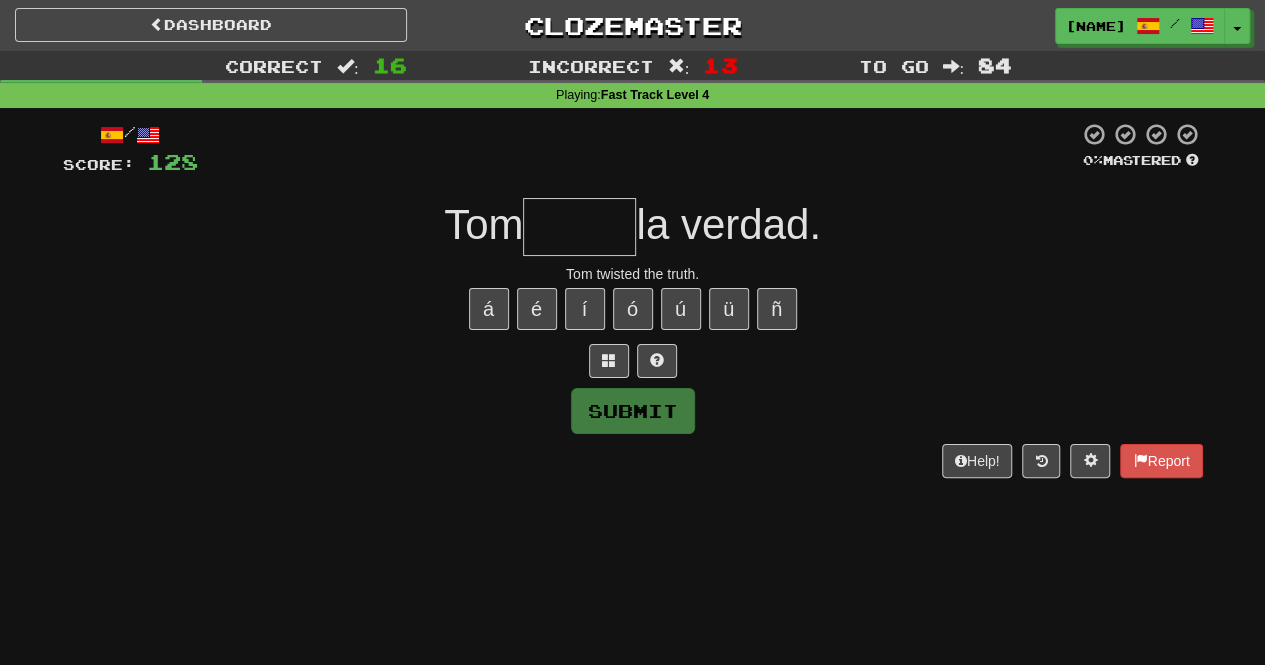 type on "******" 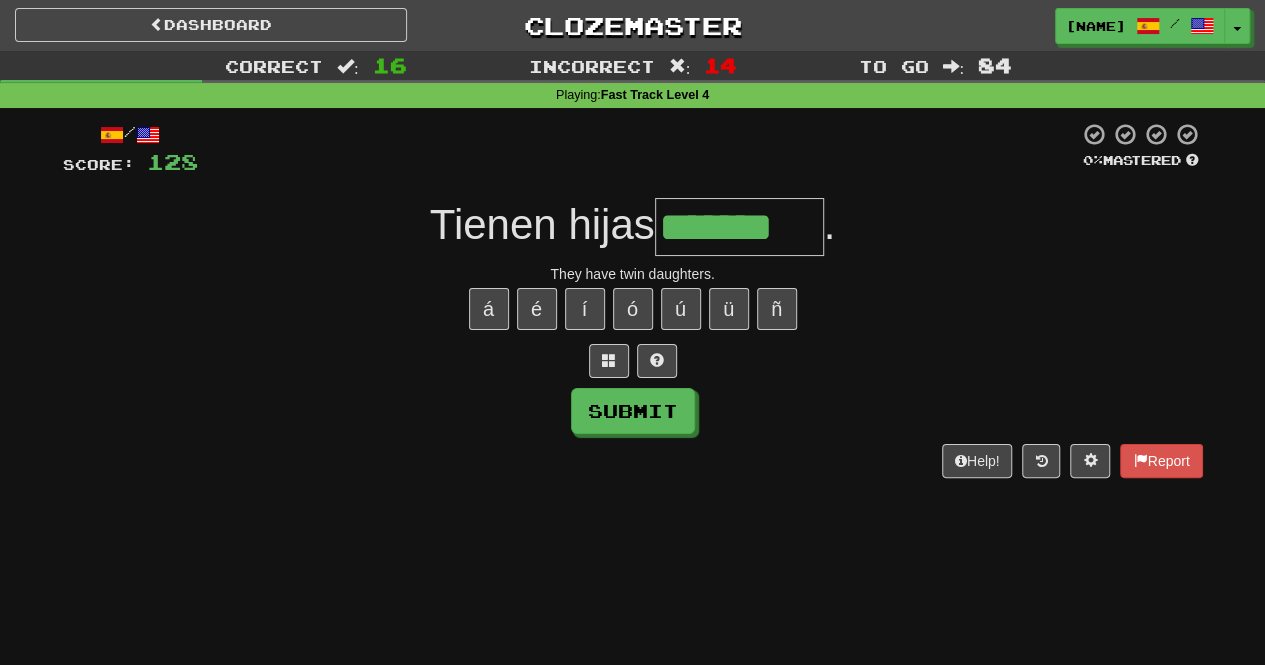 type on "*******" 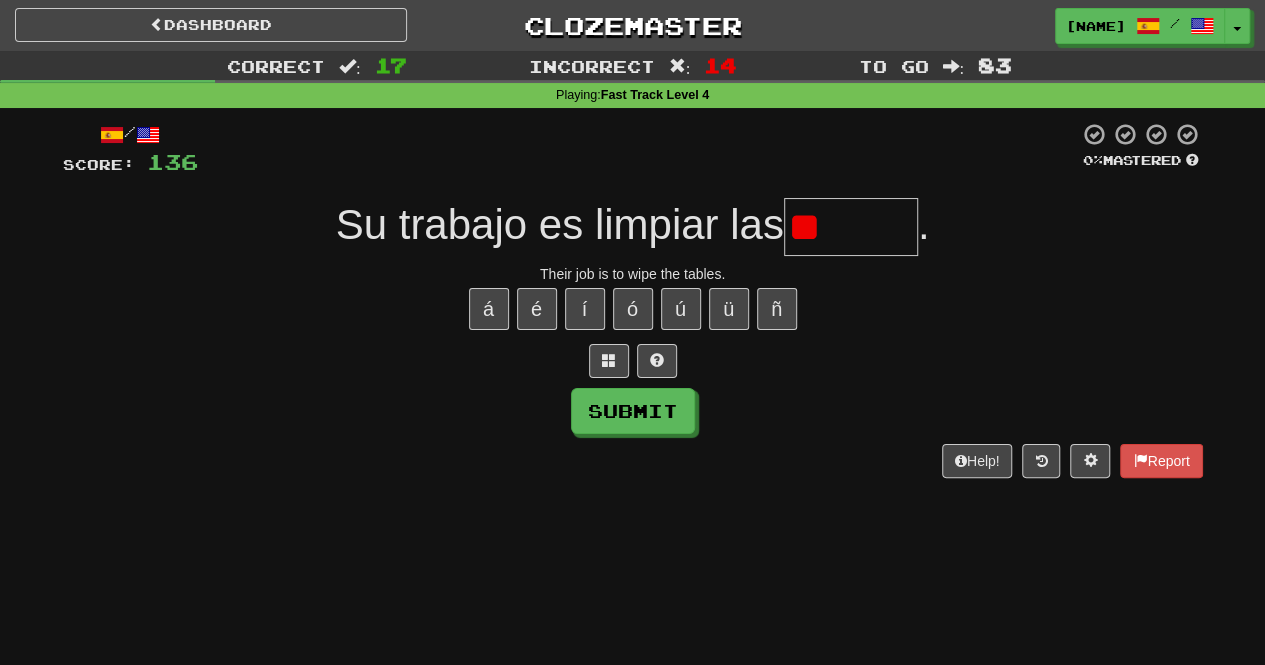 type on "*" 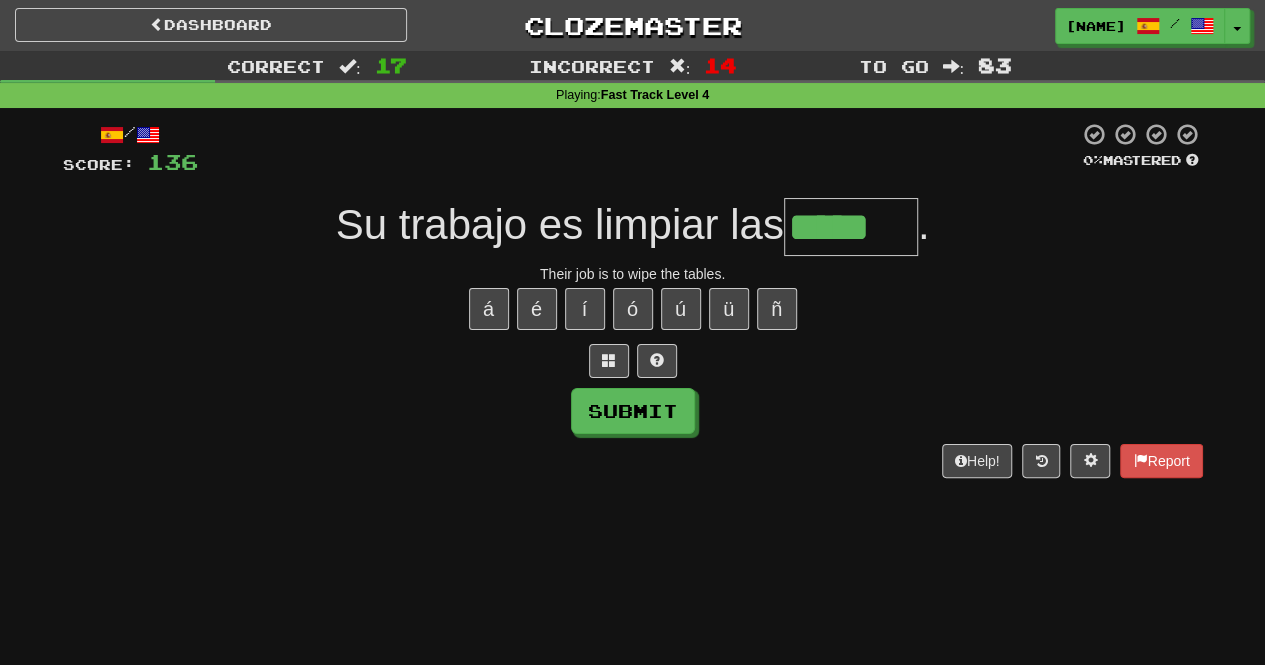type on "*****" 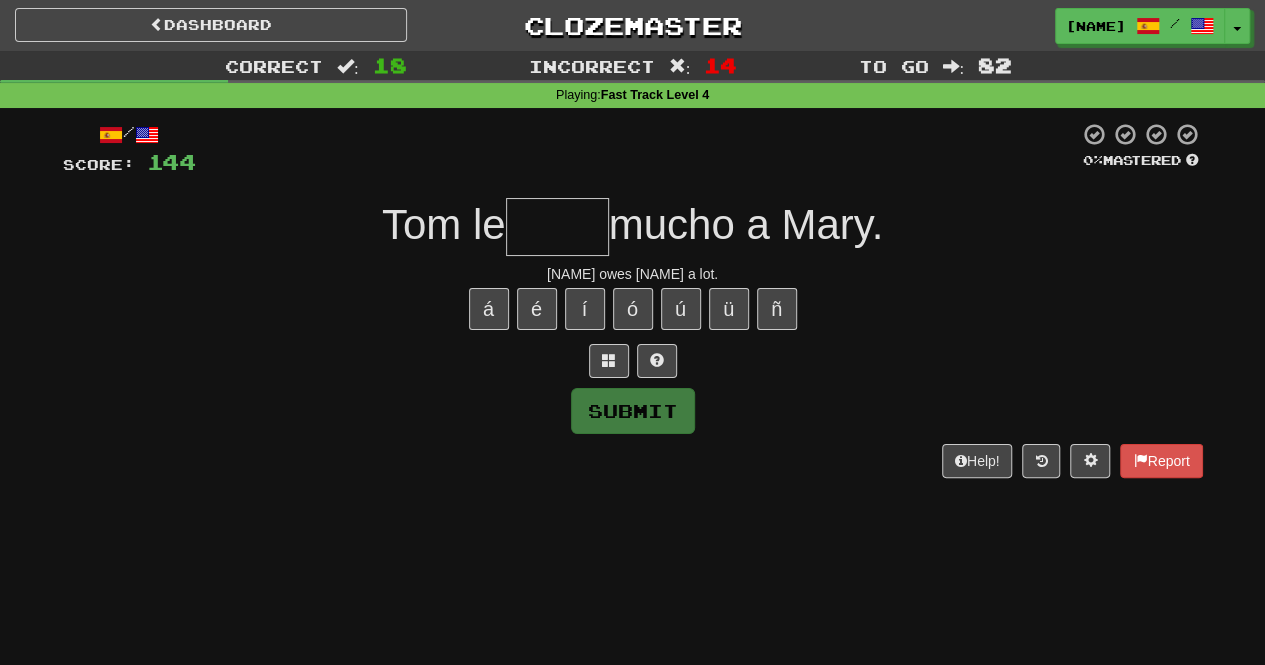 type on "****" 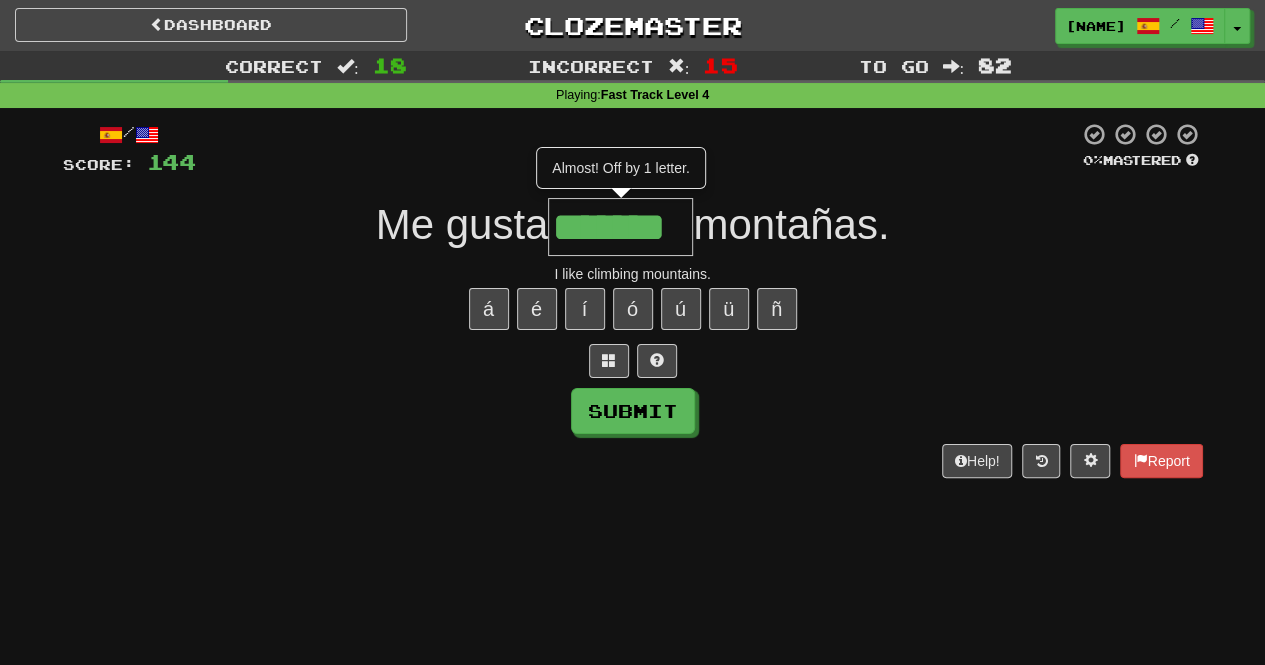 type on "*******" 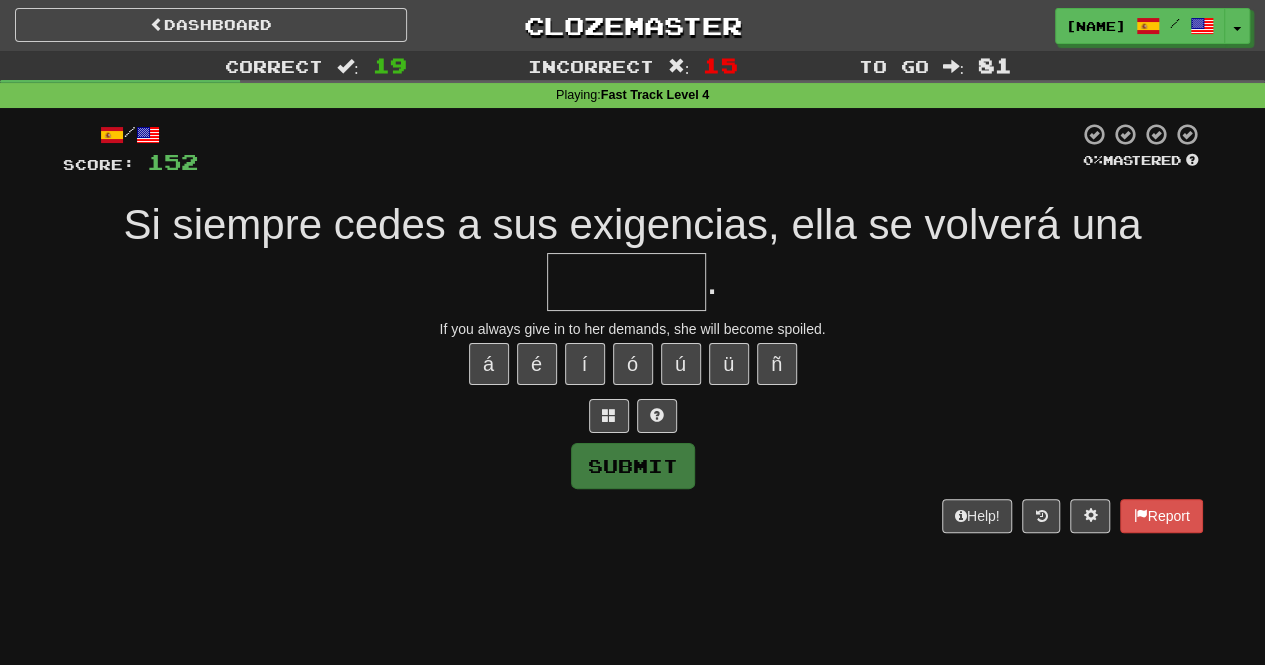 type on "******" 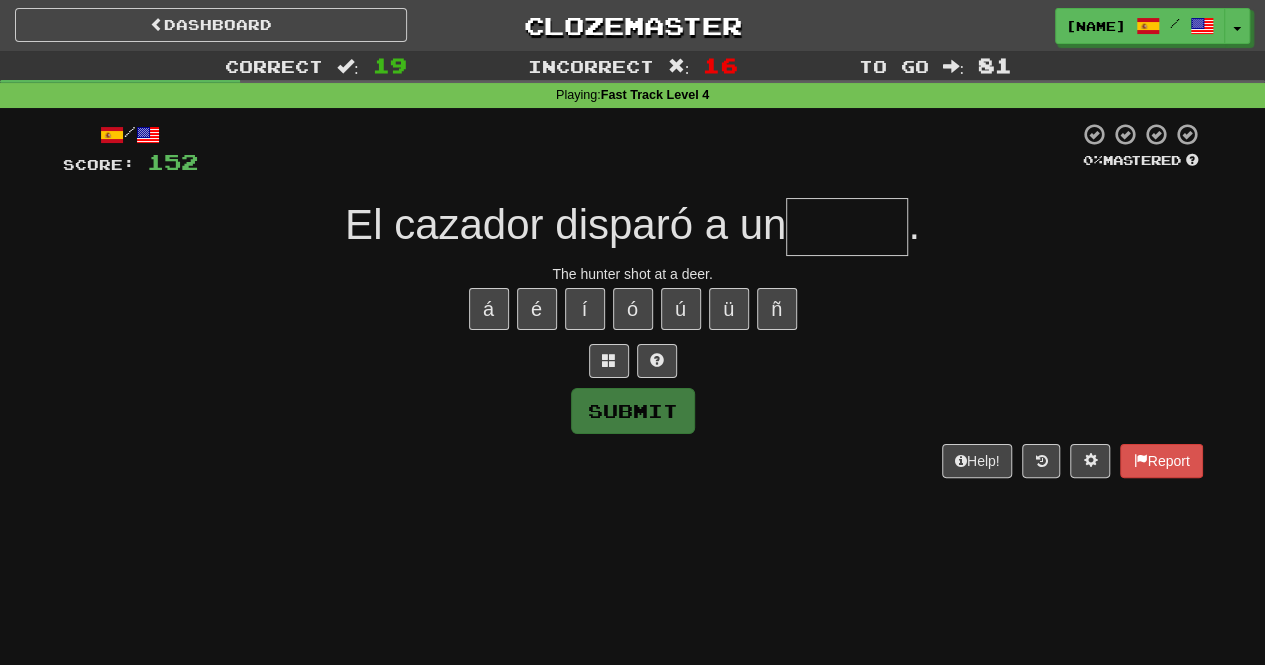 type on "******" 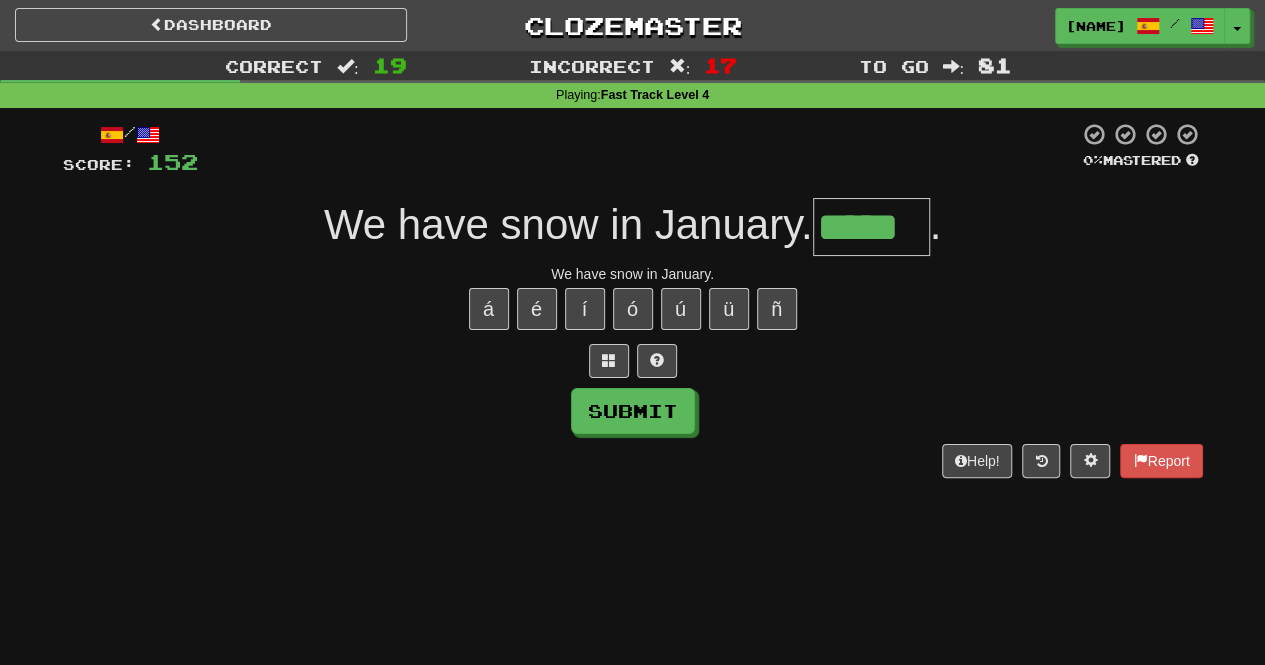 type on "*****" 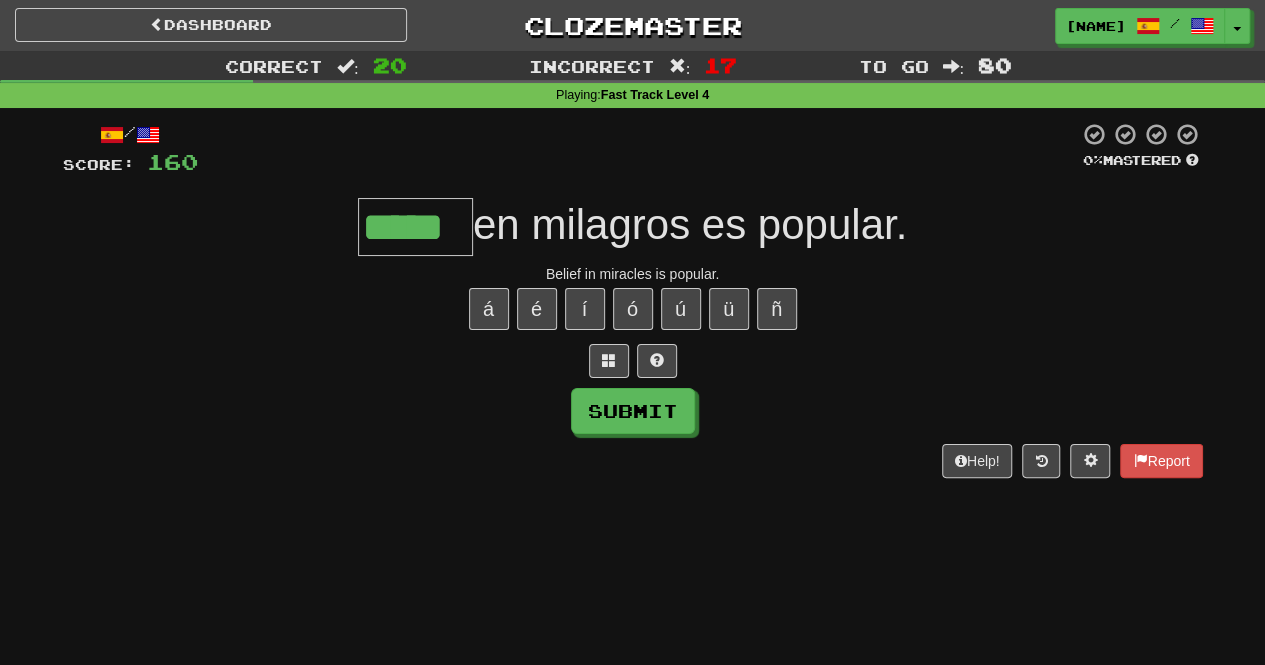type on "*****" 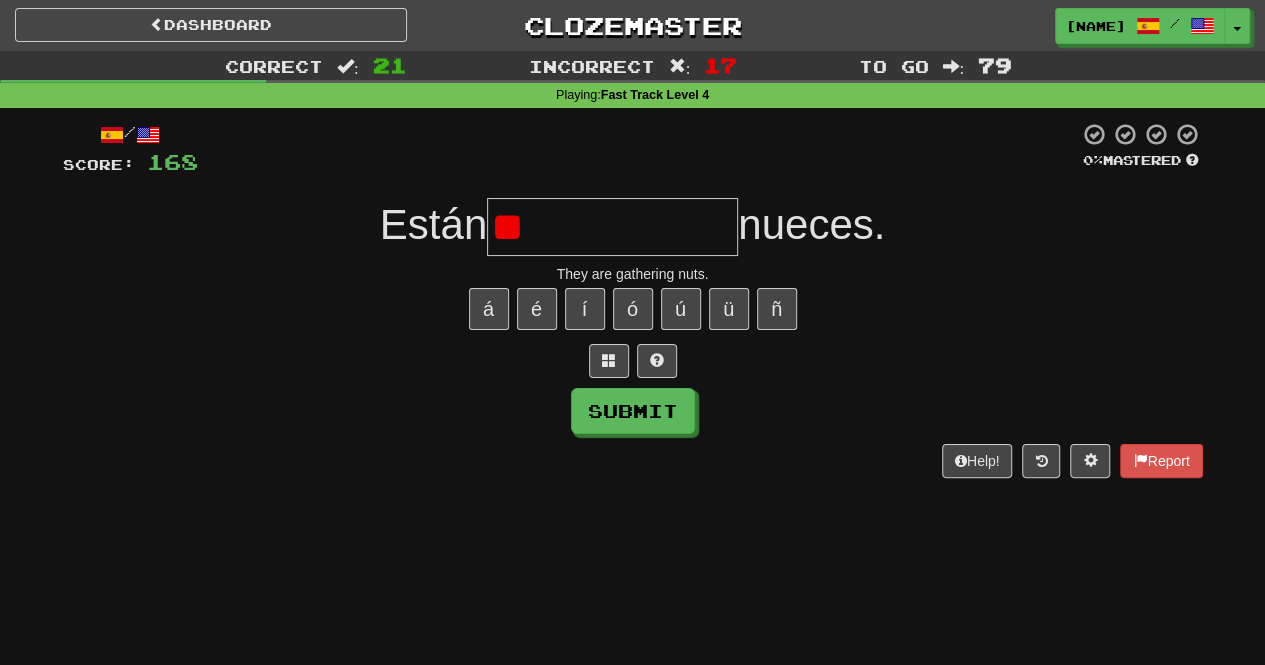 type on "*" 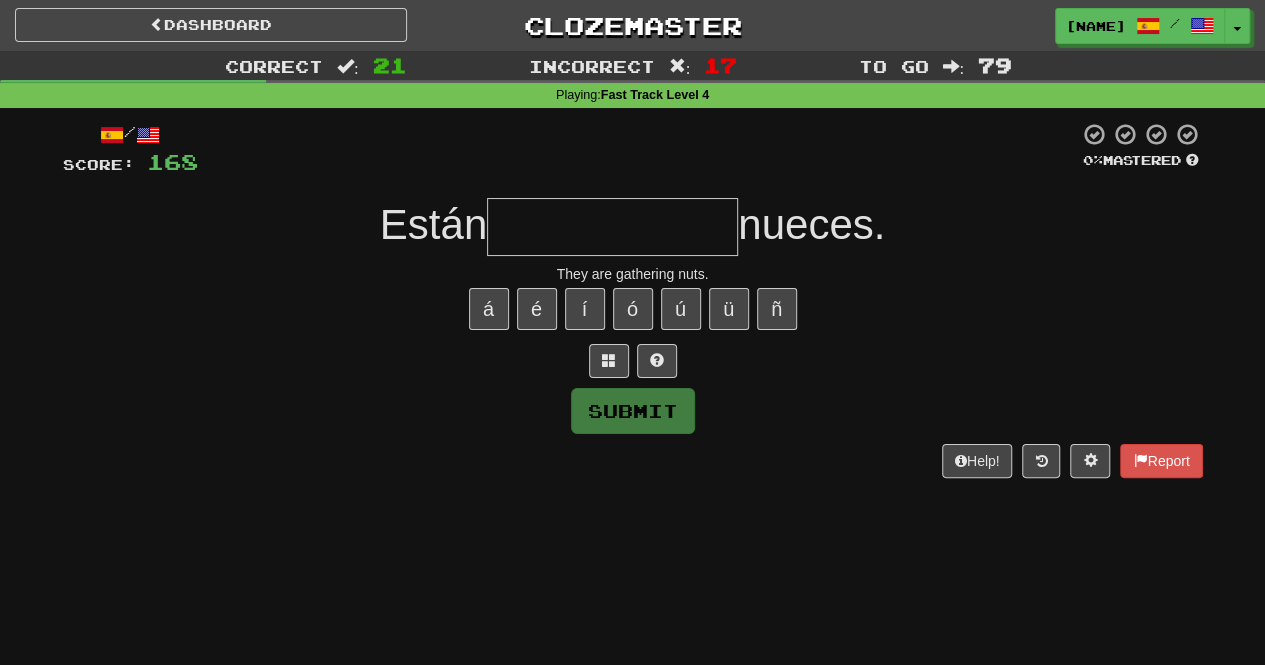 type on "**********" 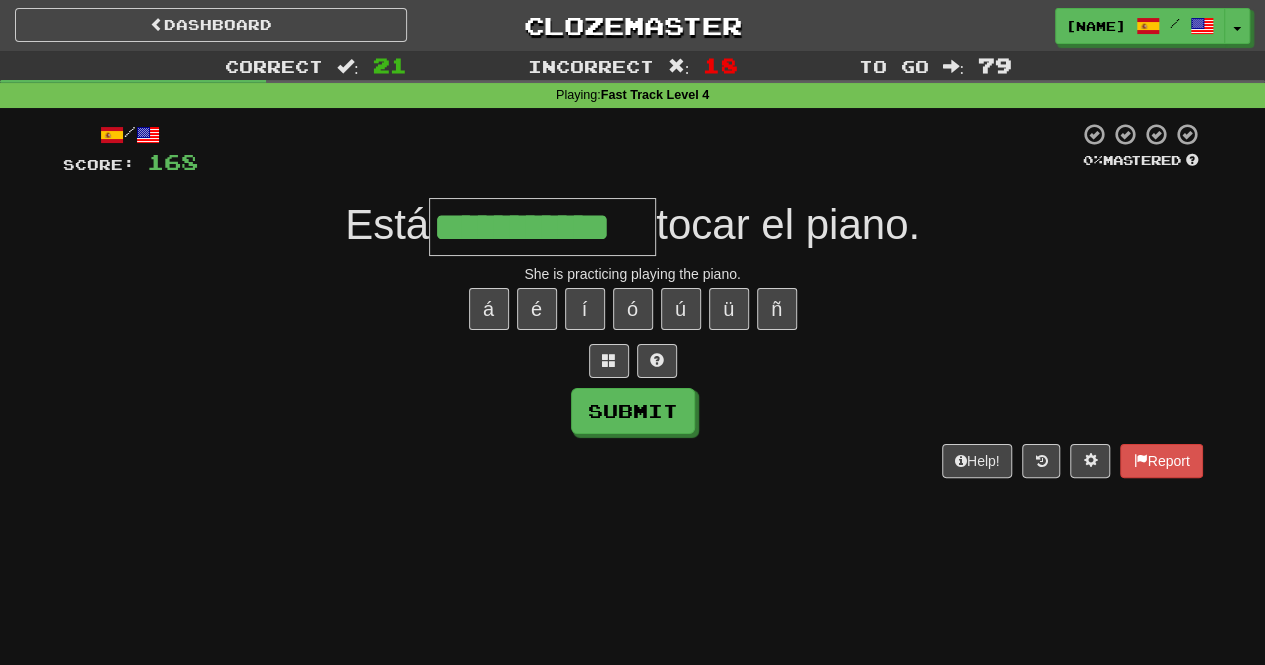 type on "**********" 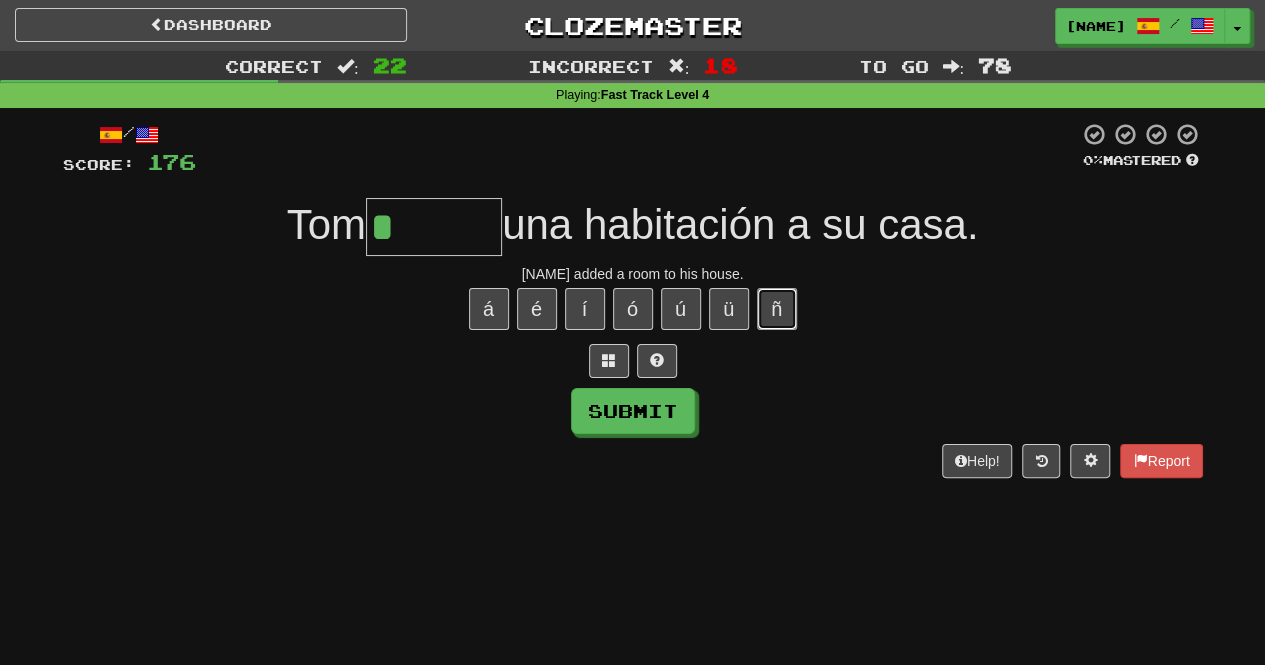 click on "ñ" at bounding box center (777, 309) 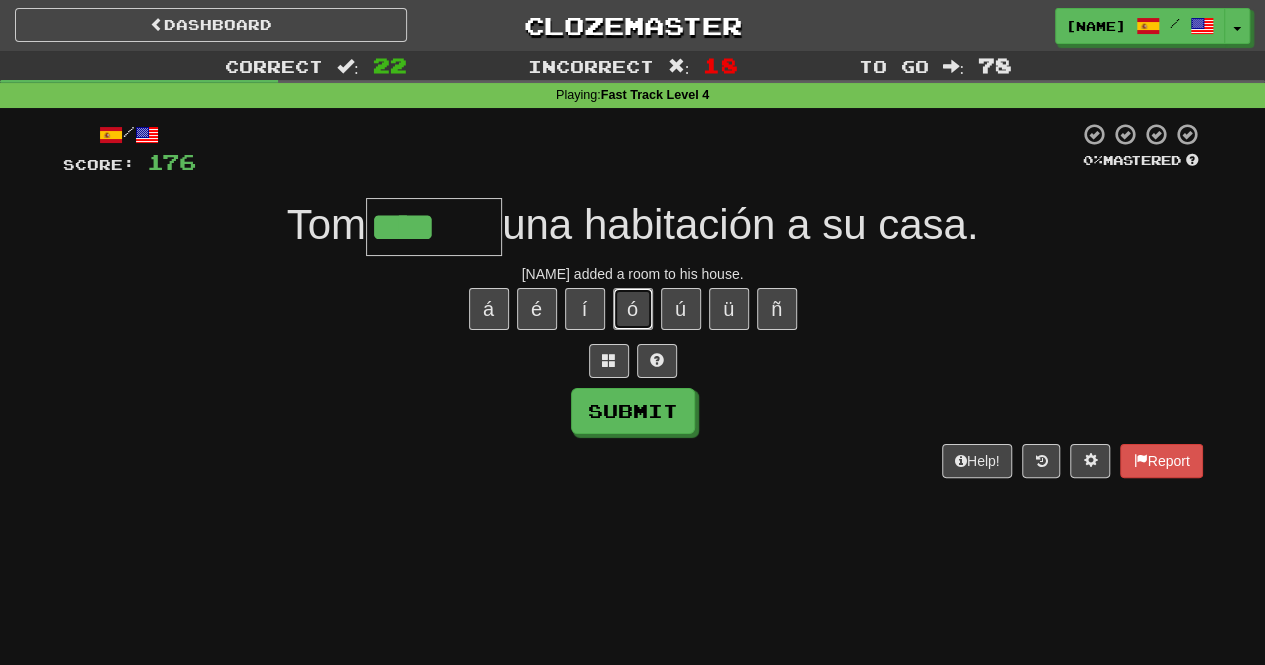click on "ó" at bounding box center (633, 309) 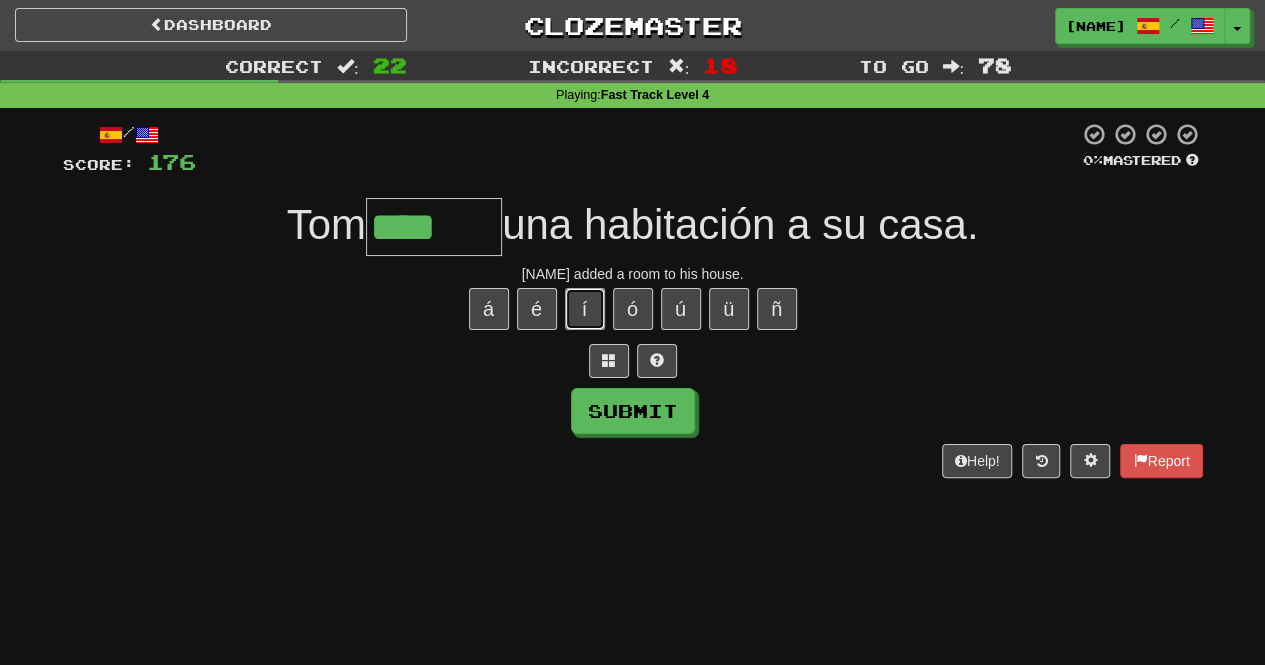 click on "í" at bounding box center [585, 309] 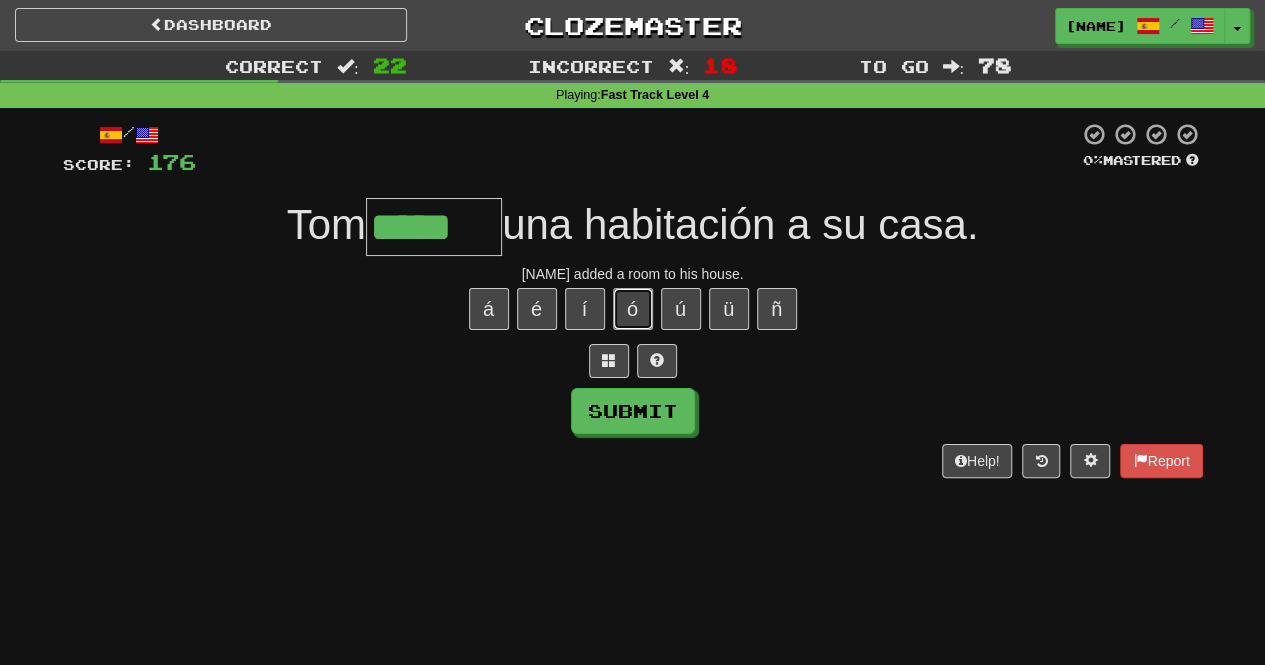 click on "ó" at bounding box center [633, 309] 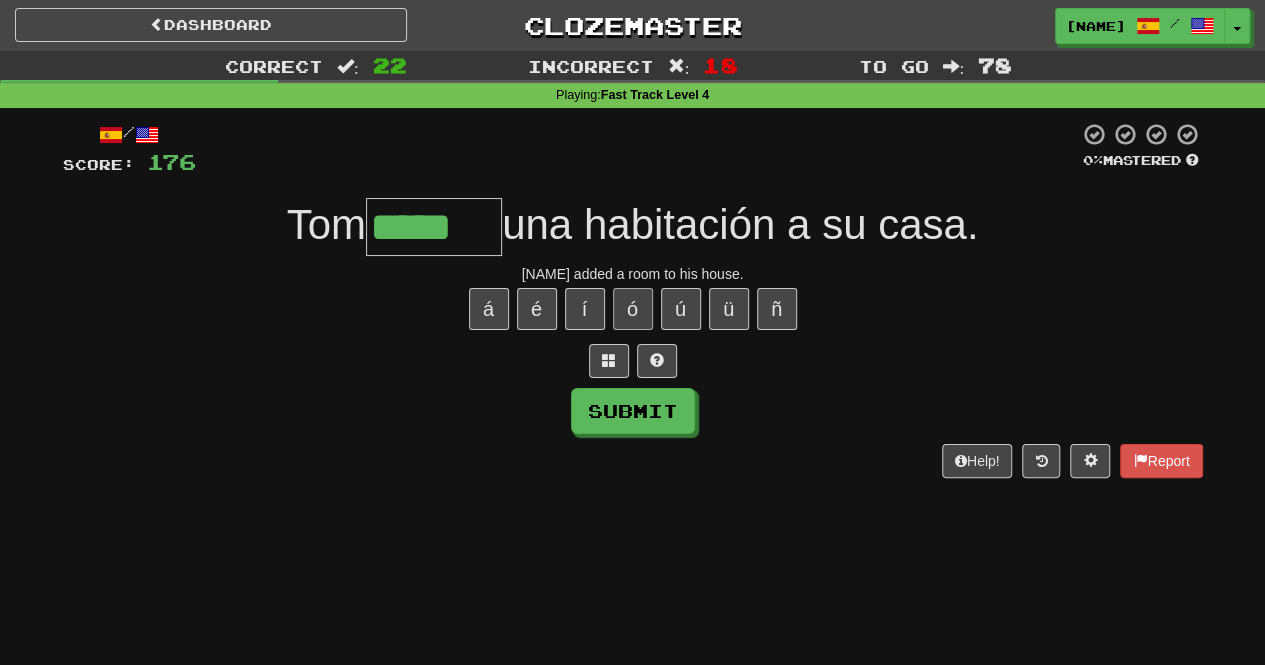 type on "******" 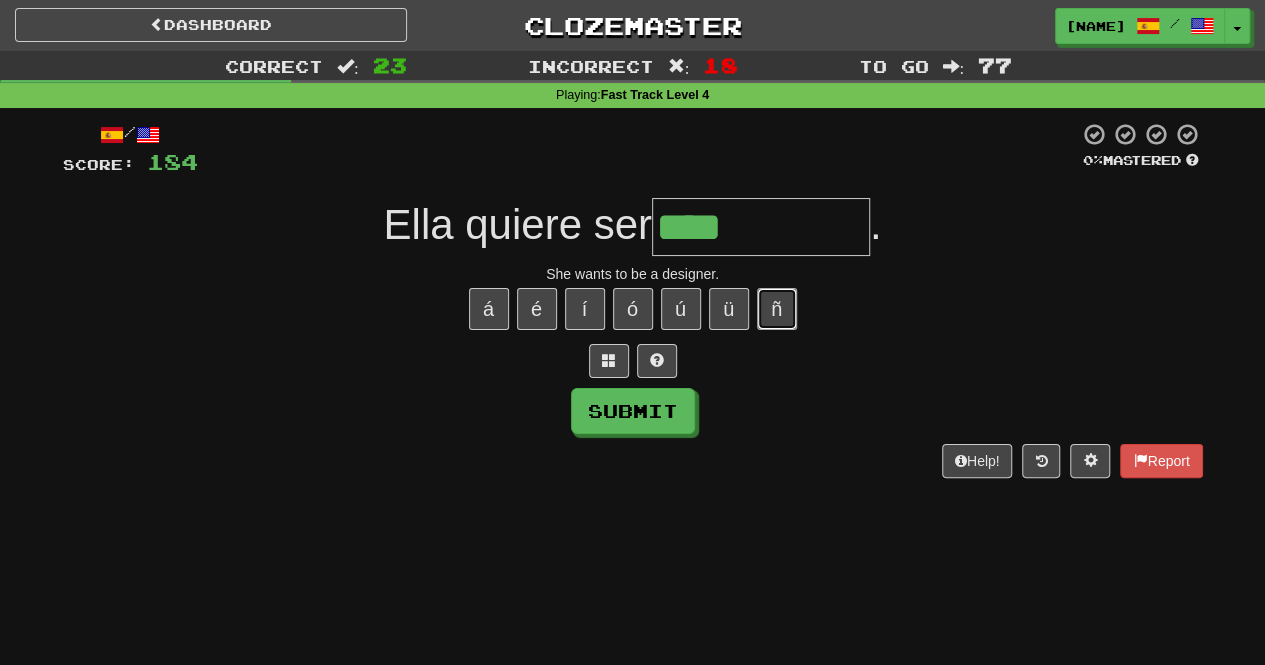 click on "ñ" at bounding box center [777, 309] 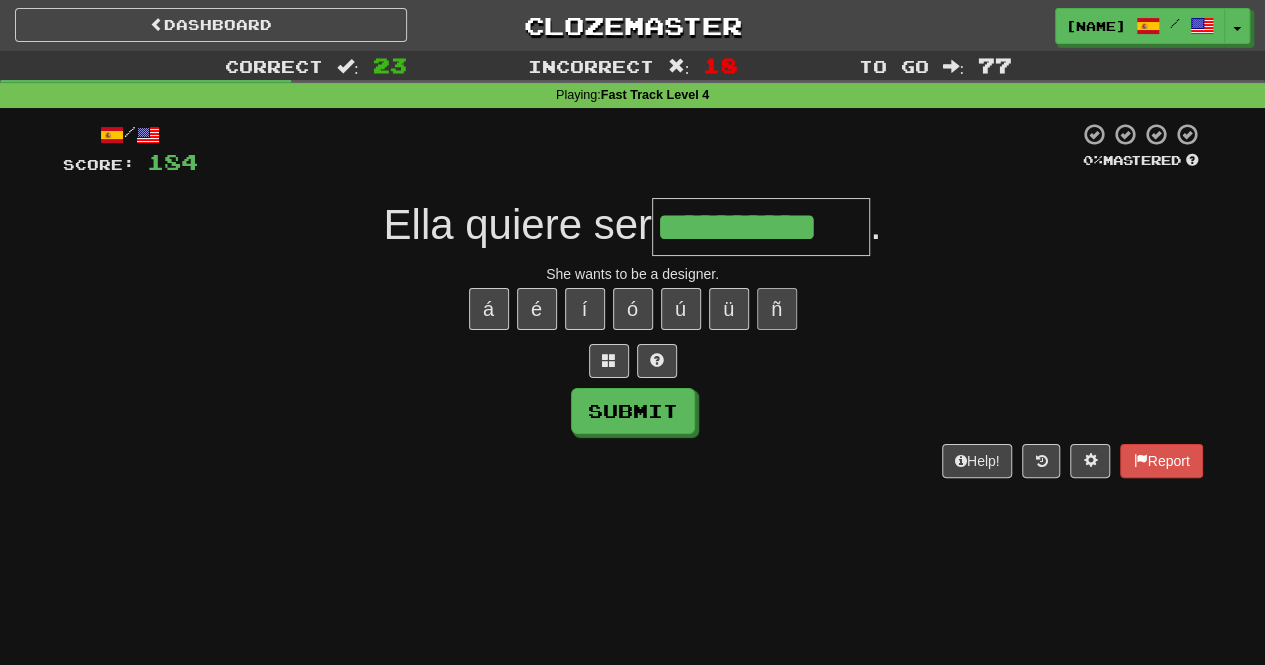 type on "**********" 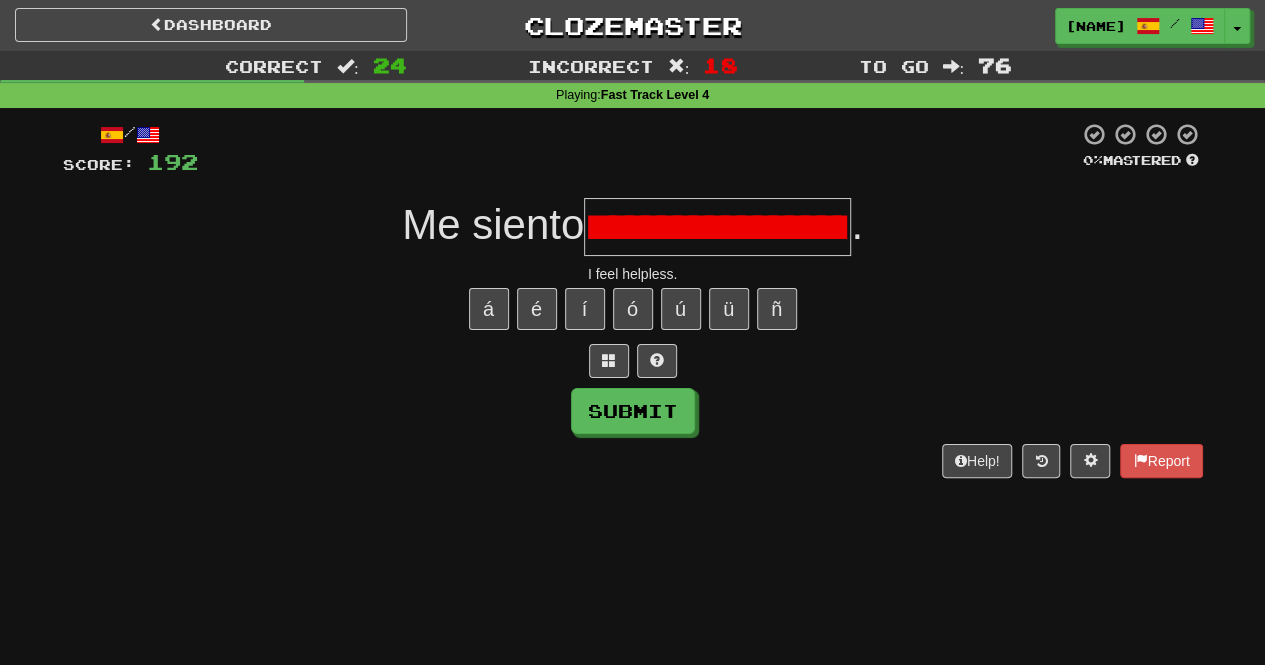 scroll, scrollTop: 0, scrollLeft: 0, axis: both 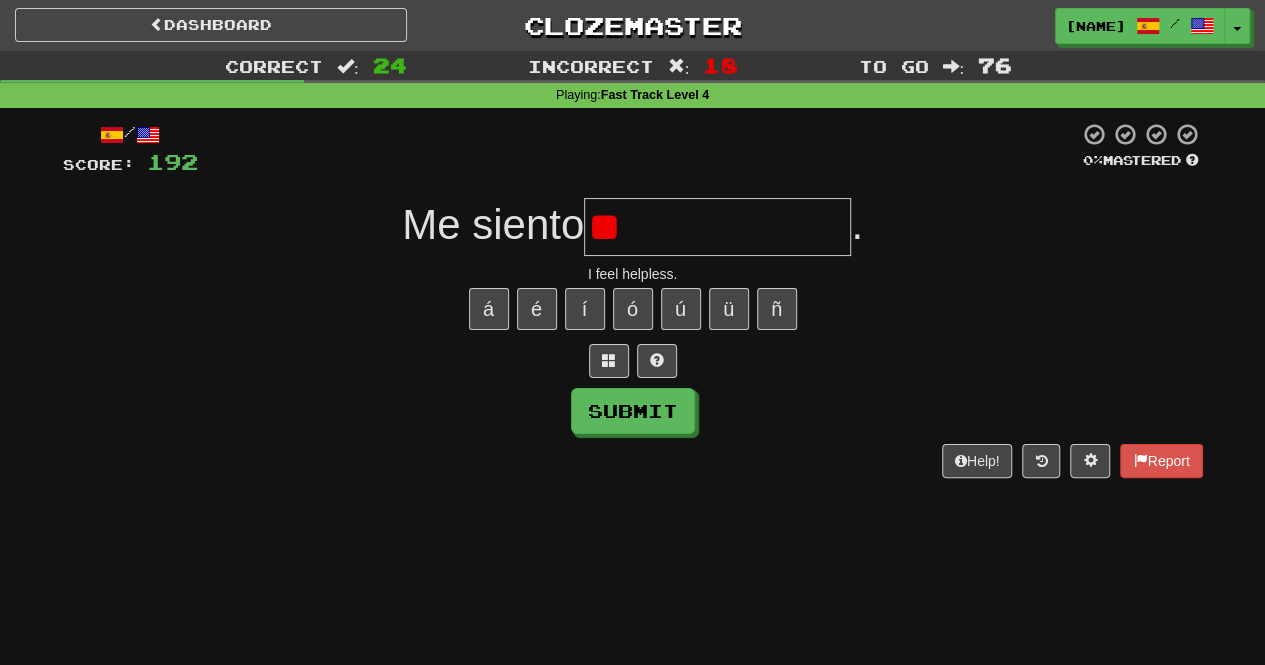 type on "*" 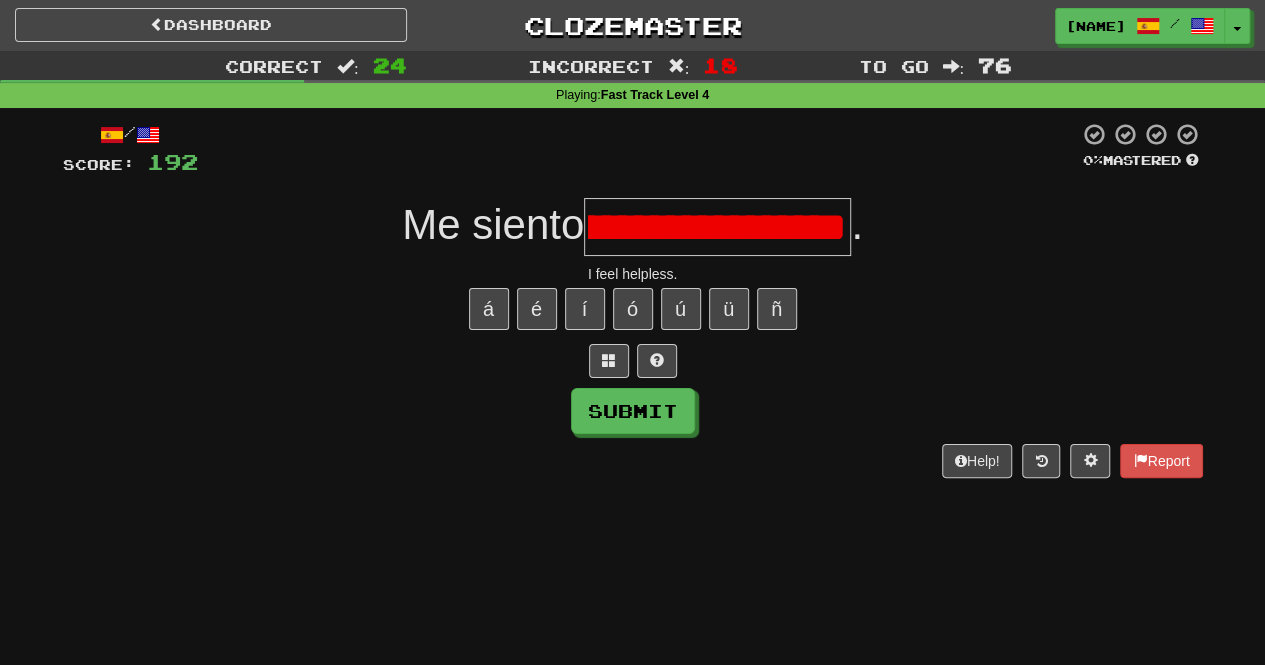 scroll, scrollTop: 0, scrollLeft: 35097, axis: horizontal 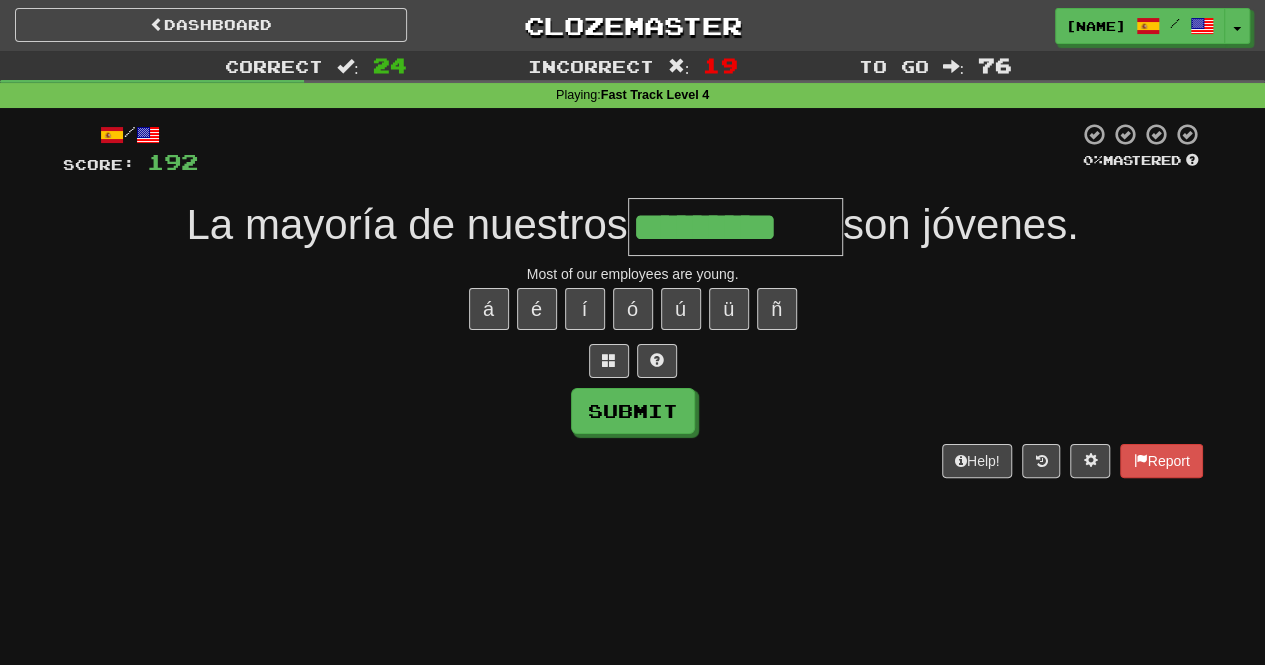 type on "*********" 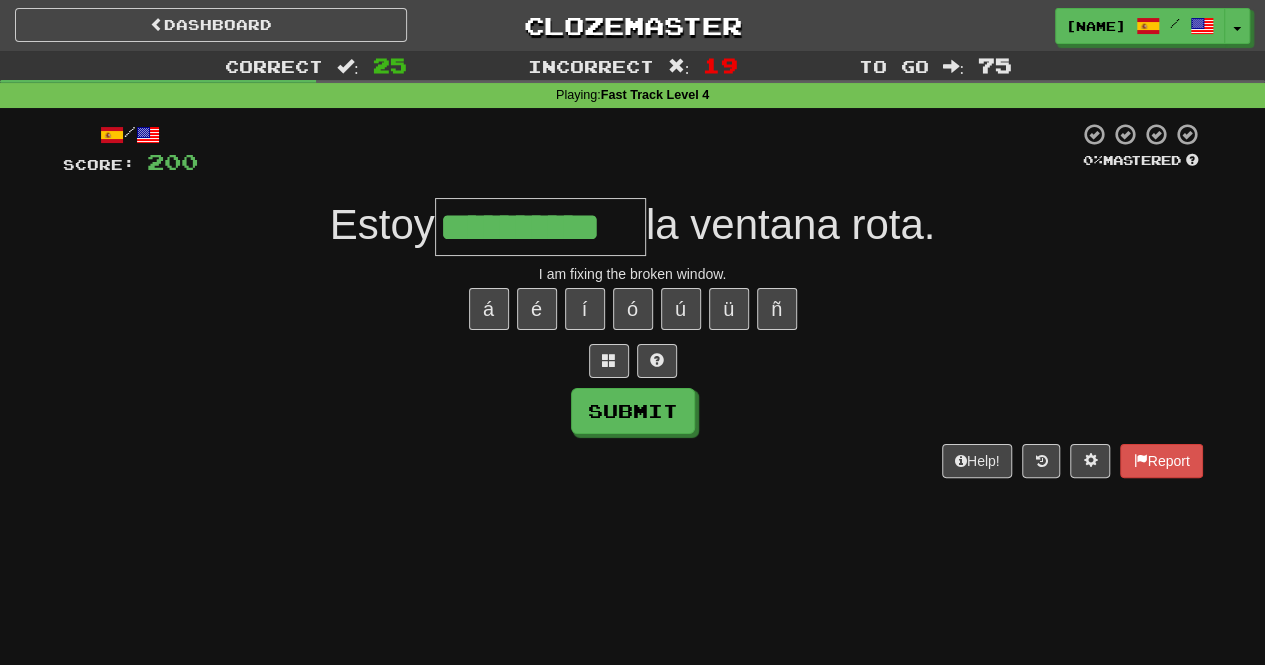 type on "**********" 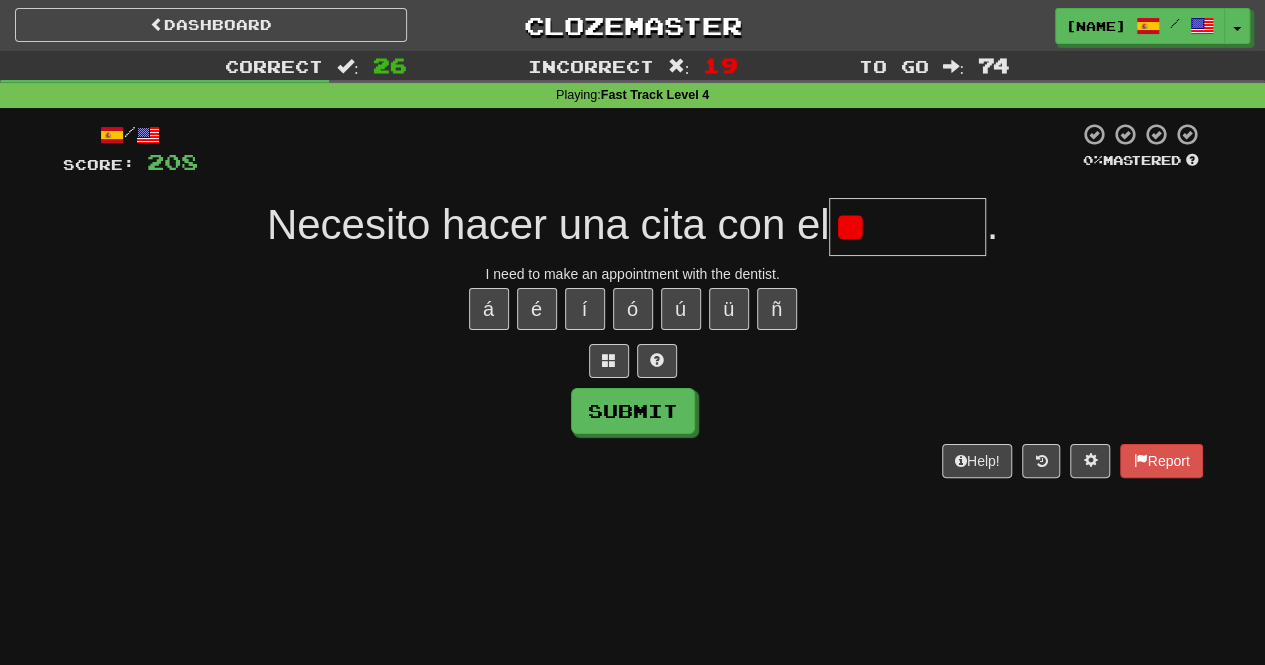 type on "*" 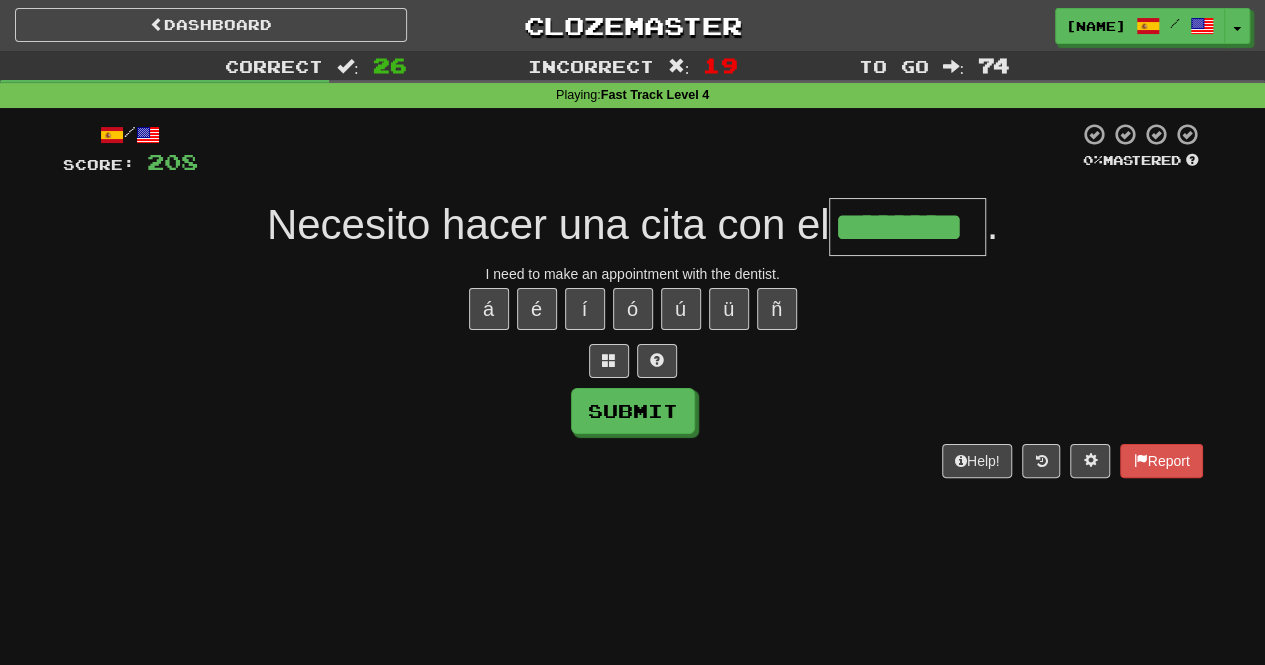 type on "********" 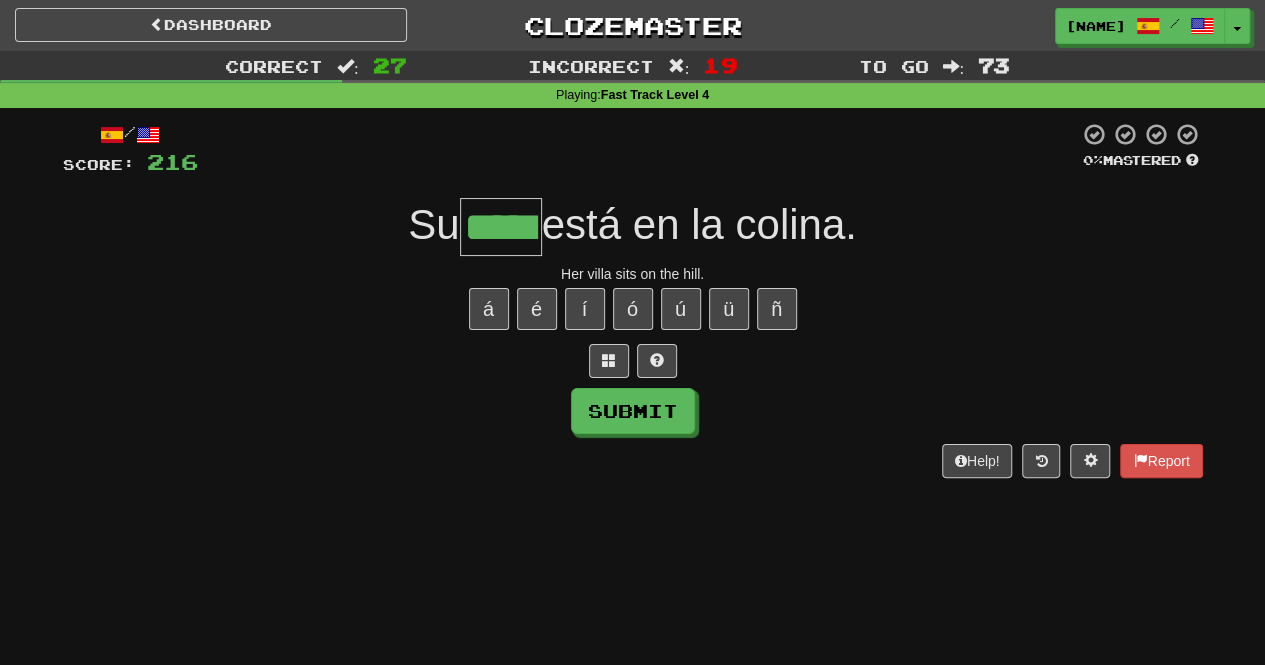 type on "*****" 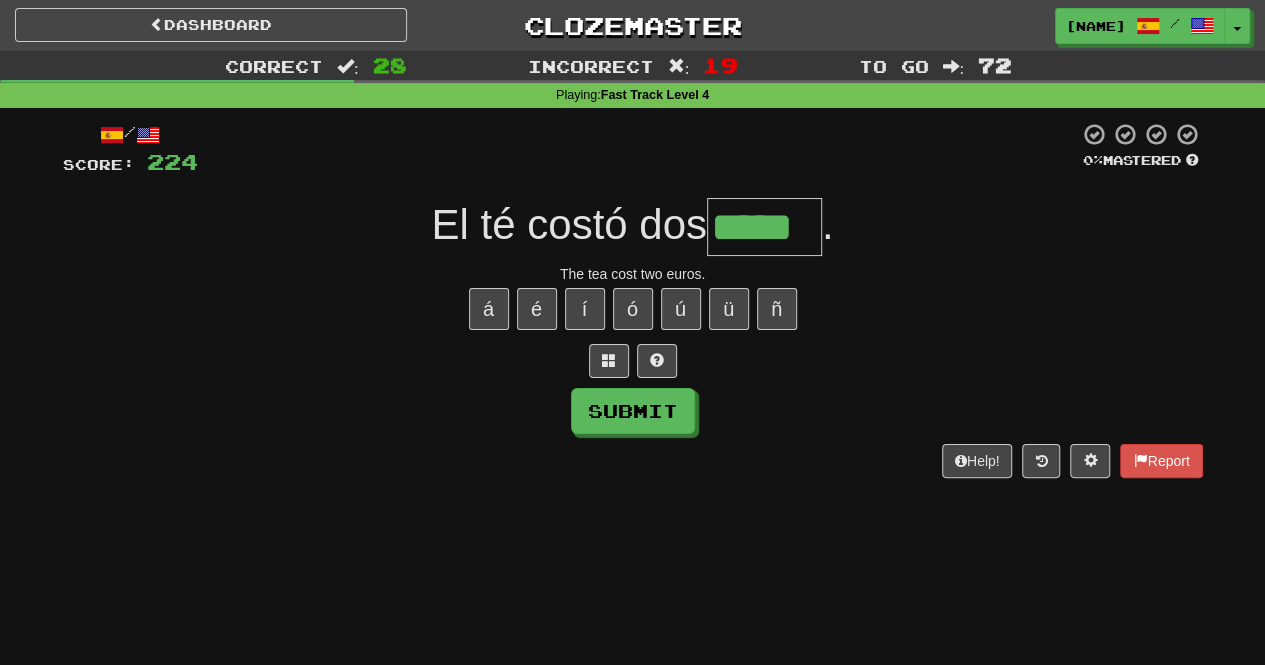type on "*****" 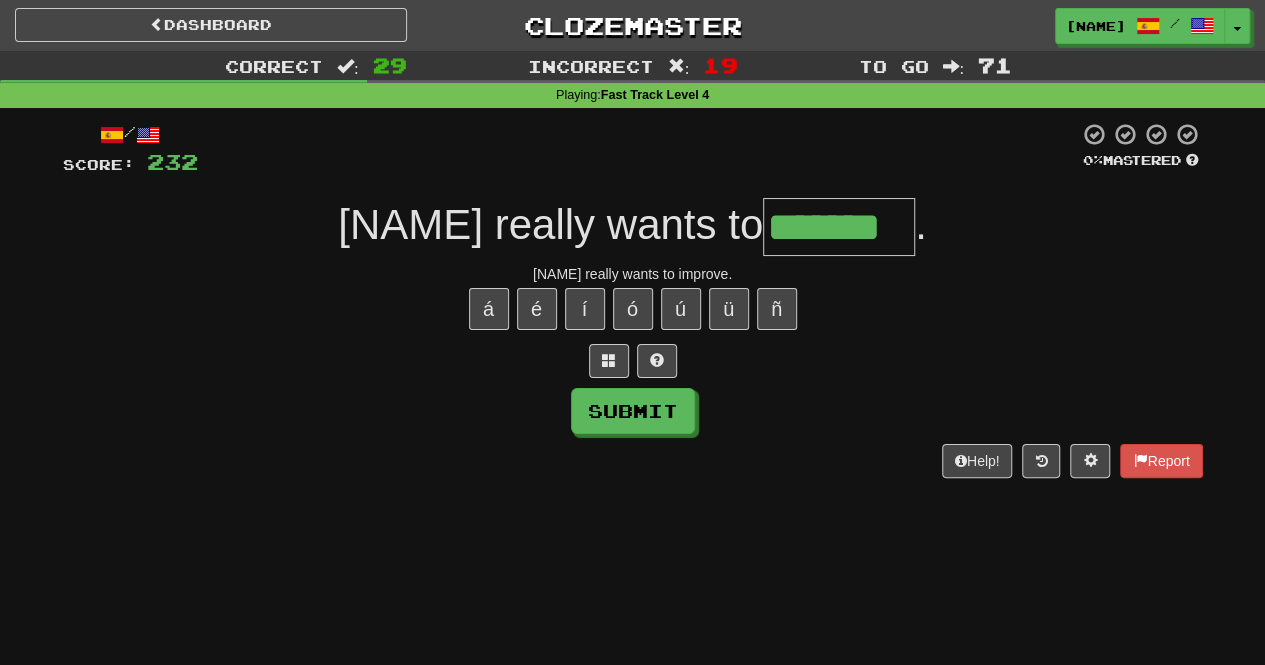 type on "*******" 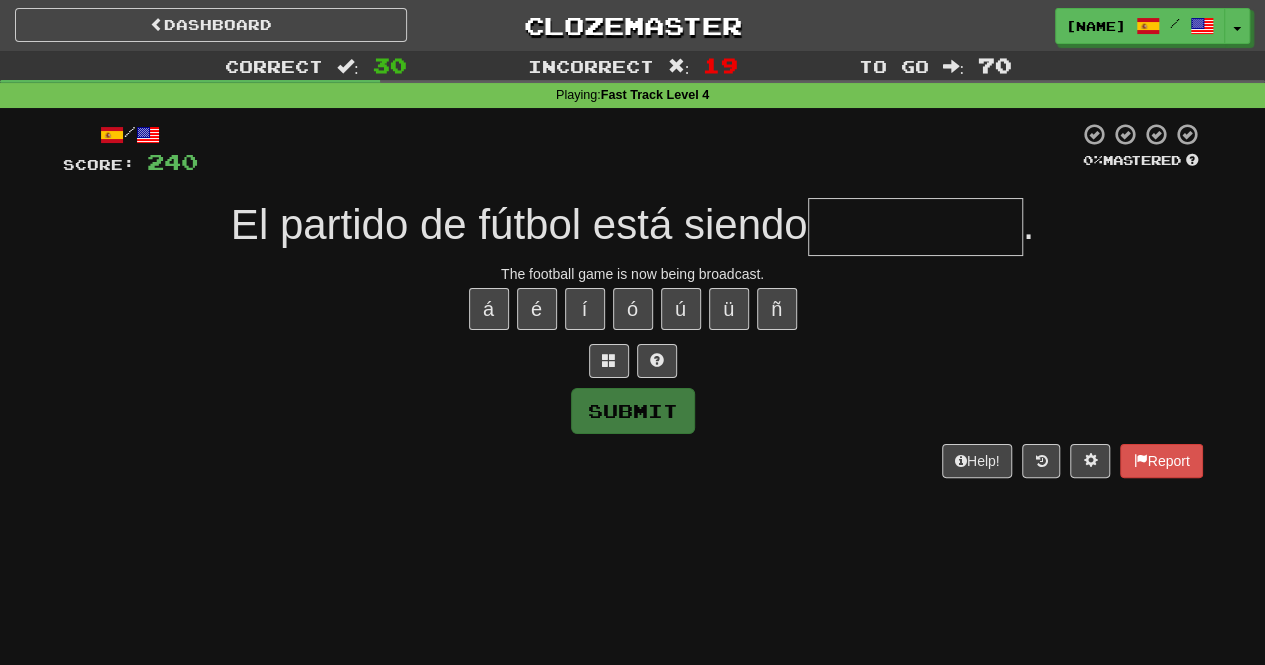type on "**********" 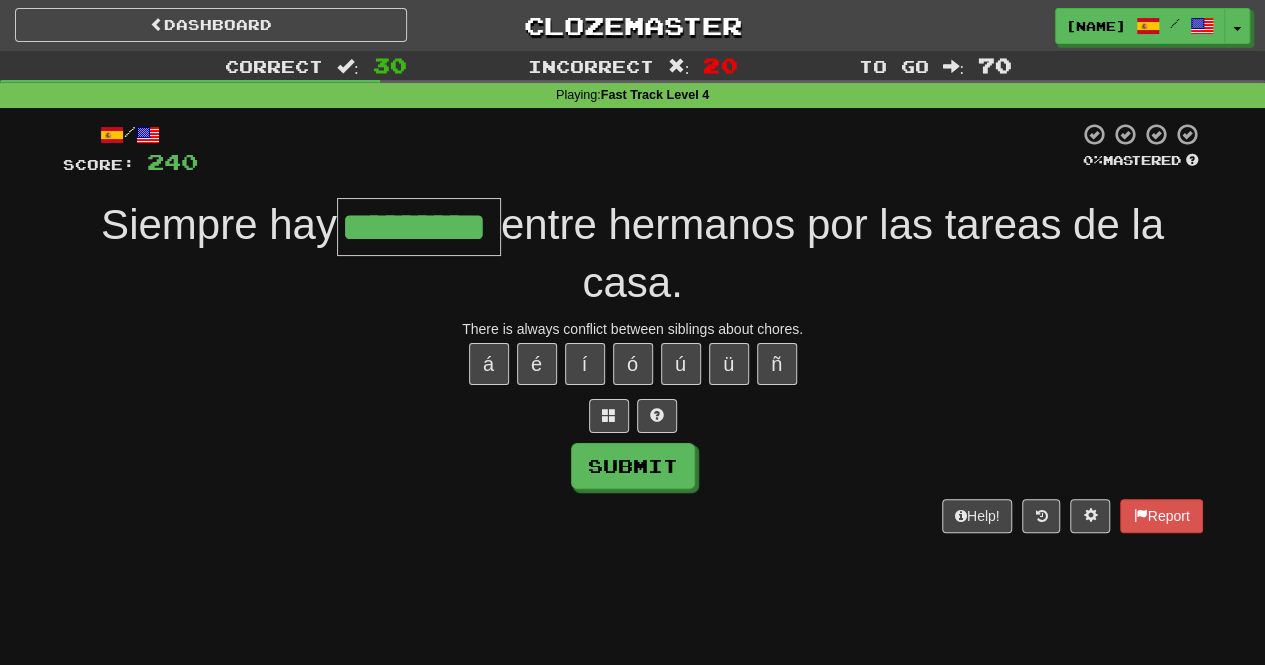 type on "*********" 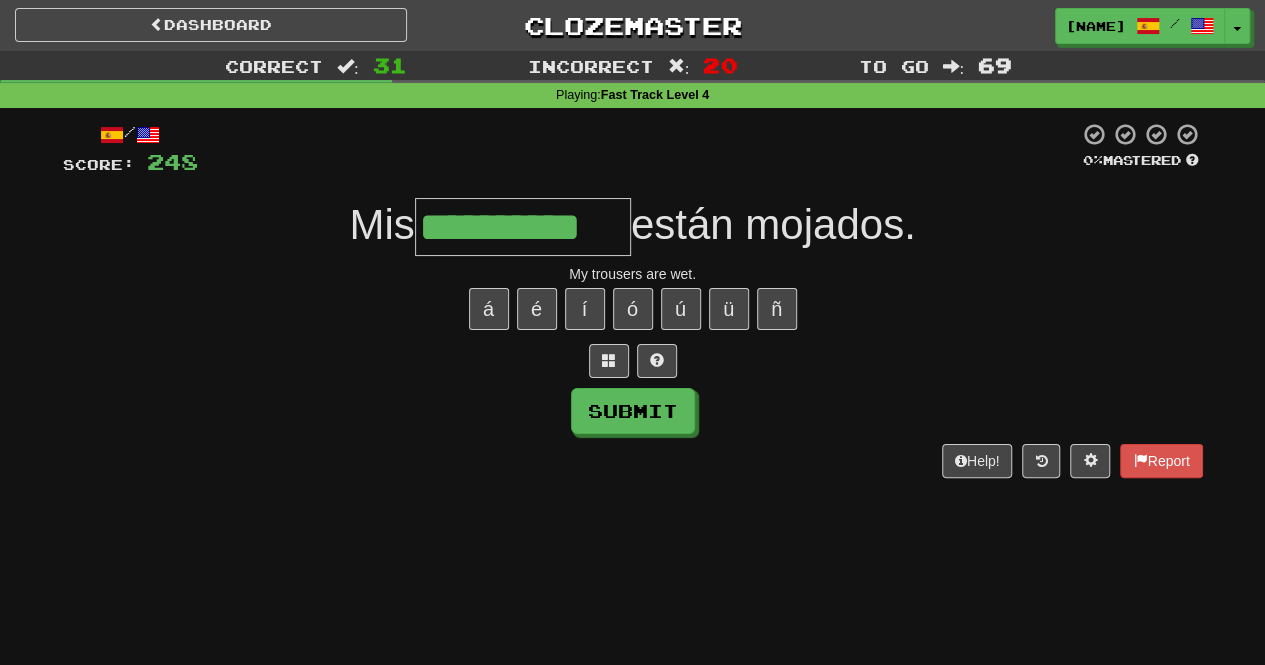 type on "**********" 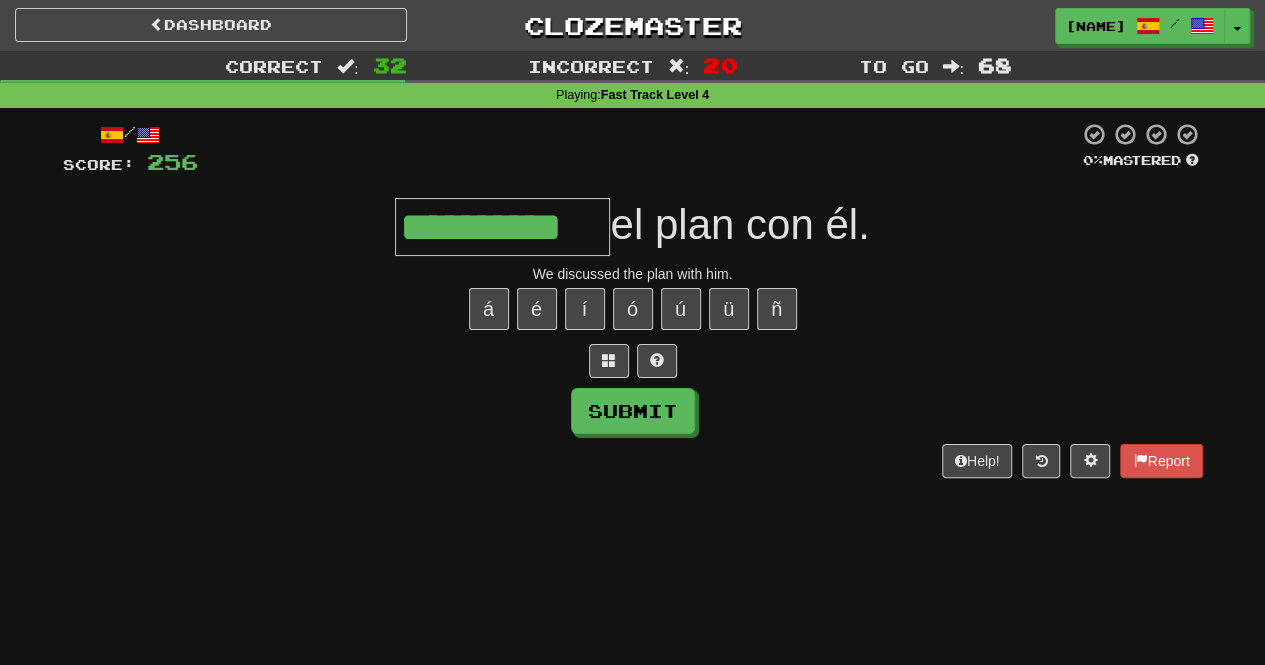 type on "**********" 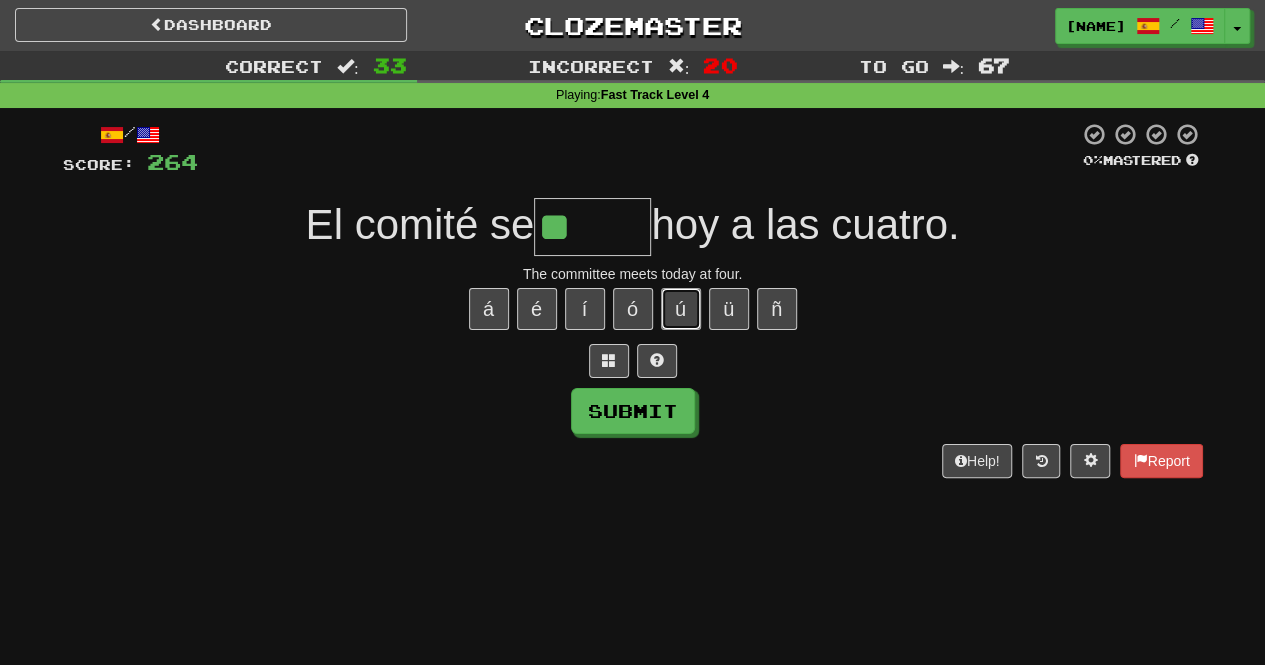 click on "ú" at bounding box center (681, 309) 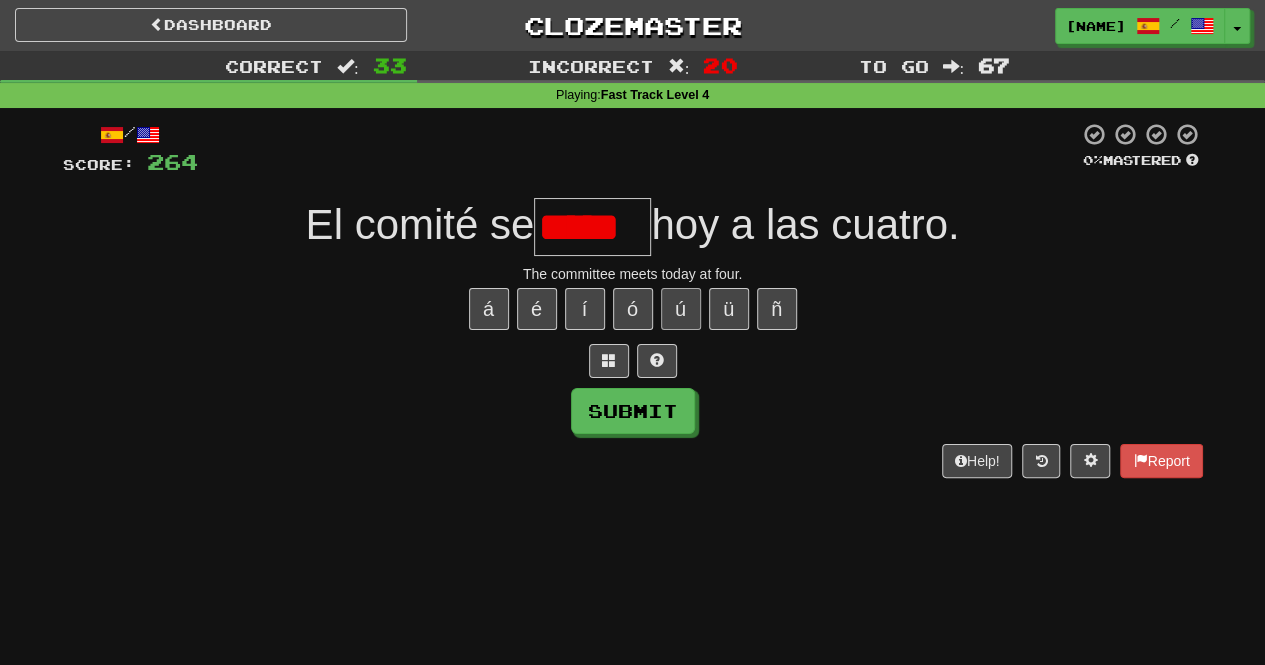 scroll, scrollTop: 0, scrollLeft: 0, axis: both 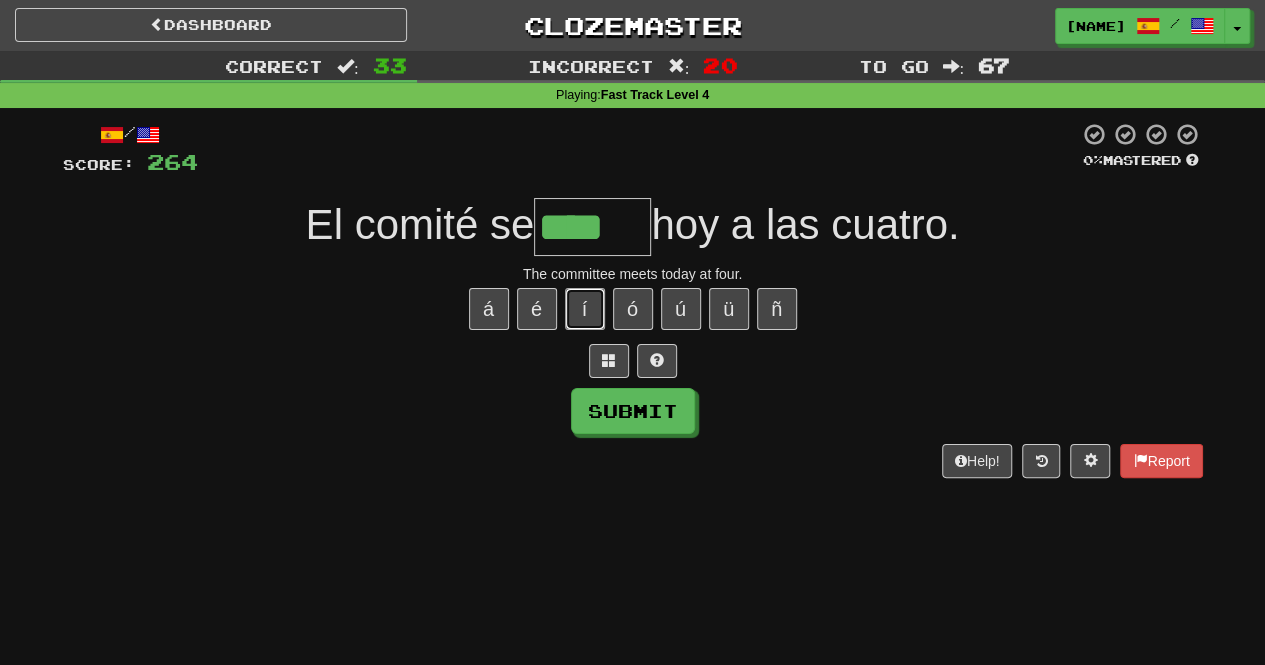 click on "í" at bounding box center (585, 309) 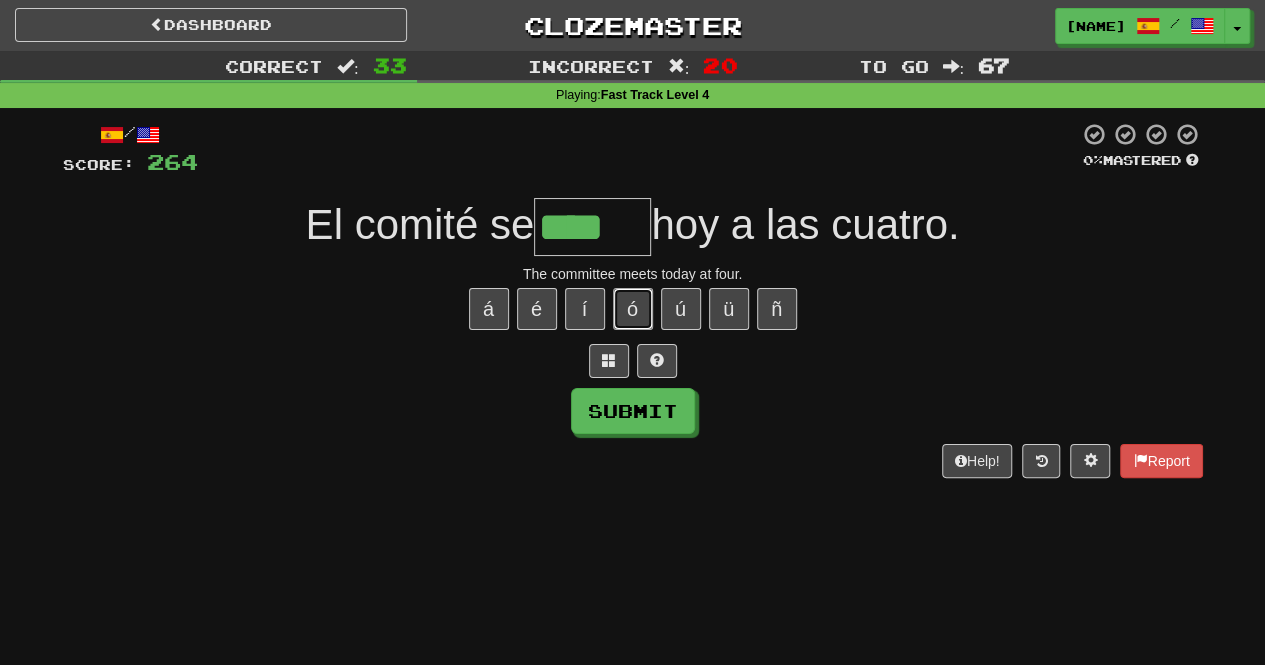 click on "ó" at bounding box center [633, 309] 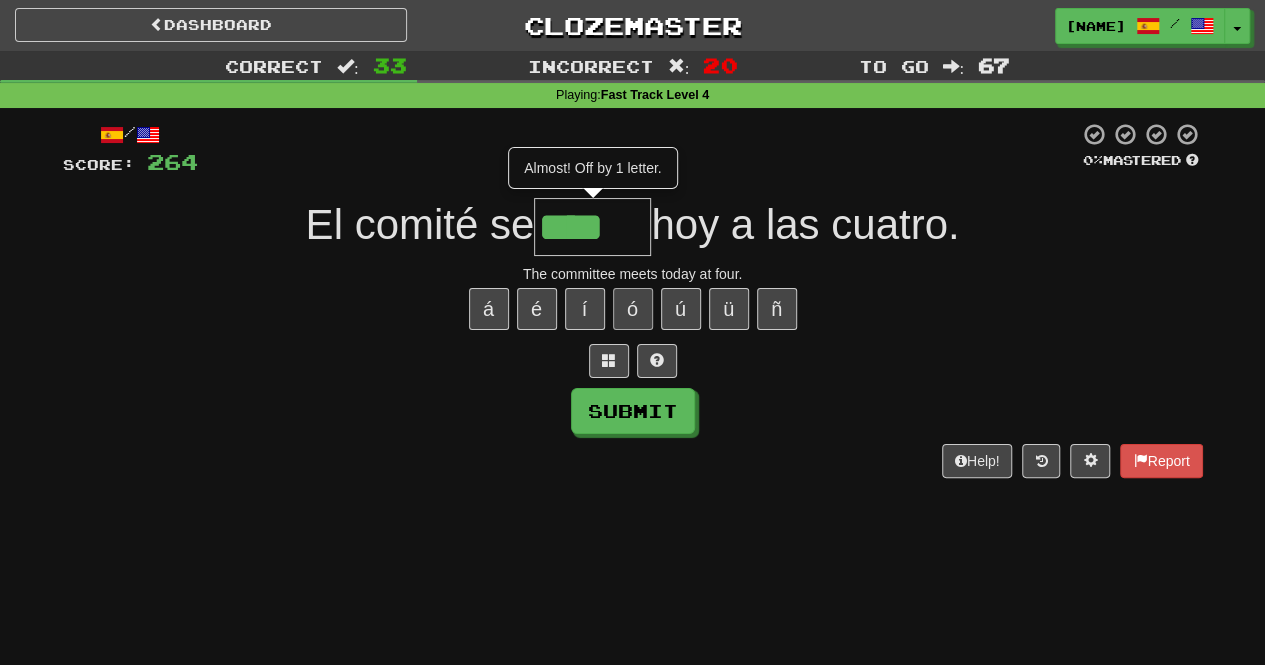 type on "*****" 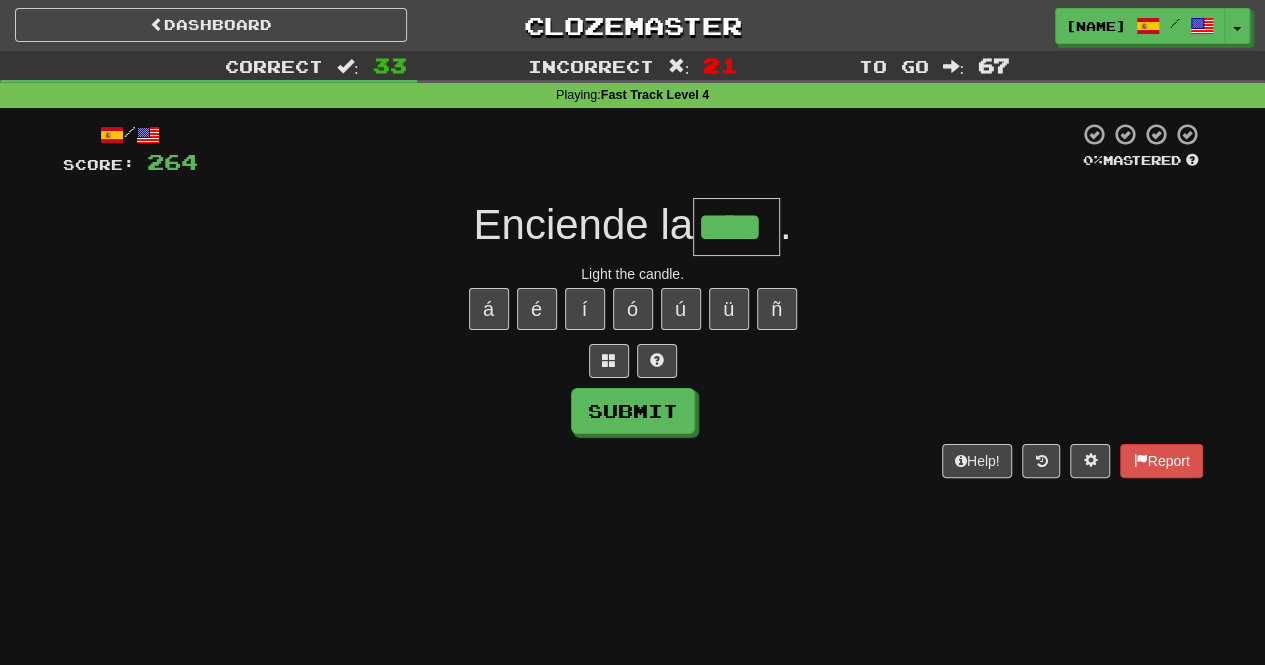 type on "****" 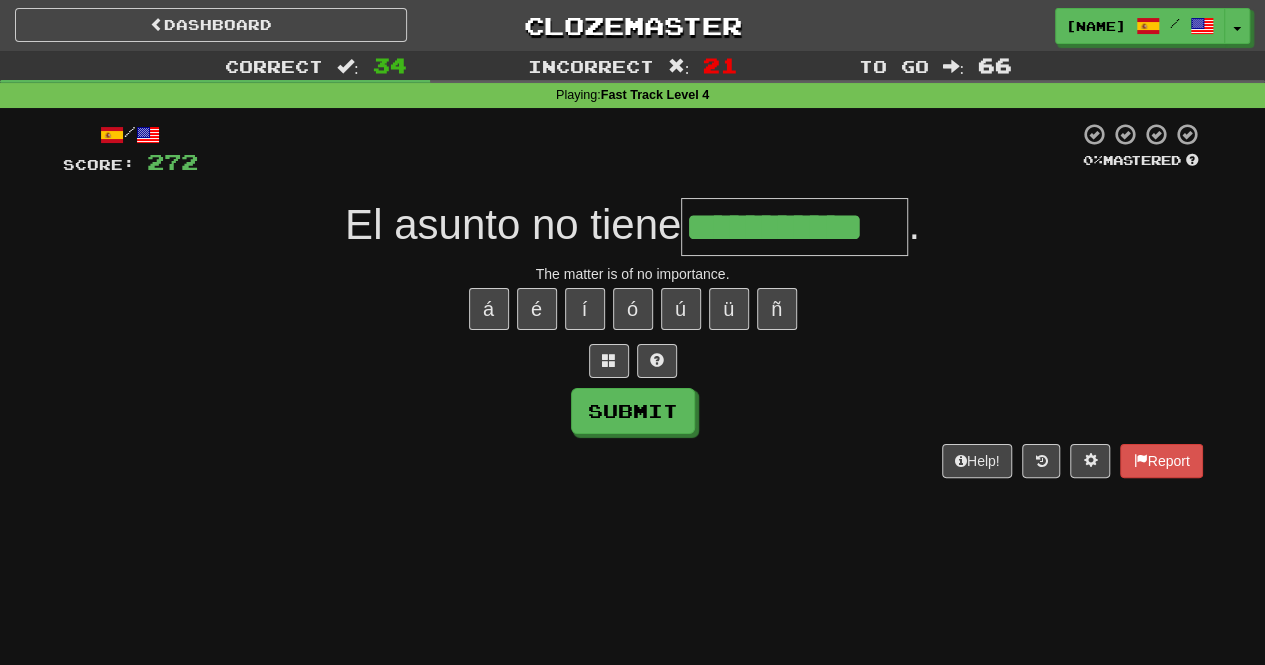 type on "**********" 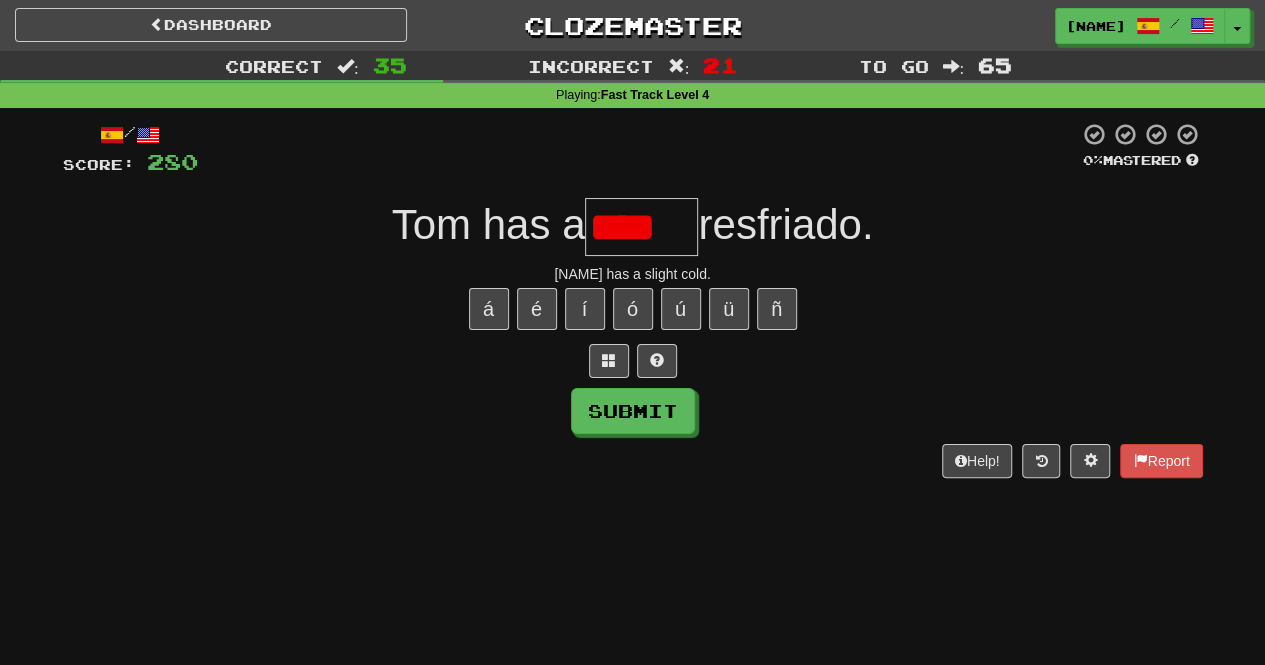 type on "******" 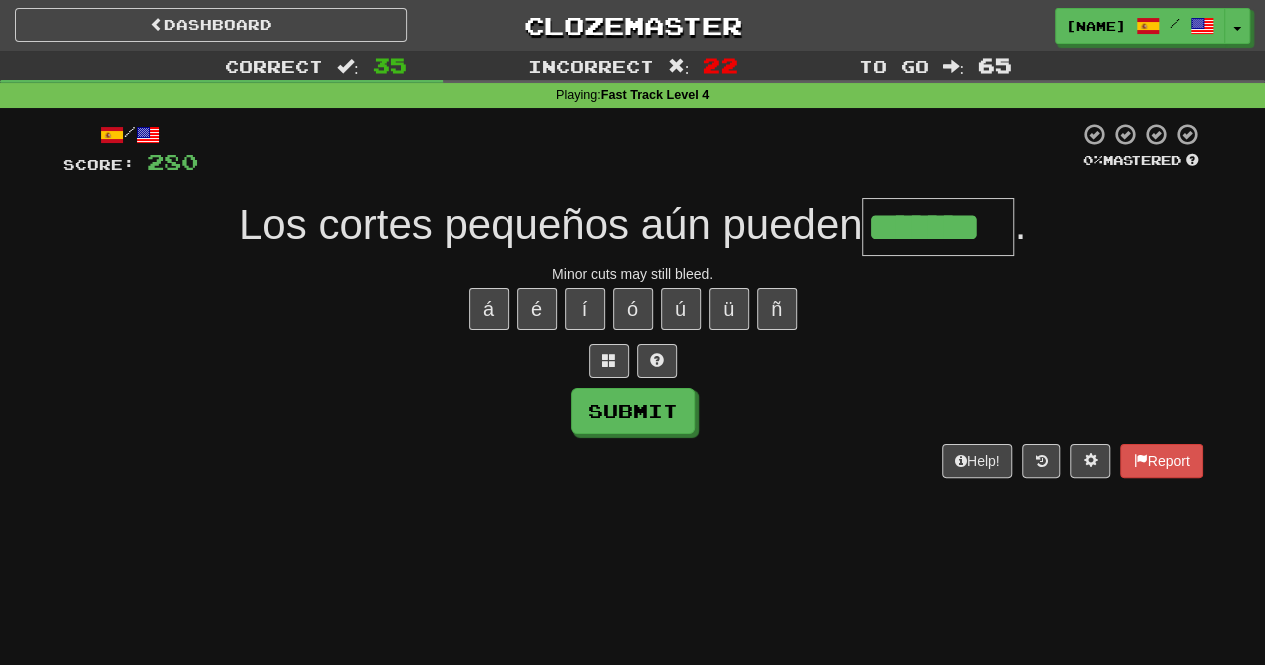 type on "*******" 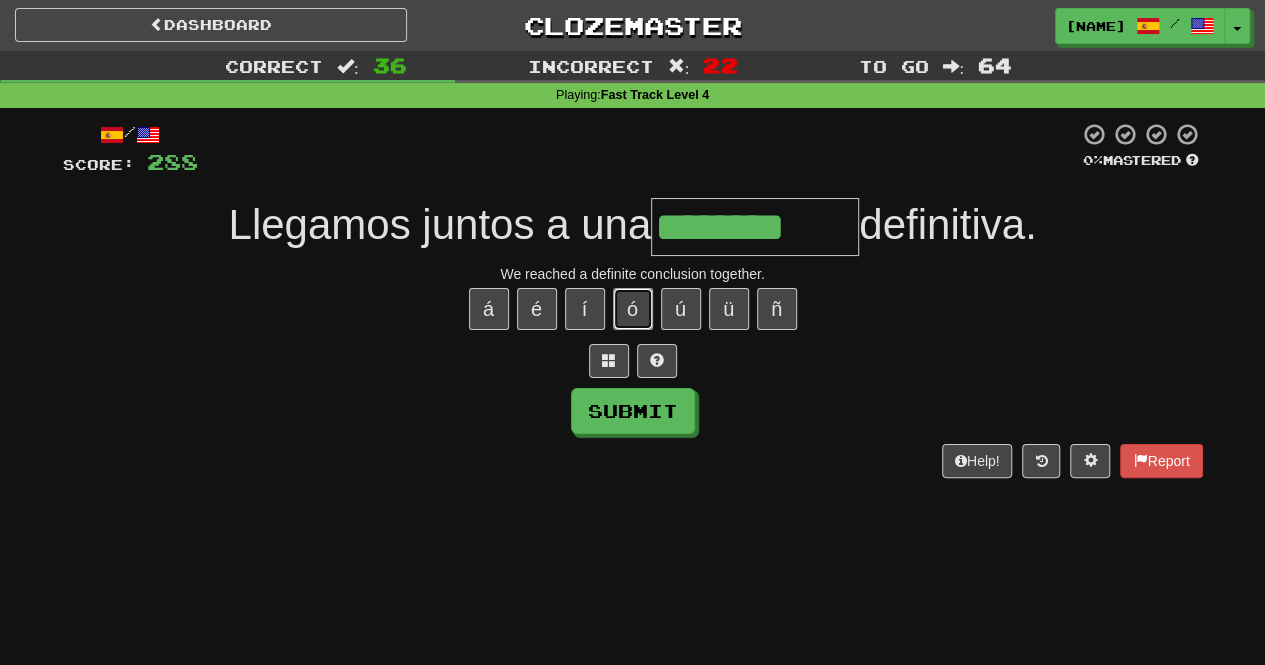click on "ó" at bounding box center [633, 309] 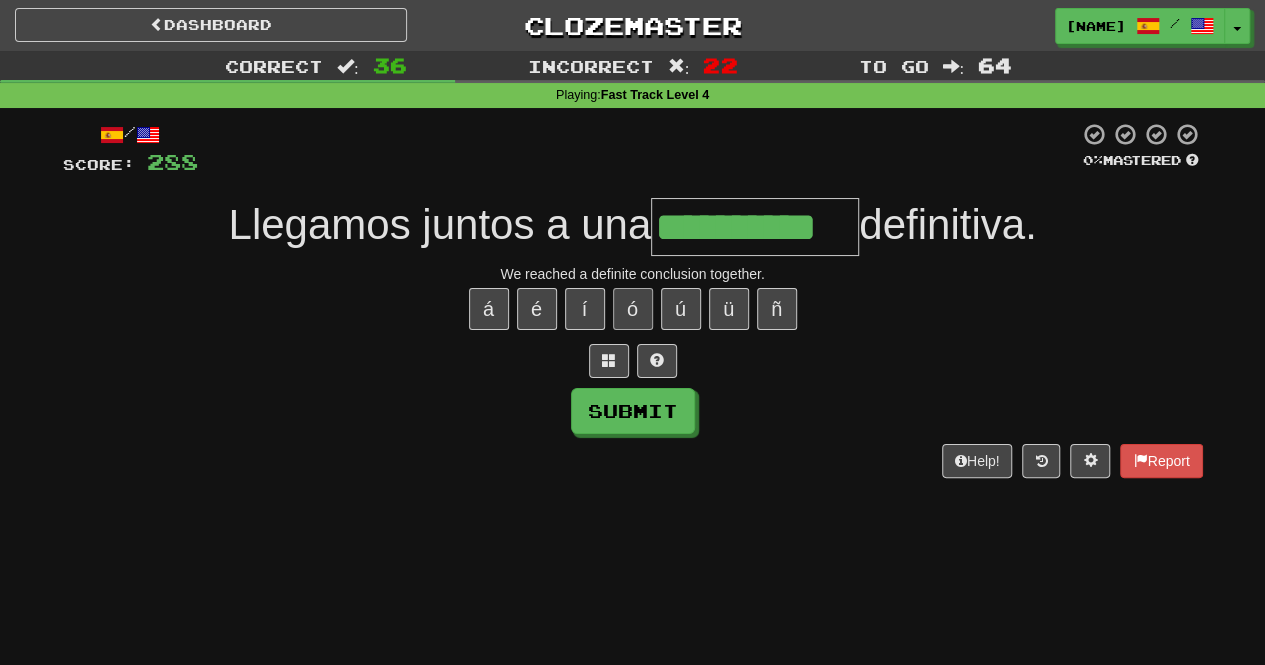 type on "**********" 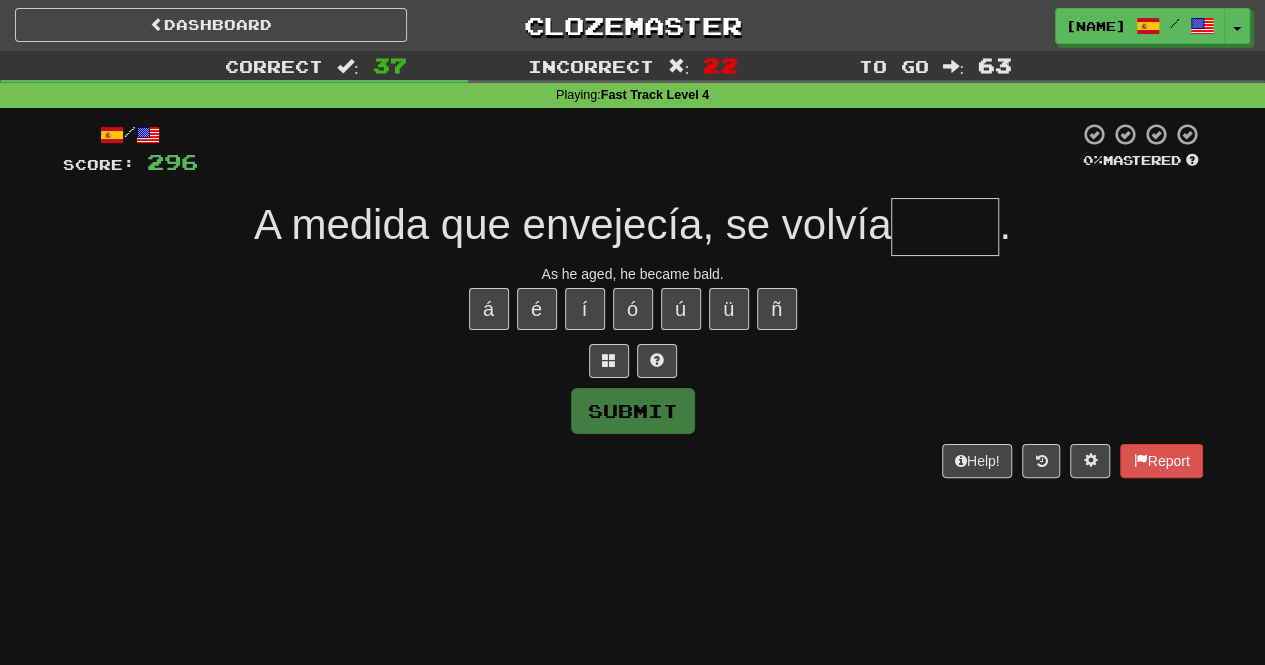 type on "*****" 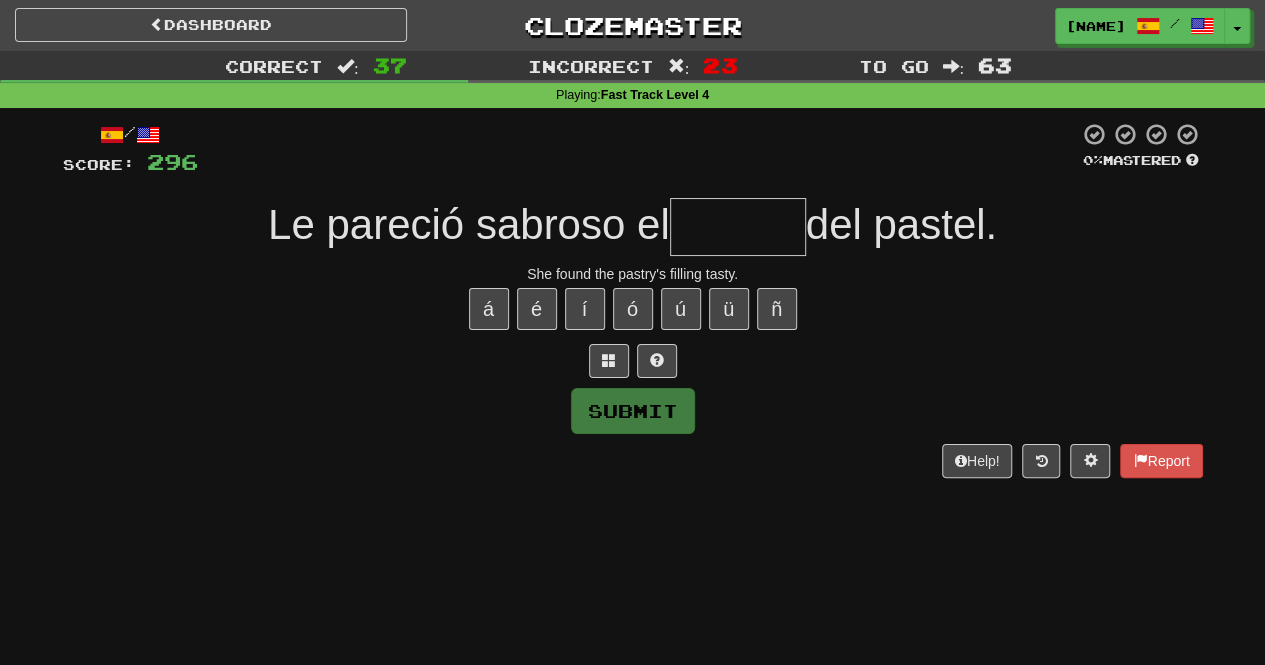 type on "*******" 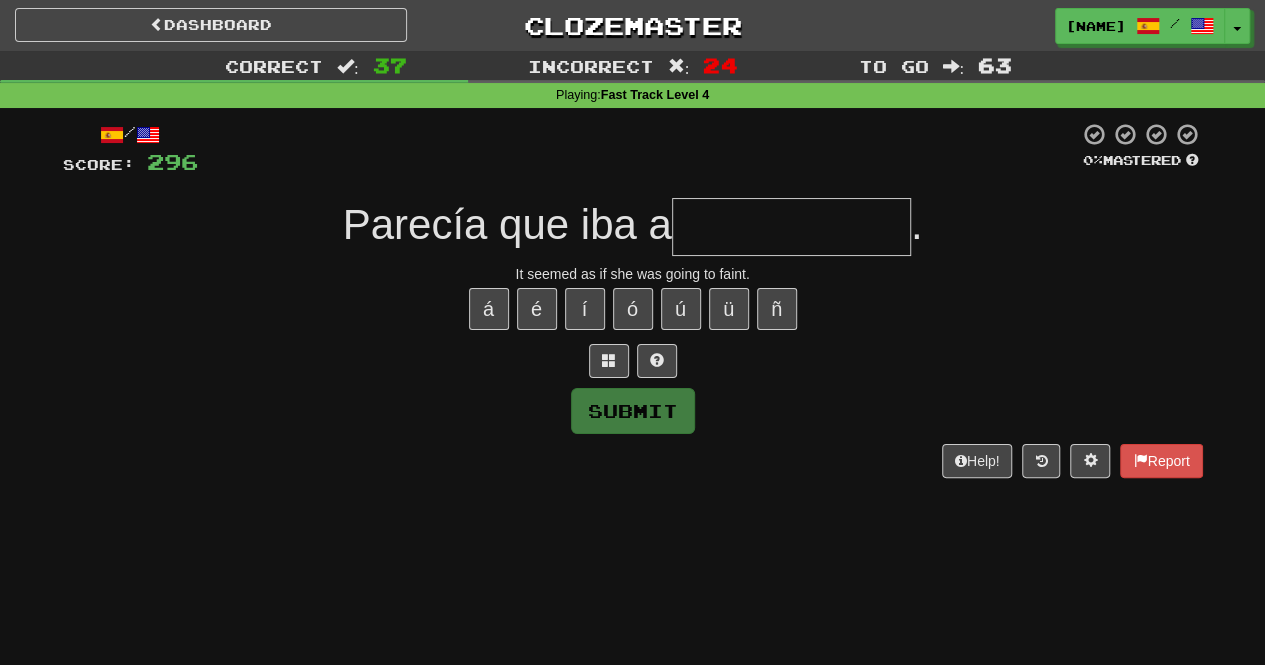 type on "**********" 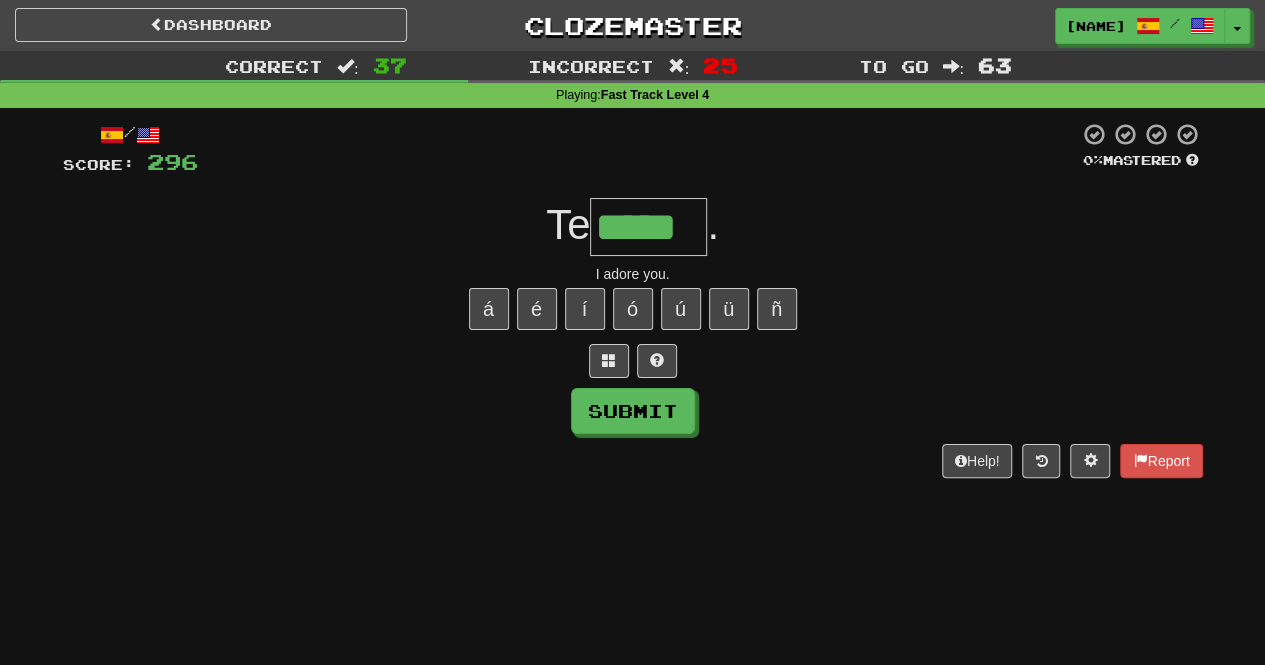type on "*****" 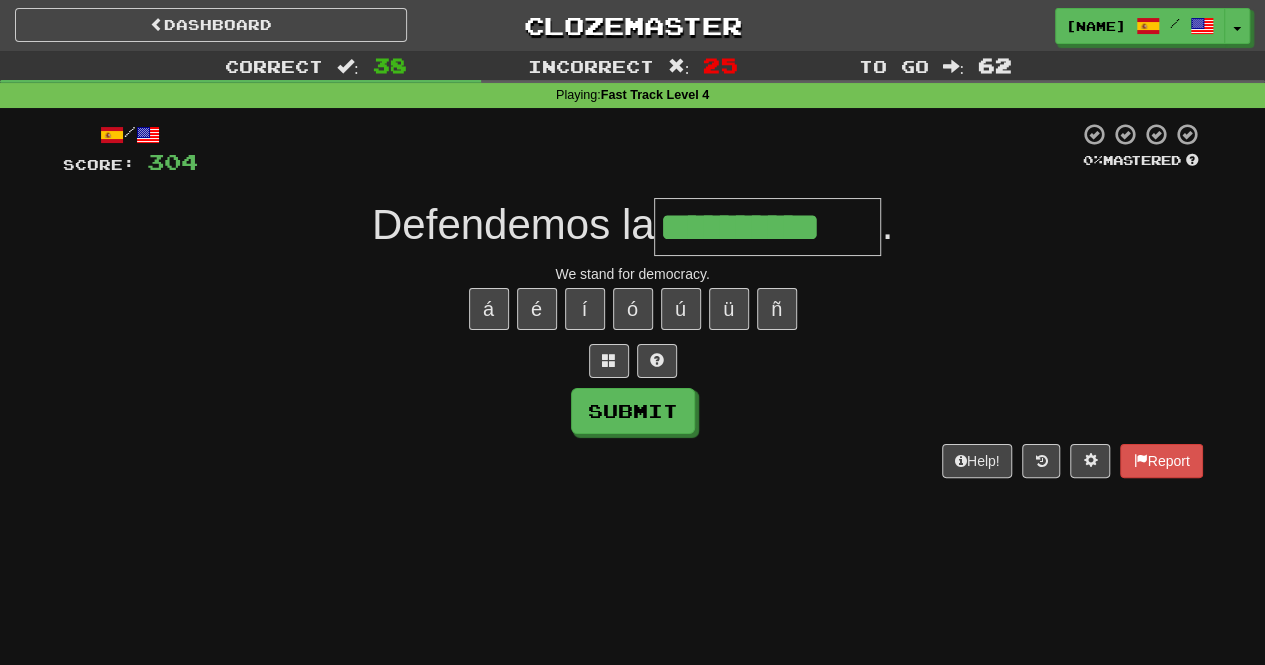 type on "**********" 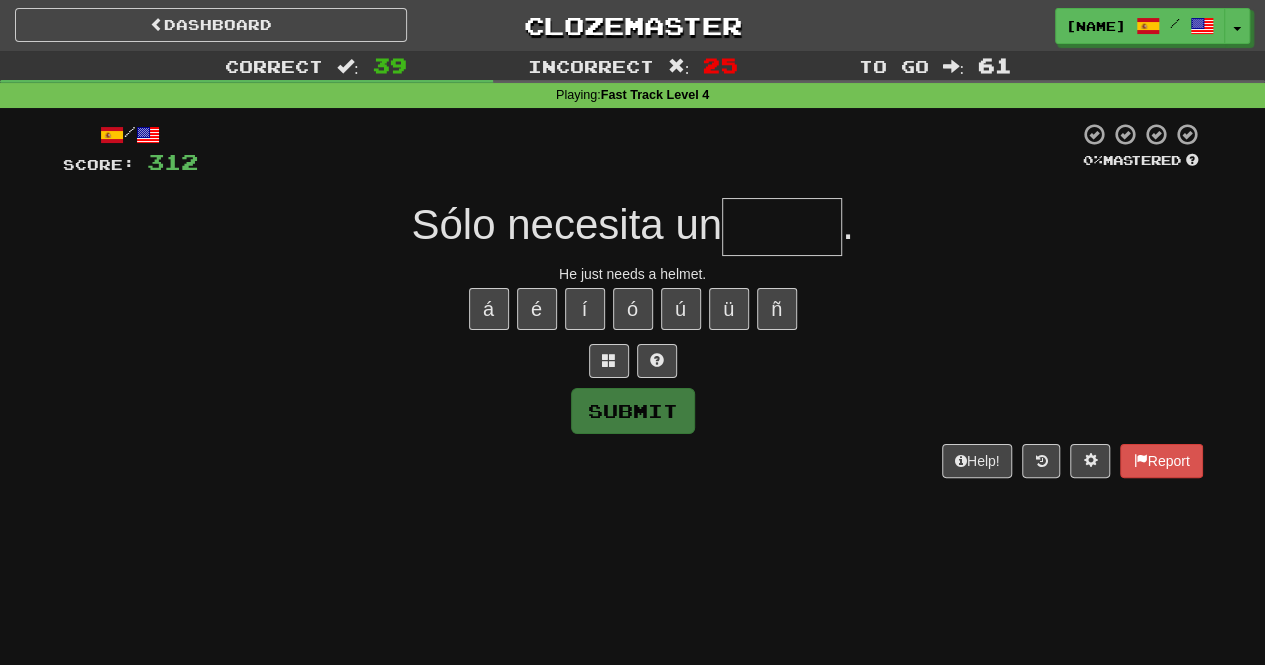 type on "*****" 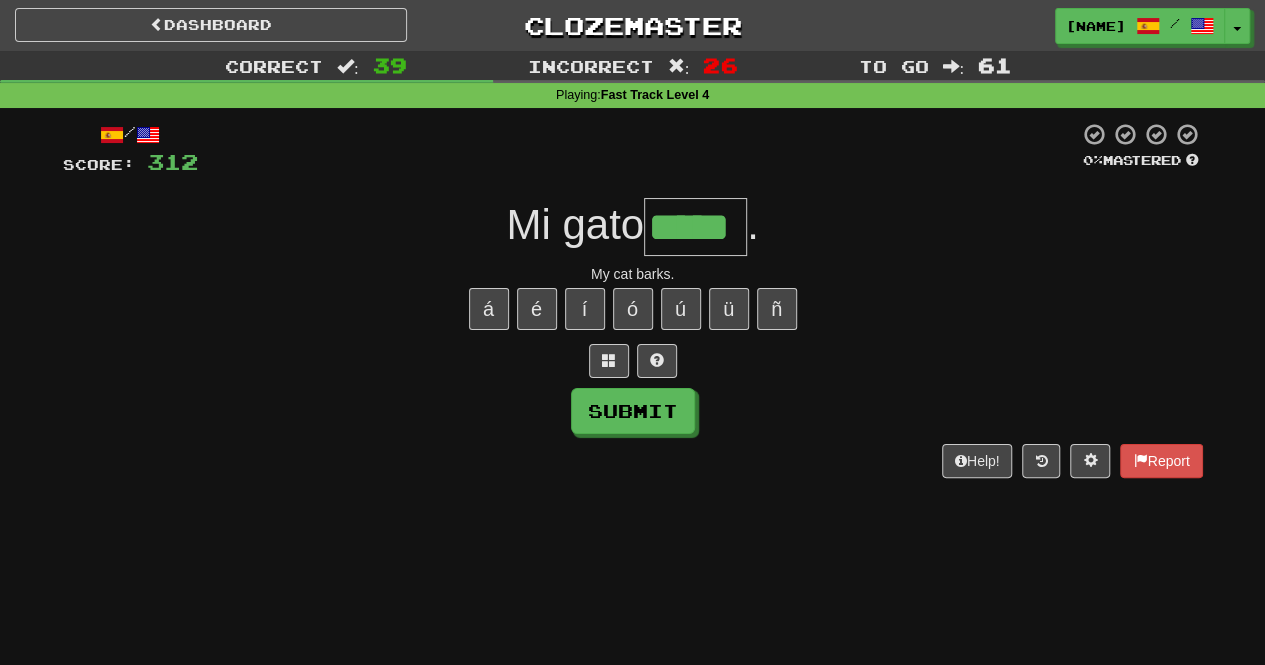 type on "*****" 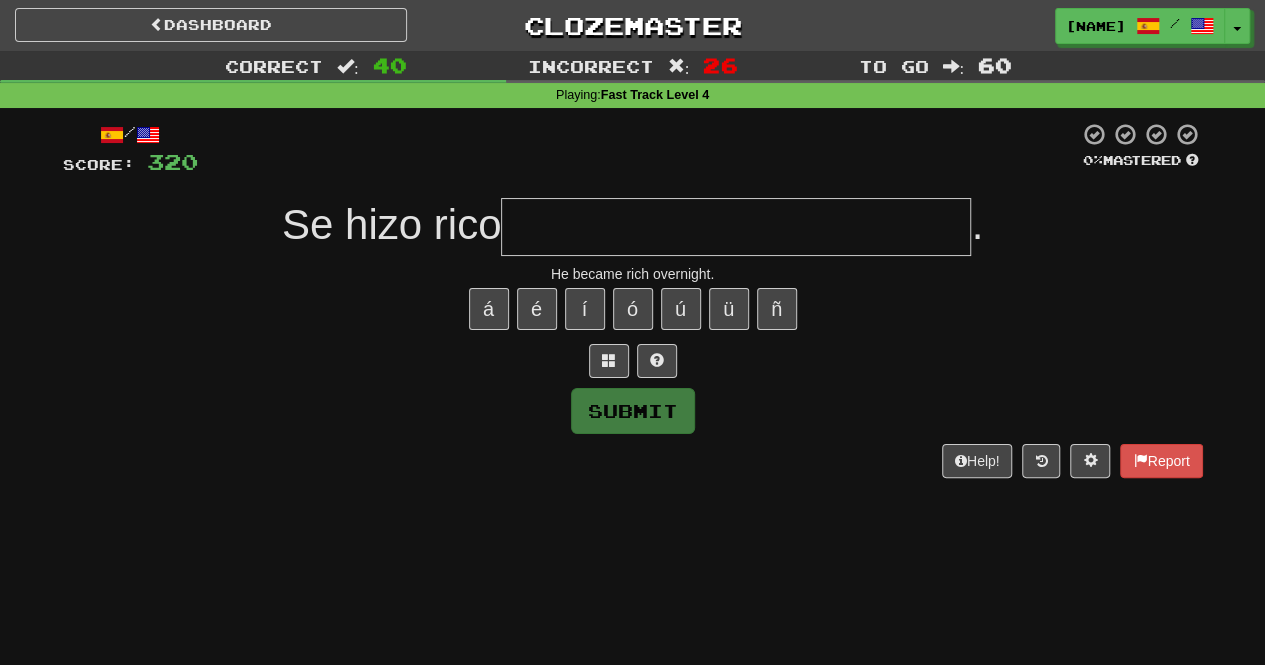 type on "**********" 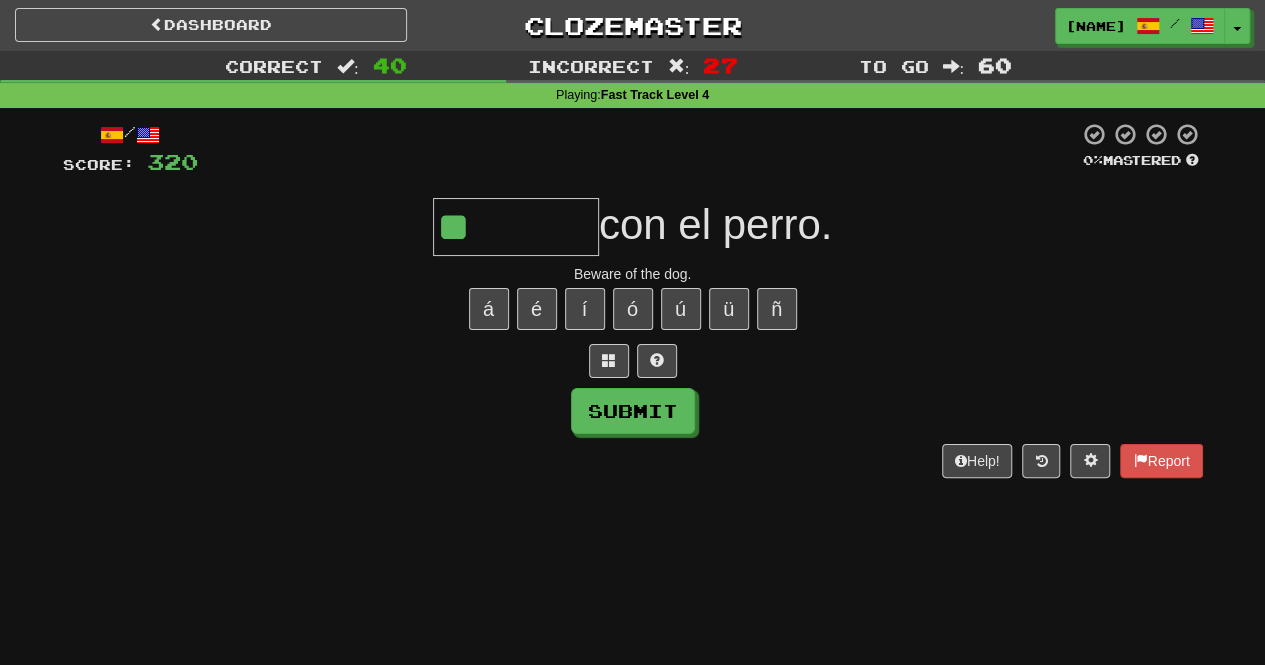 type on "*" 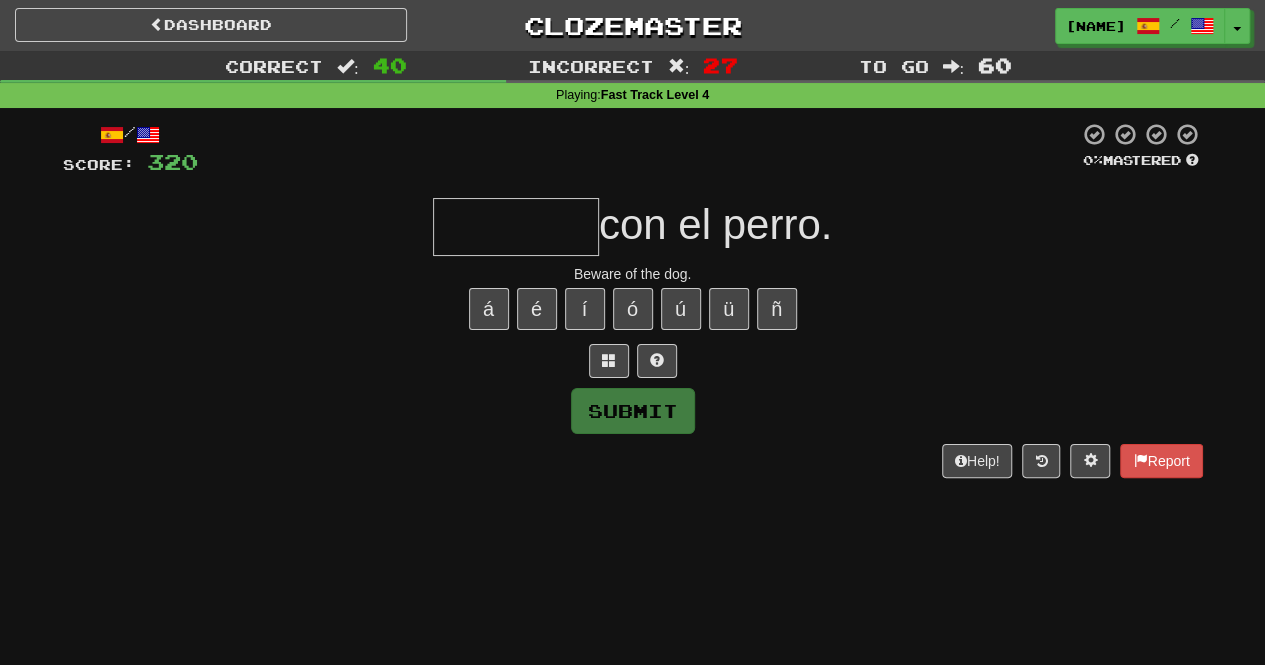 type on "*******" 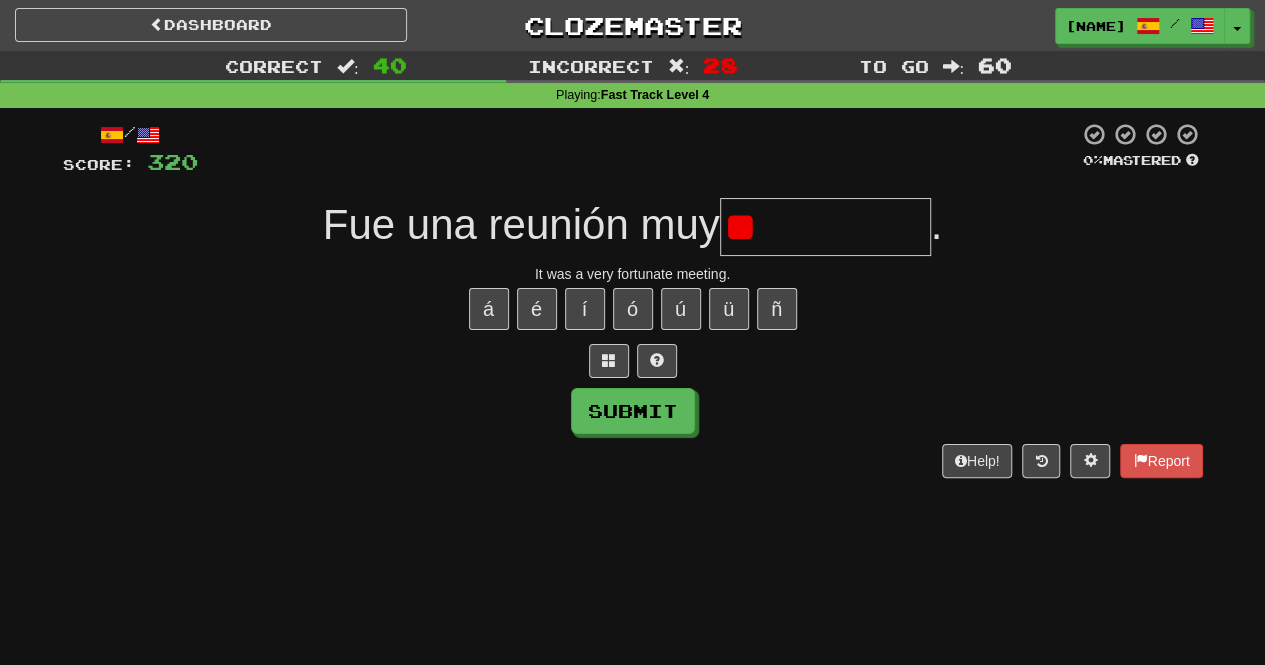 type on "*" 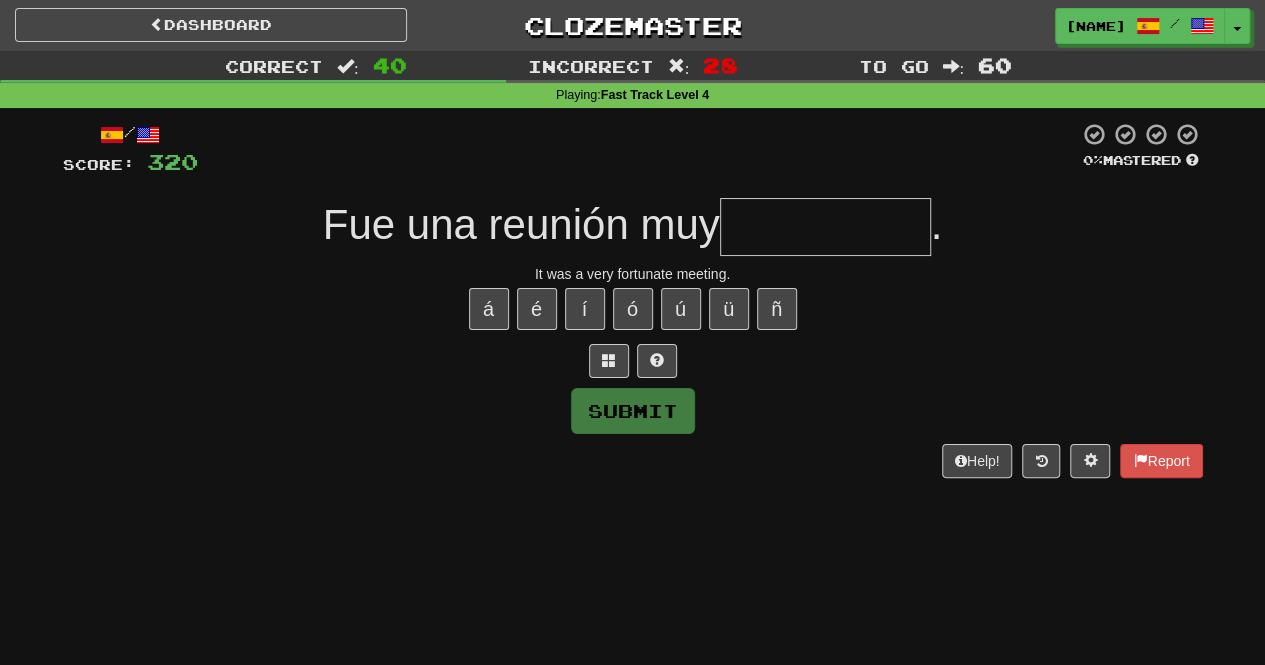 type on "**********" 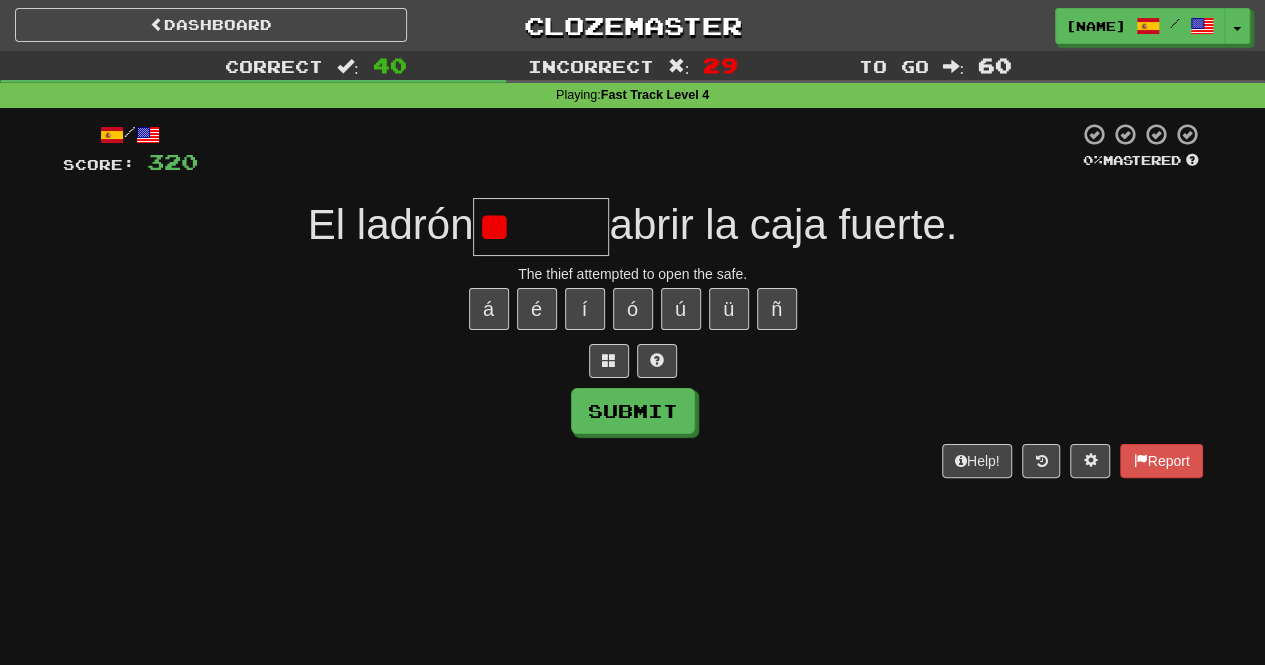 type on "*" 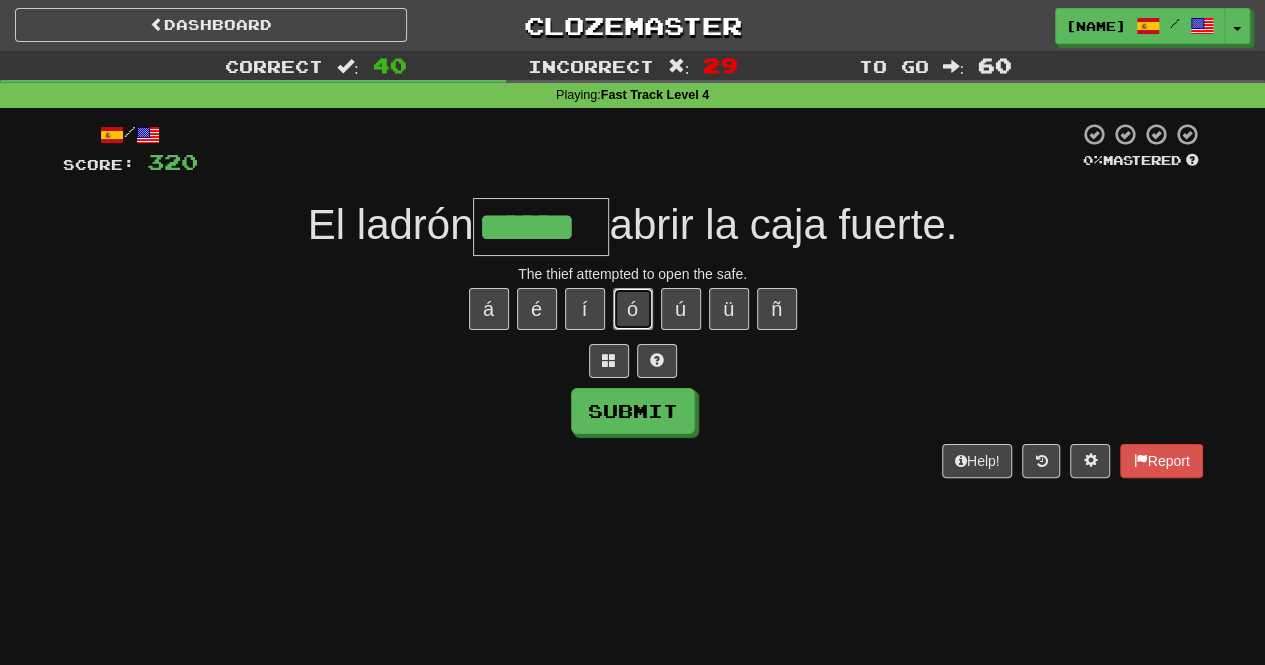 drag, startPoint x: 640, startPoint y: 309, endPoint x: 643, endPoint y: 325, distance: 16.27882 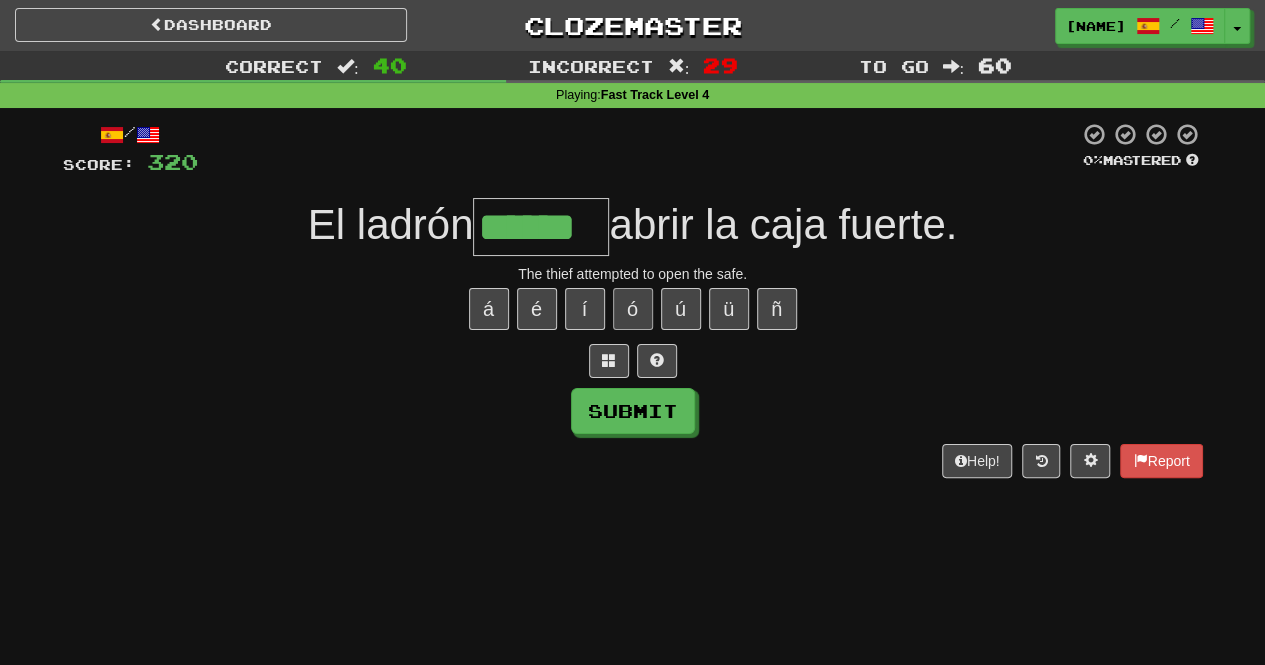 type on "*******" 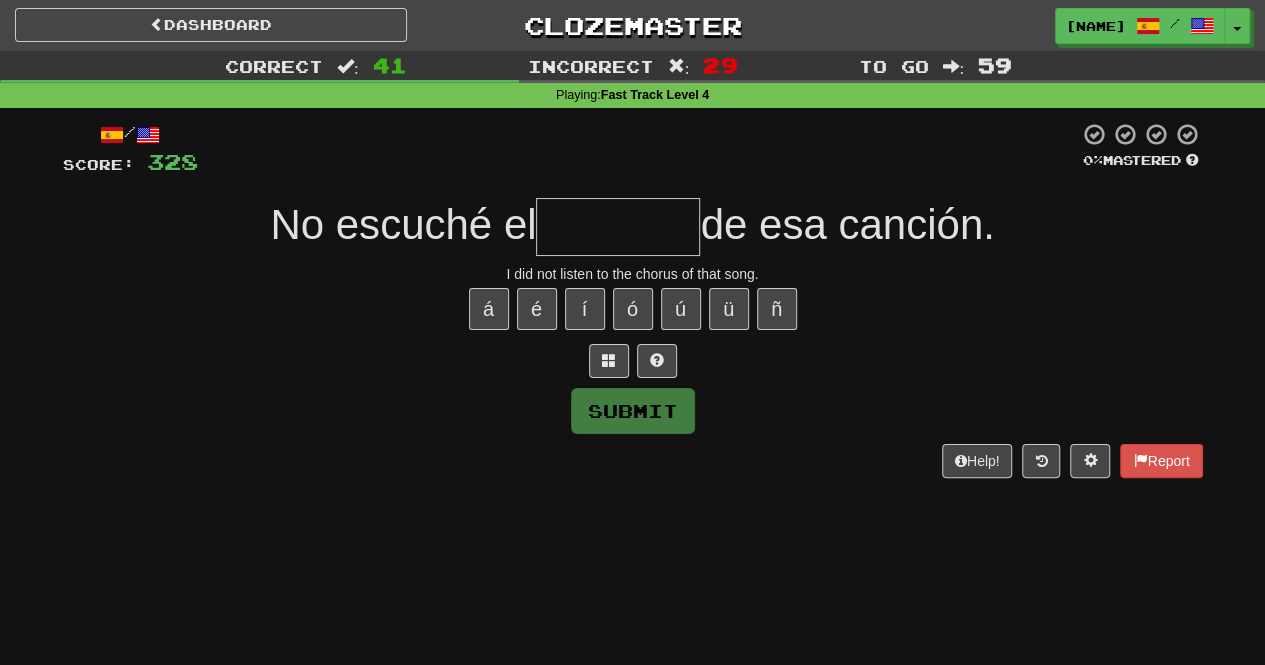 type on "**********" 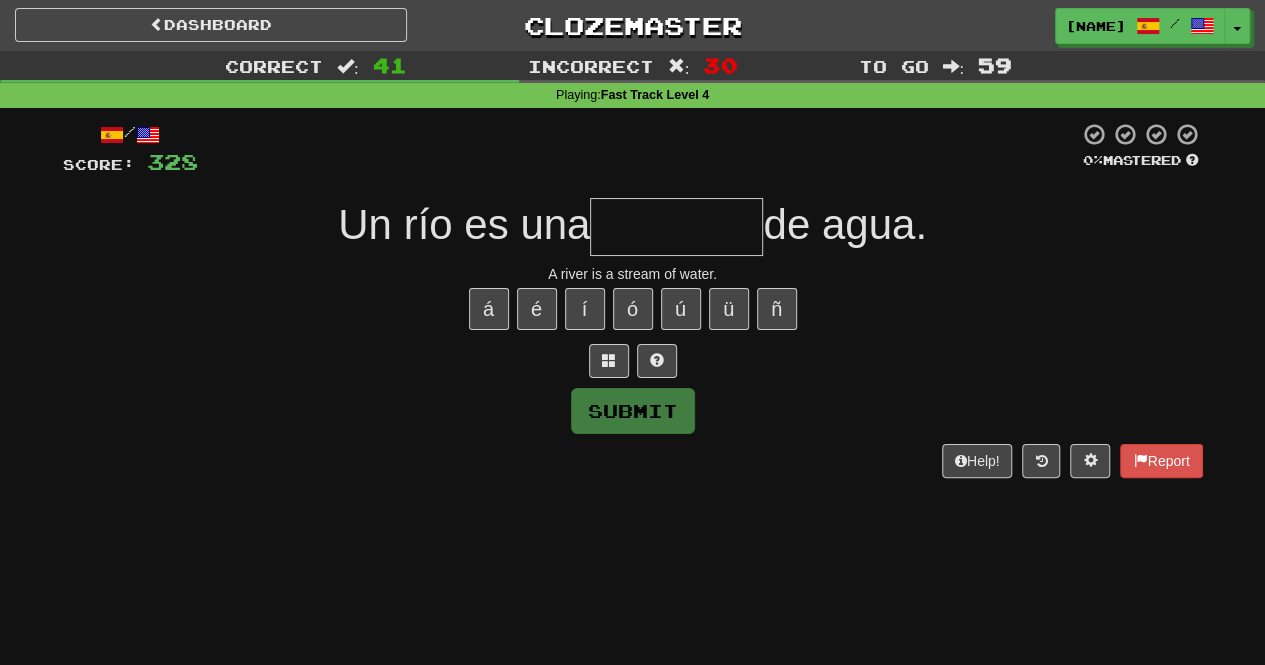 type on "*********" 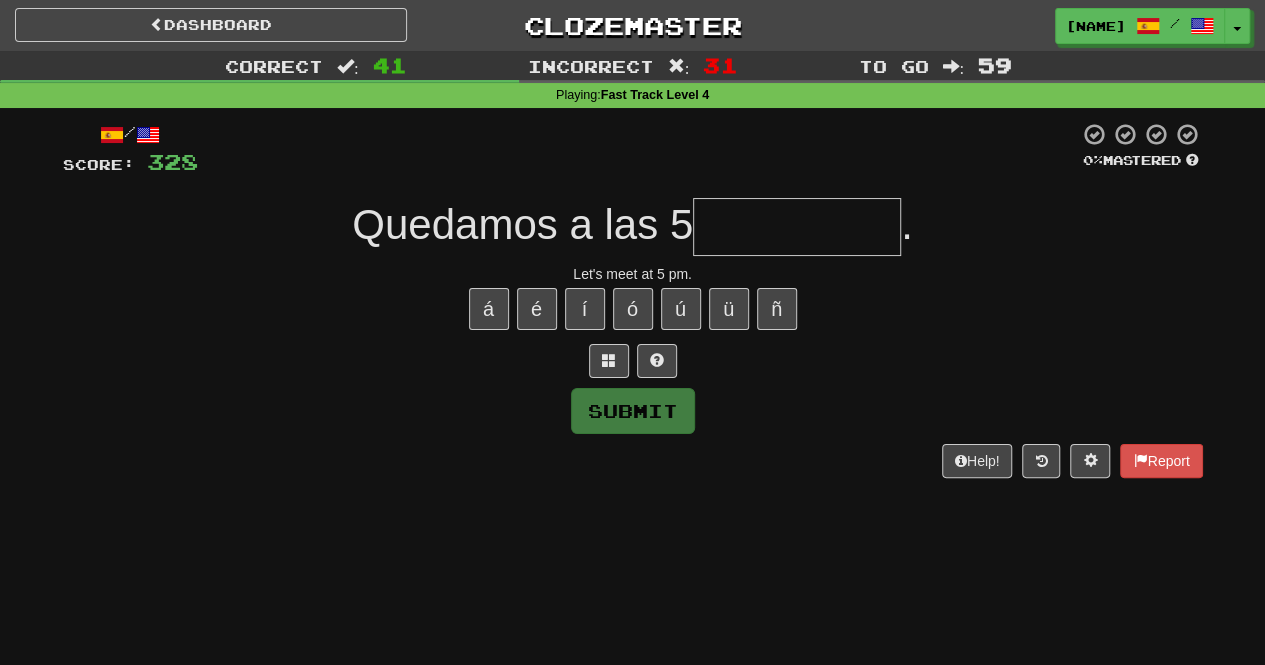 type on "*" 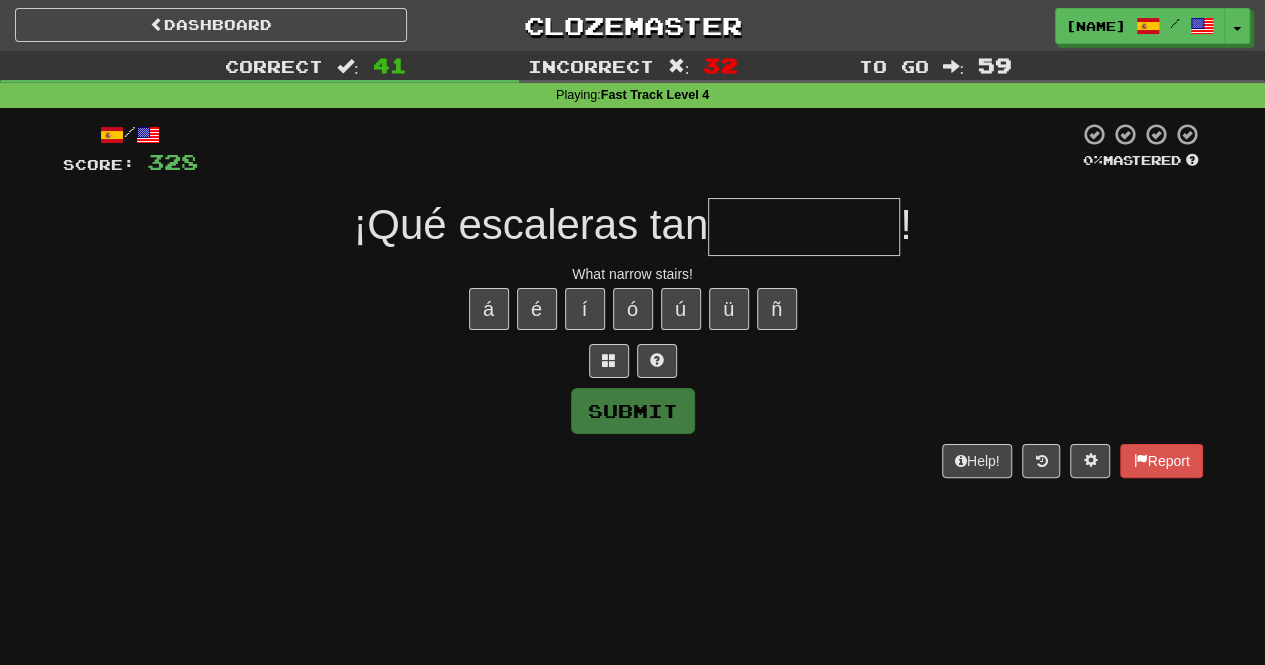 type on "*********" 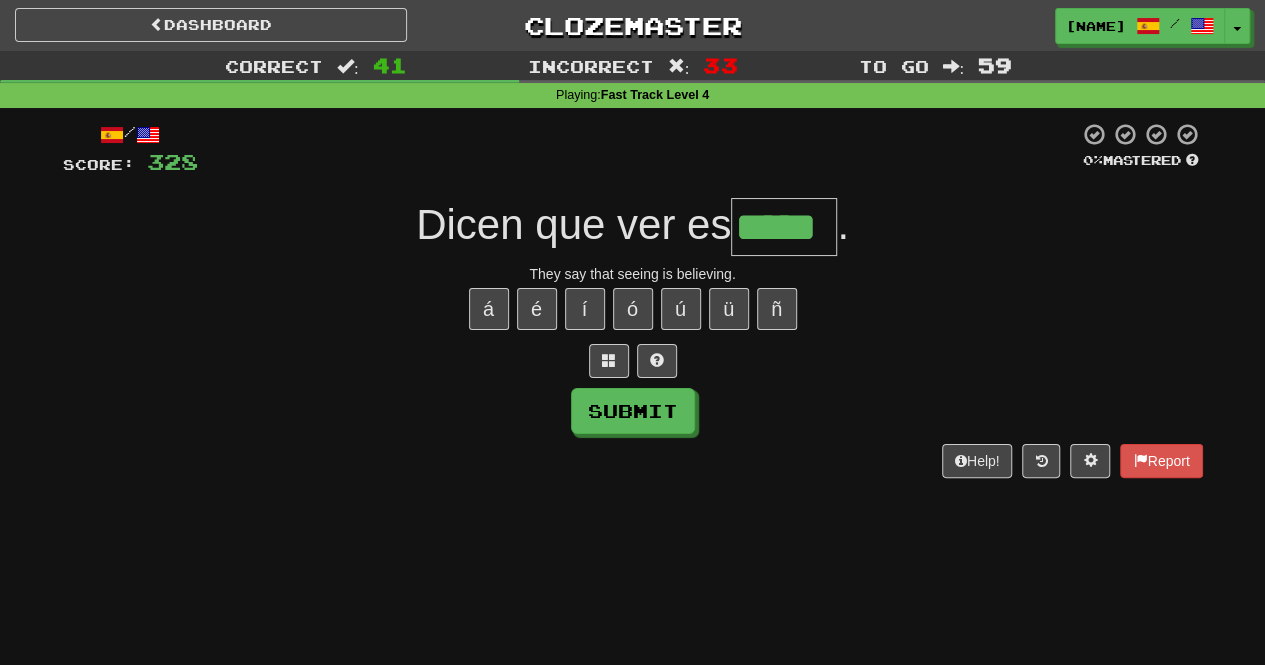 type on "*****" 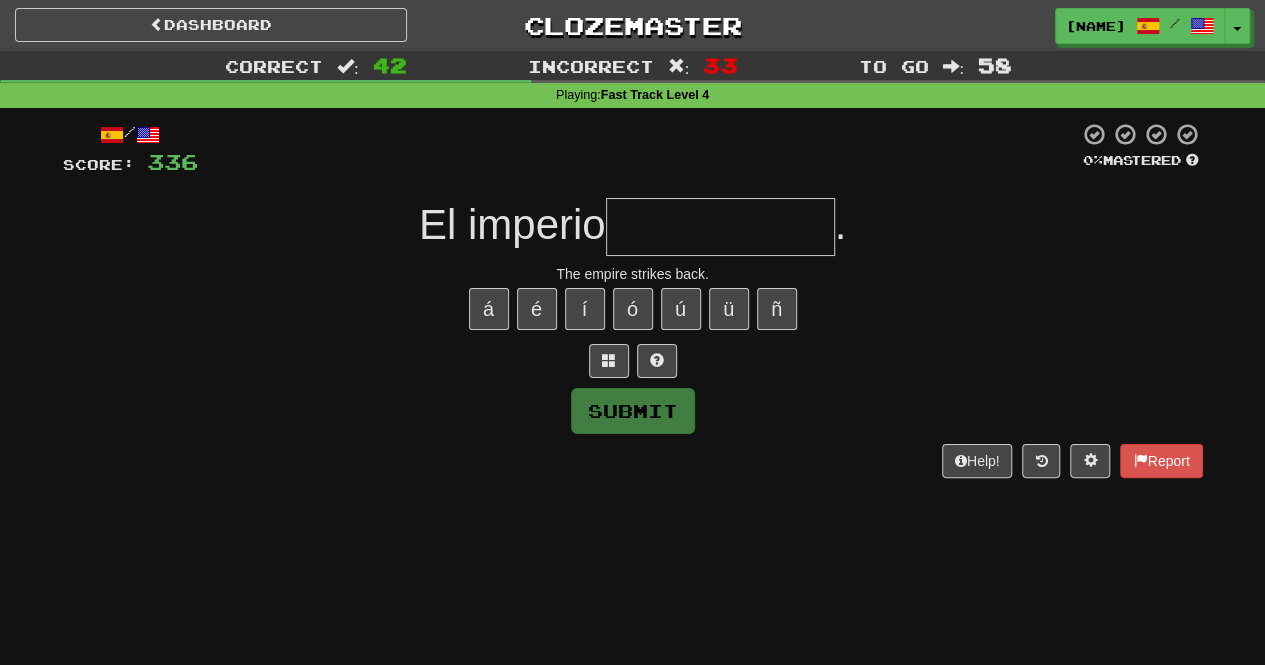 type on "**********" 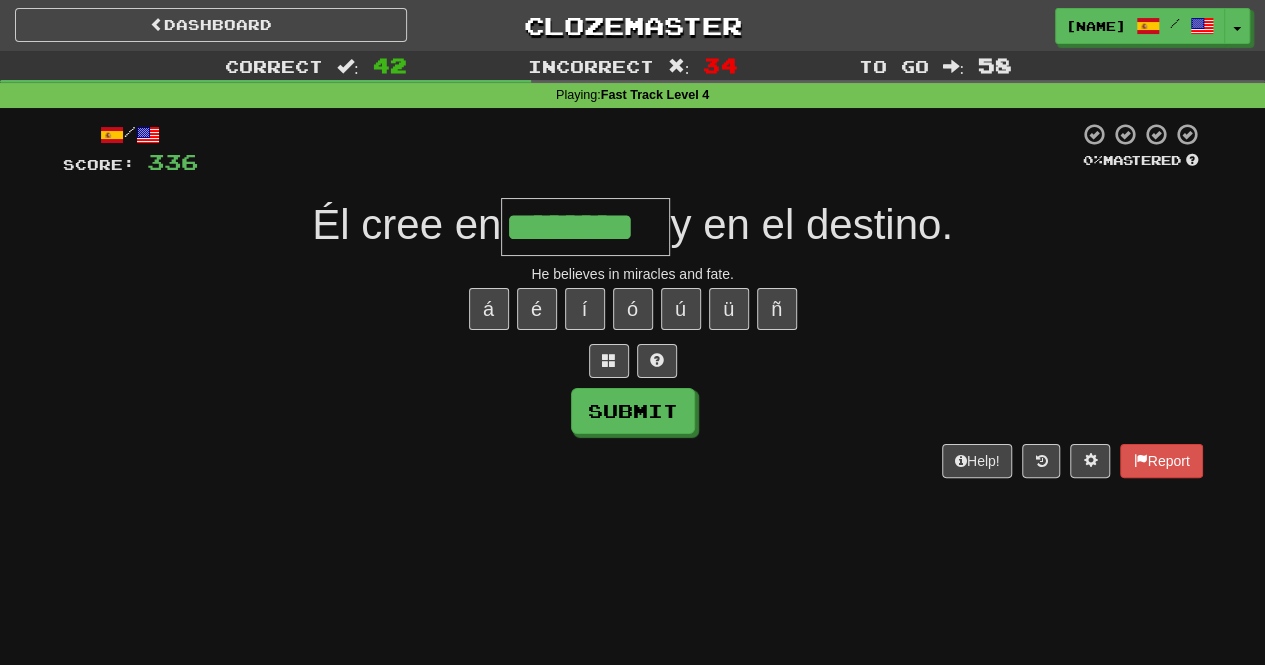 type on "********" 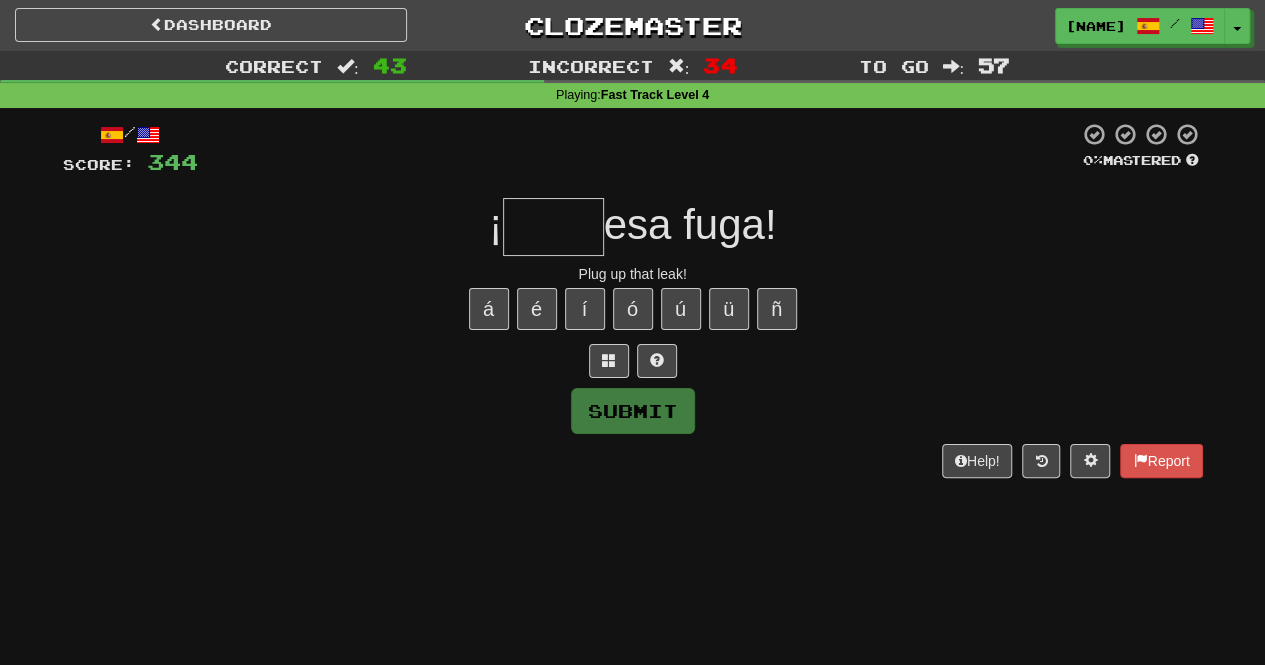 type on "****" 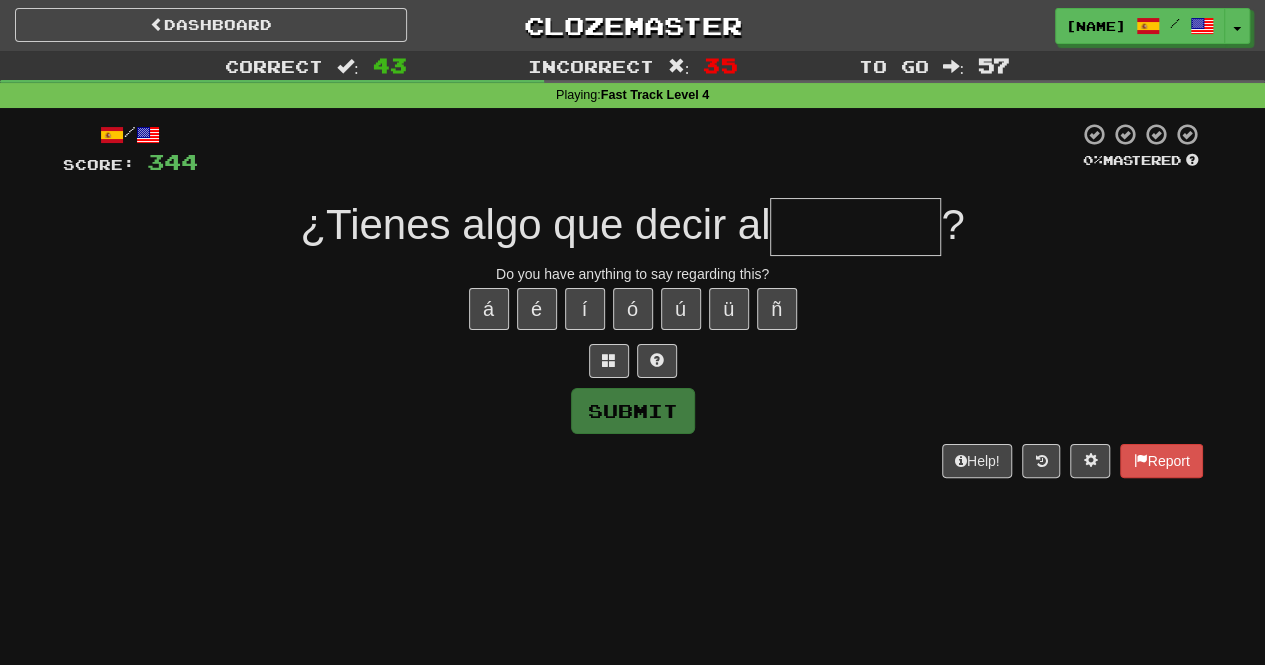 type on "********" 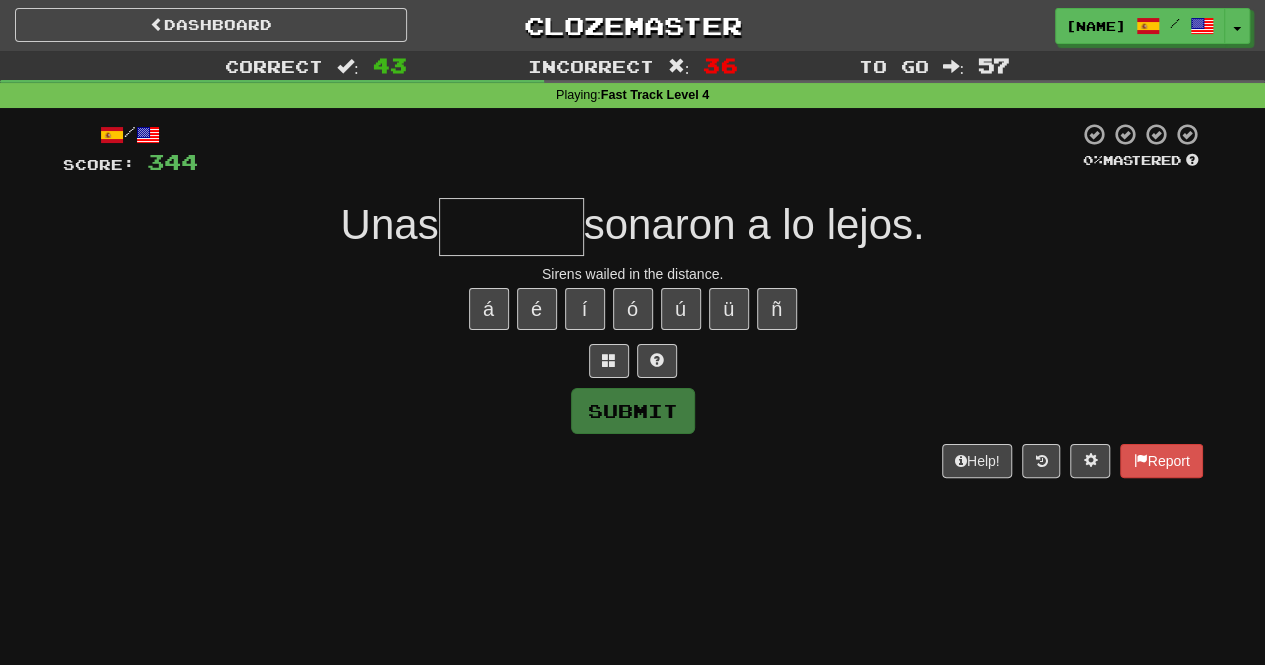 type on "*******" 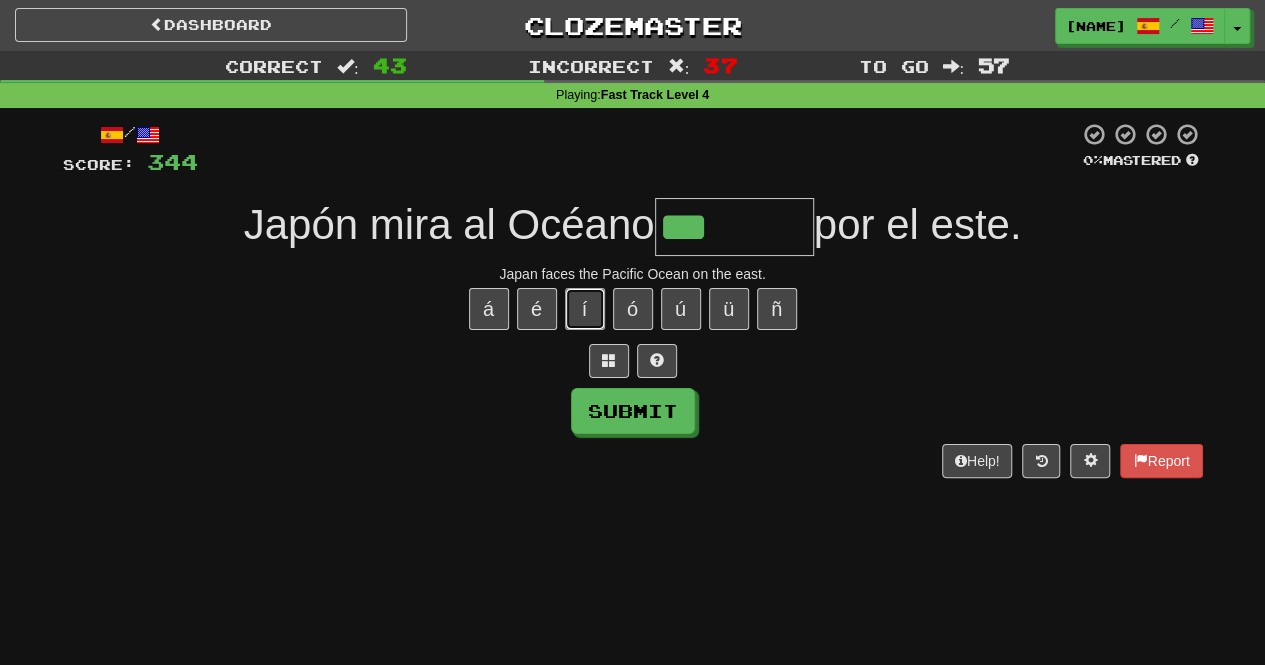 click on "í" at bounding box center [585, 309] 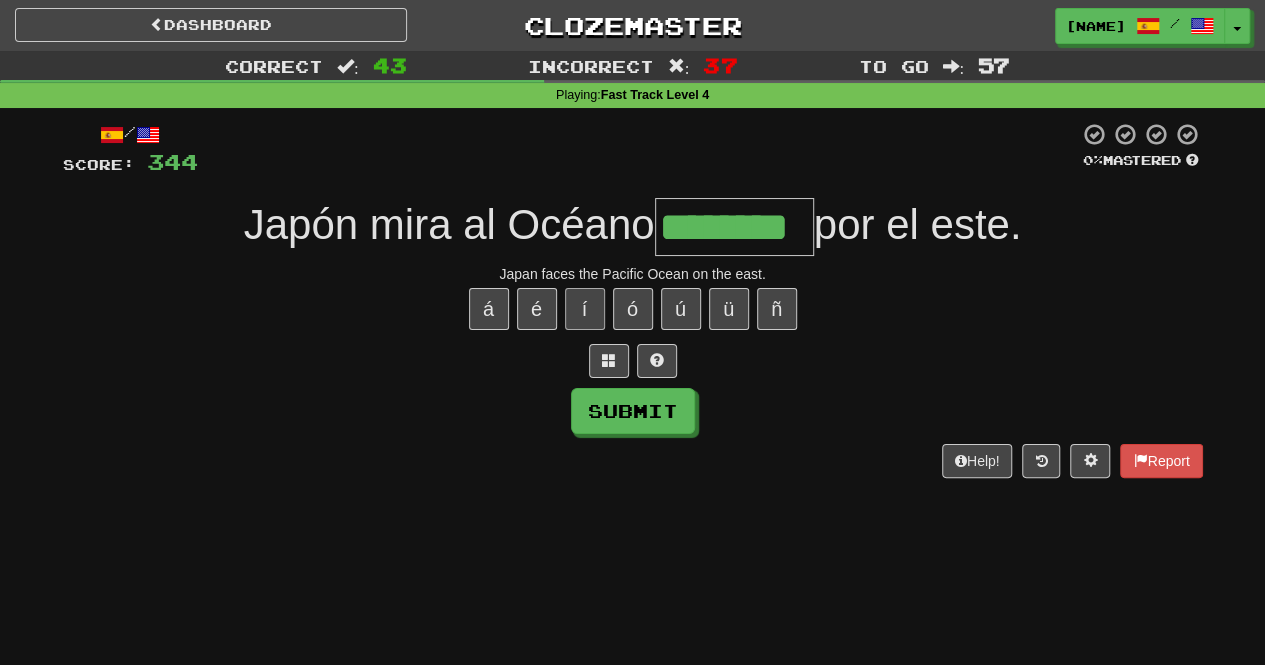 type on "********" 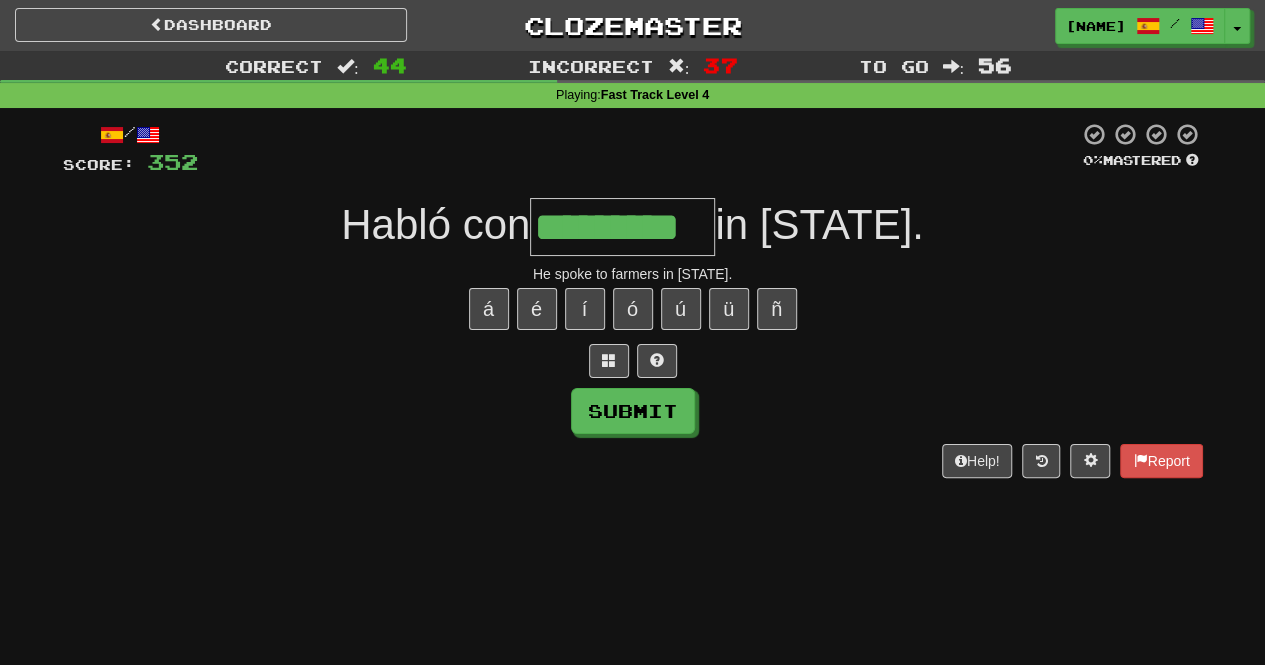 type on "*********" 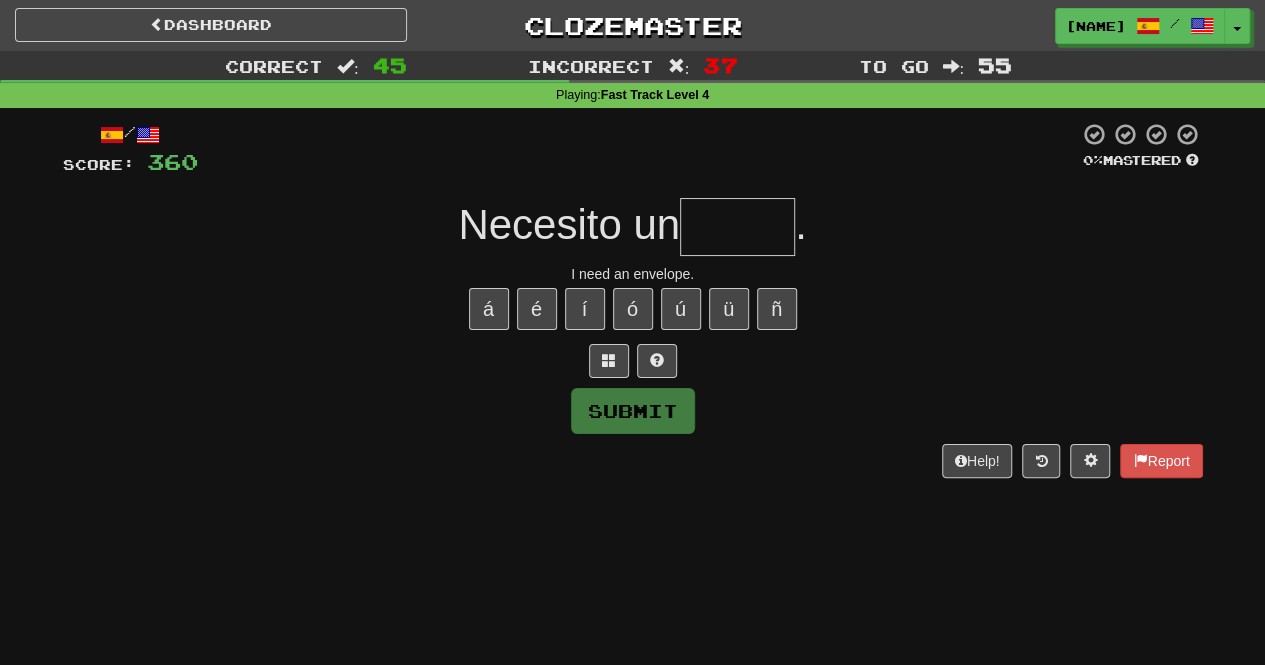 type on "*****" 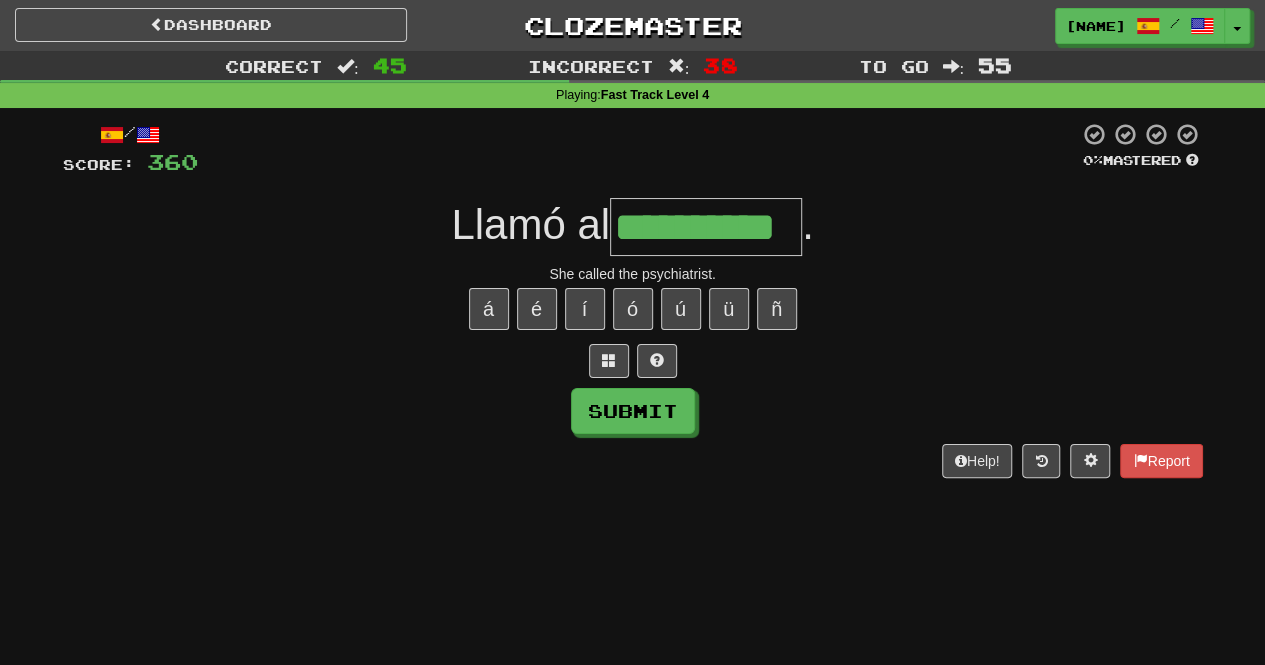 type on "**********" 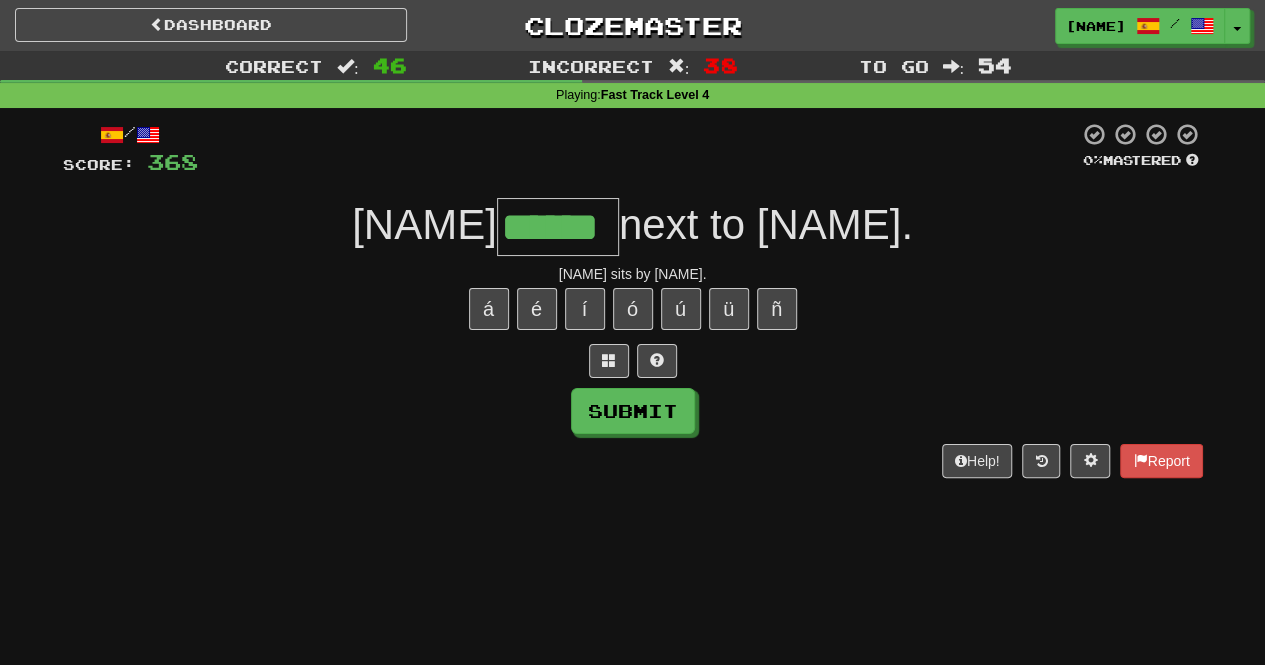 type on "******" 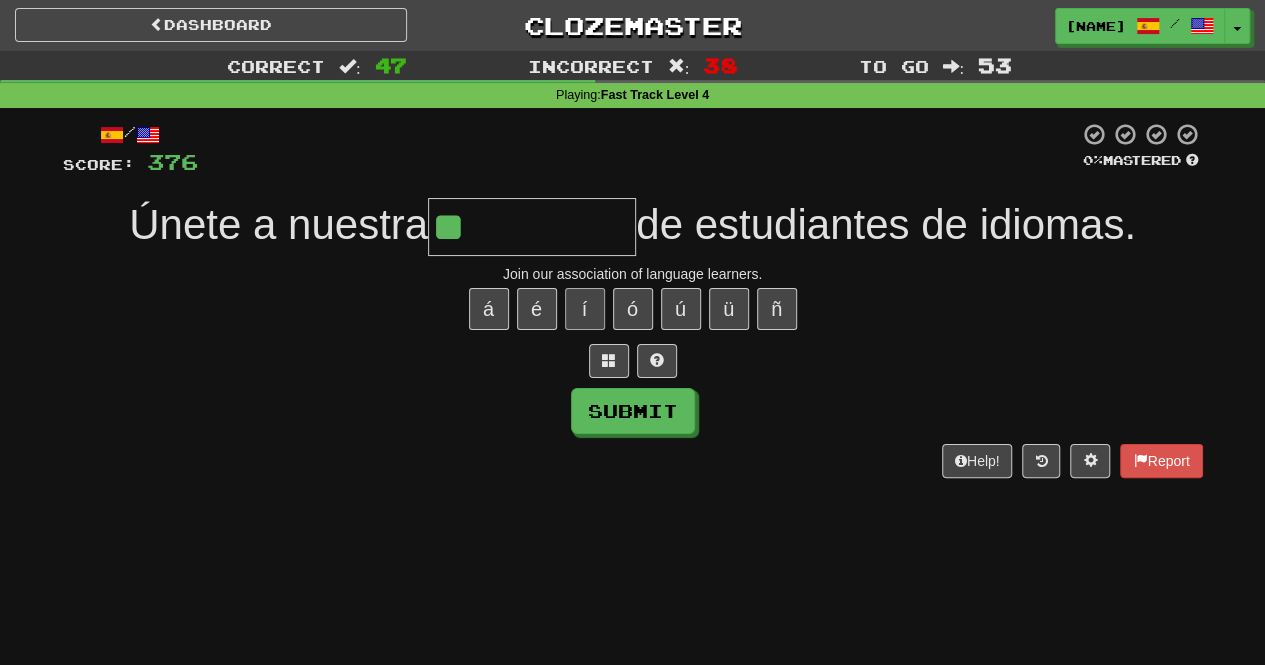 type on "*" 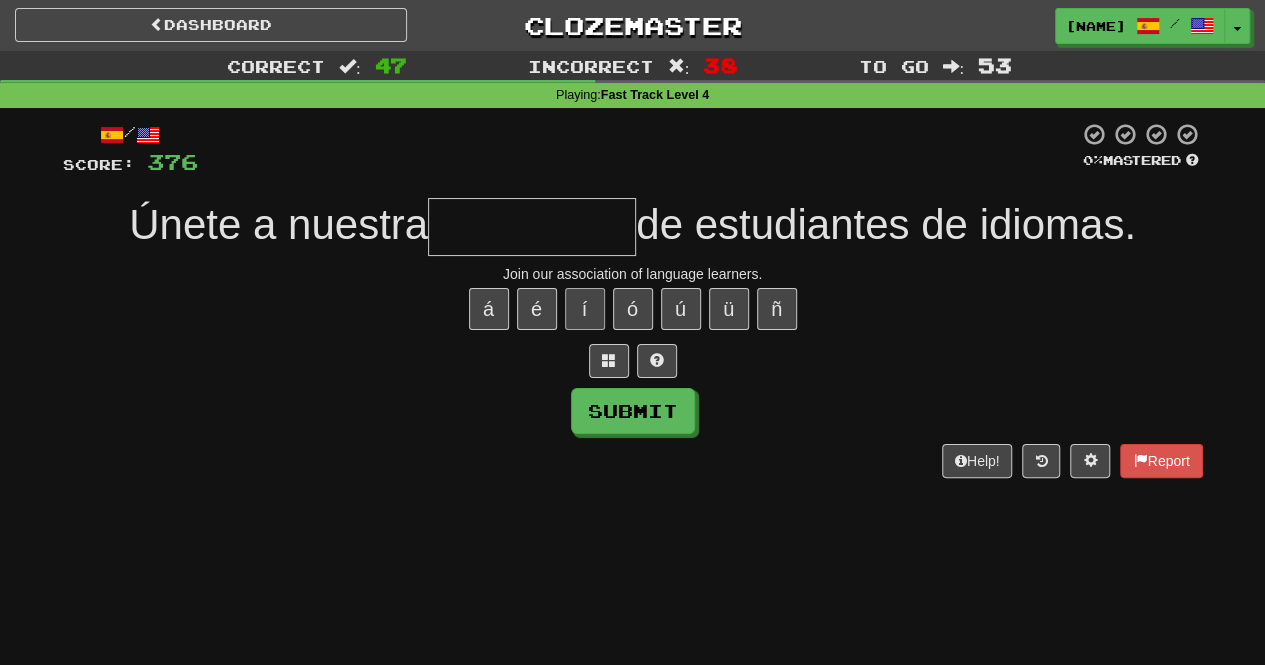type on "**********" 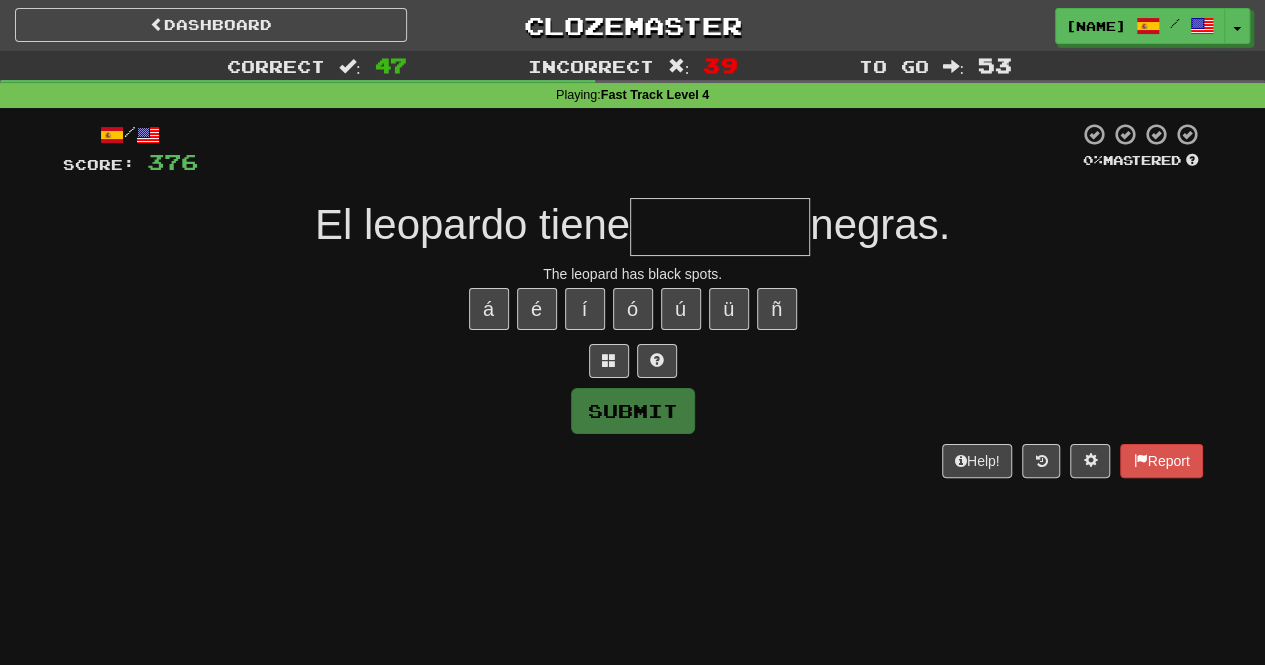 type on "*******" 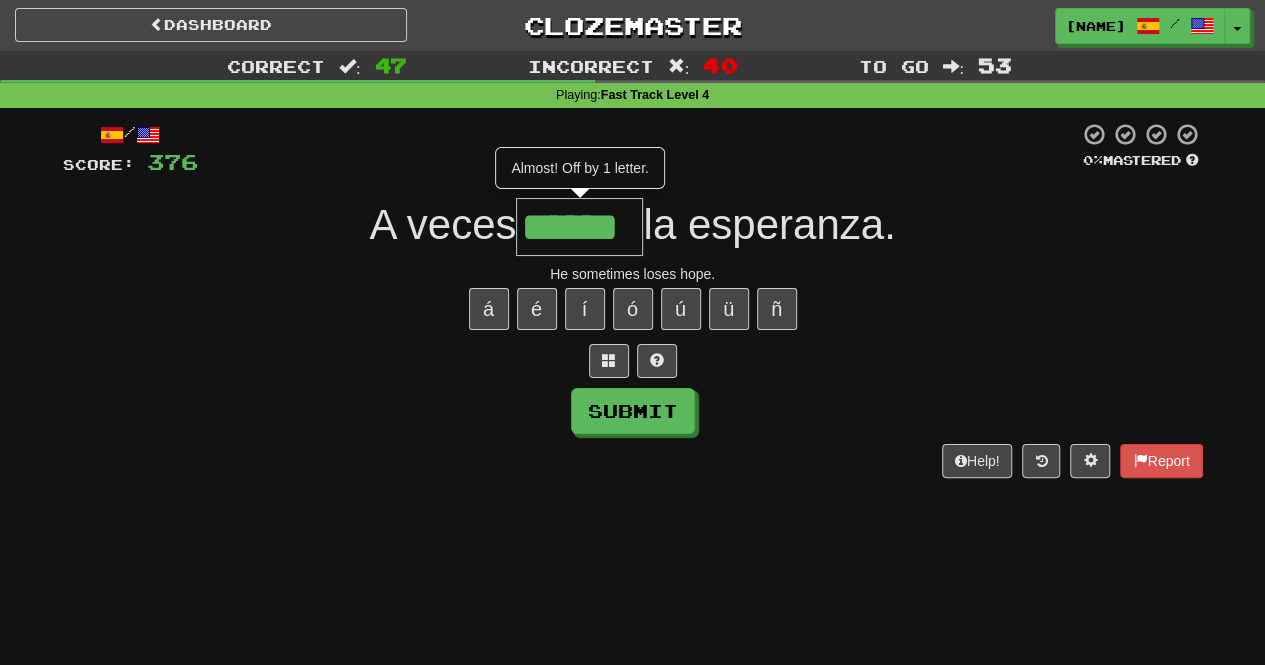 type on "******" 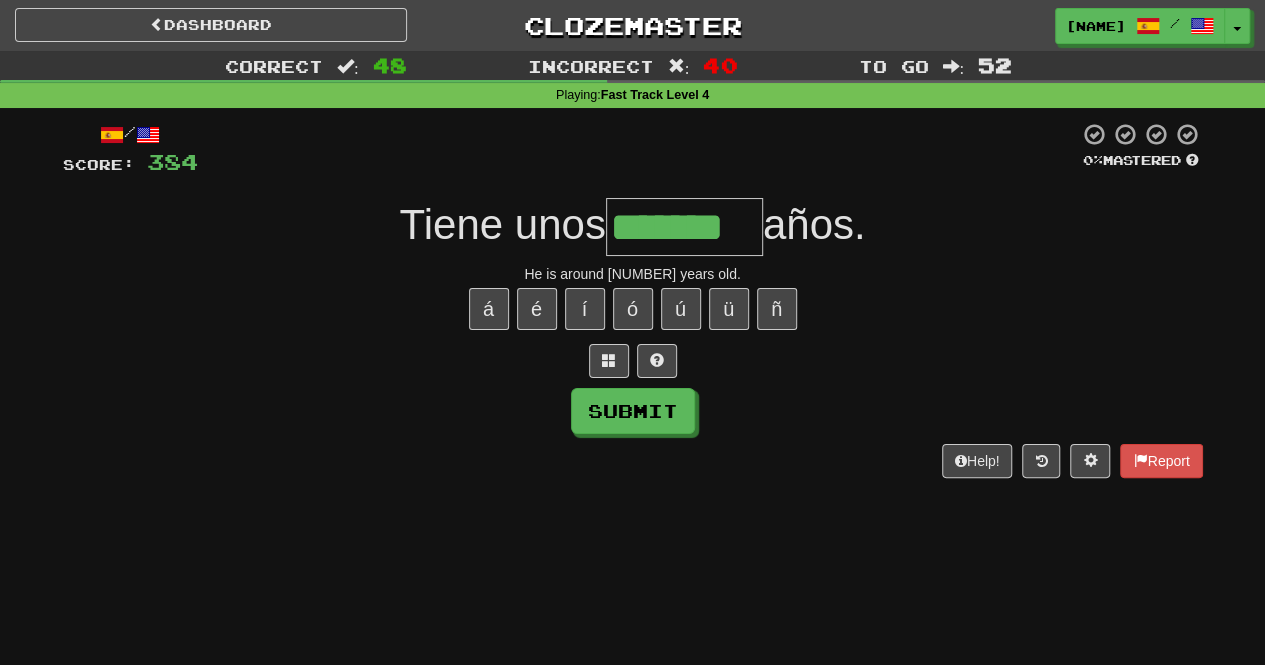 type on "*******" 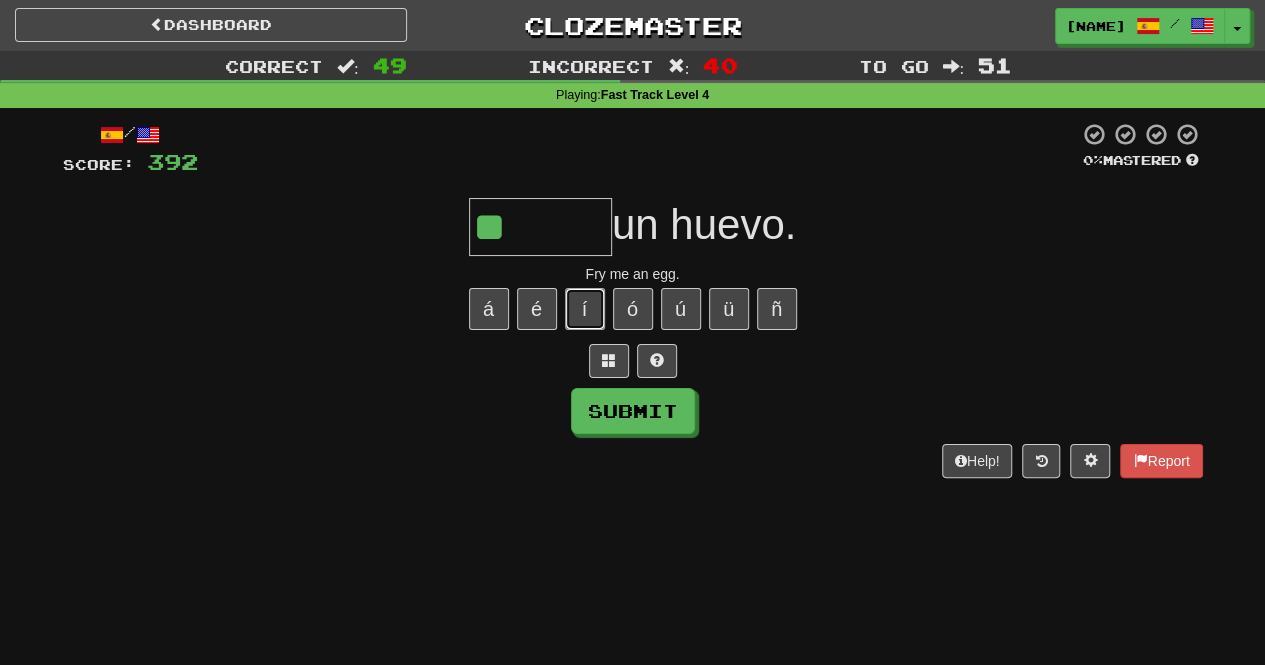 click on "í" at bounding box center [585, 309] 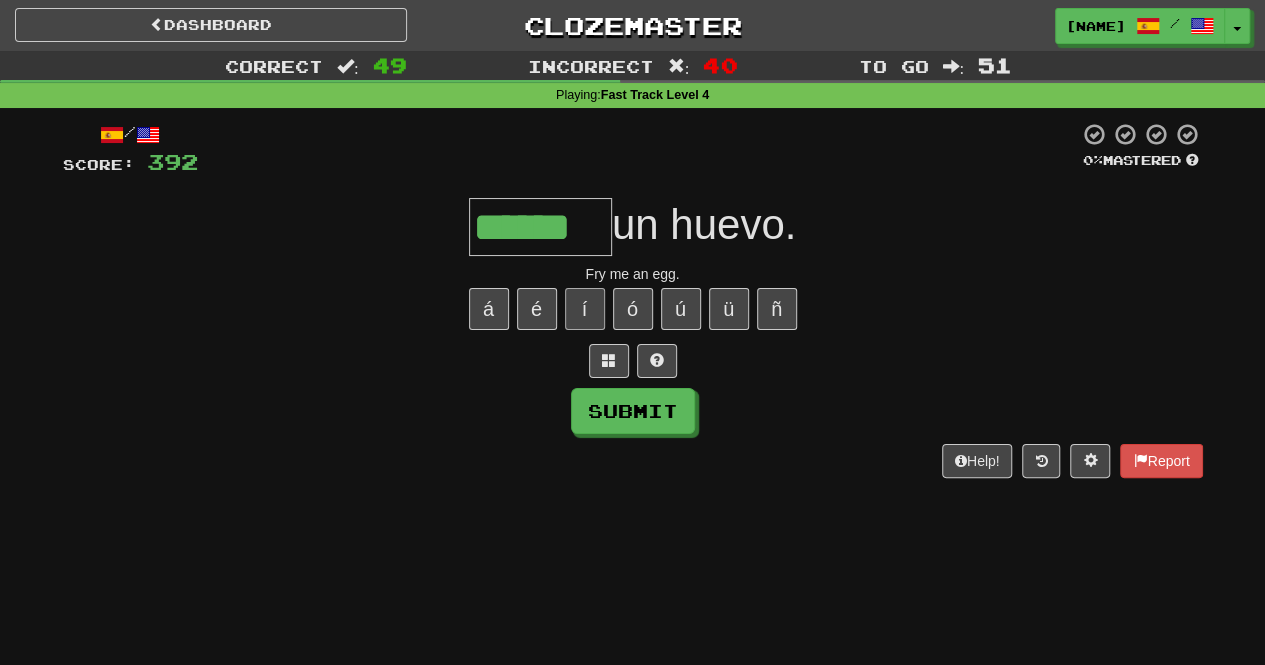 type on "******" 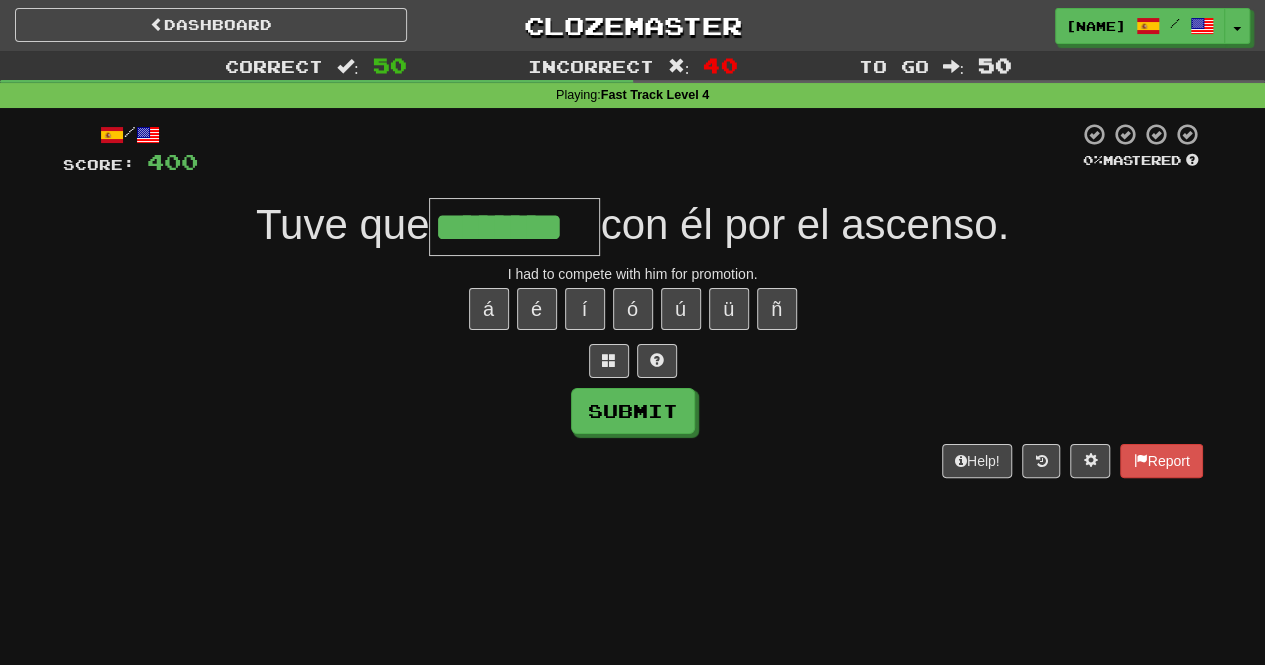 type on "********" 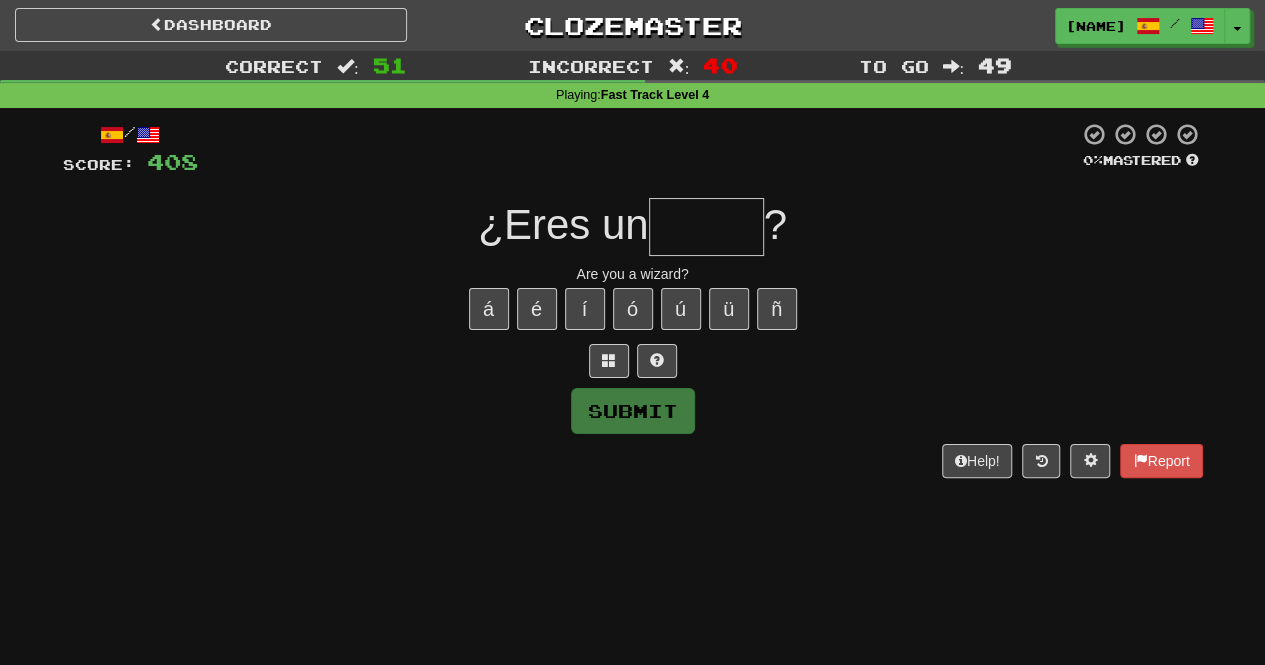 type on "****" 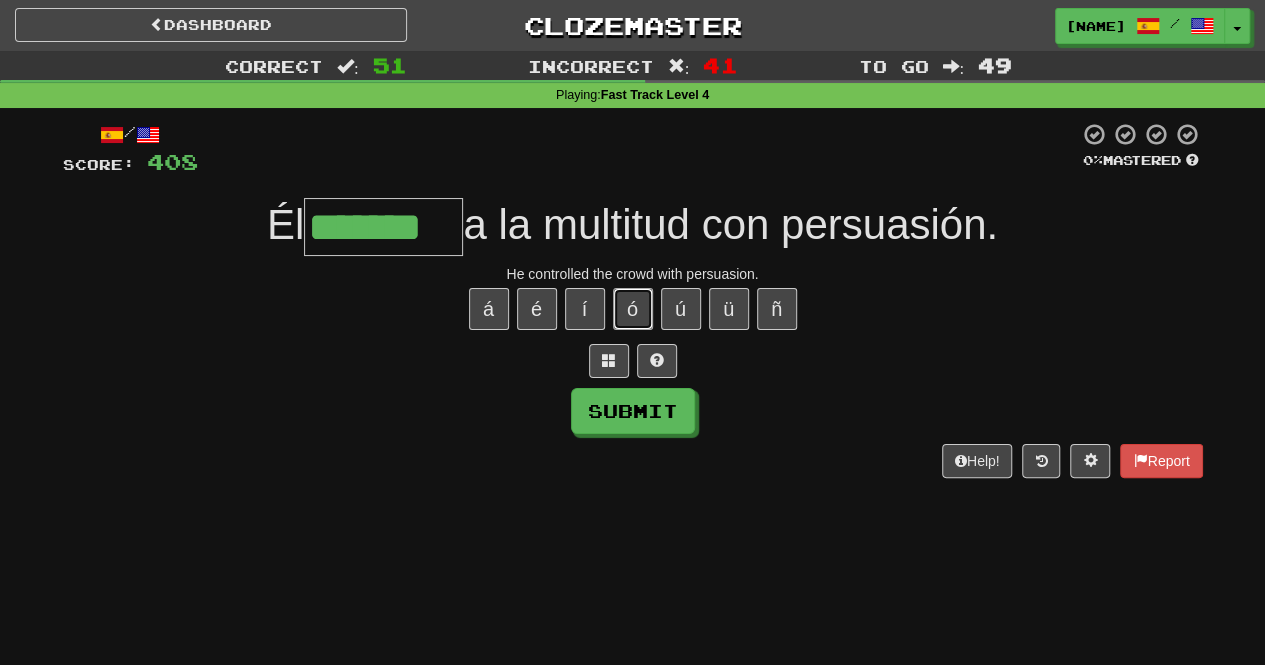 click on "ó" at bounding box center [633, 309] 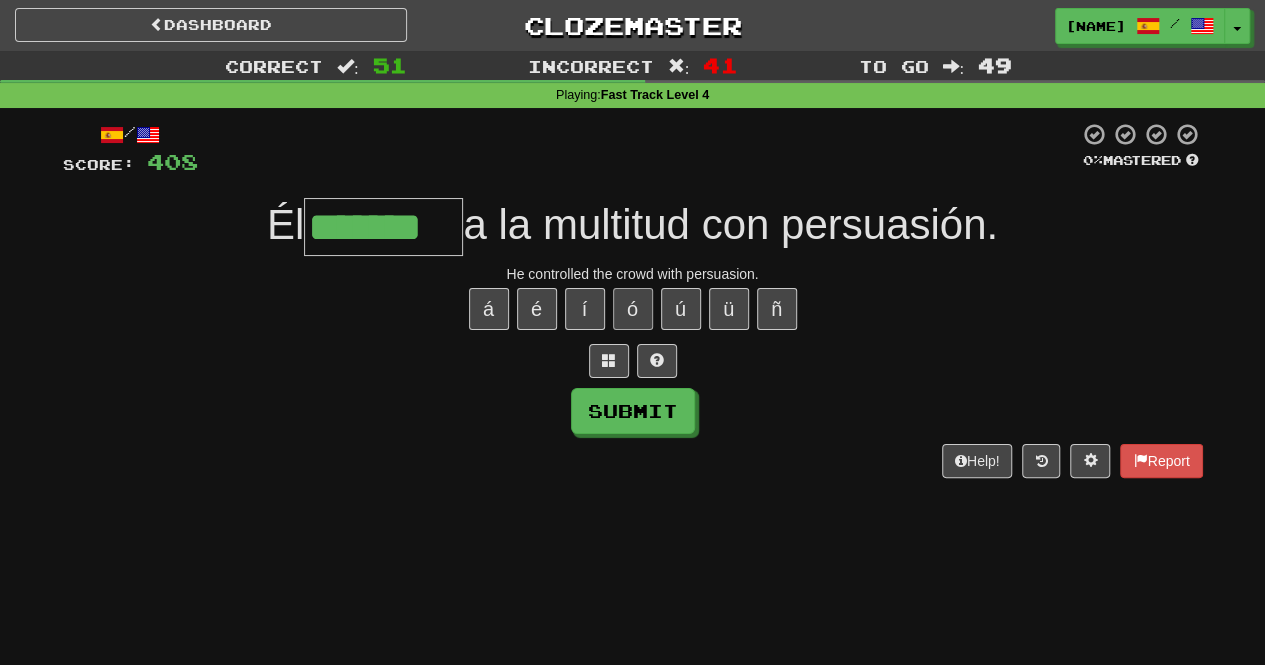 type on "********" 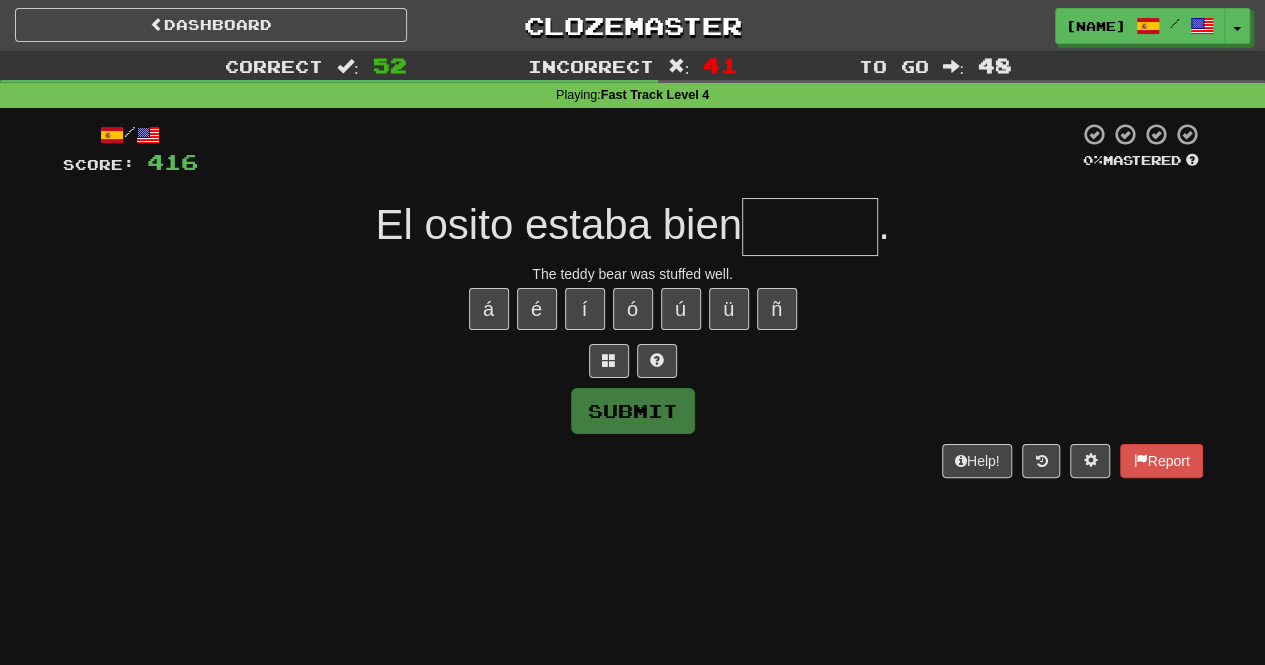 type on "*******" 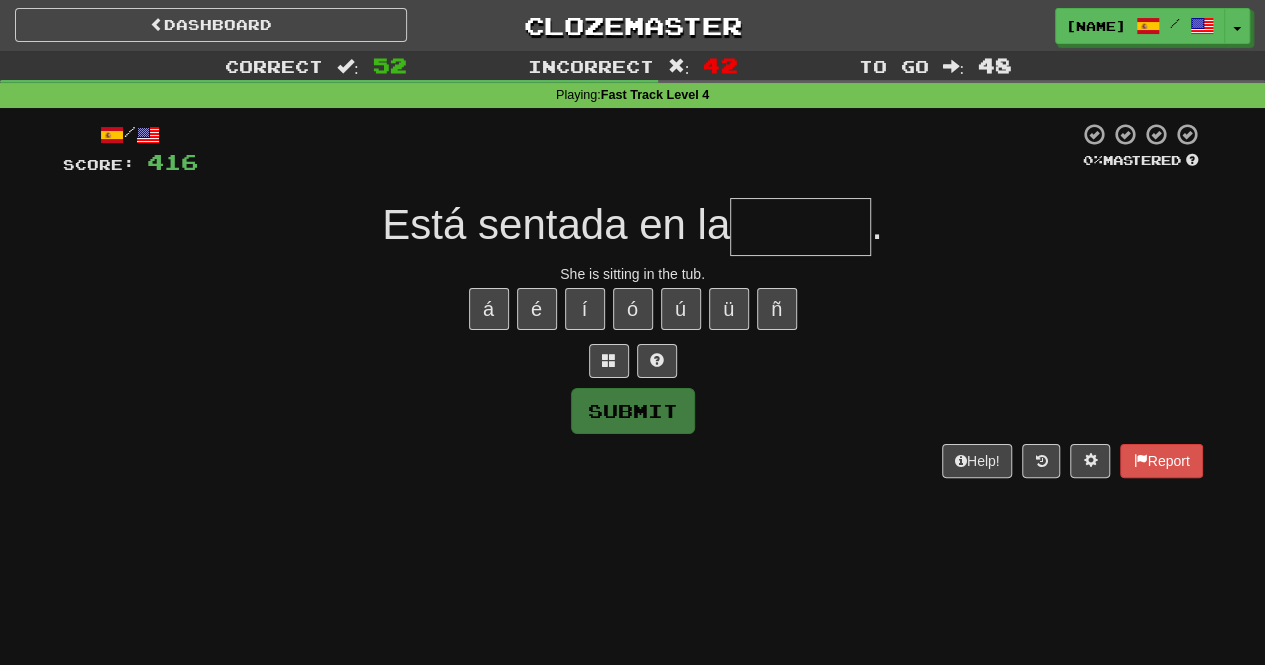 type on "******" 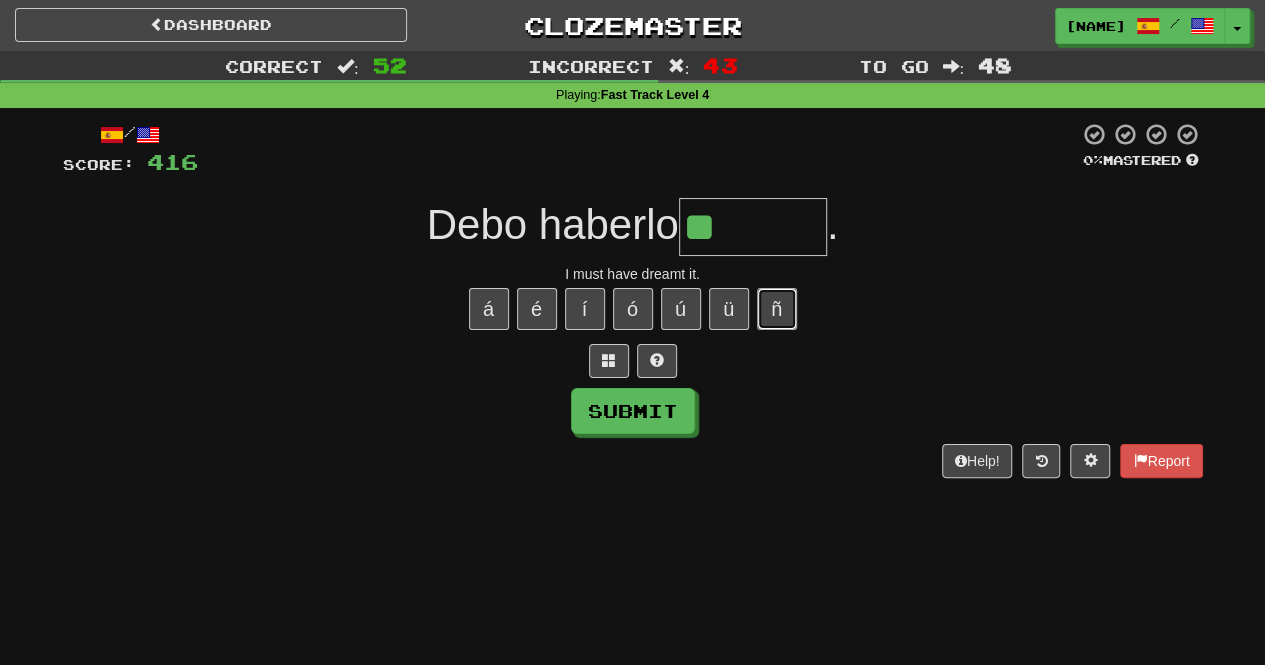 click on "ñ" at bounding box center [777, 309] 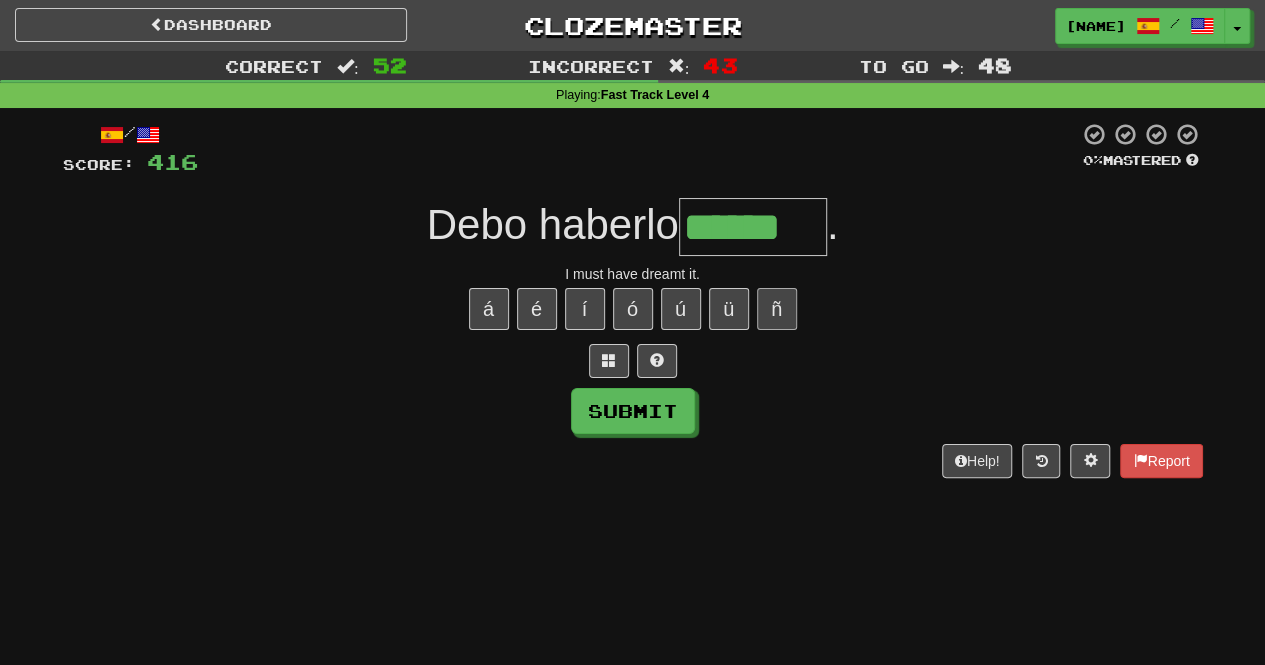 type on "******" 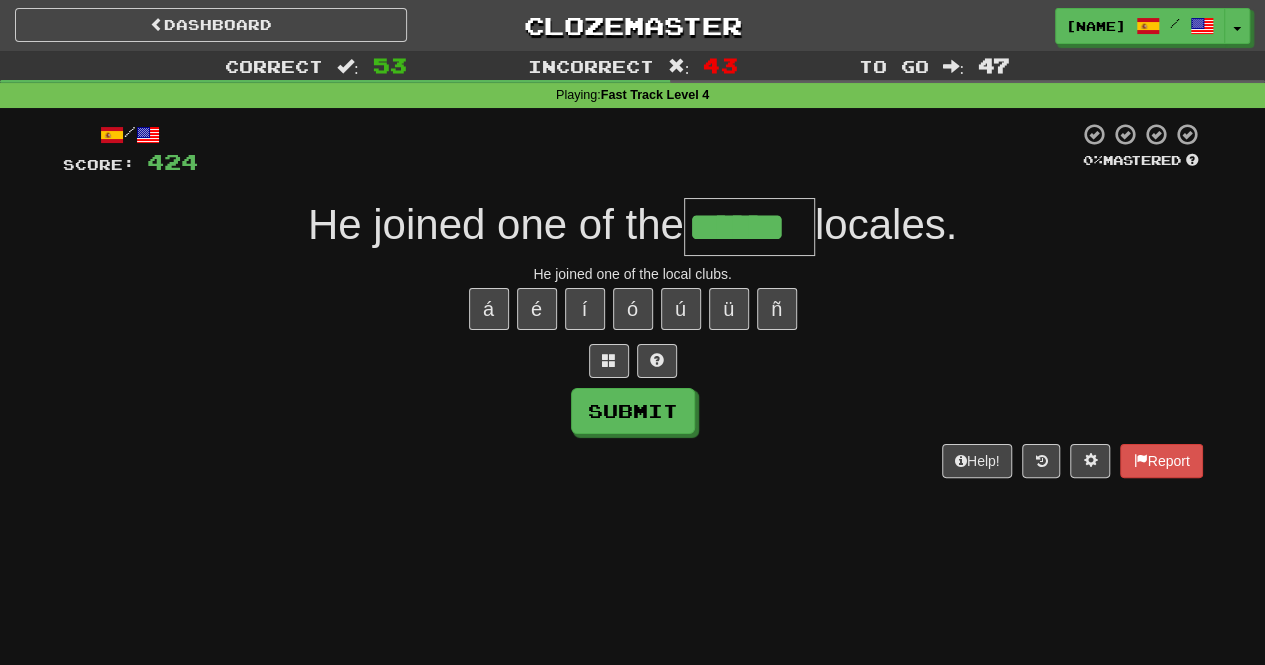 type on "******" 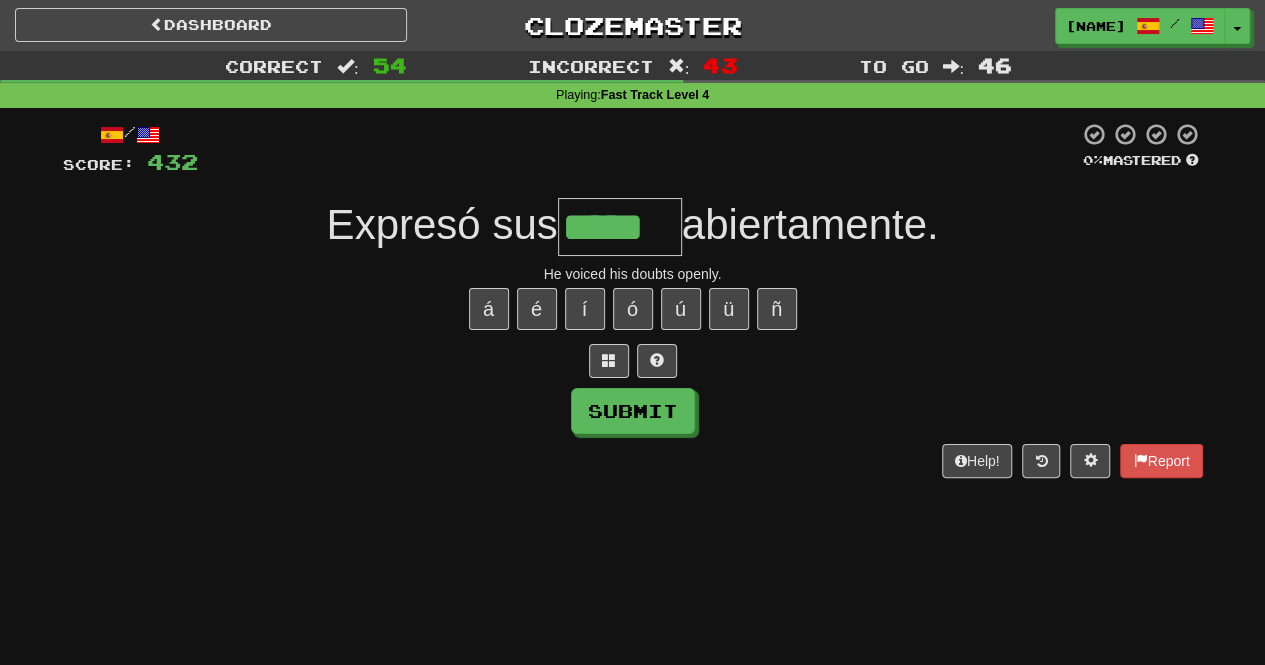 type on "*****" 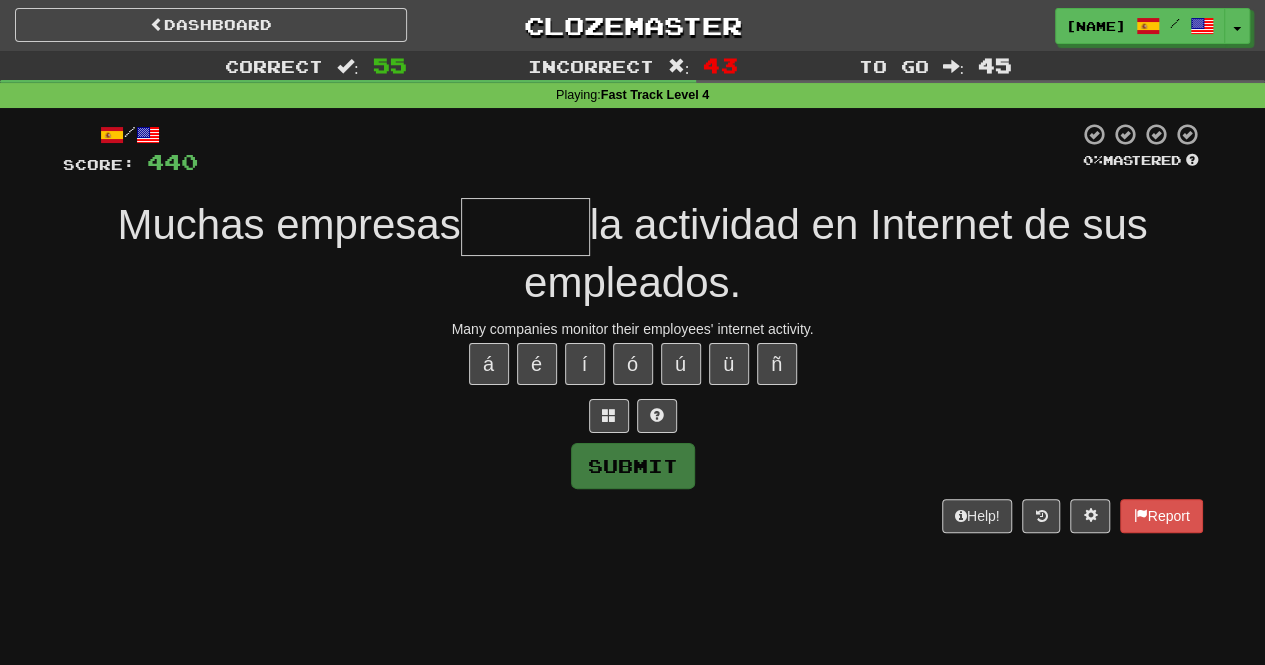 type on "*" 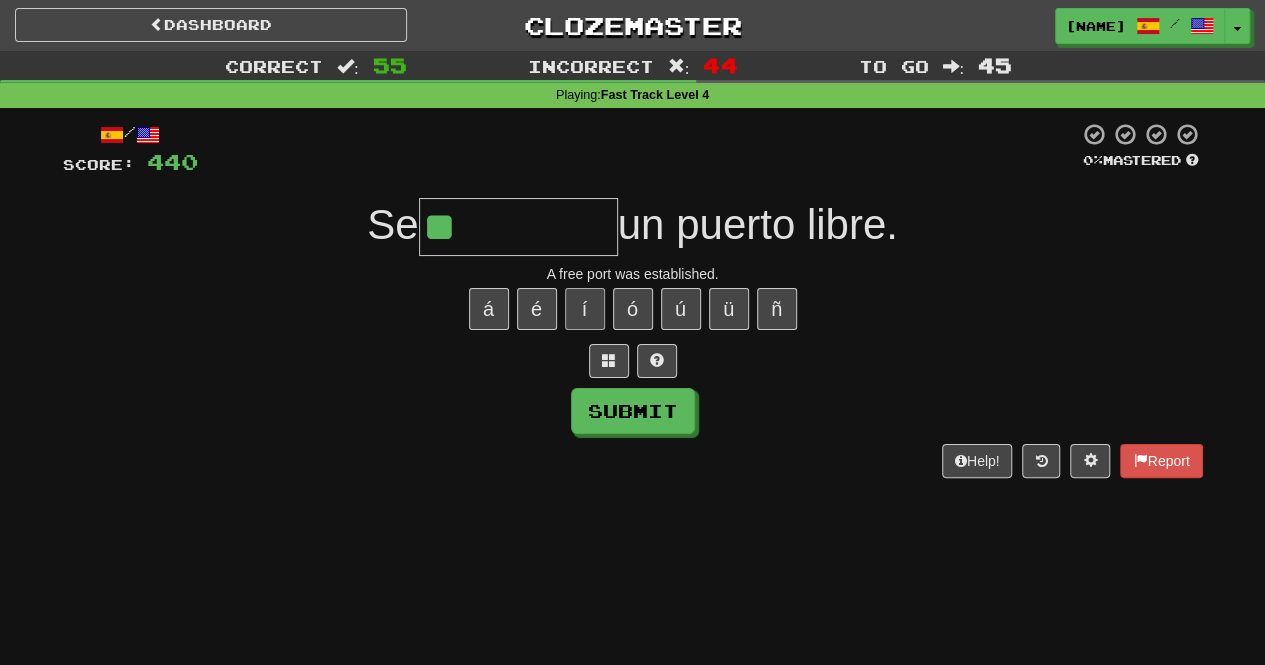 type on "*" 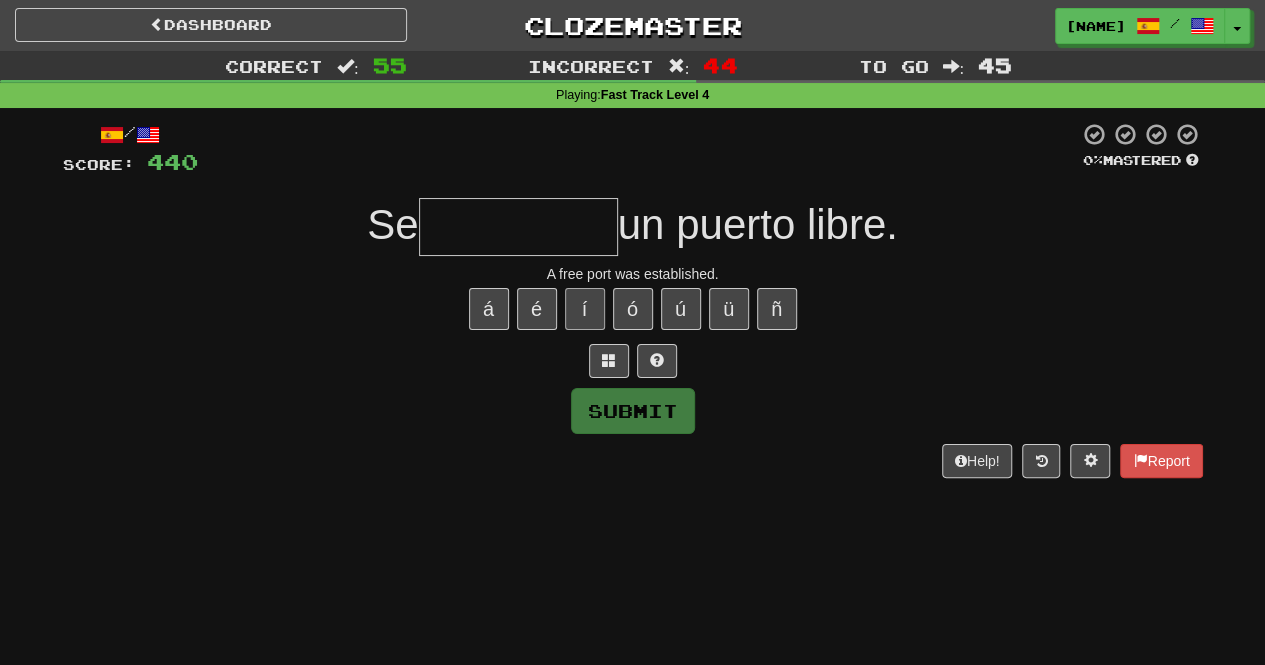 type on "**********" 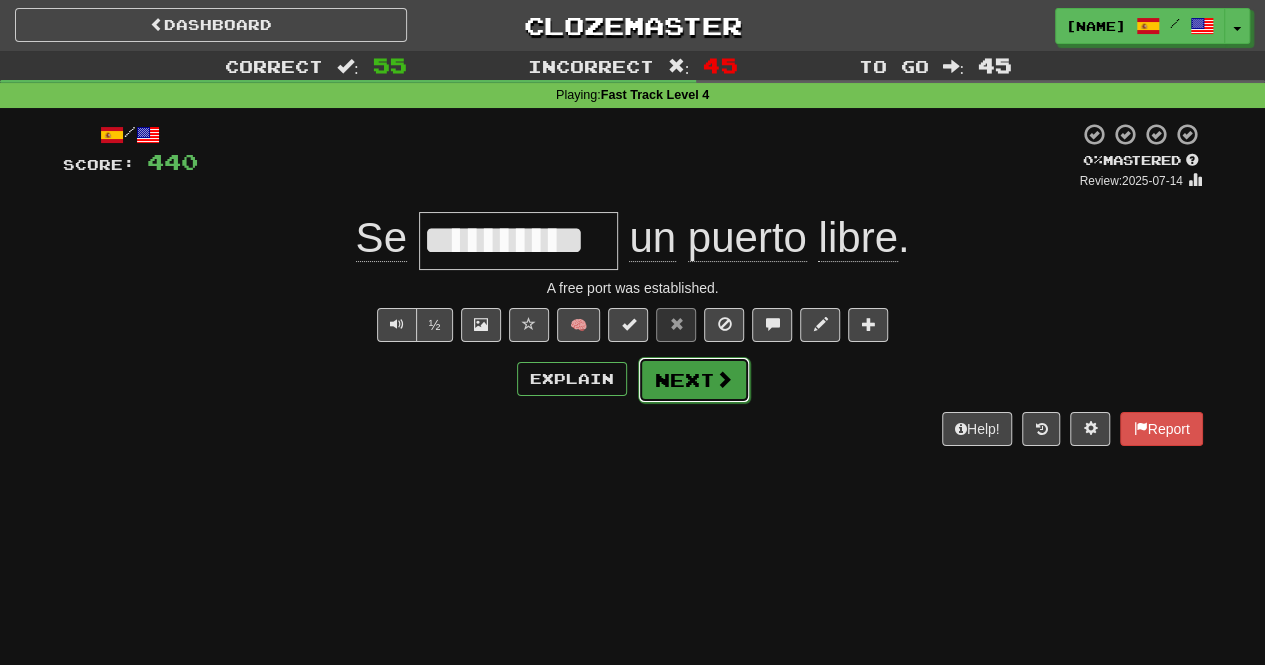 click at bounding box center [724, 379] 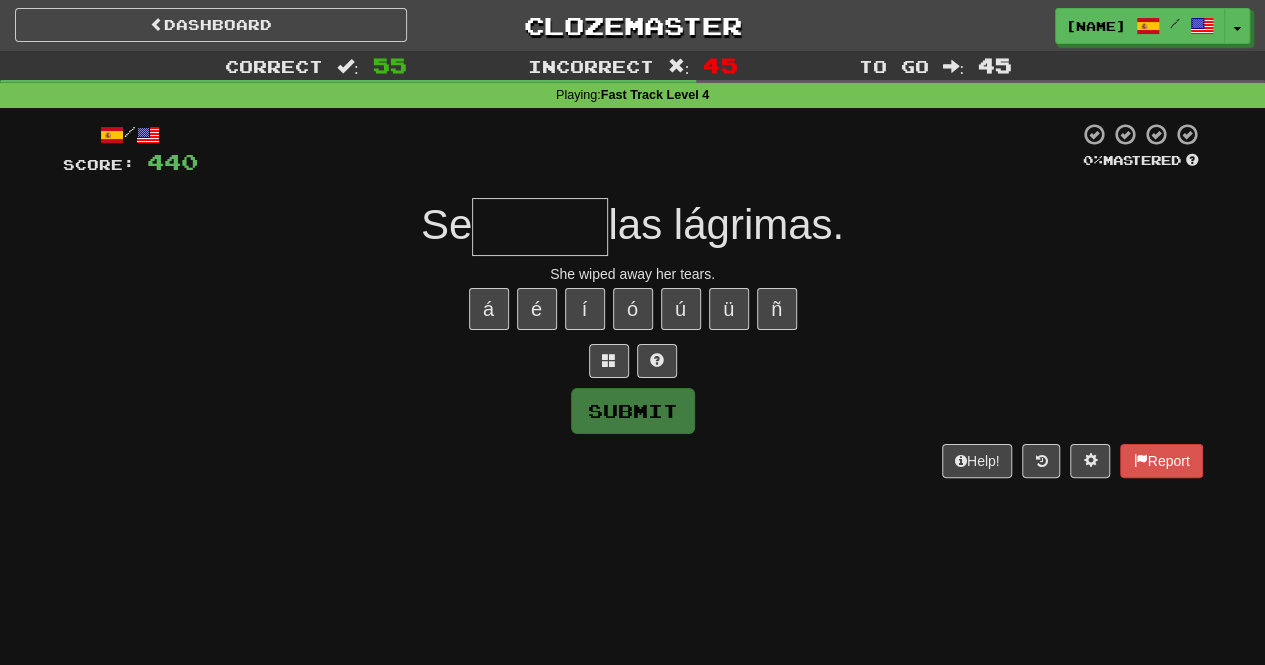type on "******" 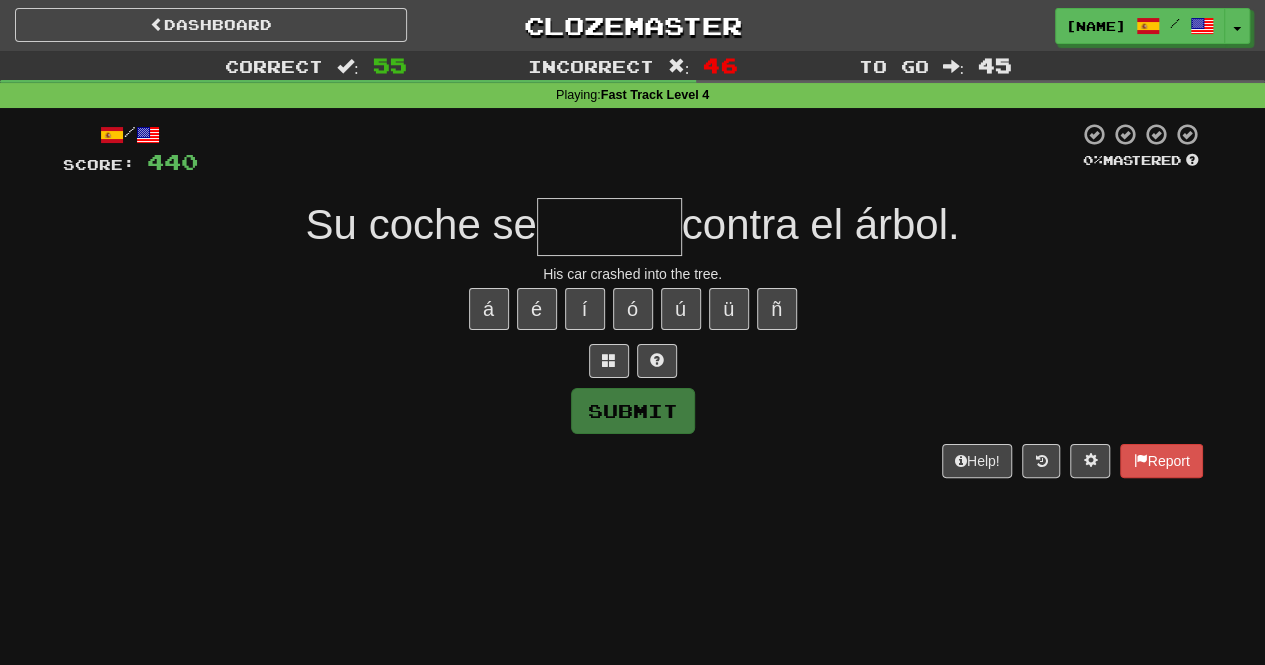 type on "********" 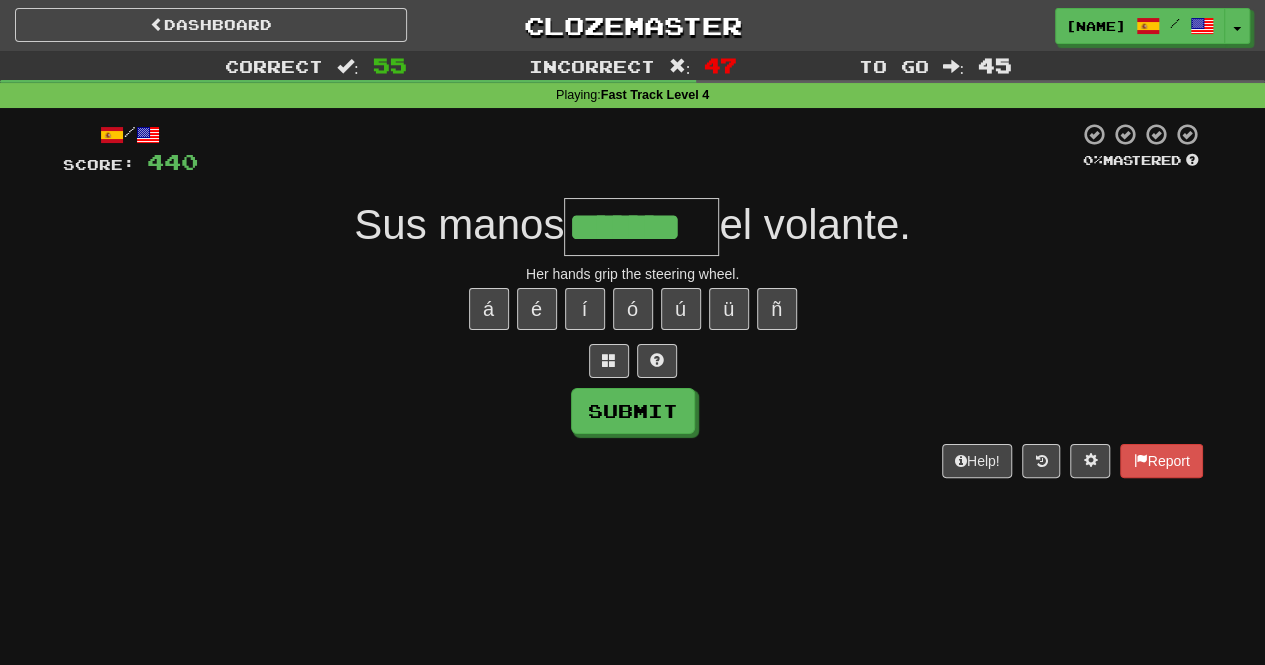type on "*******" 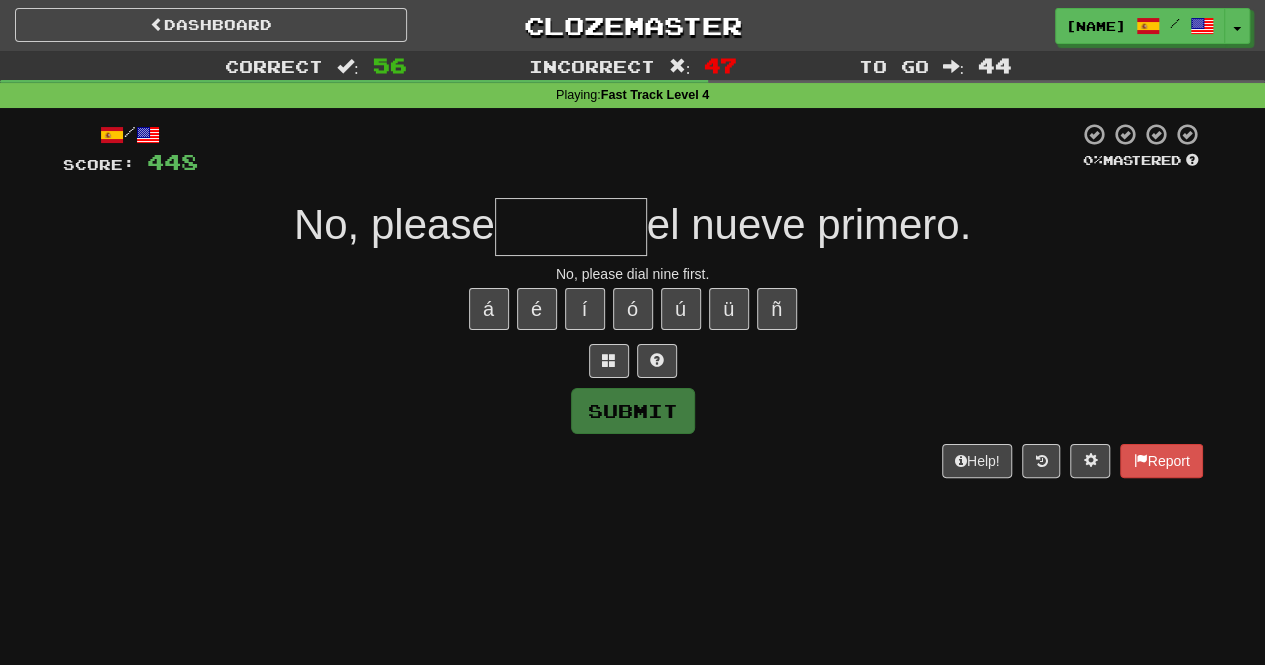 type on "*" 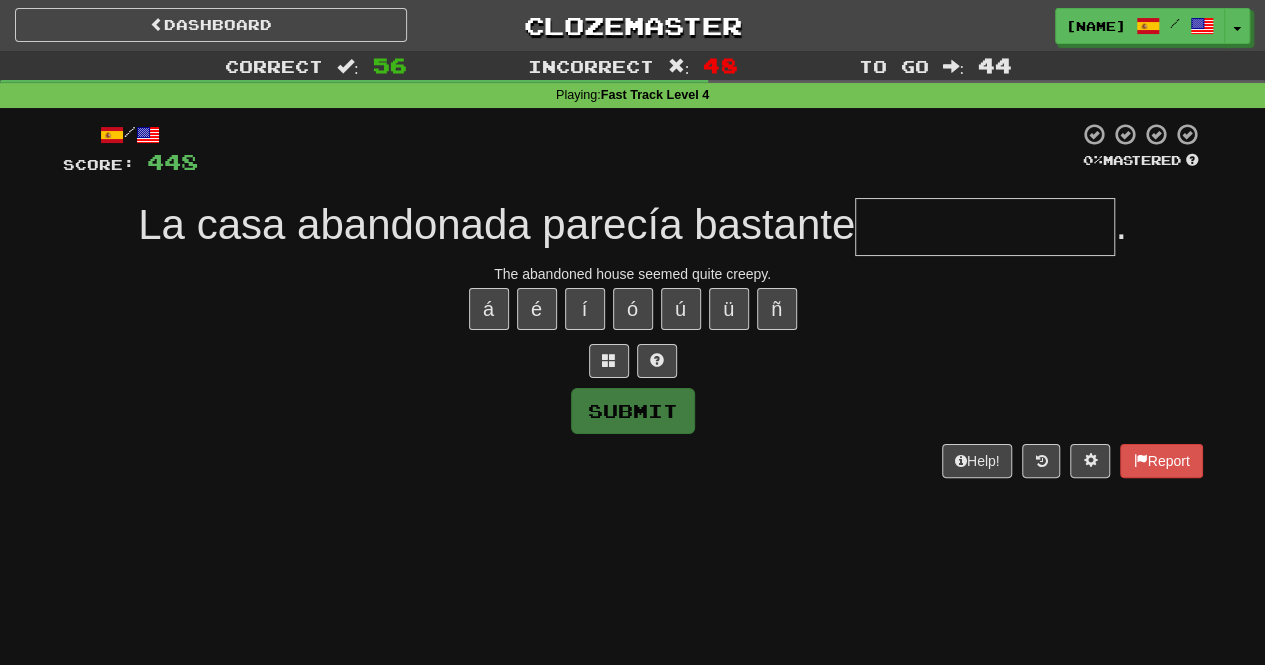 type on "**********" 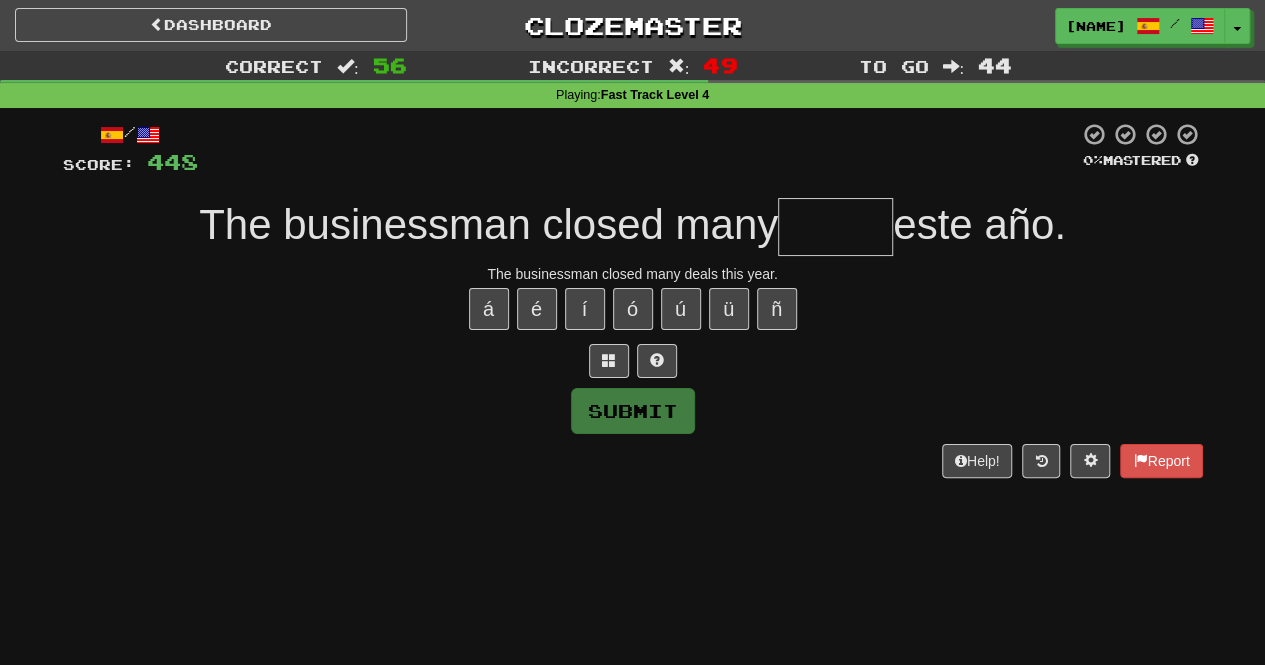 type on "*" 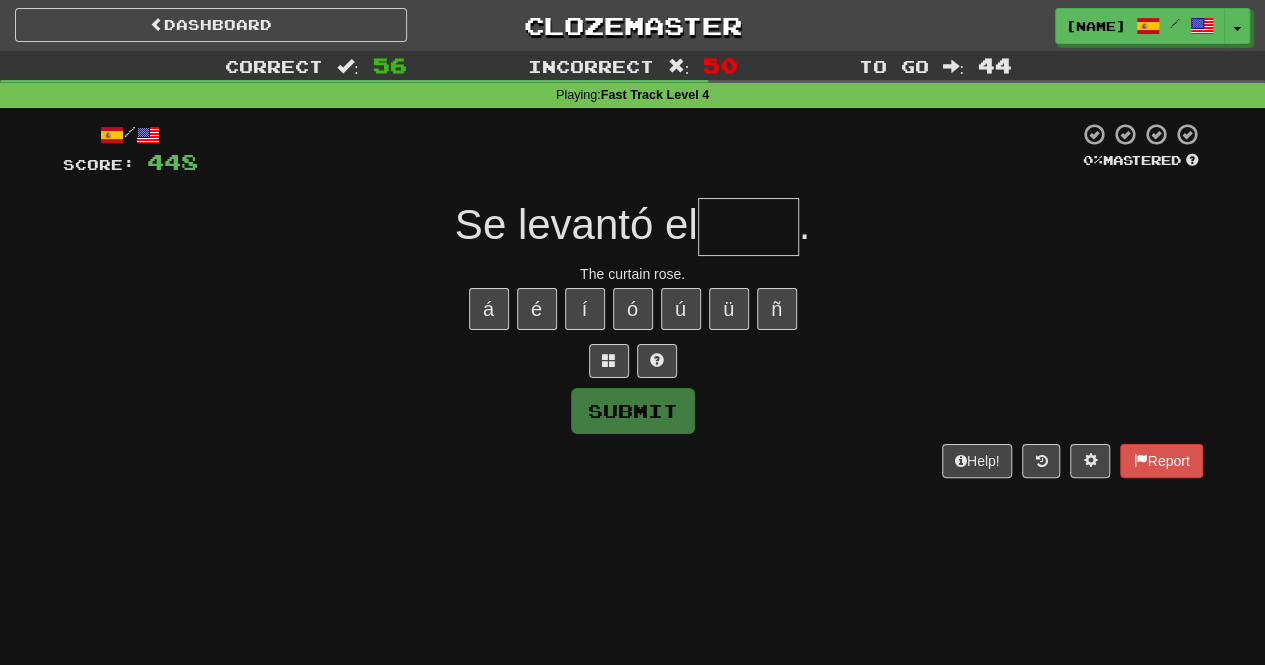 type on "*****" 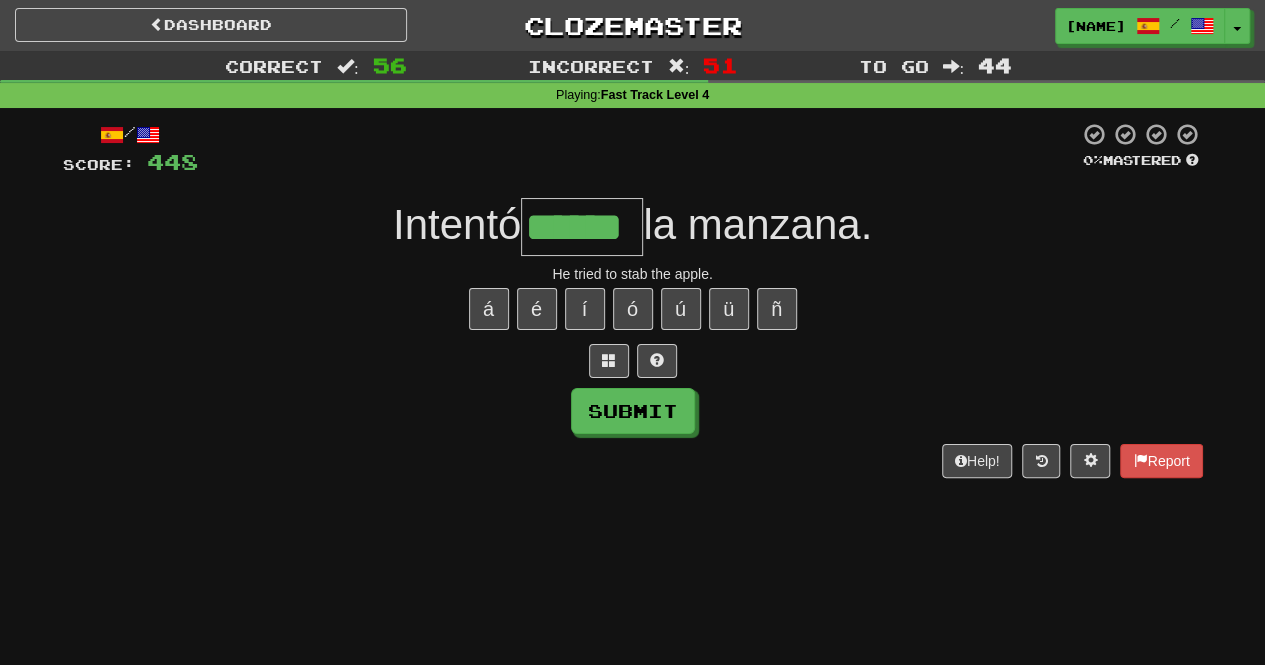 type on "******" 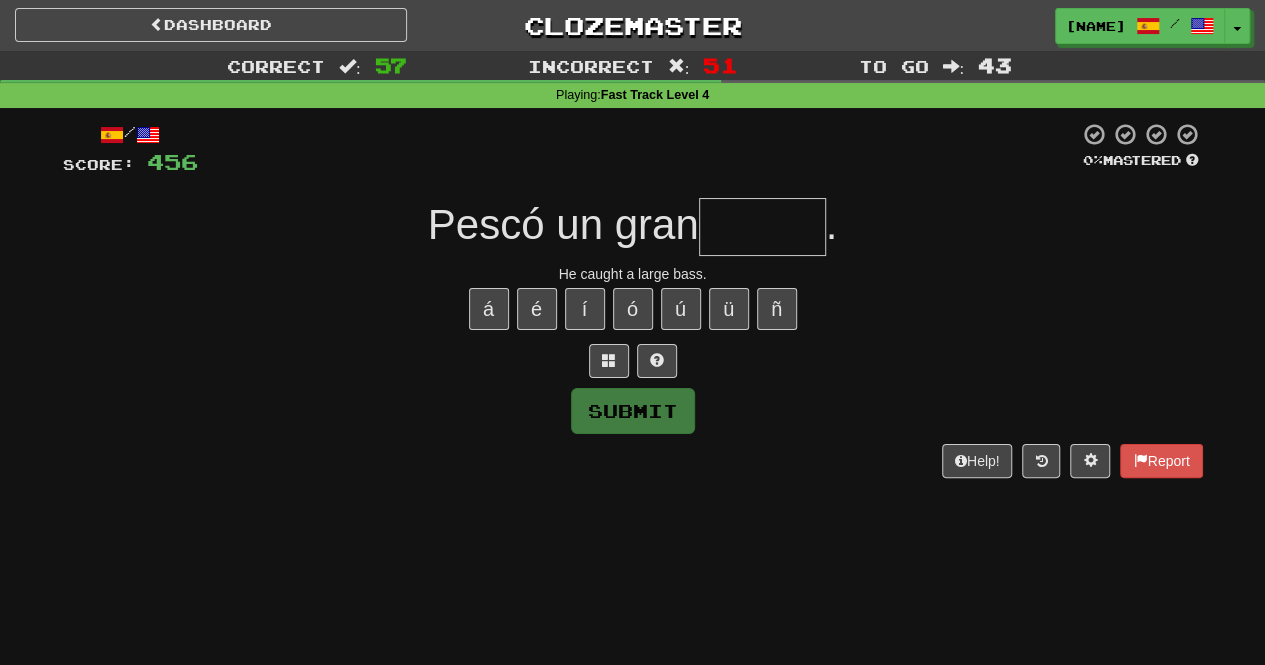 type on "******" 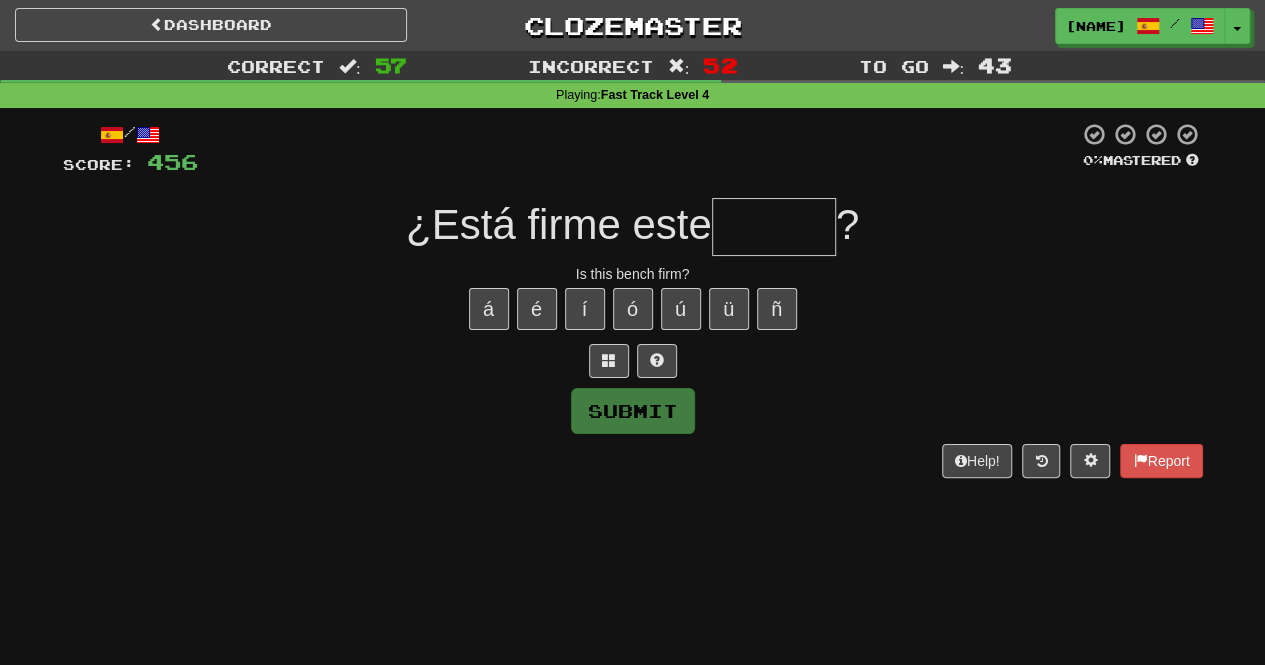 type on "*****" 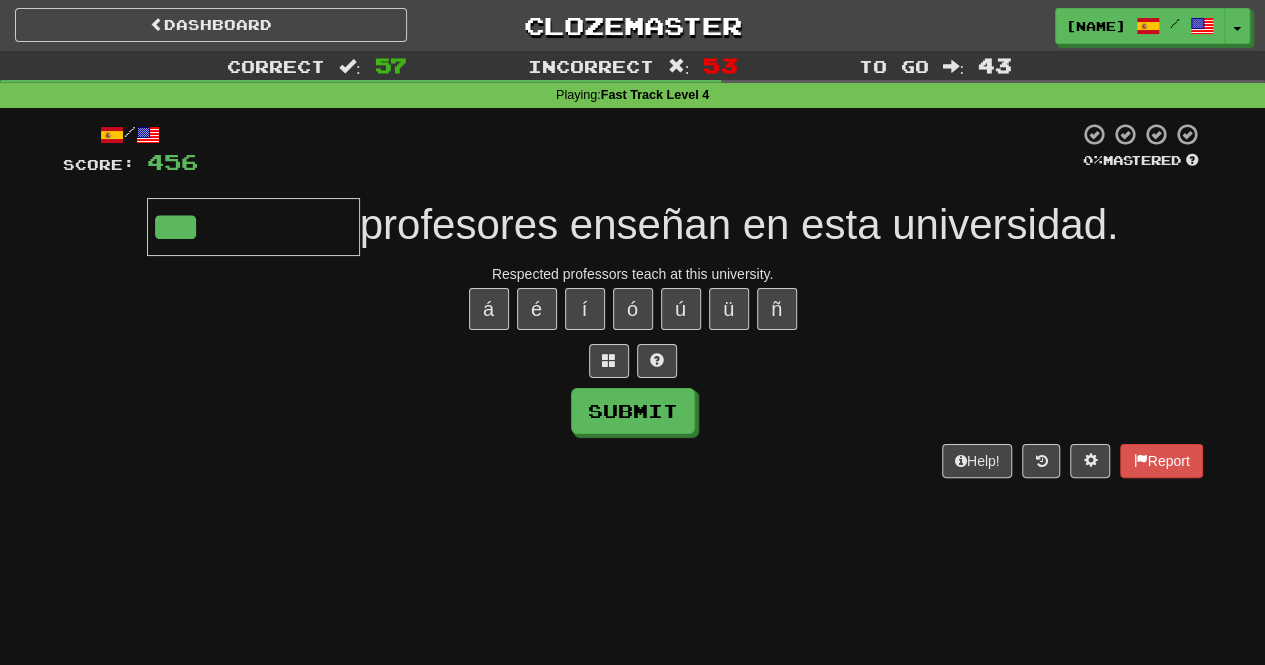 click on "á é í ó ú ü ñ" at bounding box center [633, 309] 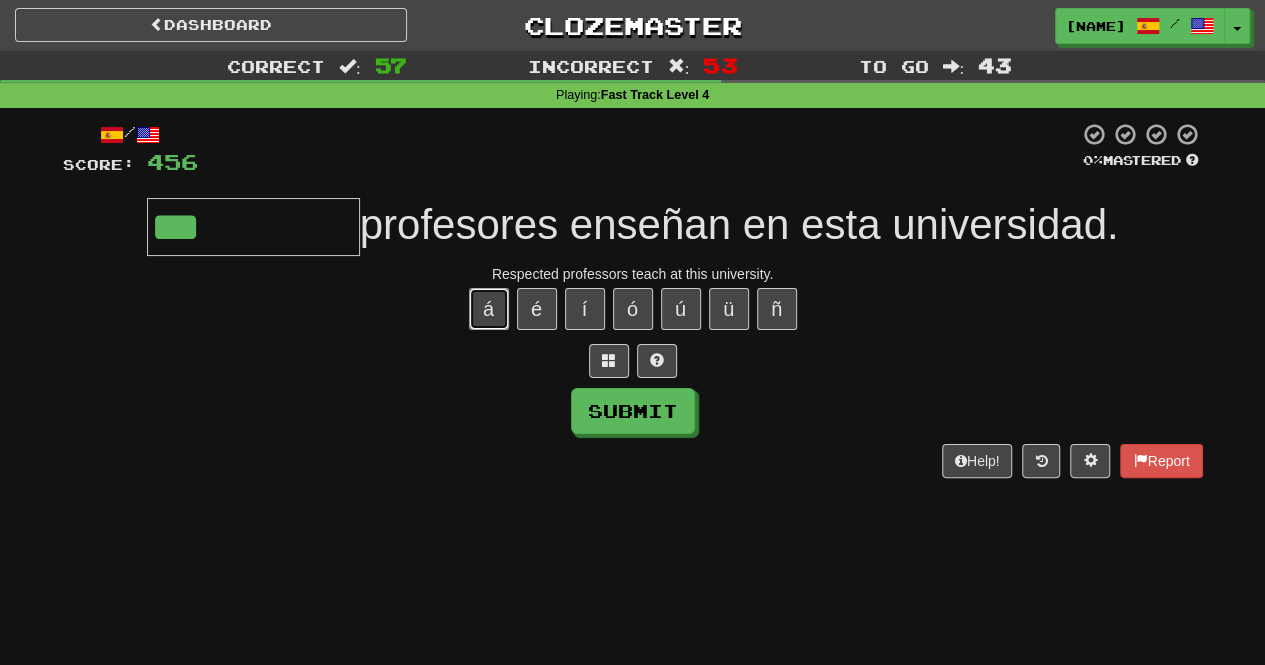 click on "á" at bounding box center (489, 309) 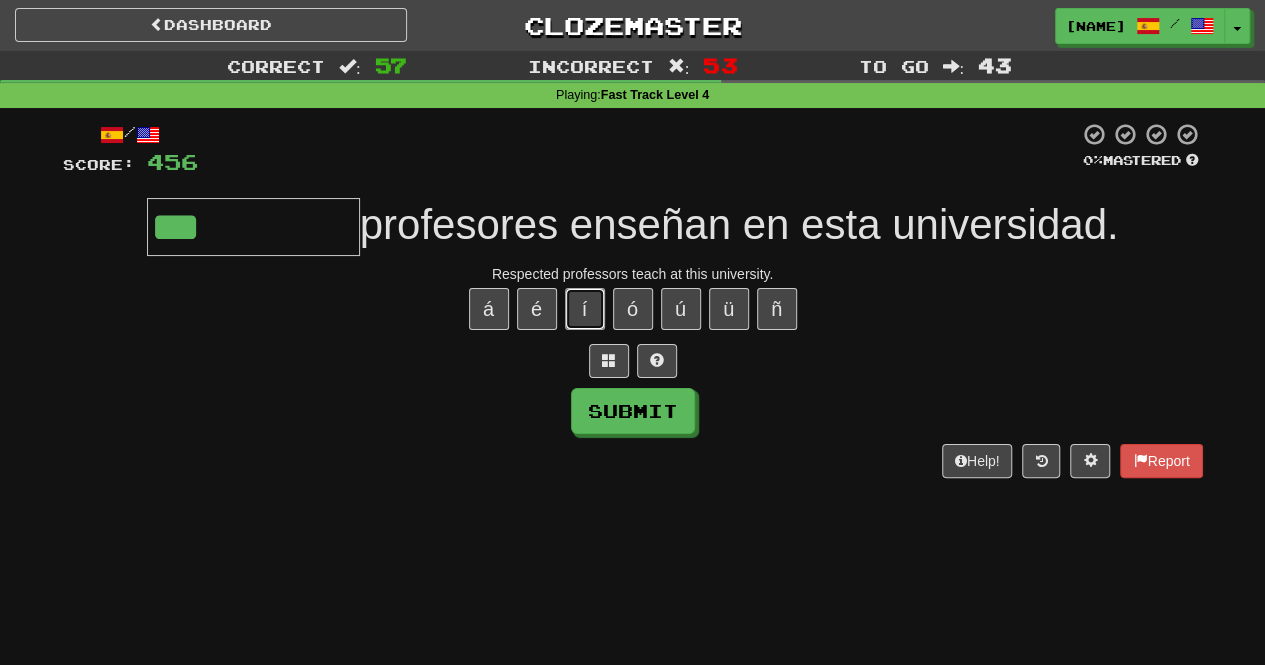 click on "í" at bounding box center (585, 309) 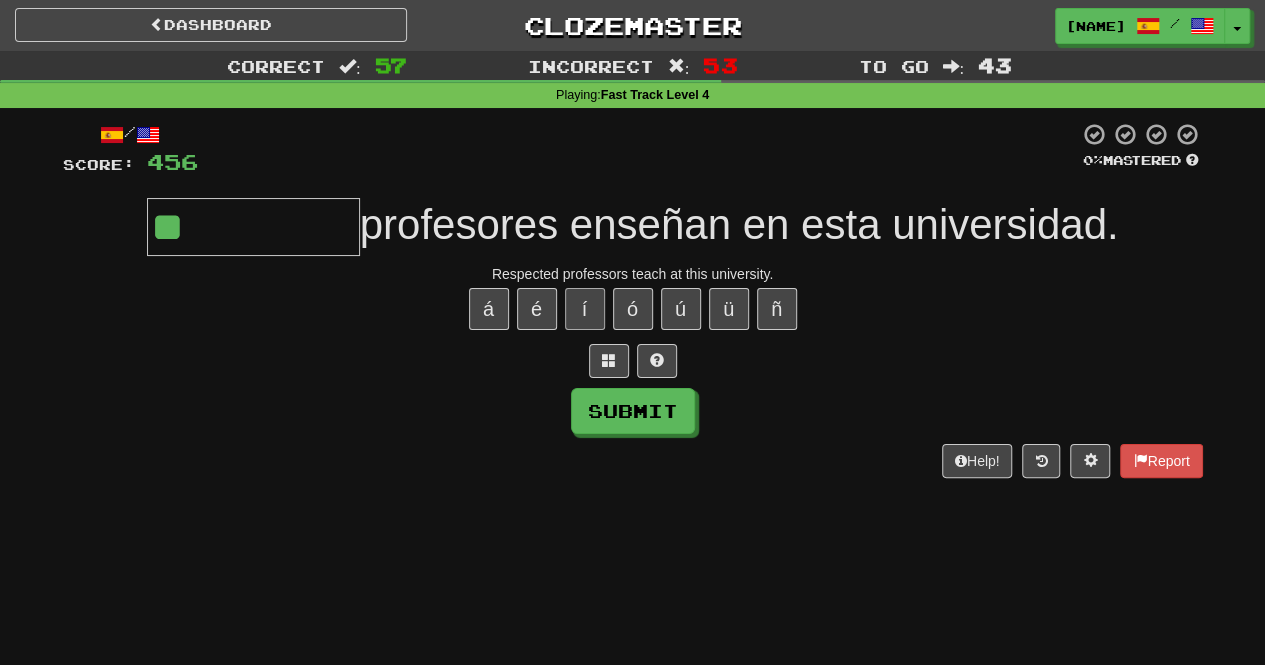 type on "*" 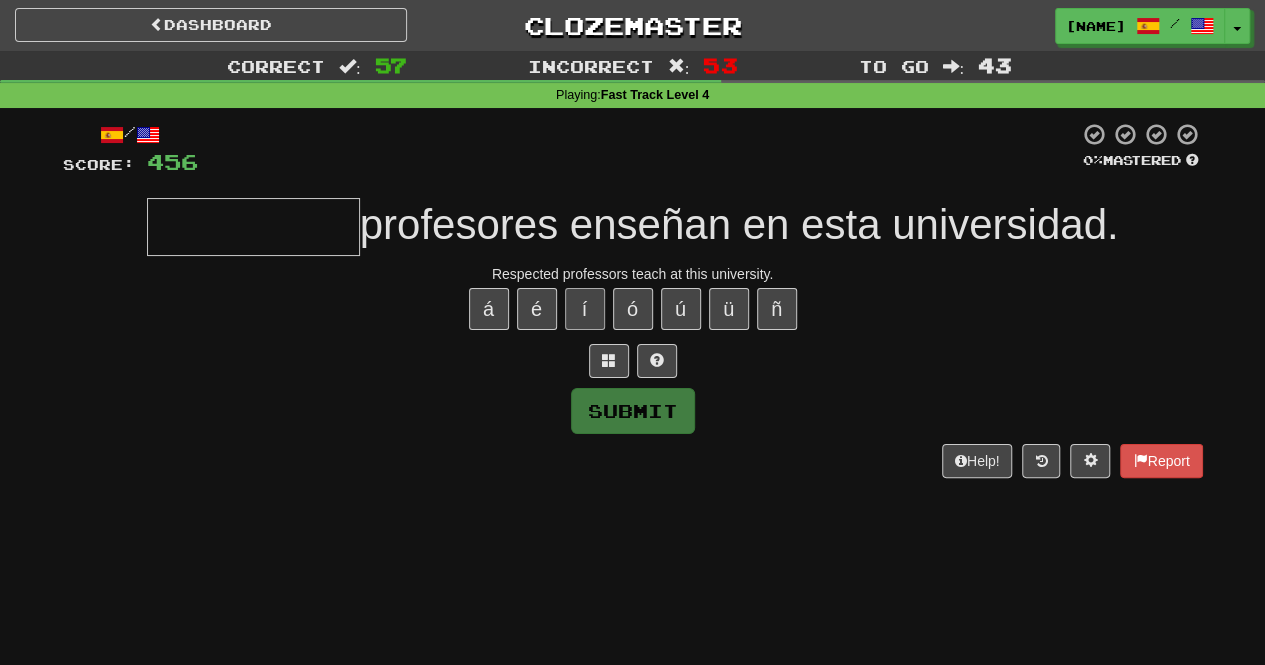 type on "*********" 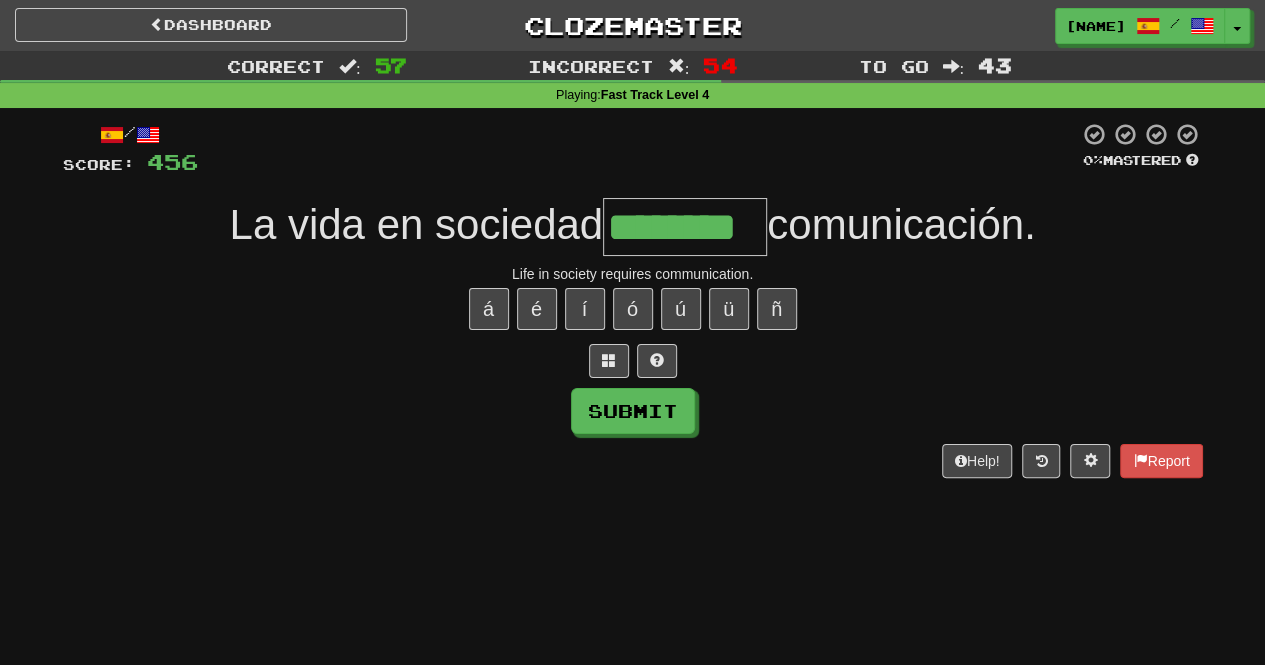 type on "********" 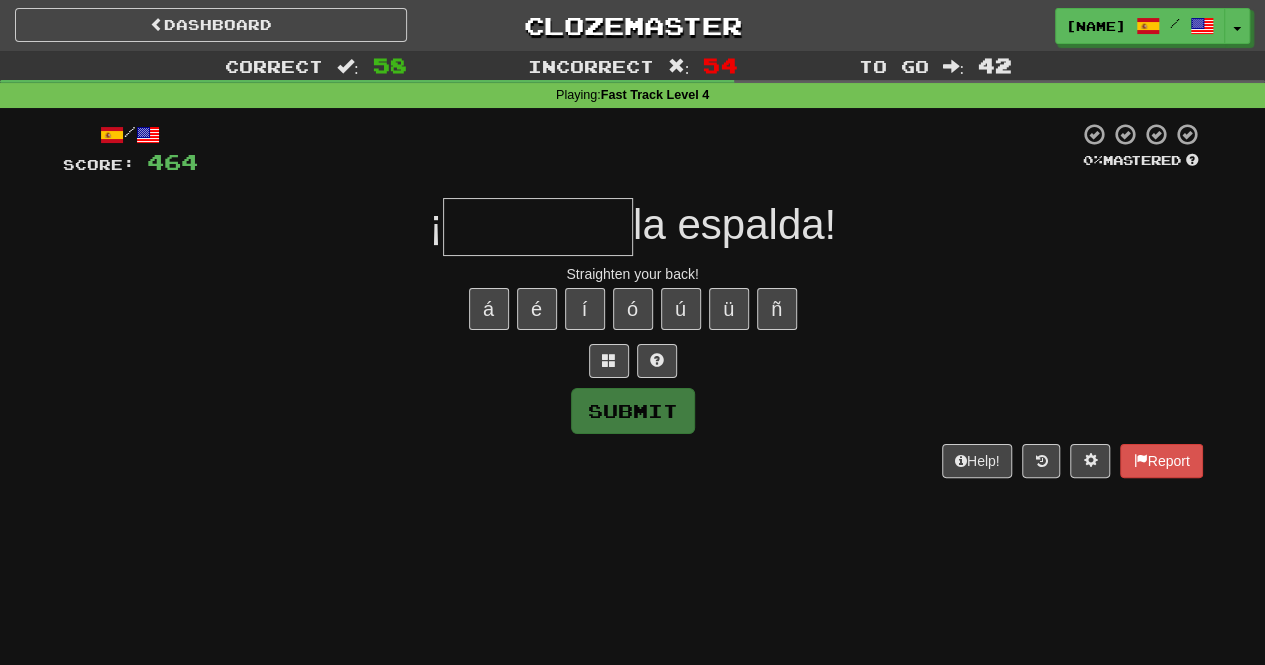 type on "********" 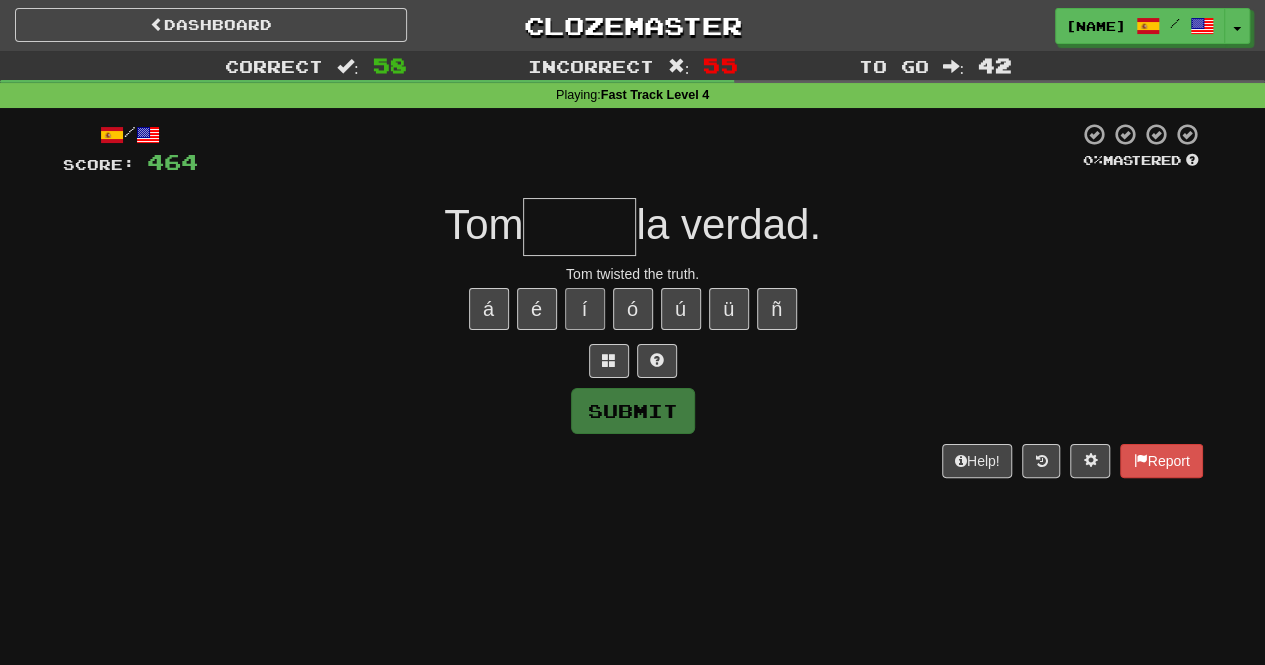 type on "******" 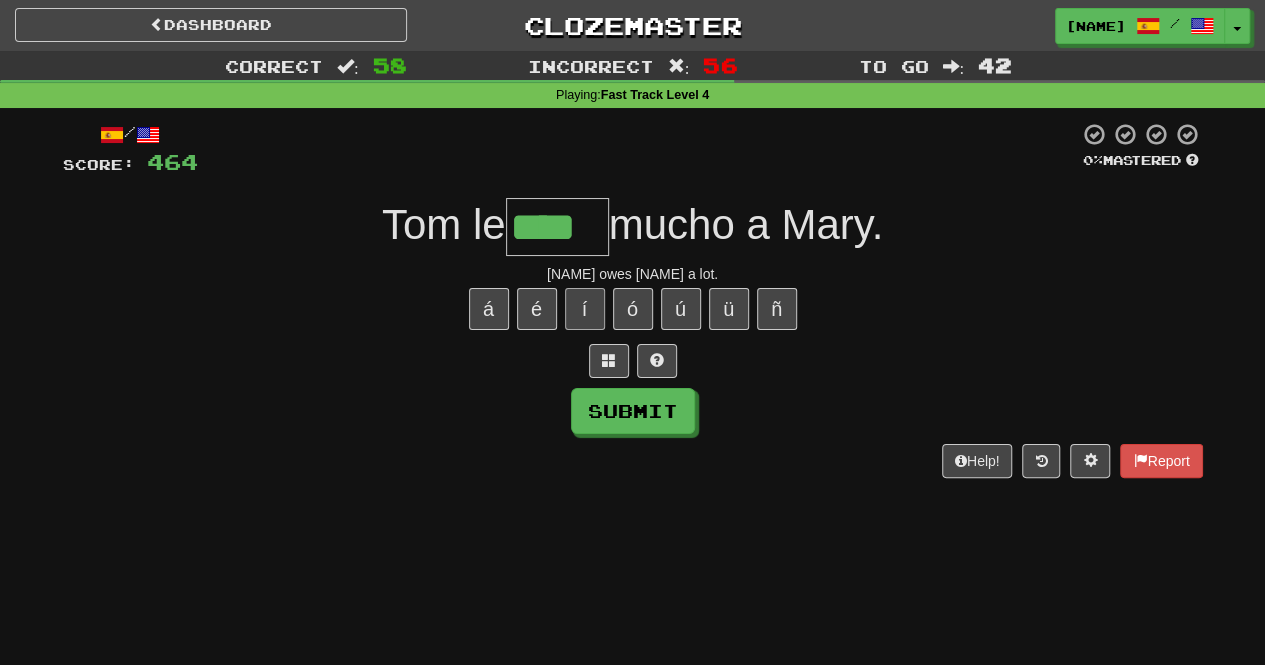 type on "****" 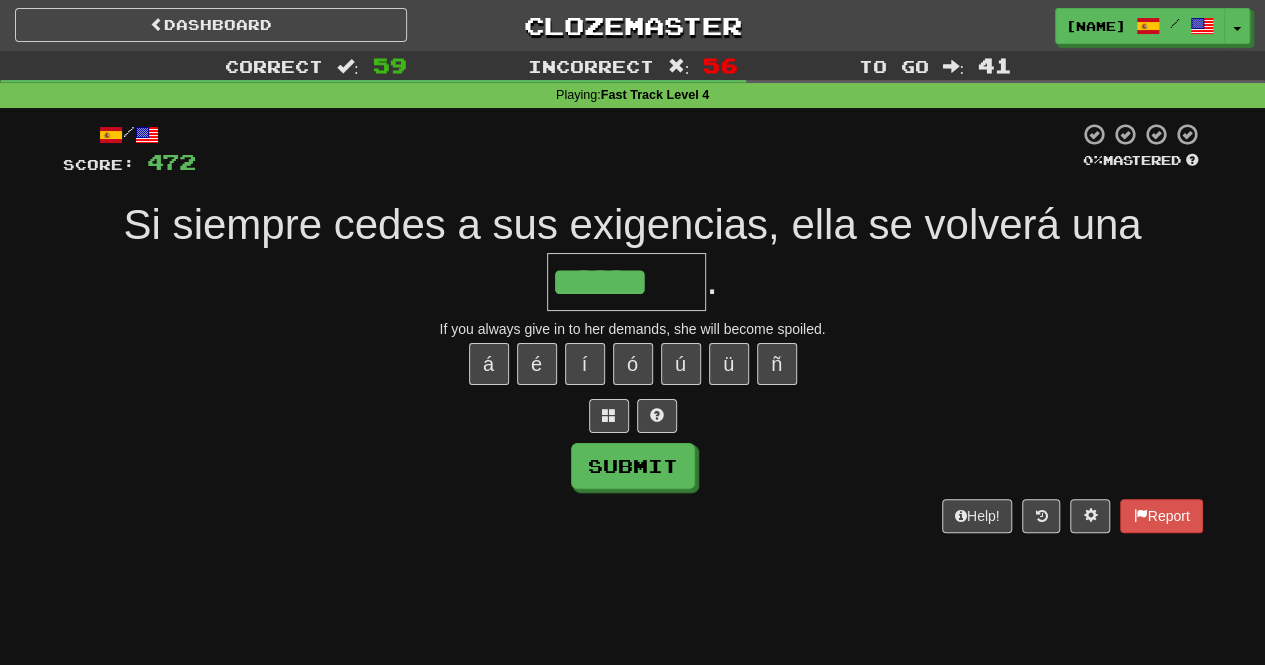 type on "******" 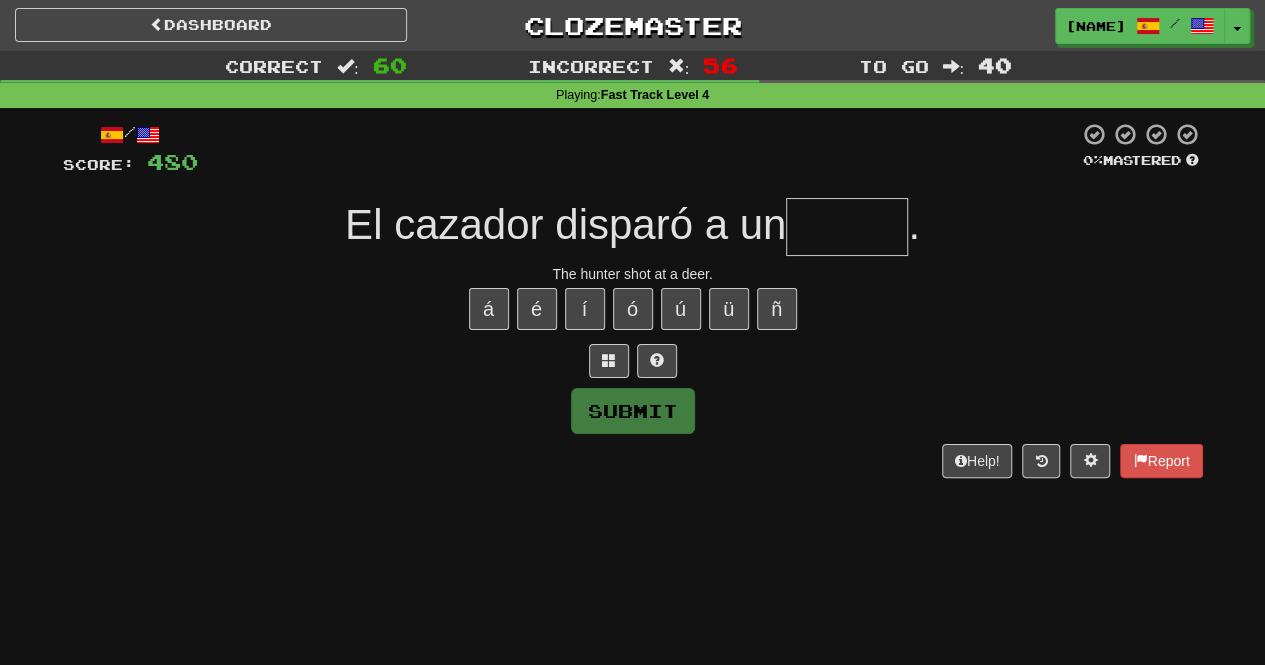 type on "******" 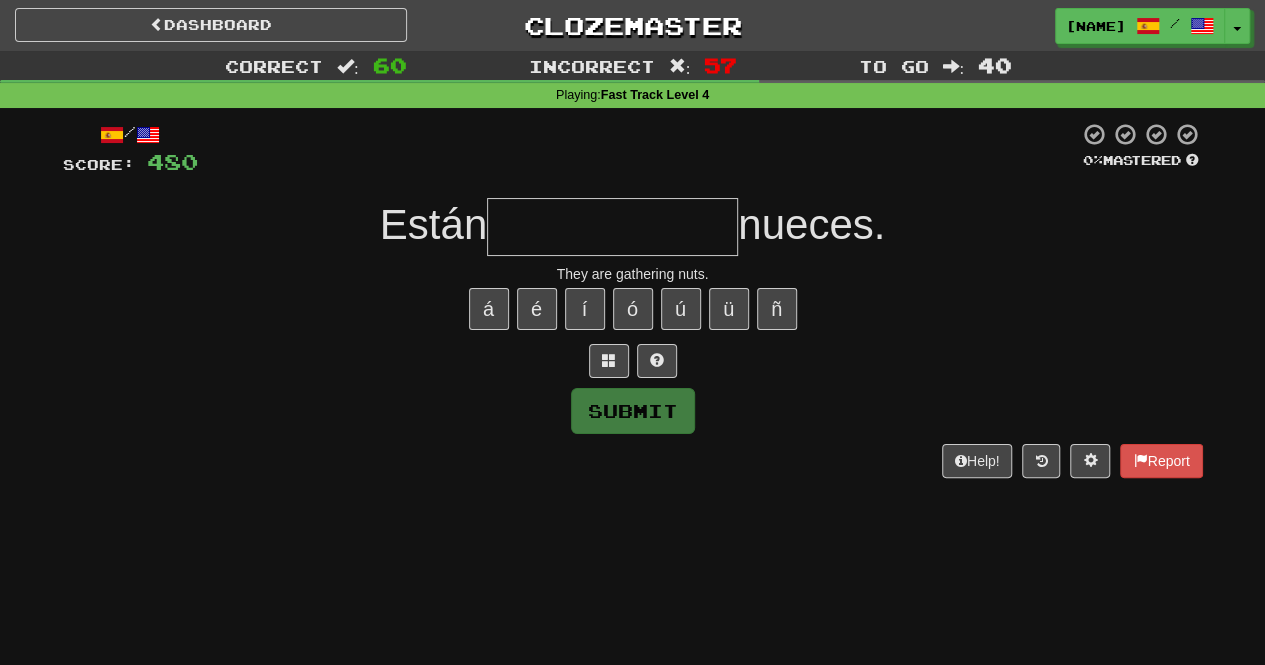 type on "**********" 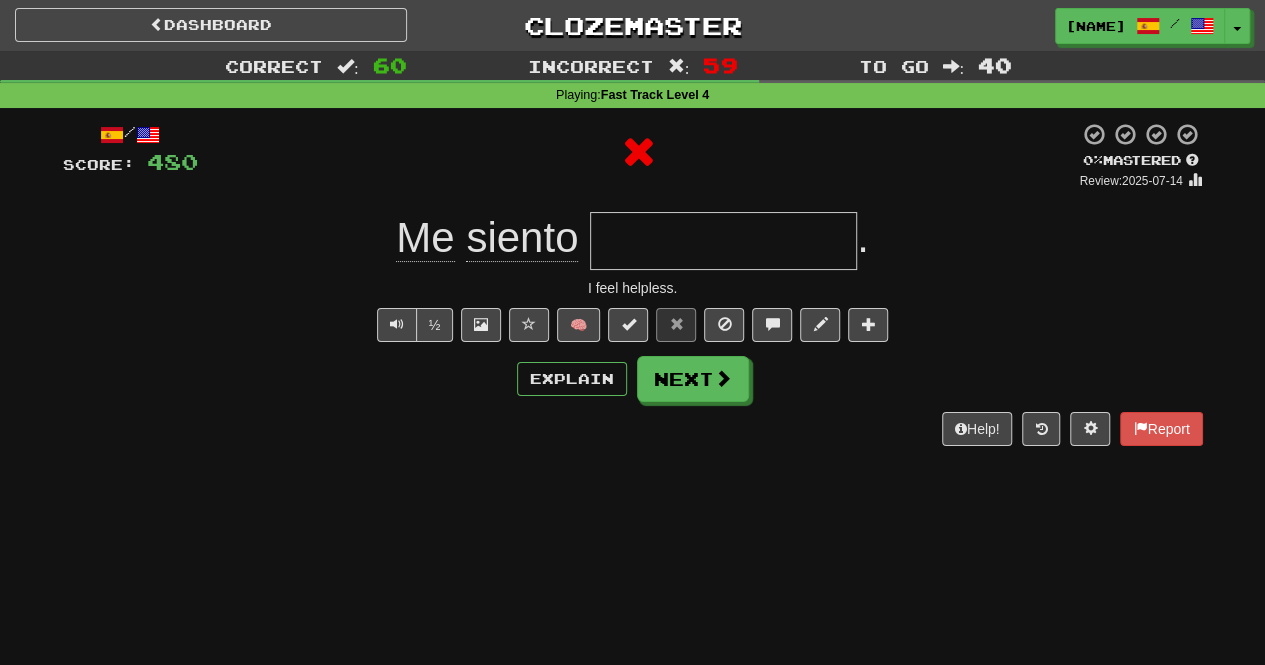 type on "**********" 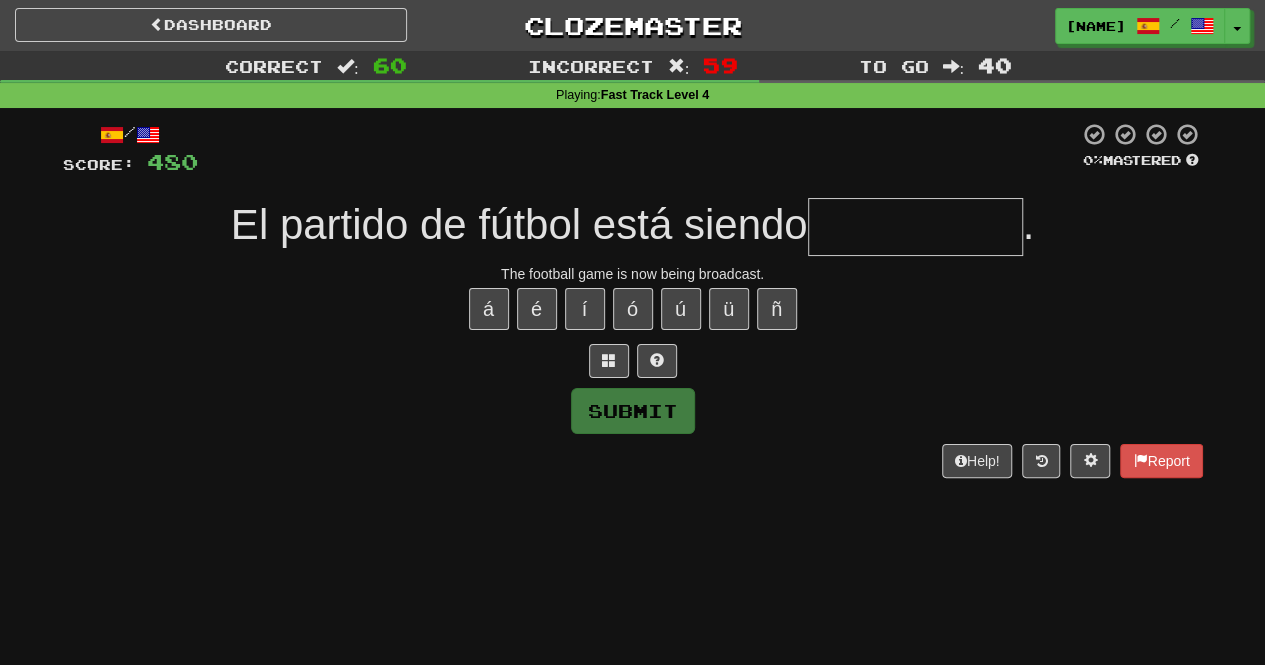 type on "**********" 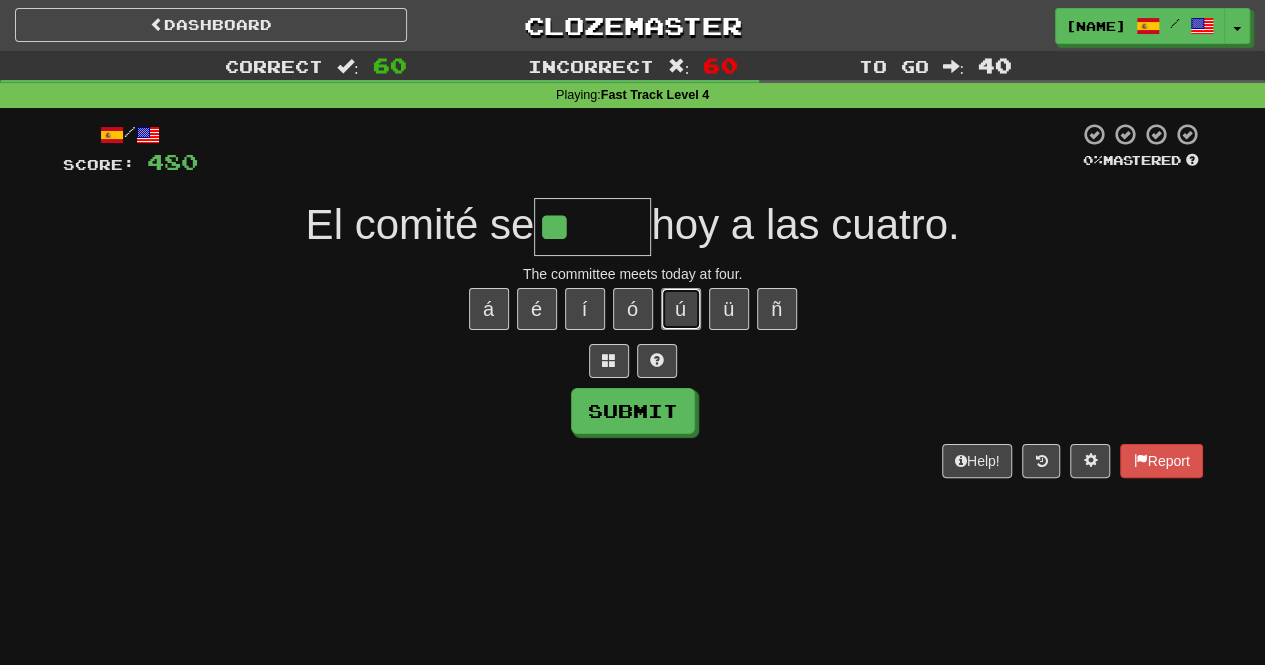 click on "ú" at bounding box center [681, 309] 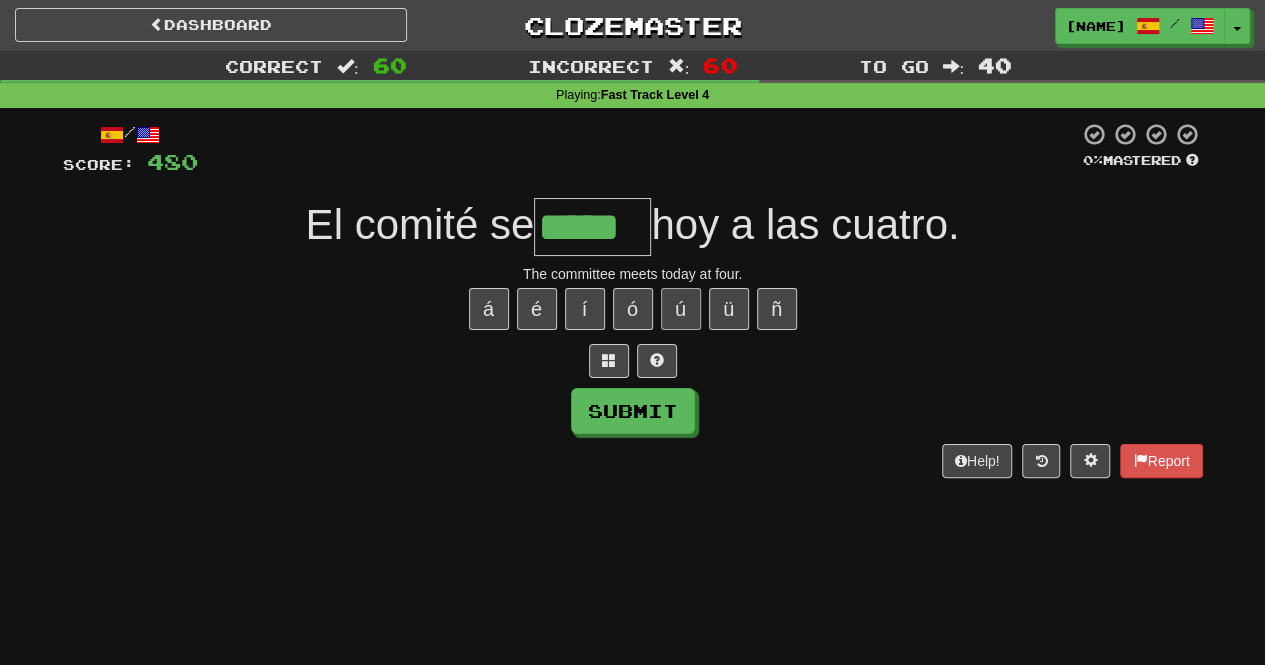 type on "*****" 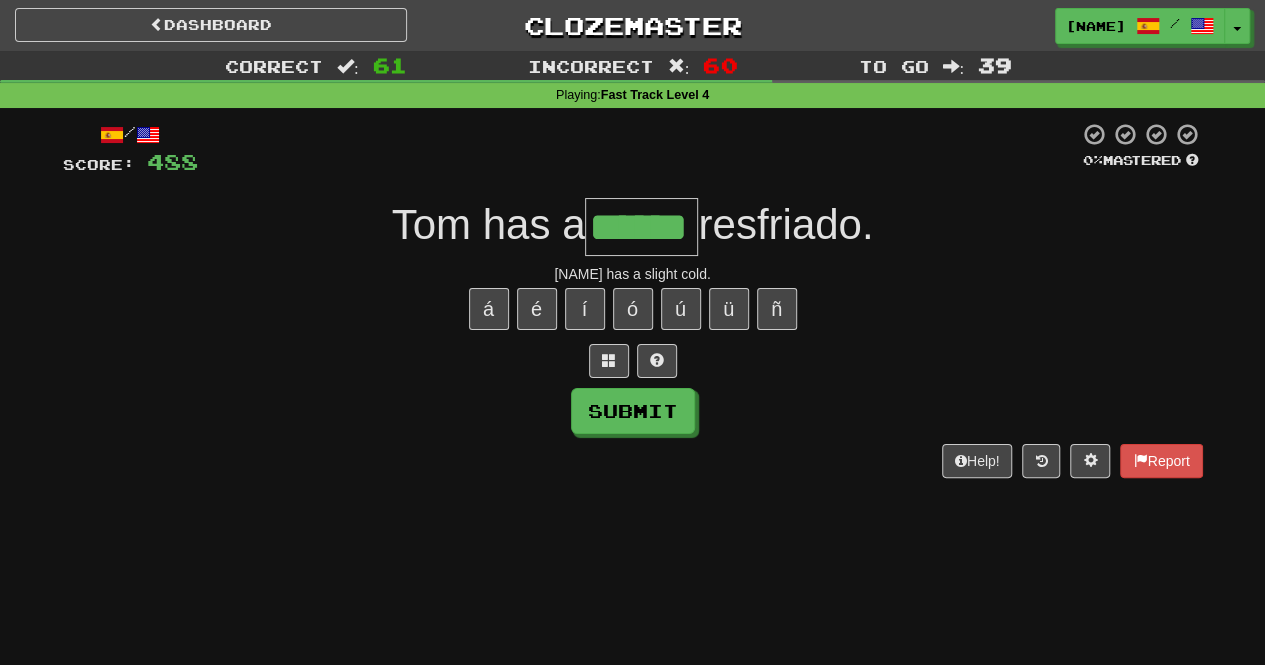 type on "******" 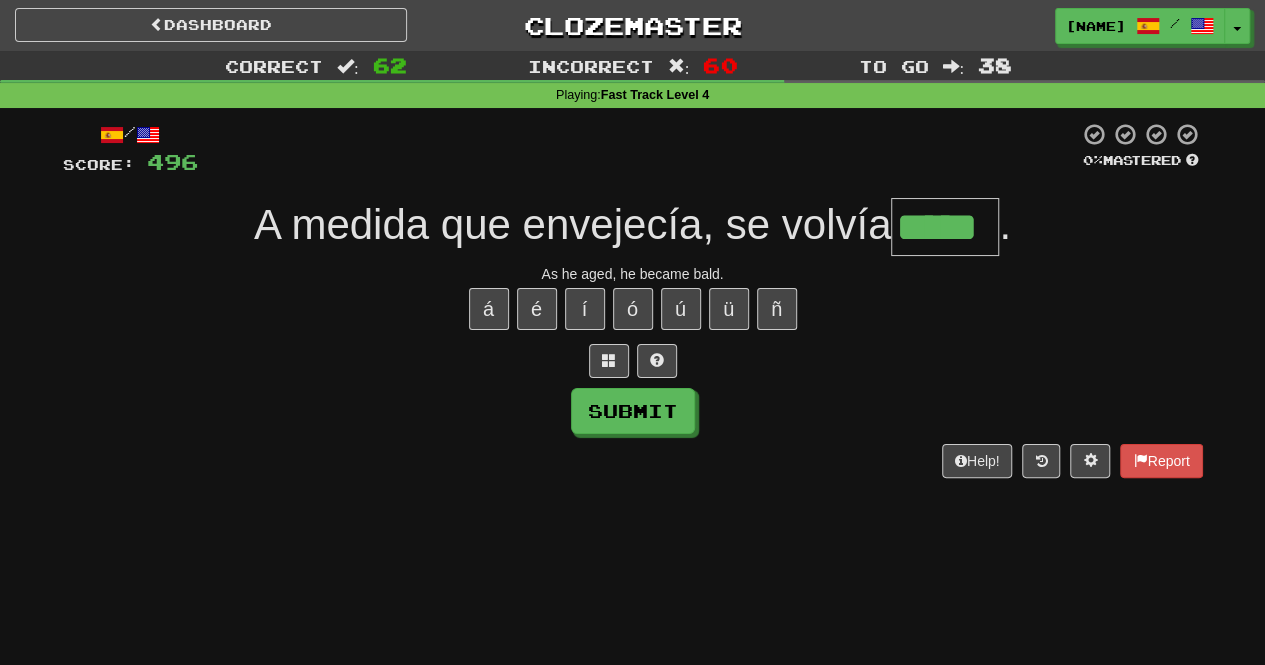 type on "*****" 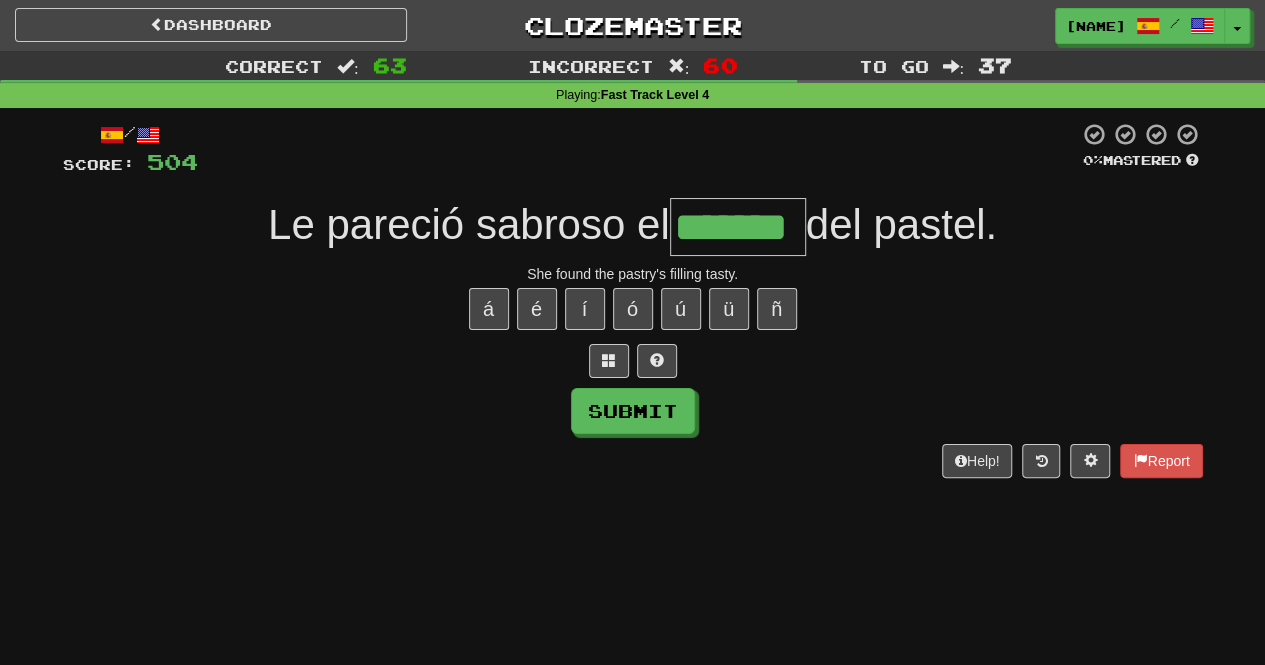 type on "*******" 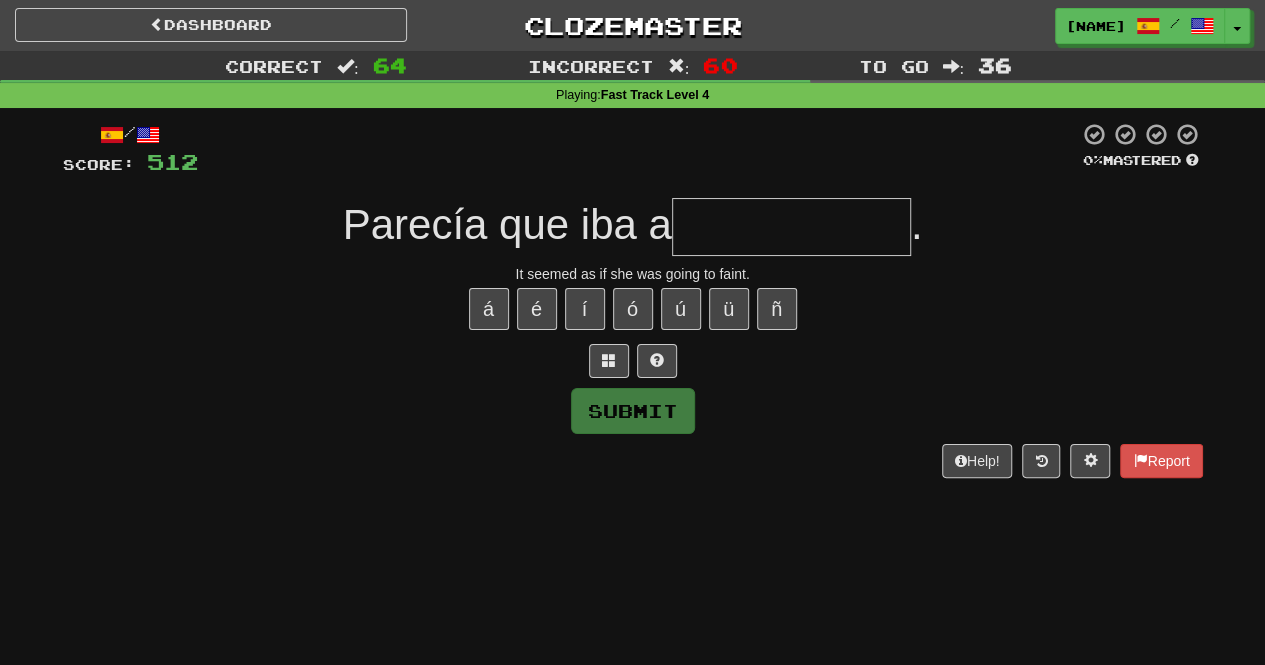 type on "**********" 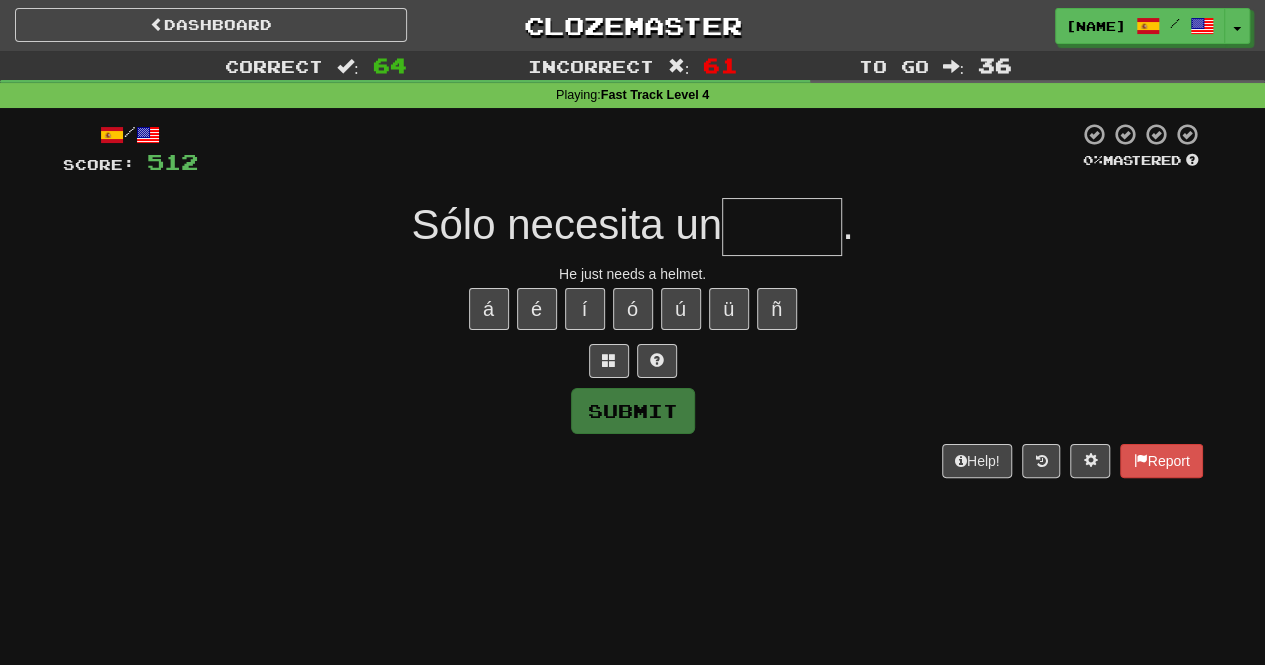type on "*****" 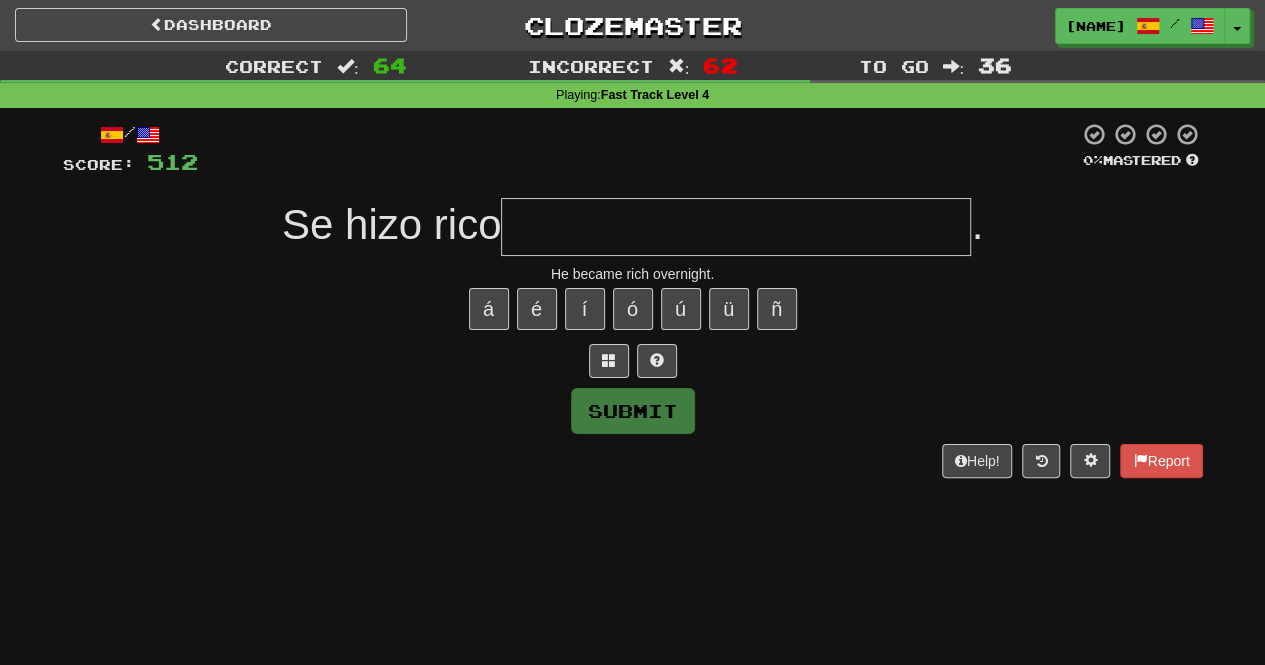 type on "*" 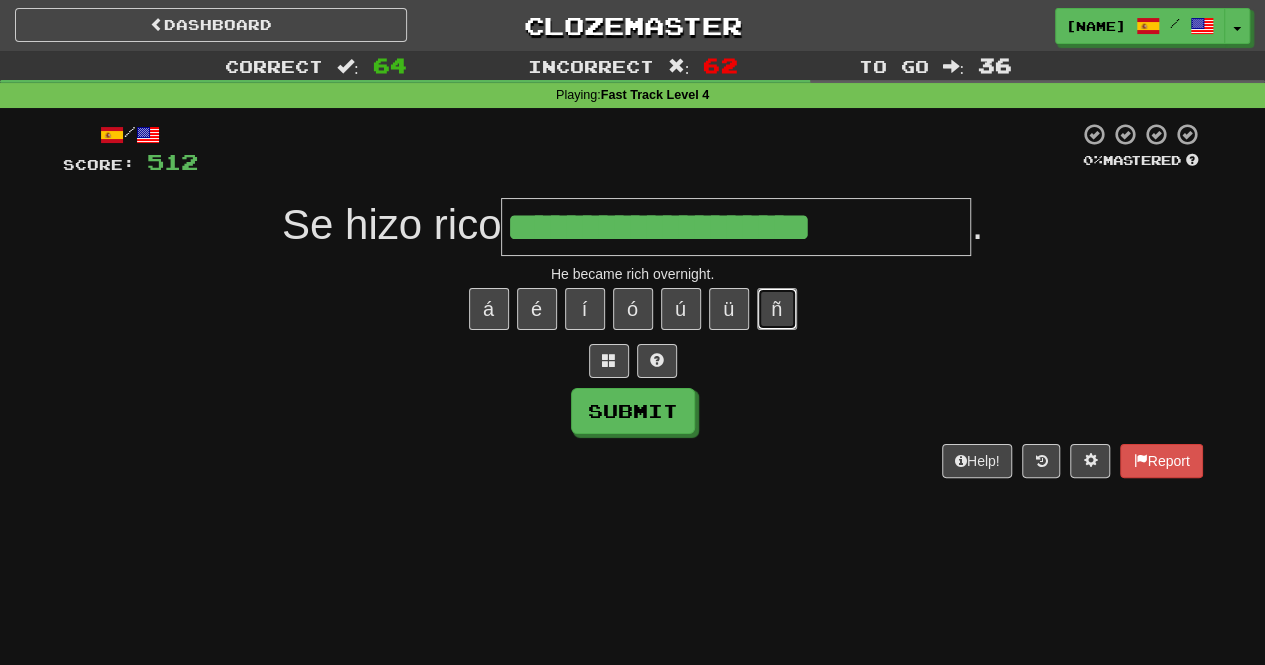 click on "ñ" at bounding box center (777, 309) 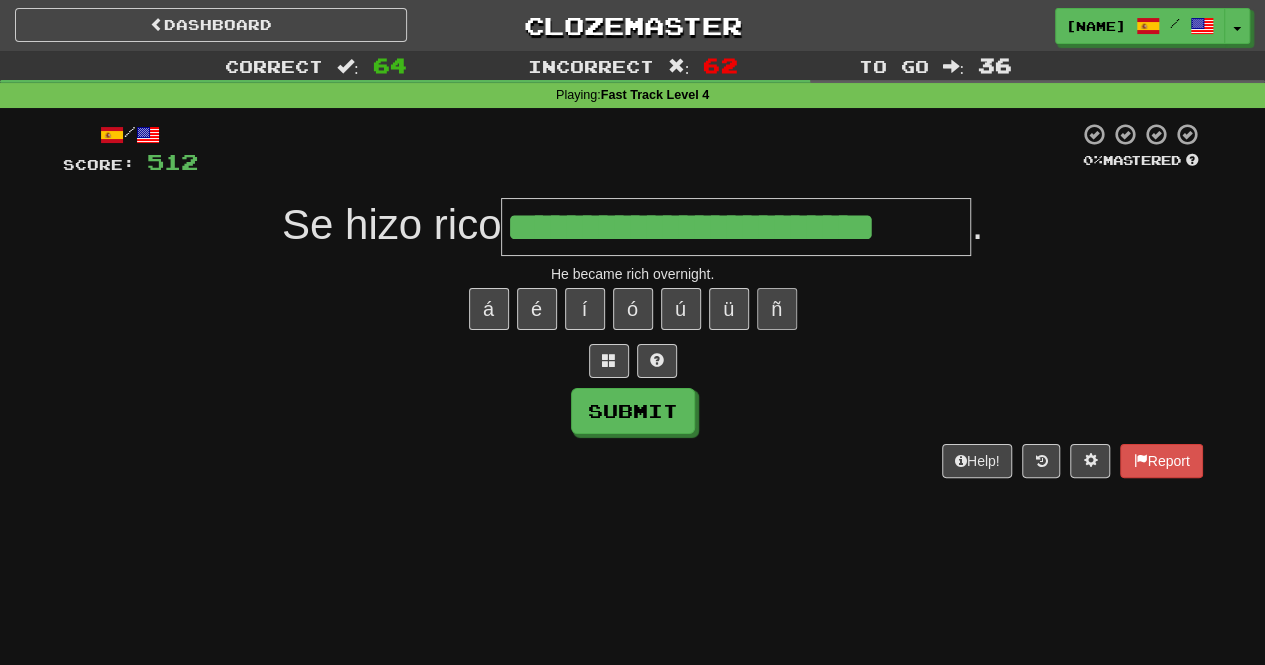 type on "**********" 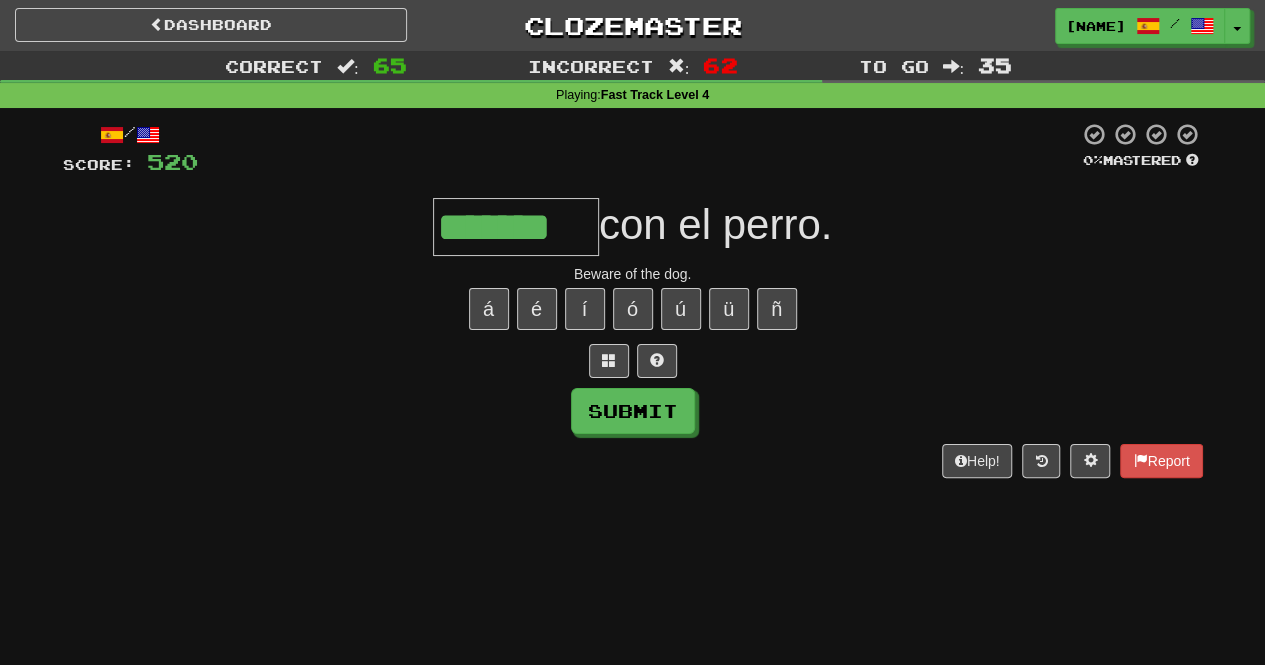 type on "*******" 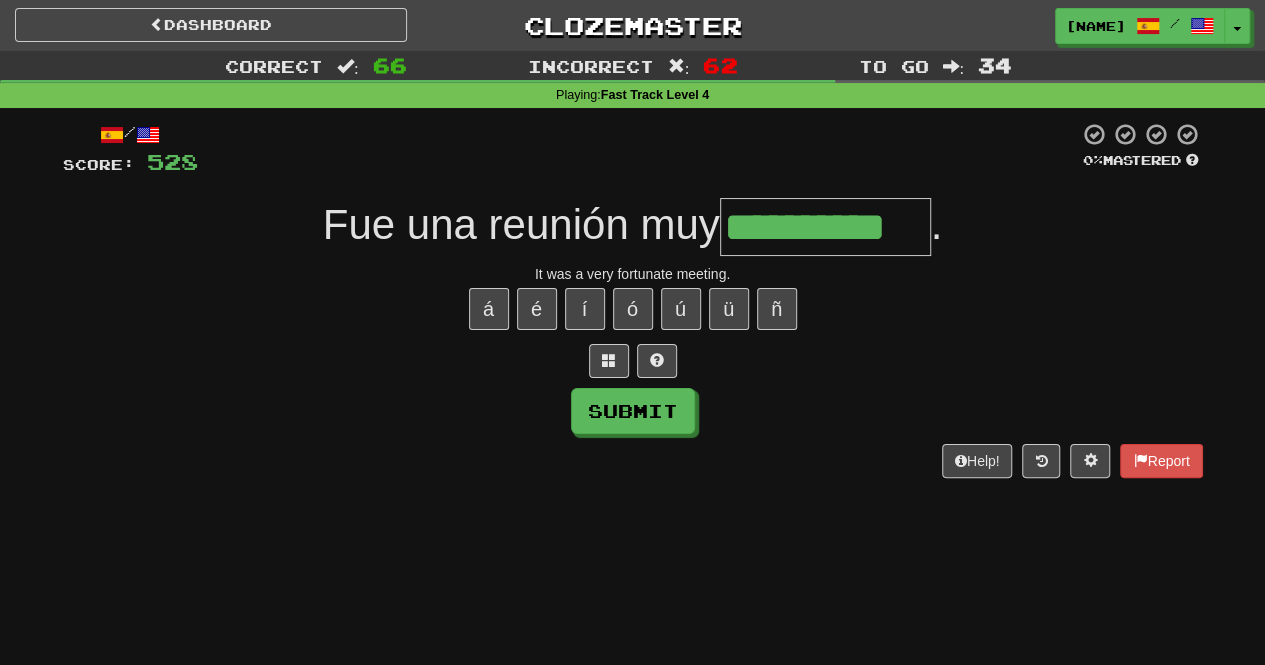 type on "**********" 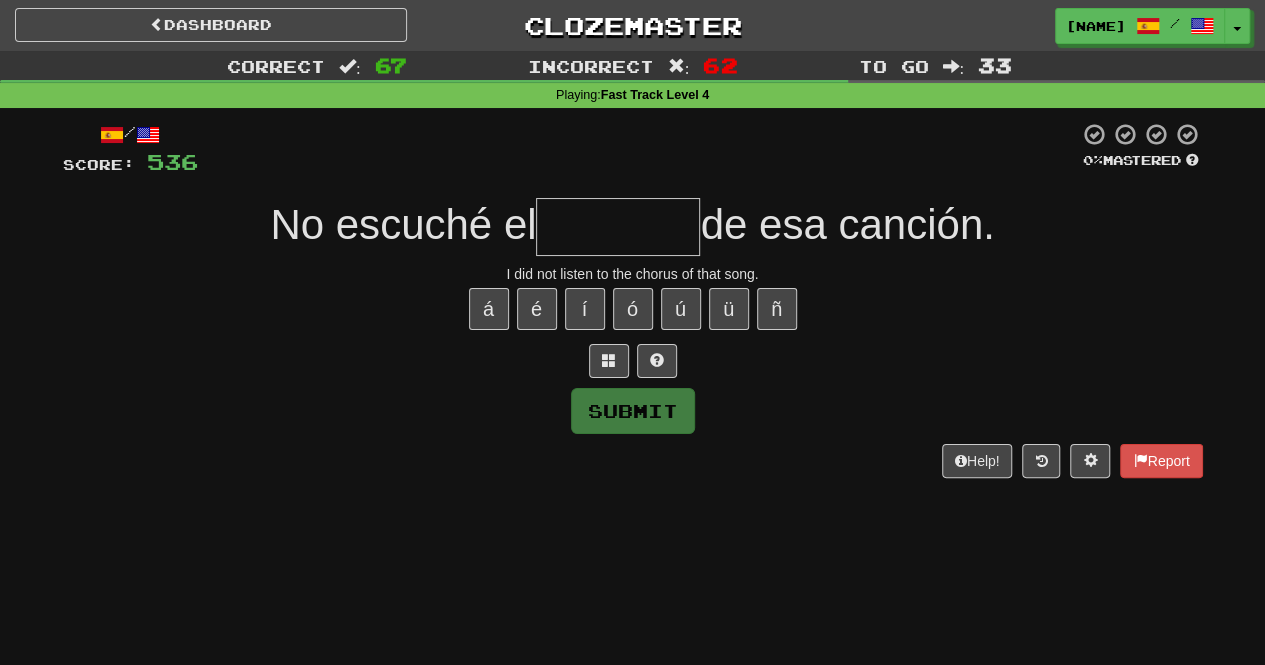 type on "**********" 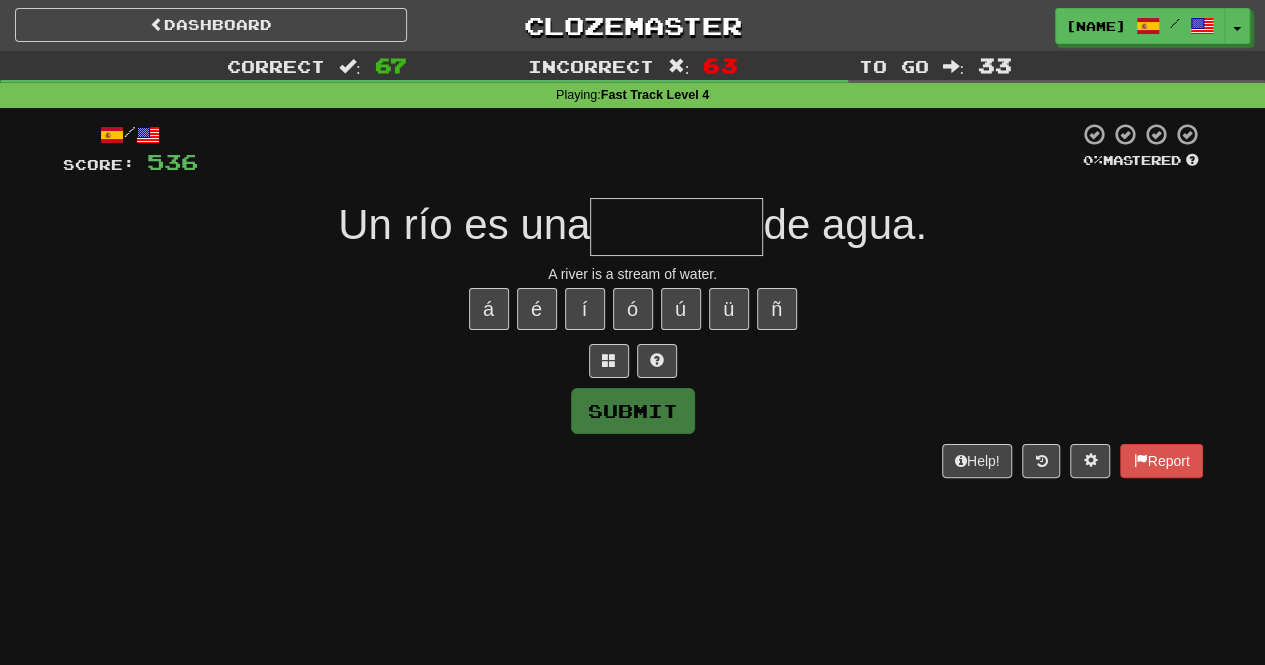type on "*********" 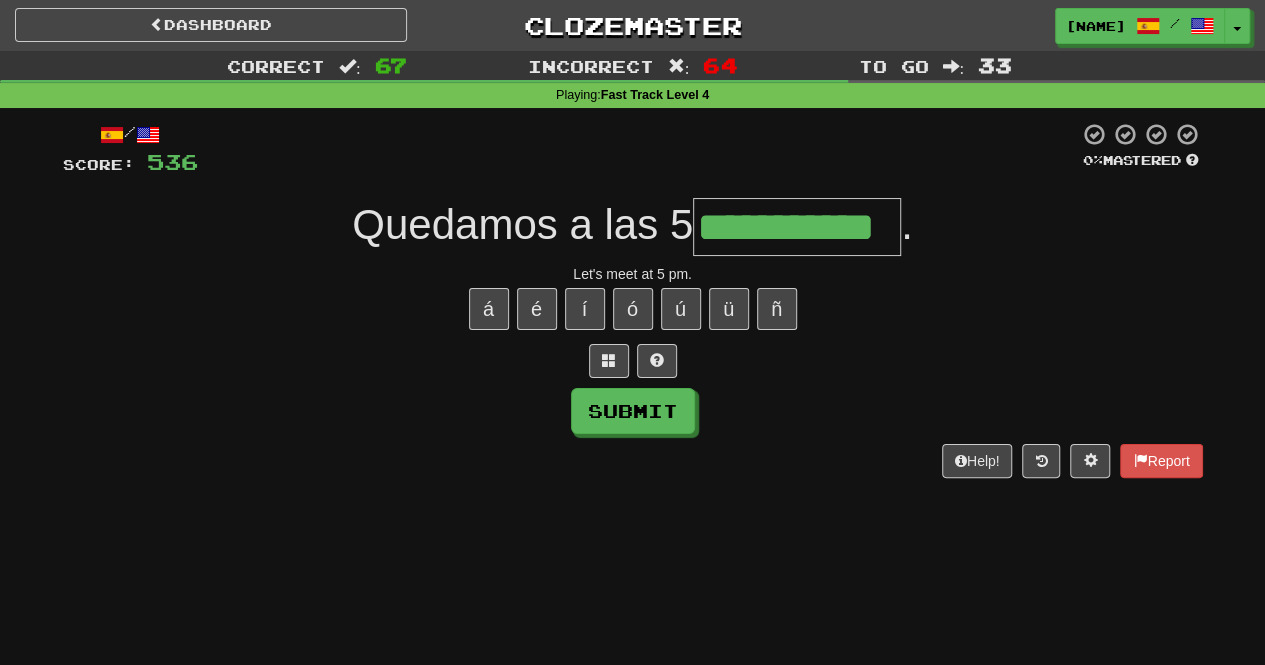 type on "**********" 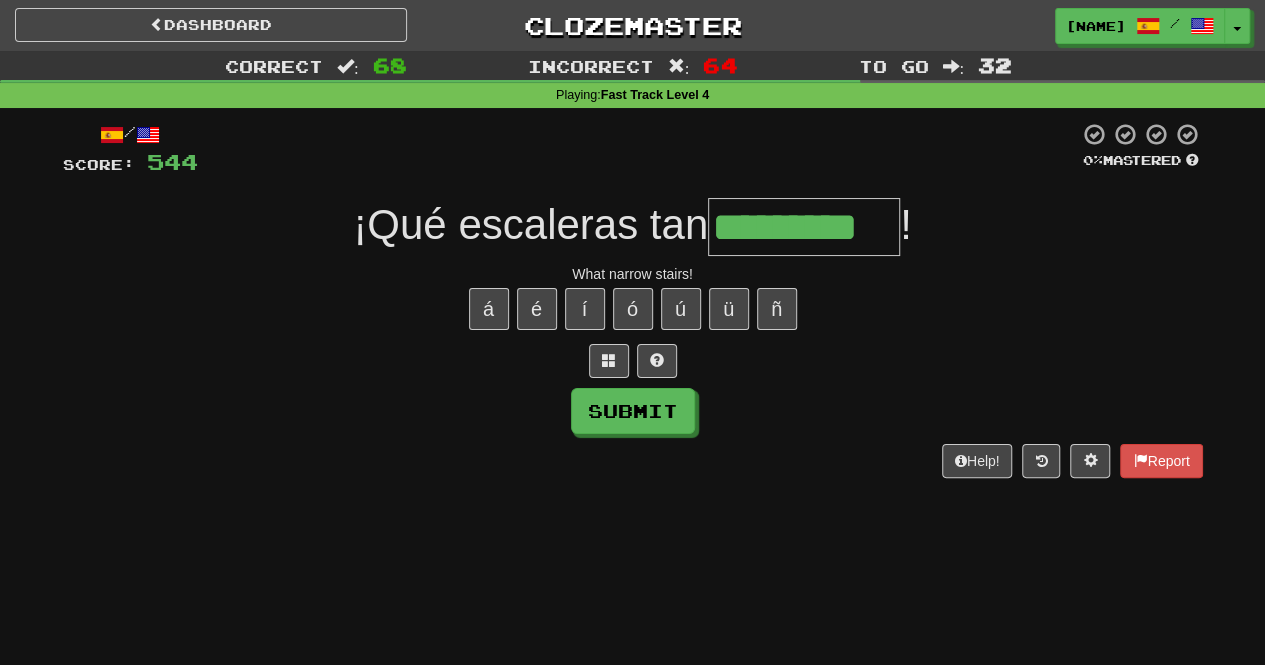 type on "*********" 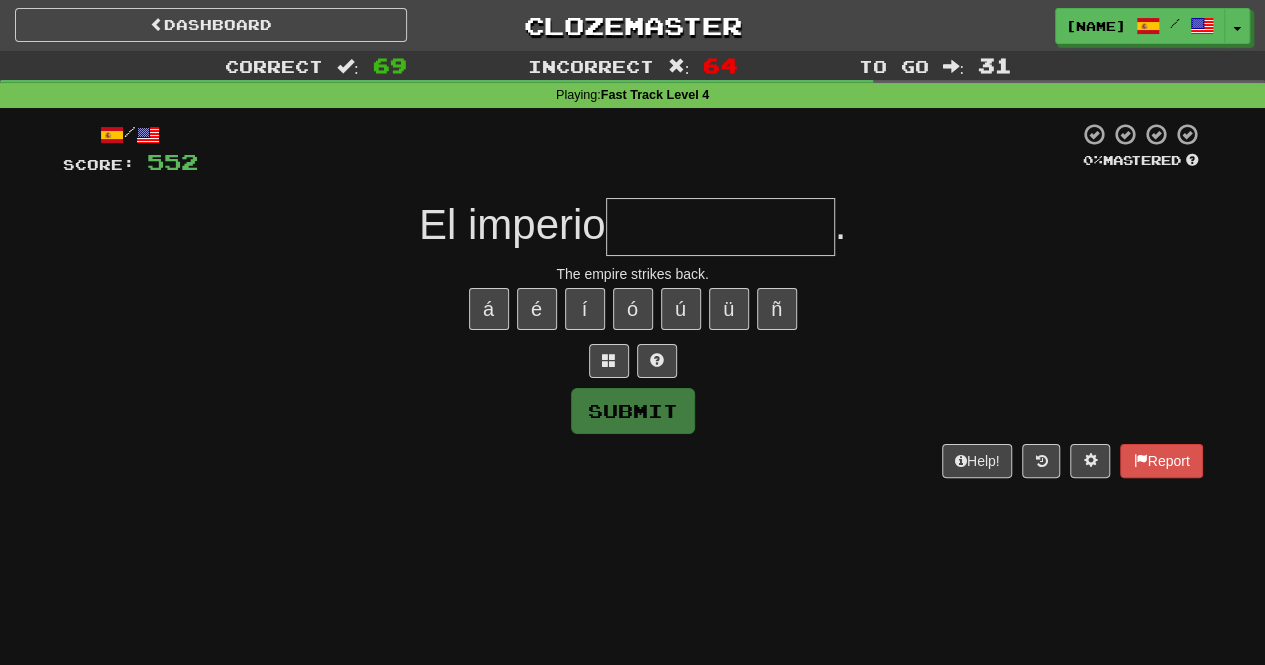 type on "**********" 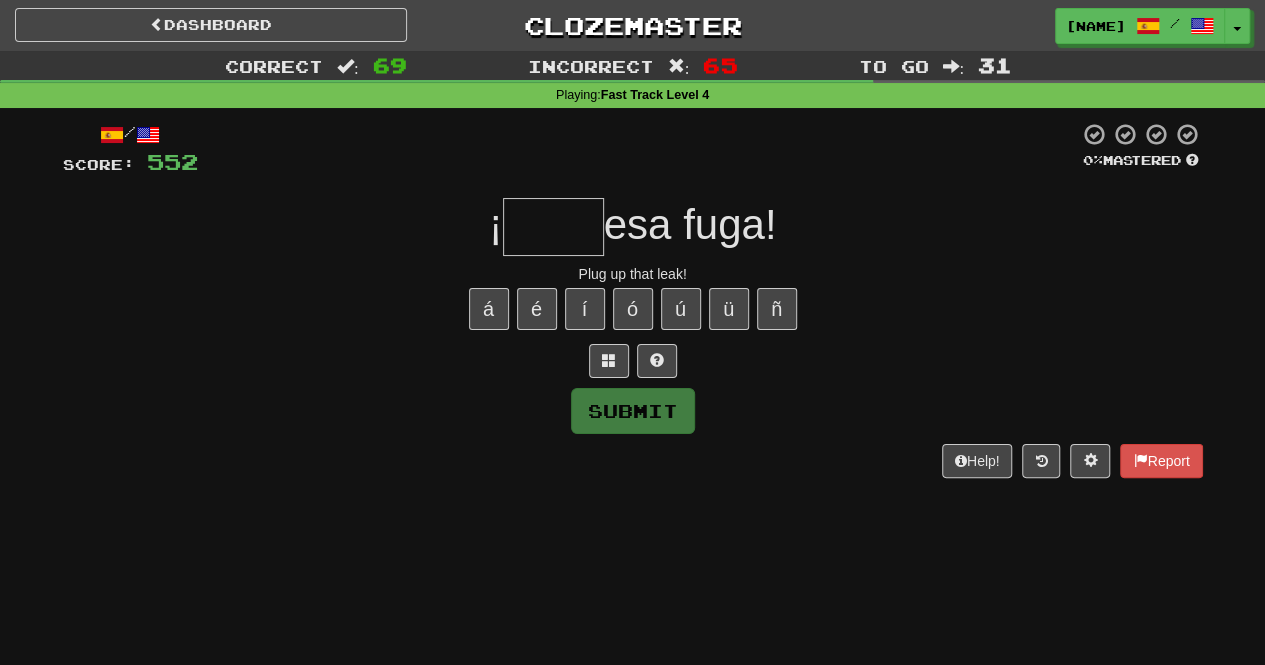 type on "****" 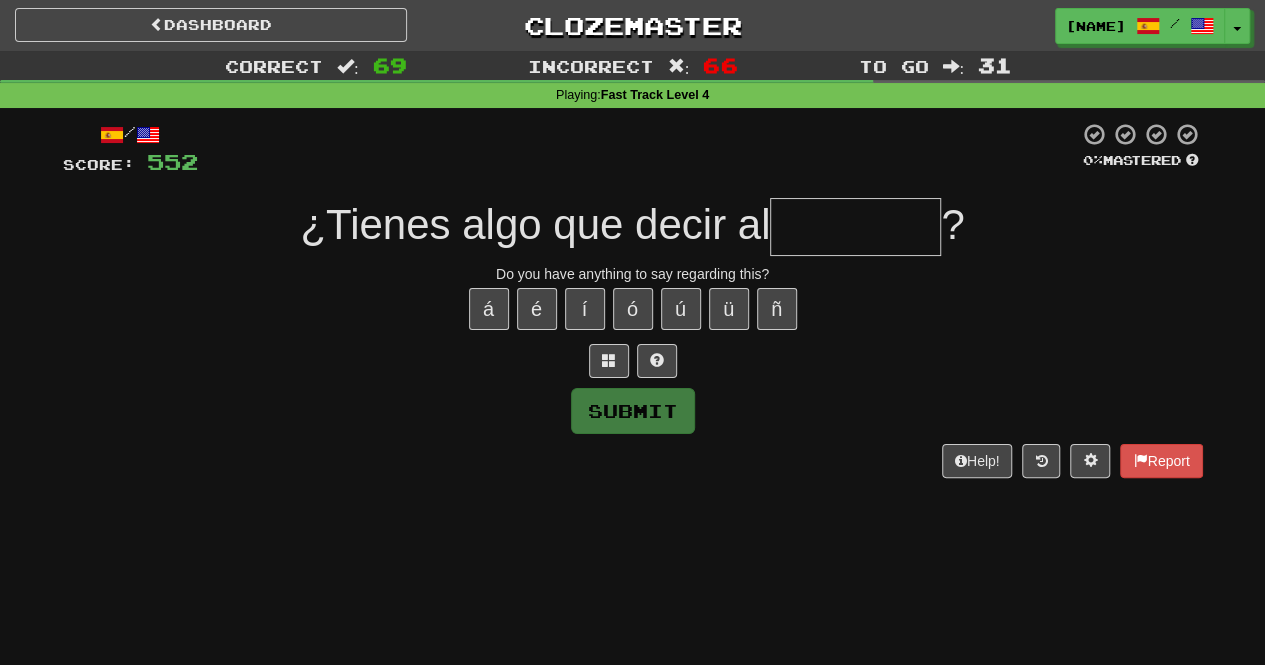 type on "********" 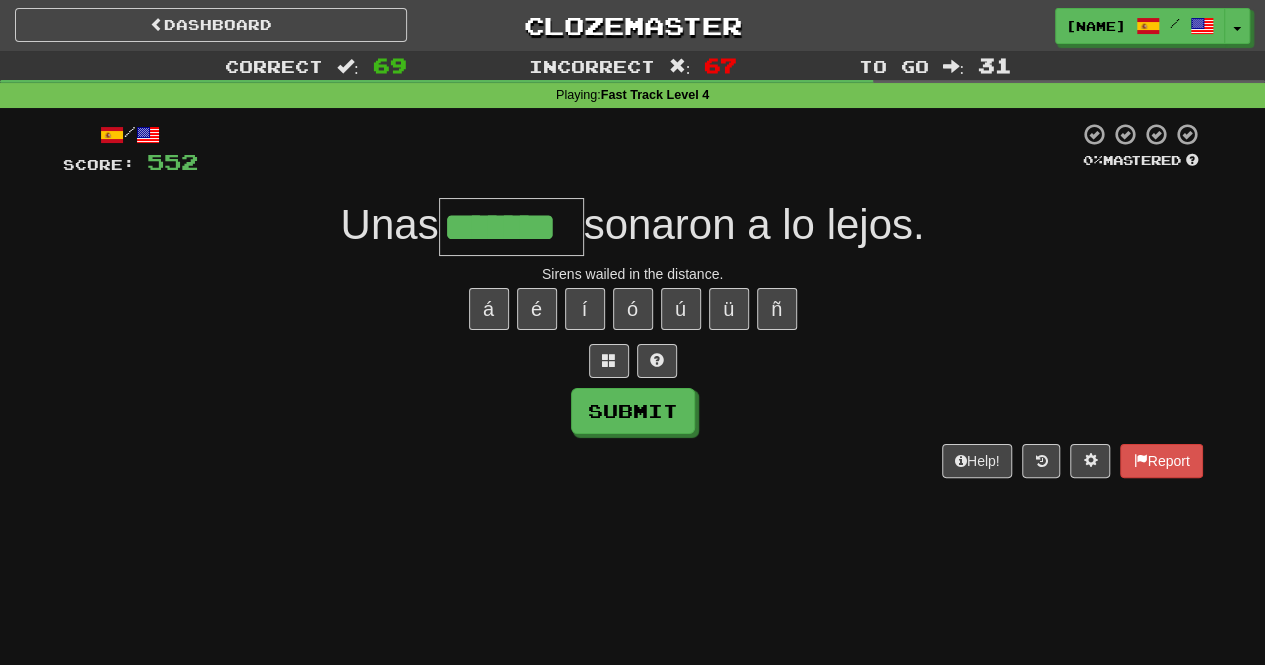 type on "*******" 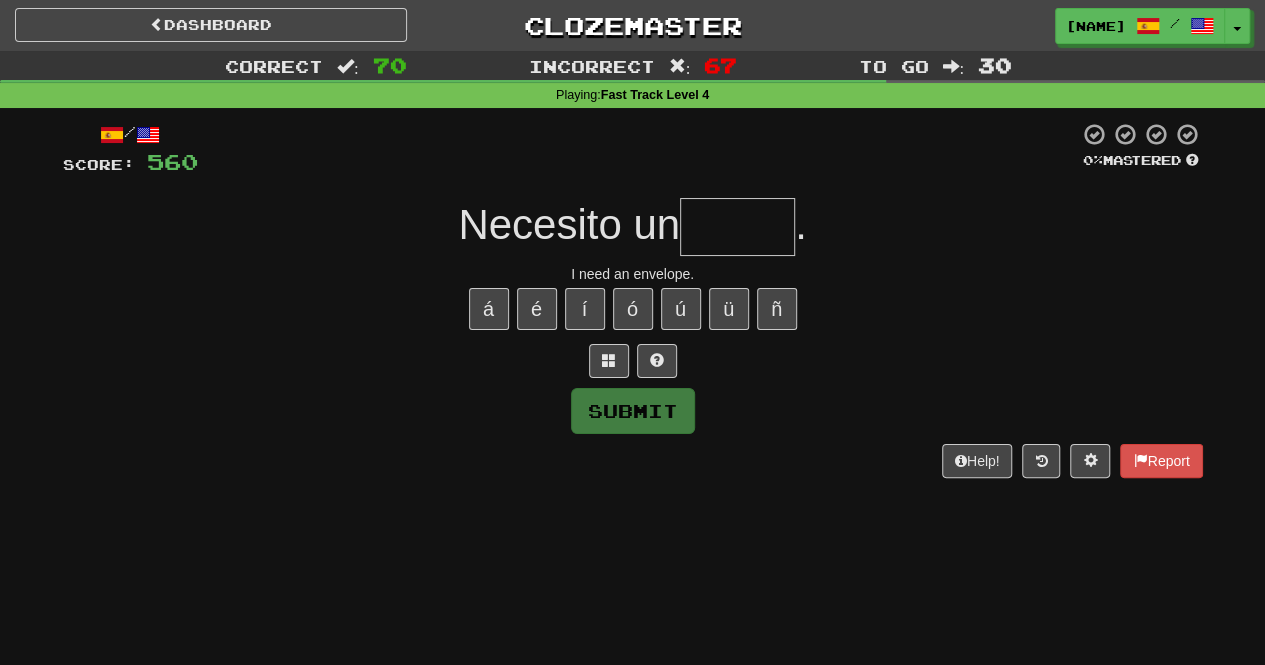 type on "*" 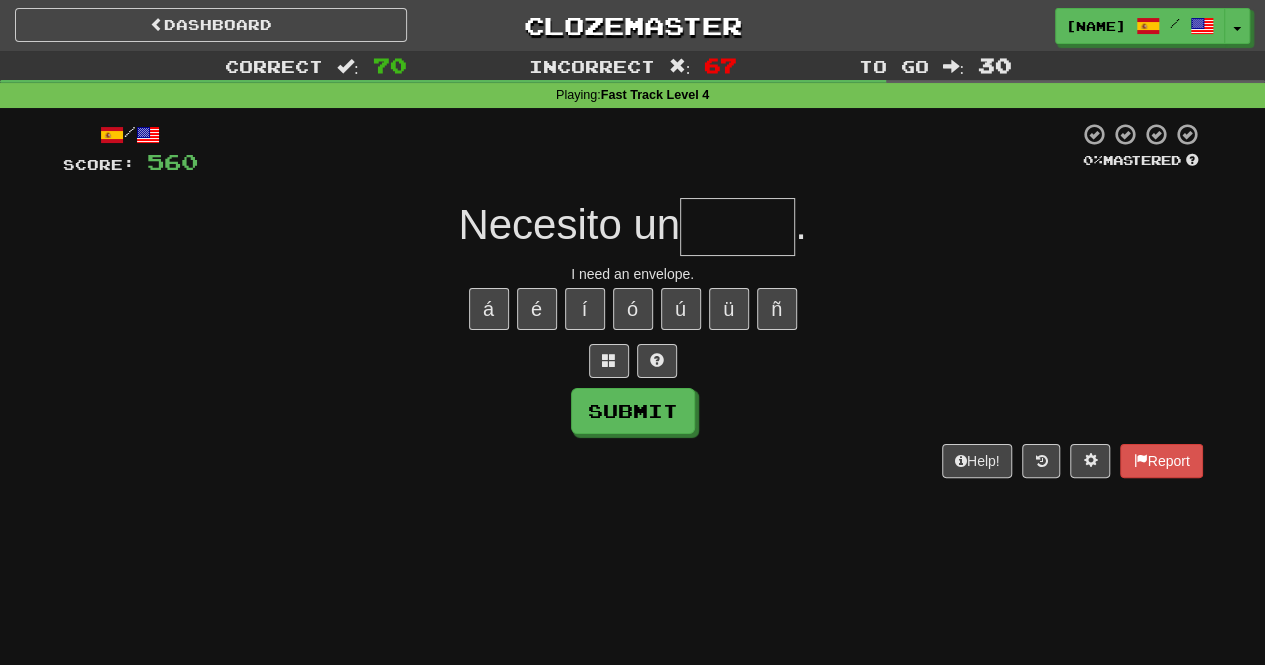 type on "*" 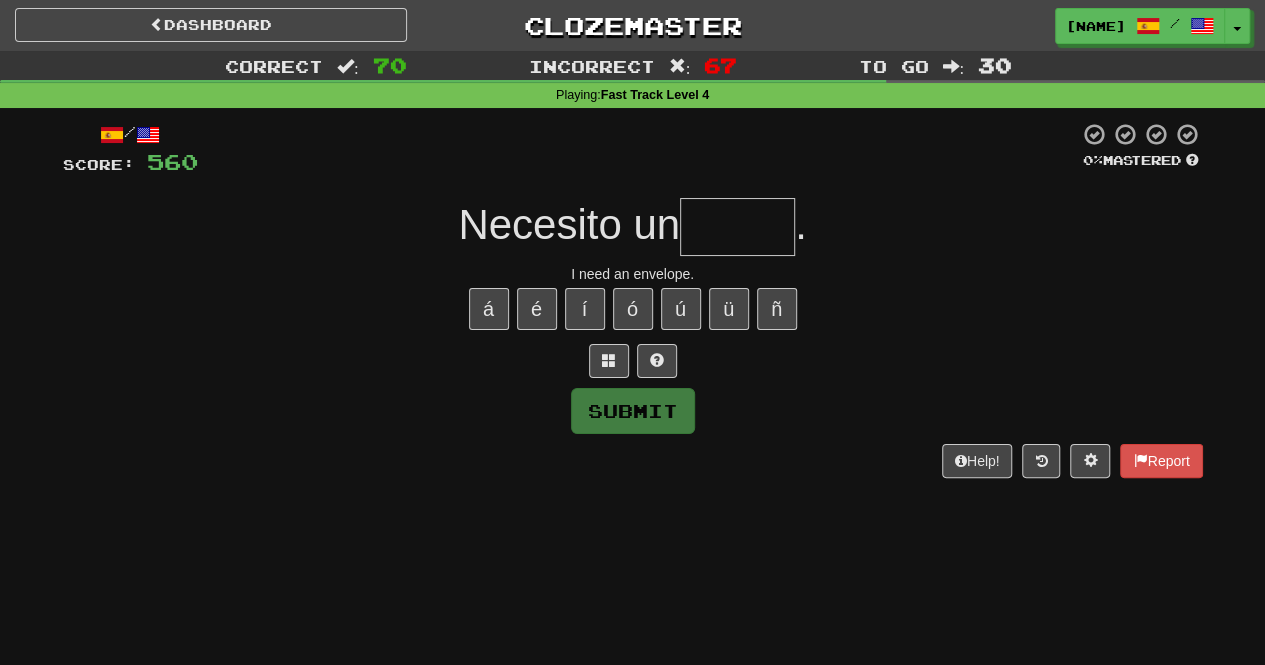 type on "*" 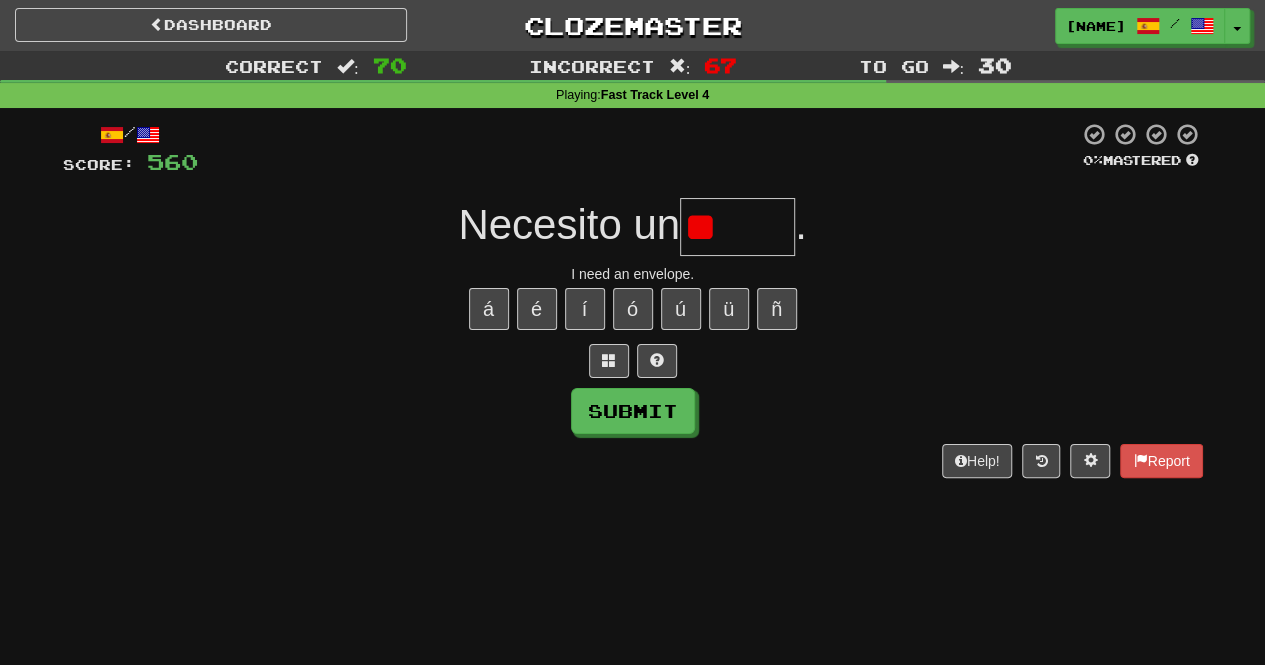 type on "*" 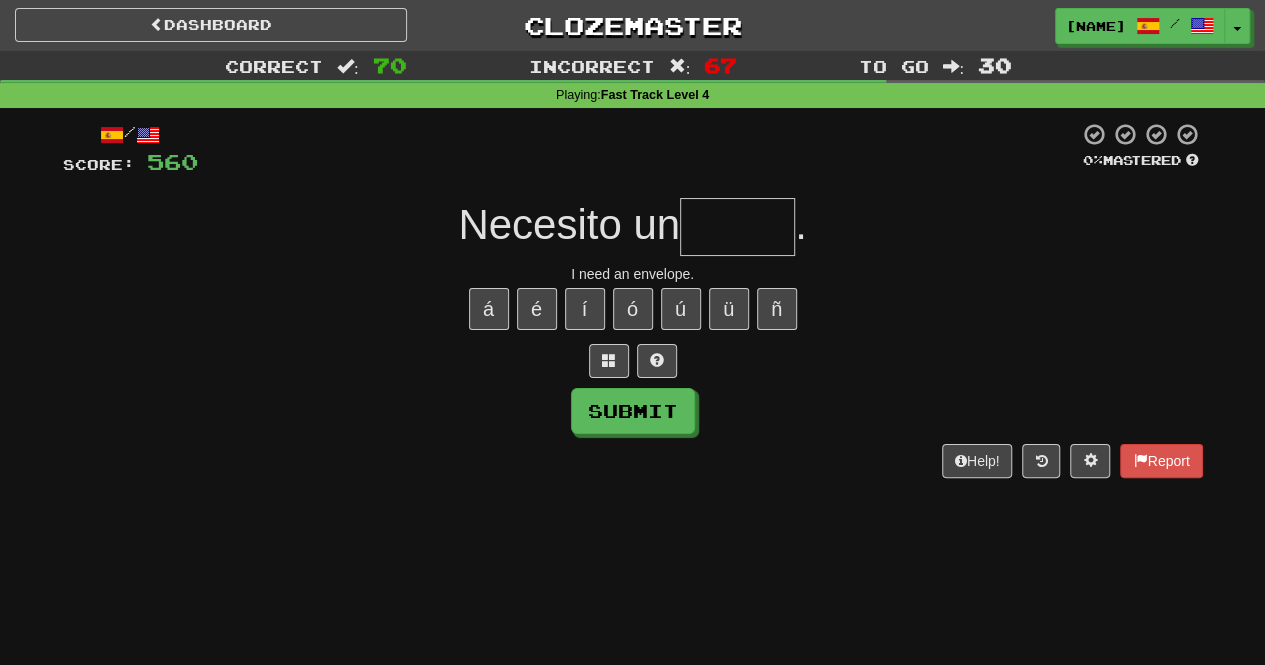 type on "*" 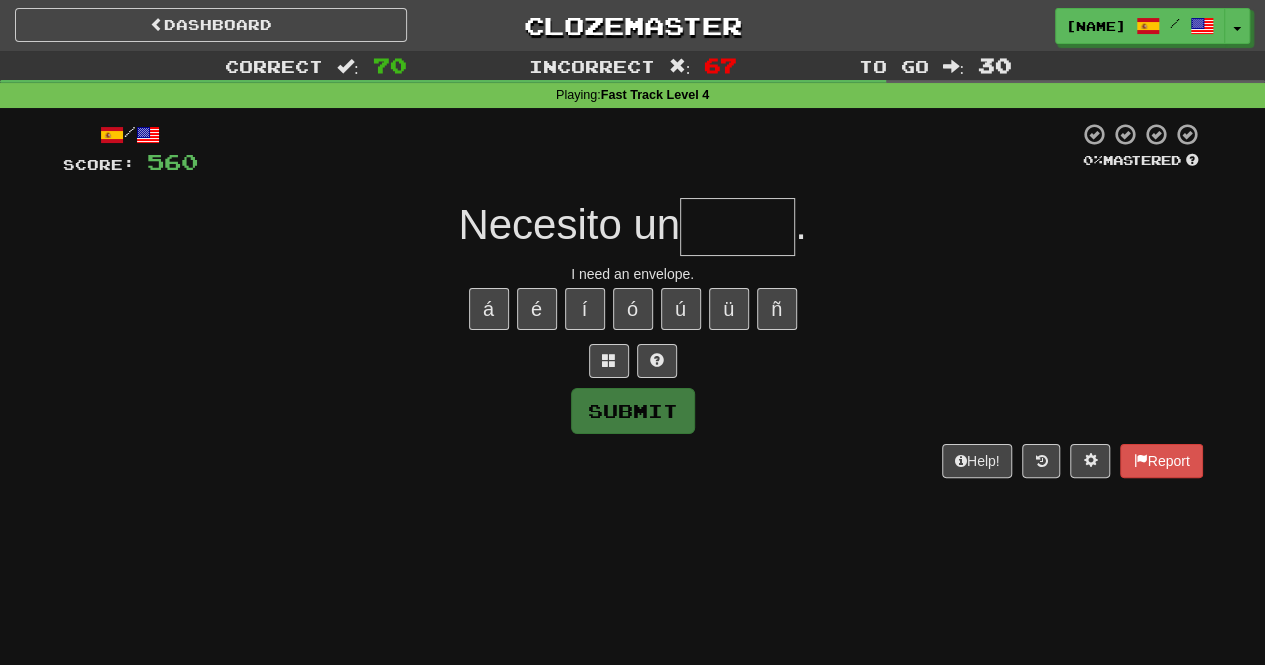 type on "*" 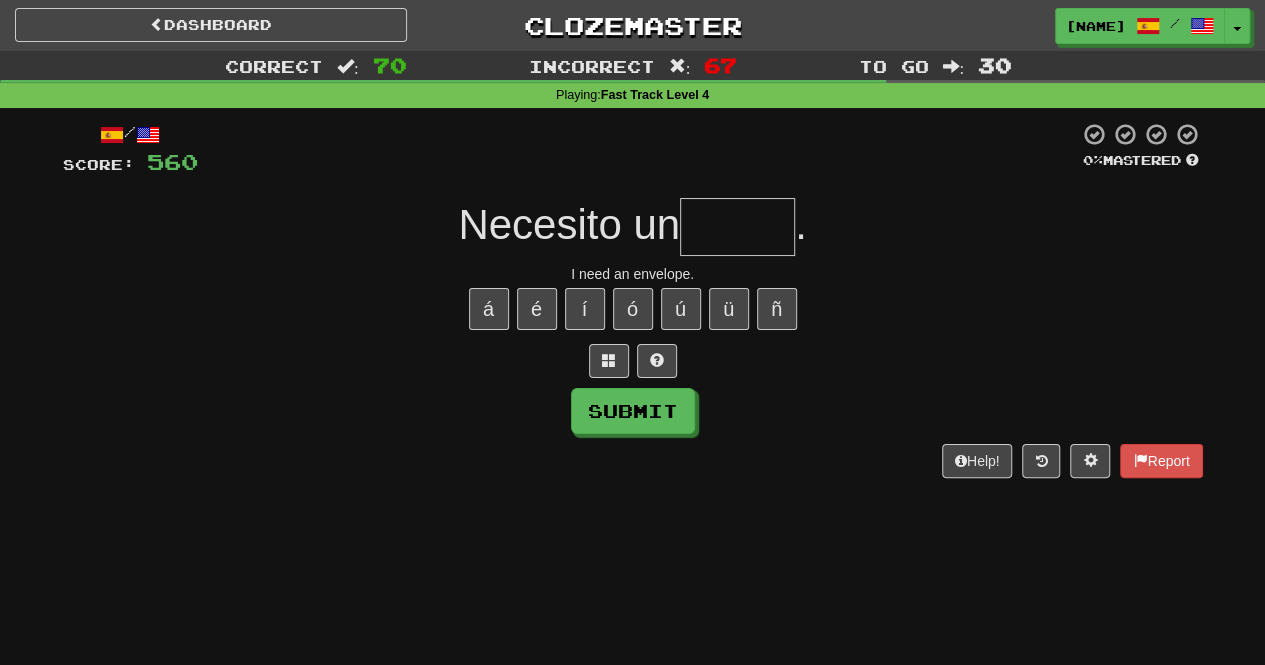 type on "*" 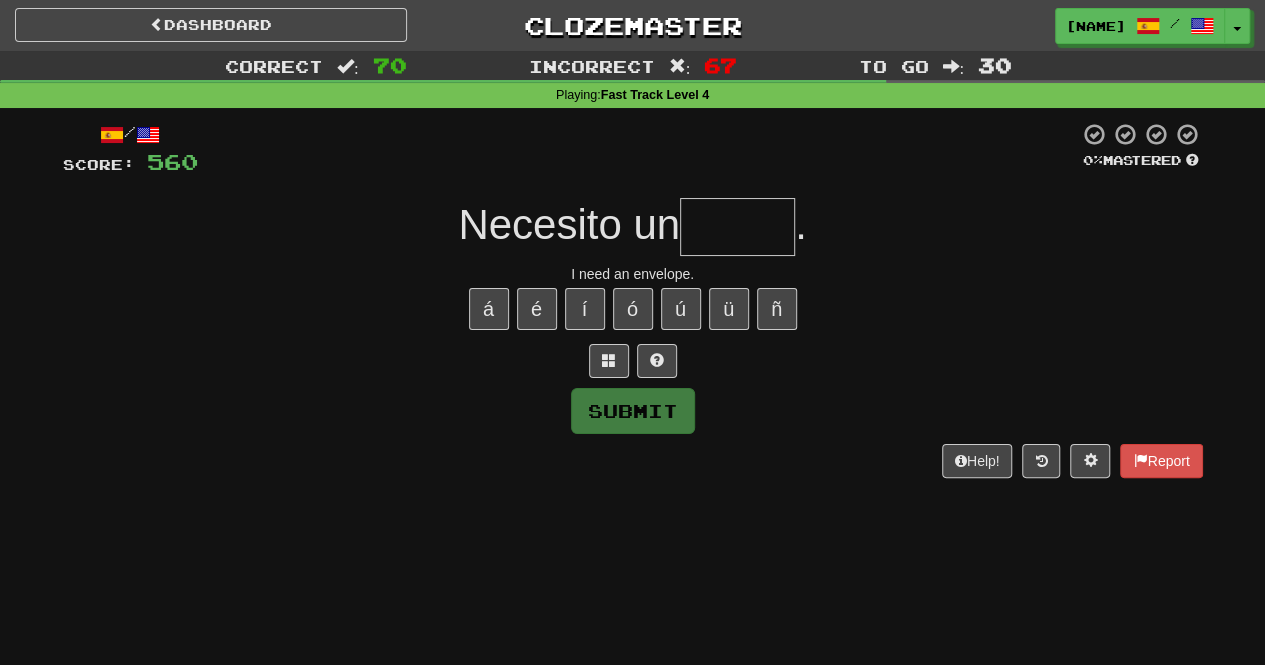 type on "*" 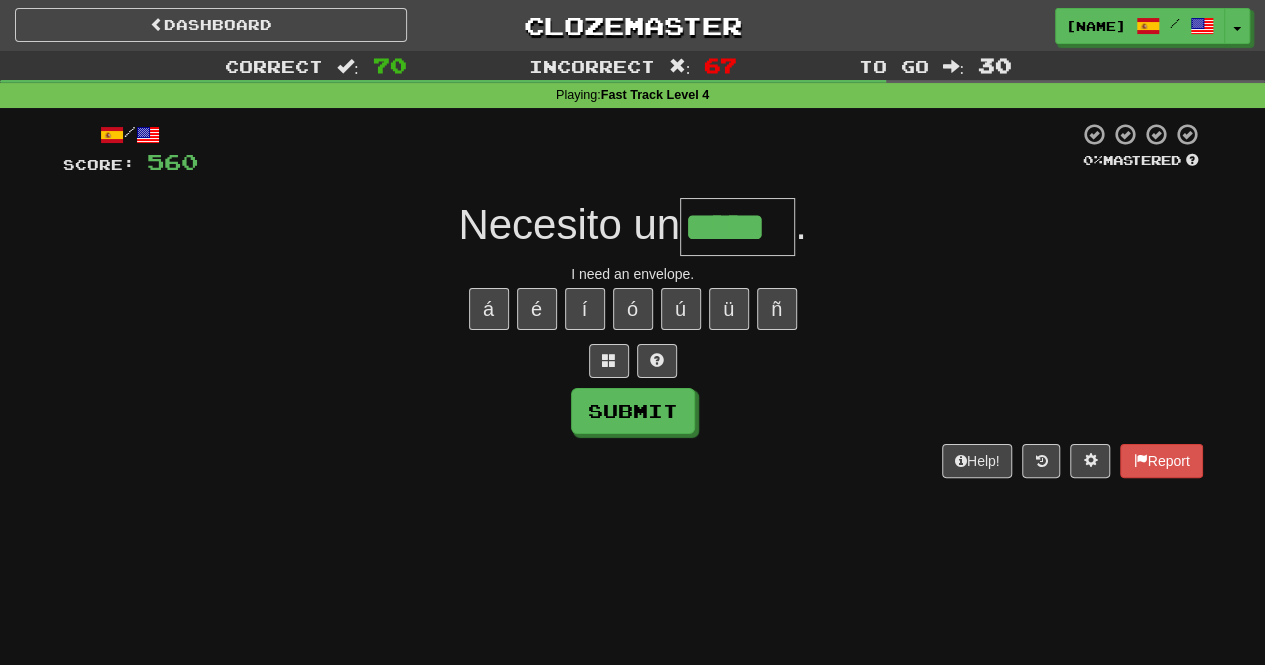 type on "*****" 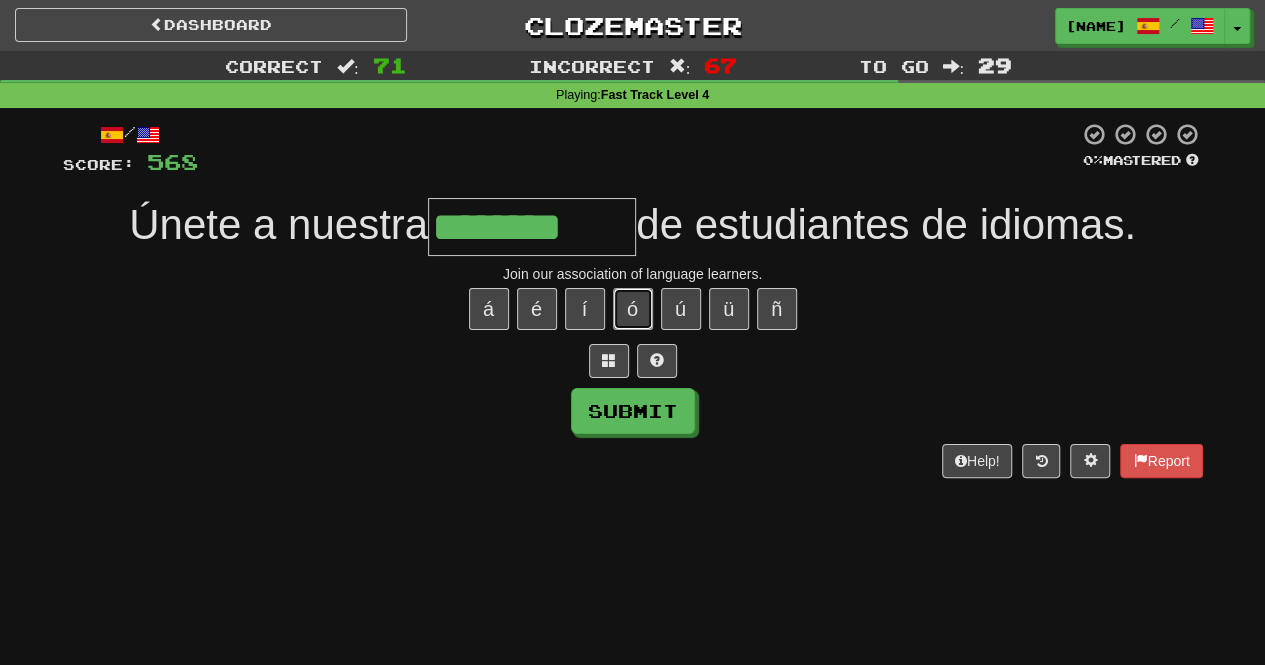 click on "ó" at bounding box center (633, 309) 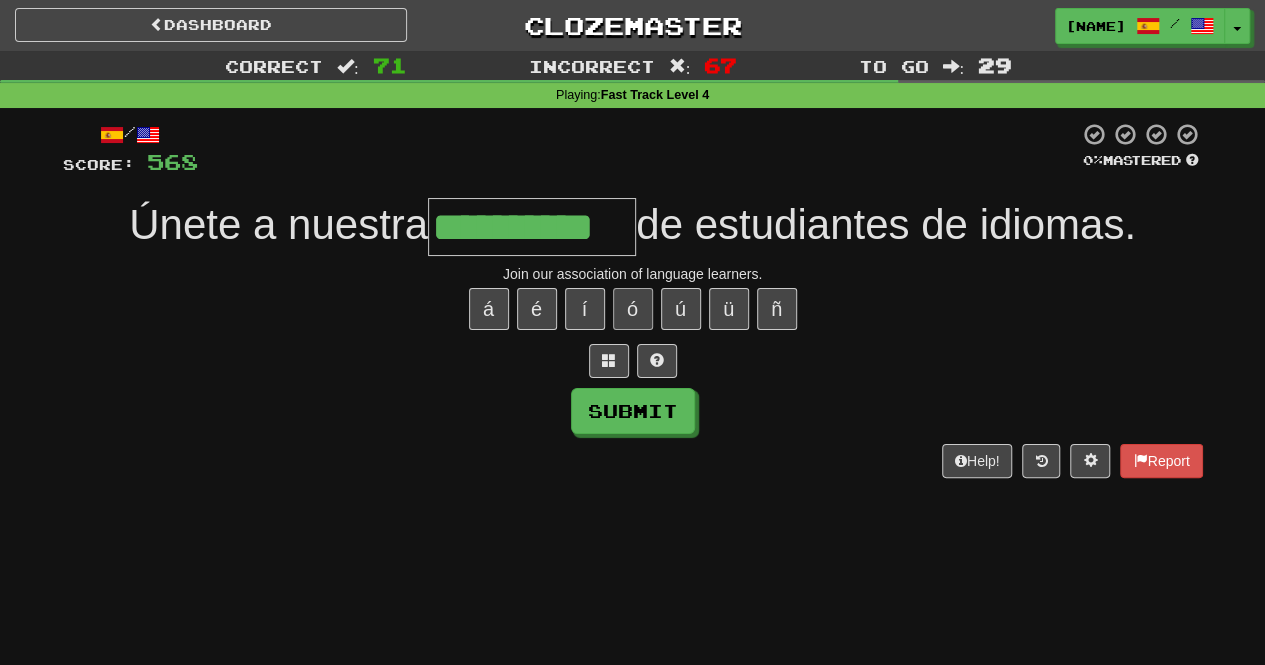 type on "**********" 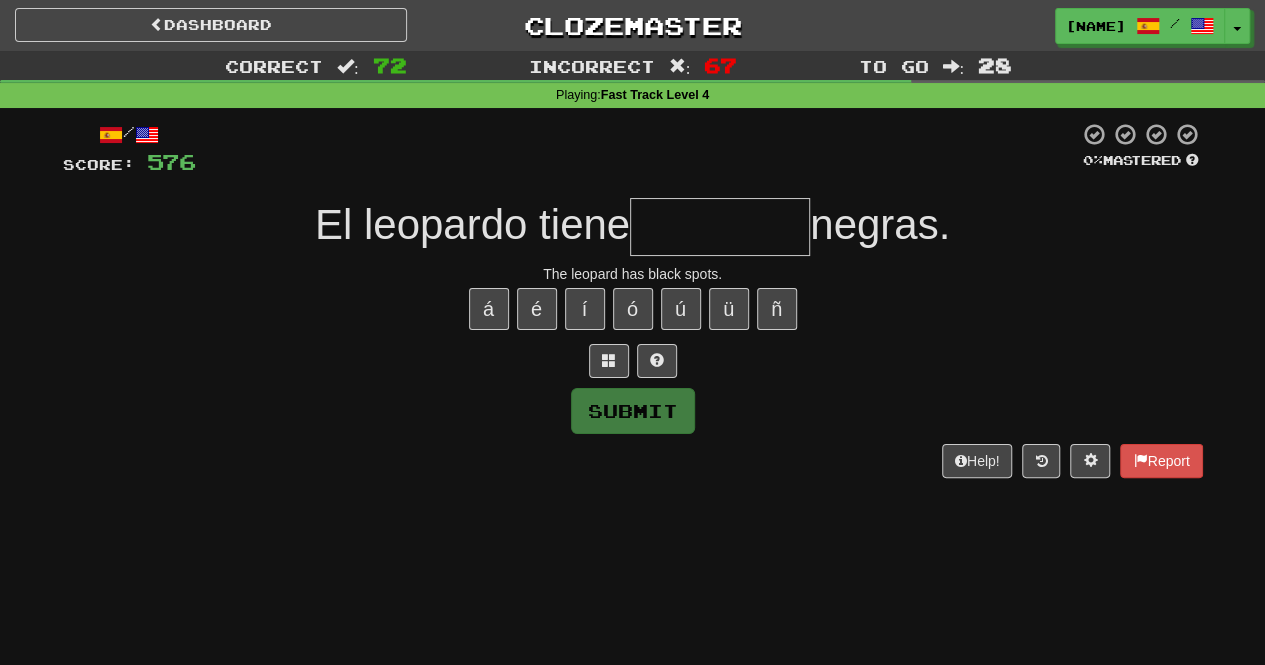 type on "*******" 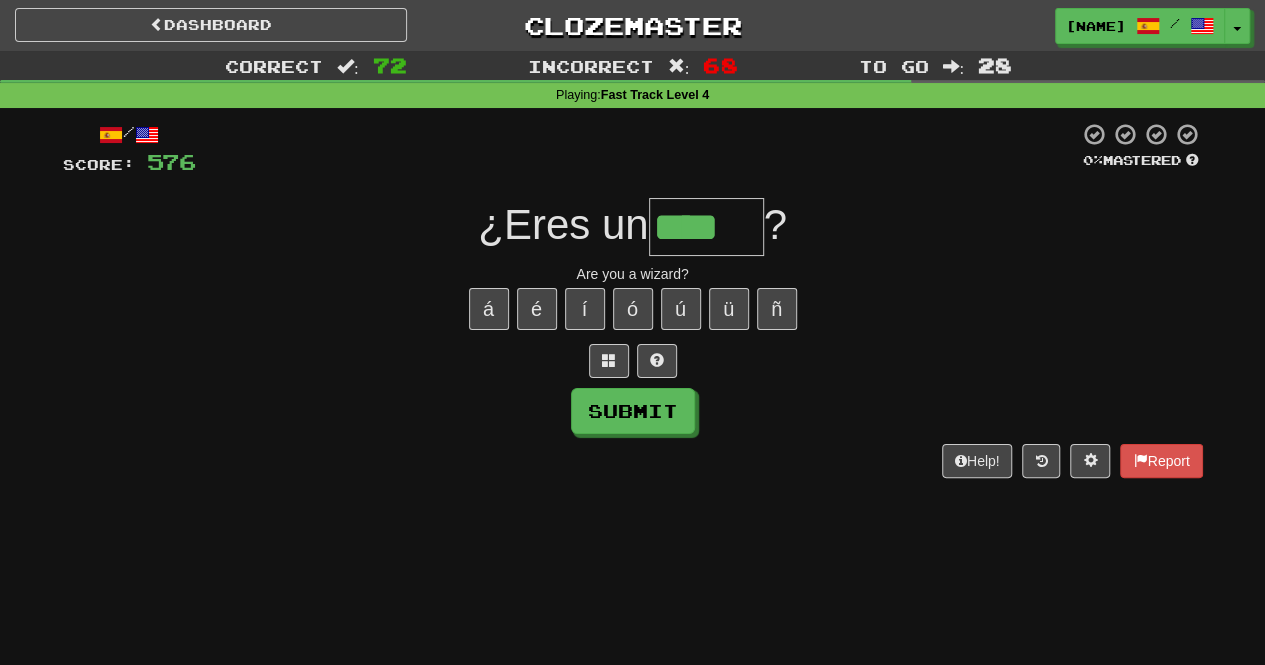 type on "****" 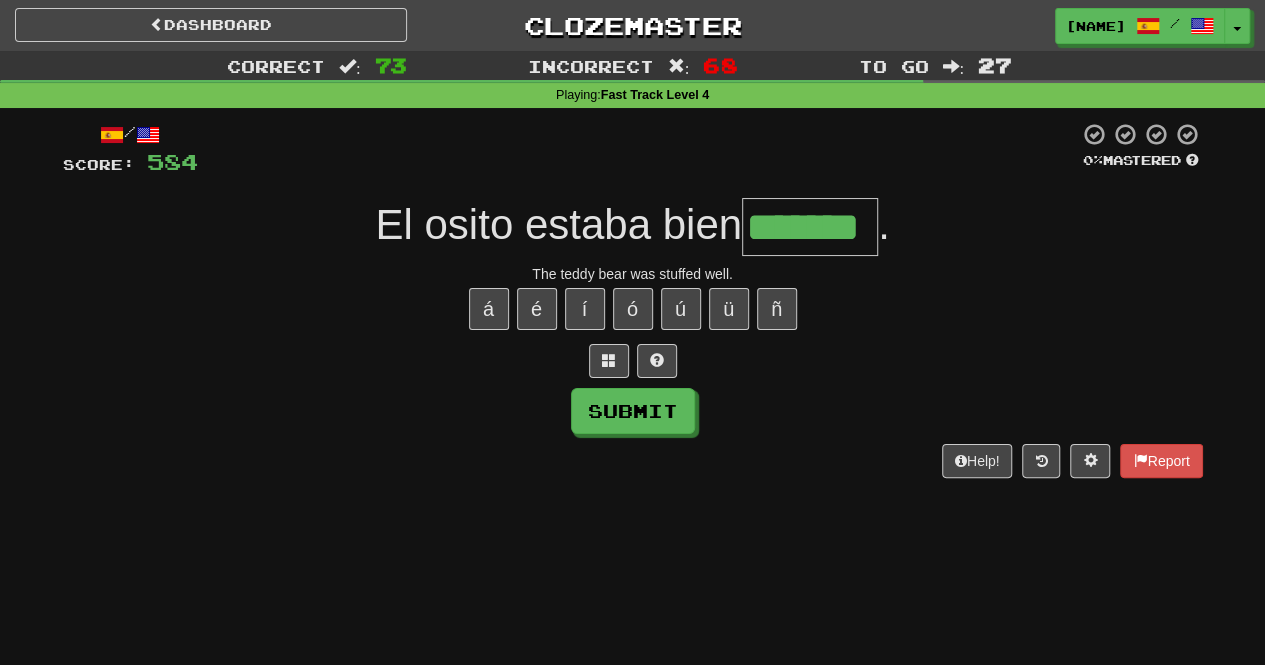 type on "*******" 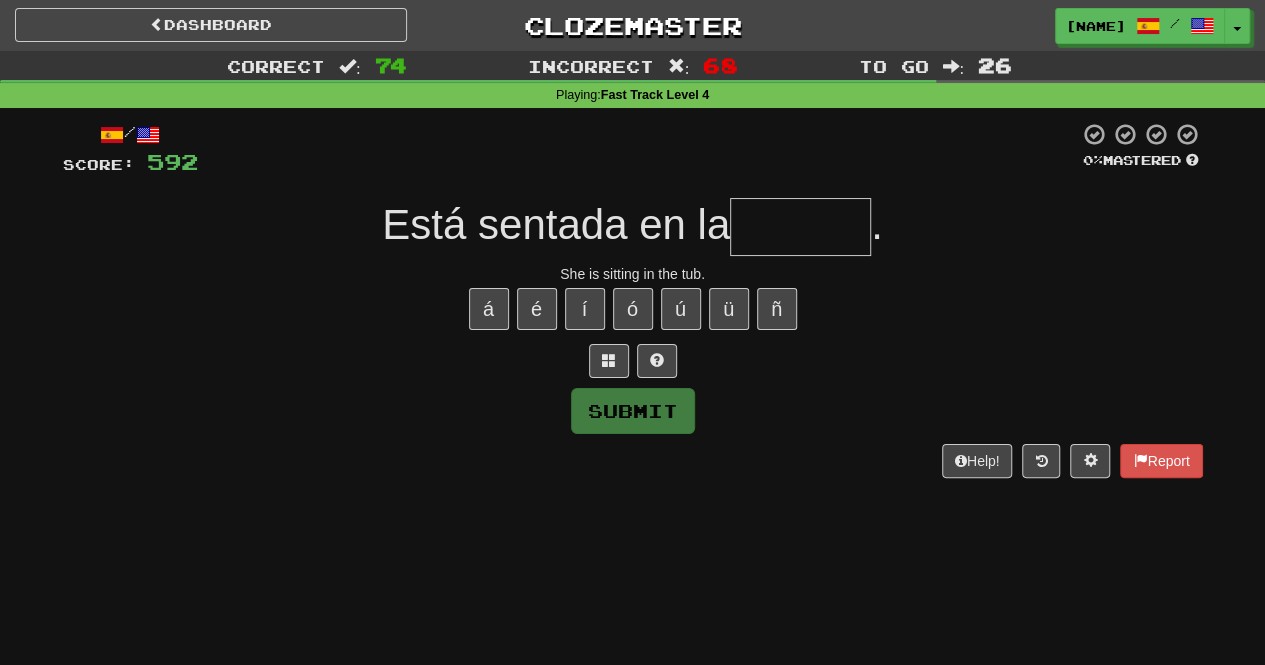 type on "******" 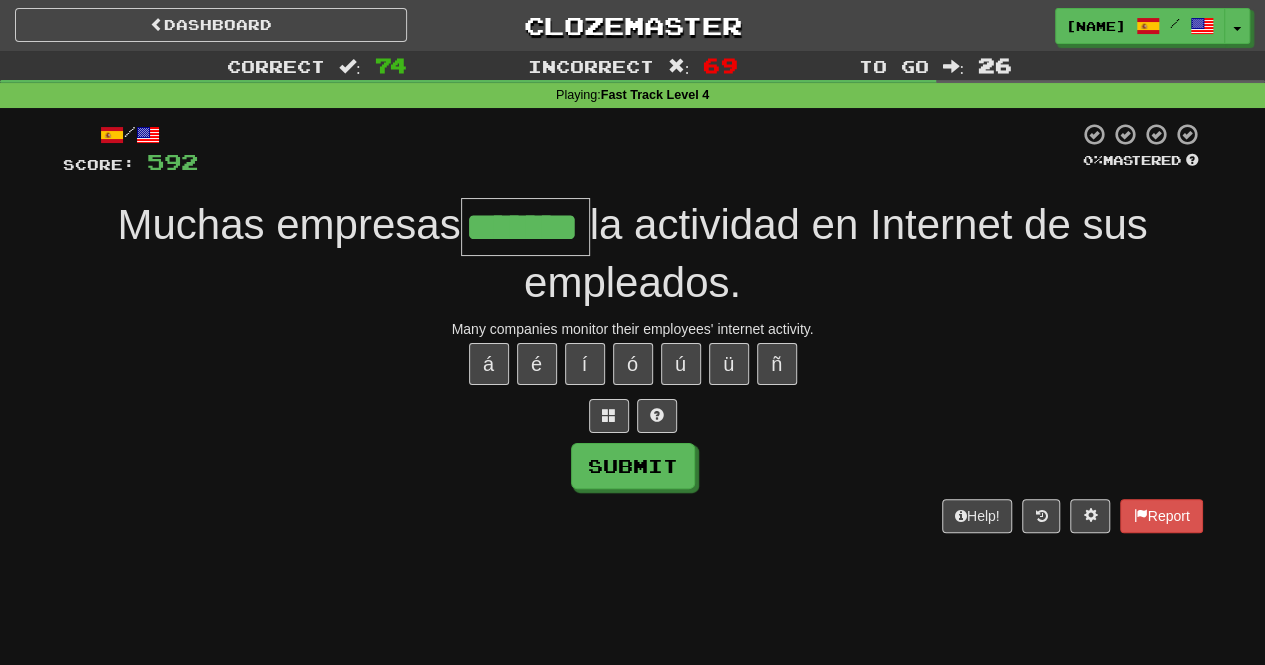 type on "*******" 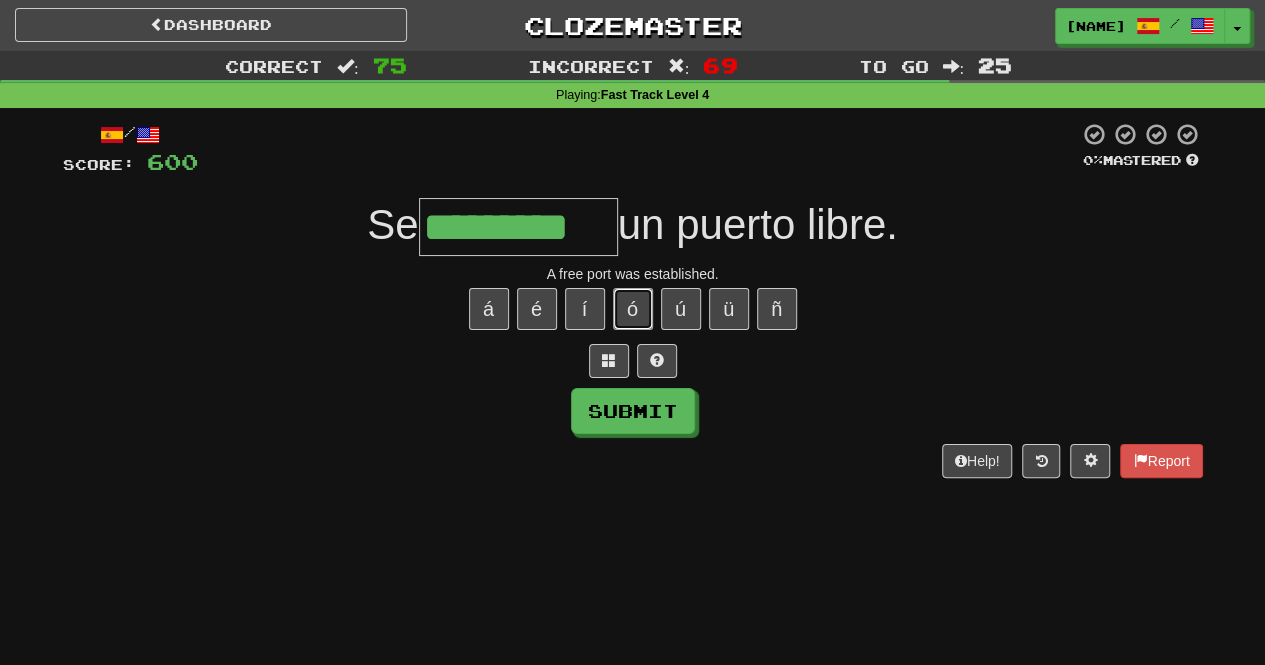 click on "ó" at bounding box center [633, 309] 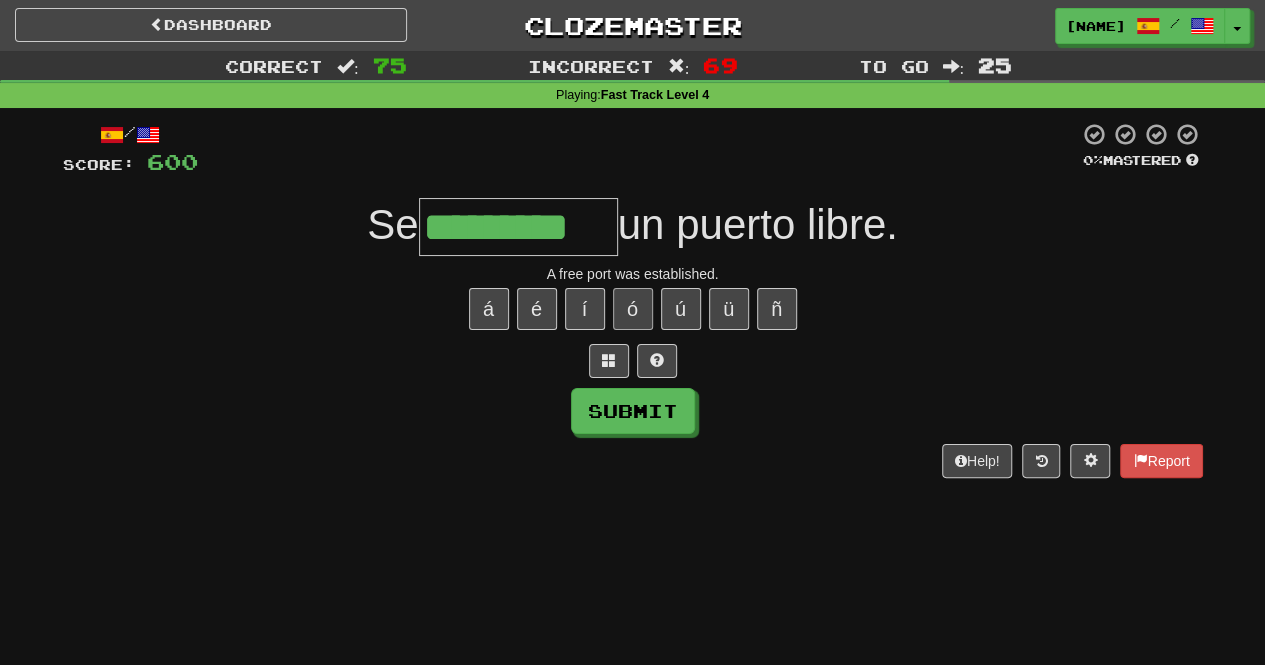 type on "**********" 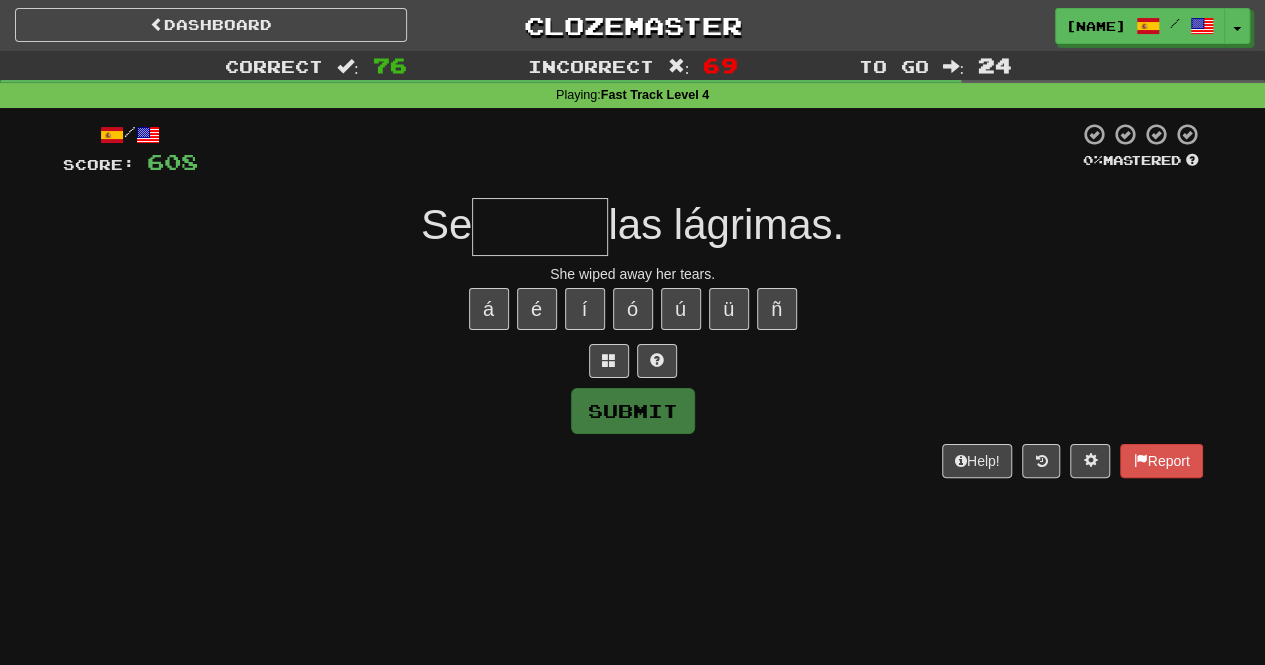 type on "******" 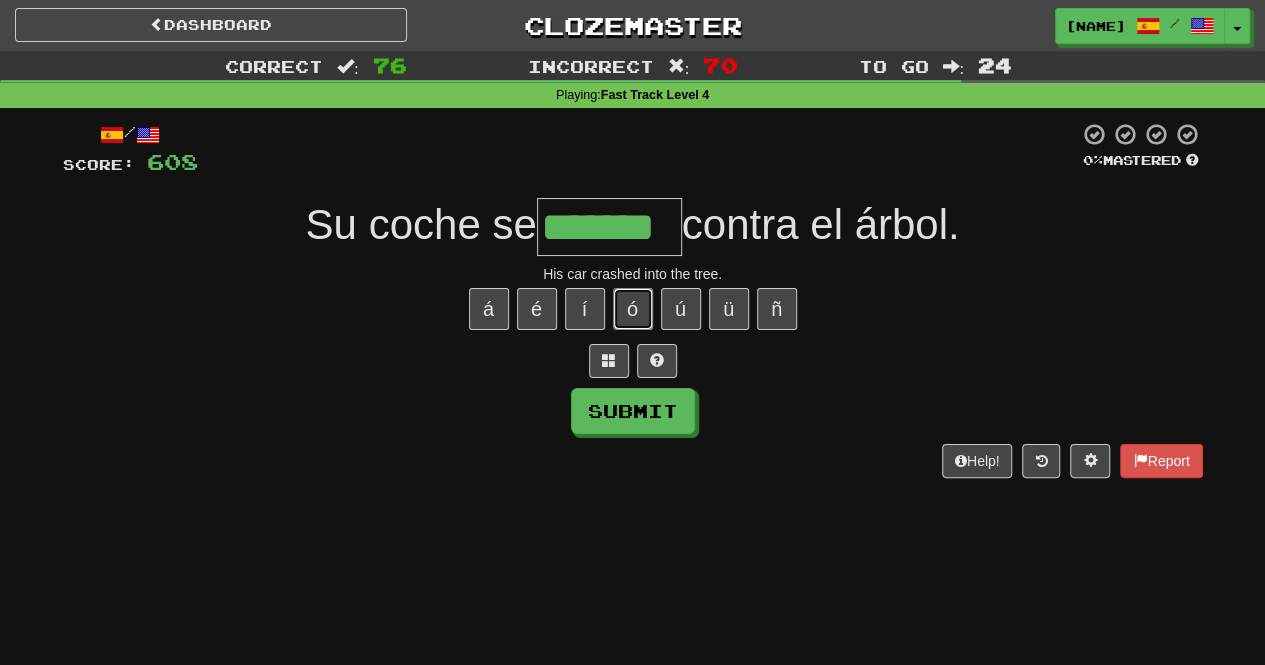 click on "ó" at bounding box center (633, 309) 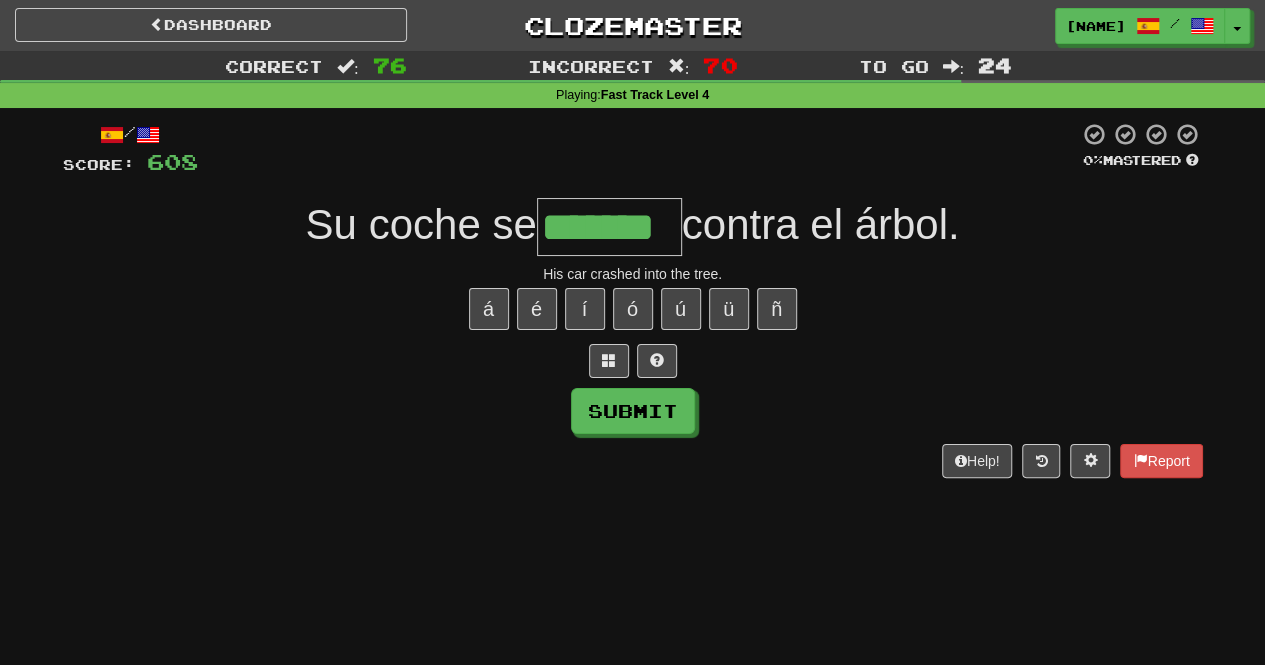 type on "********" 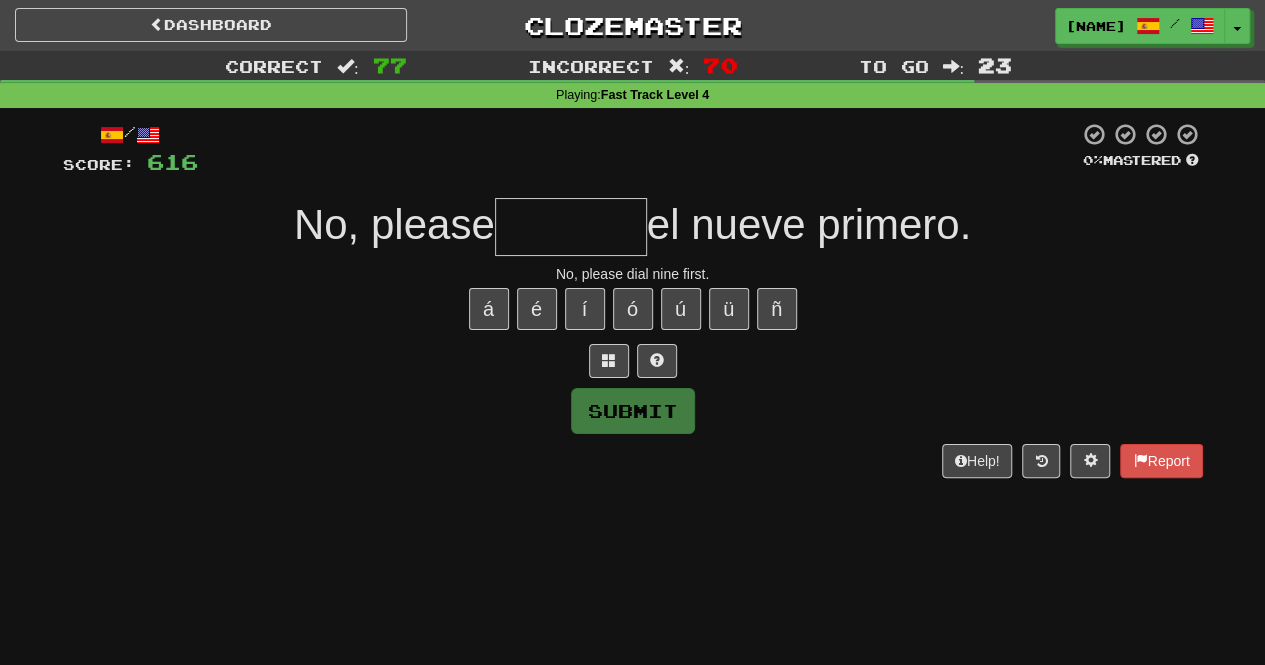 type 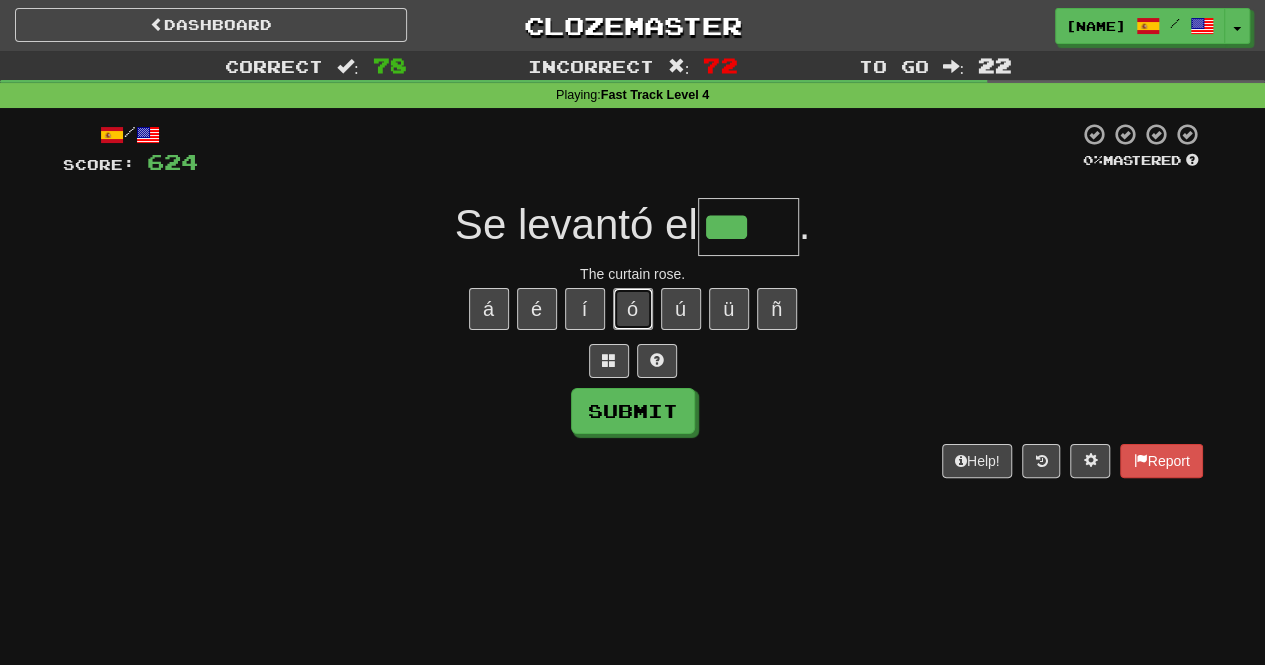 click on "ó" at bounding box center [633, 309] 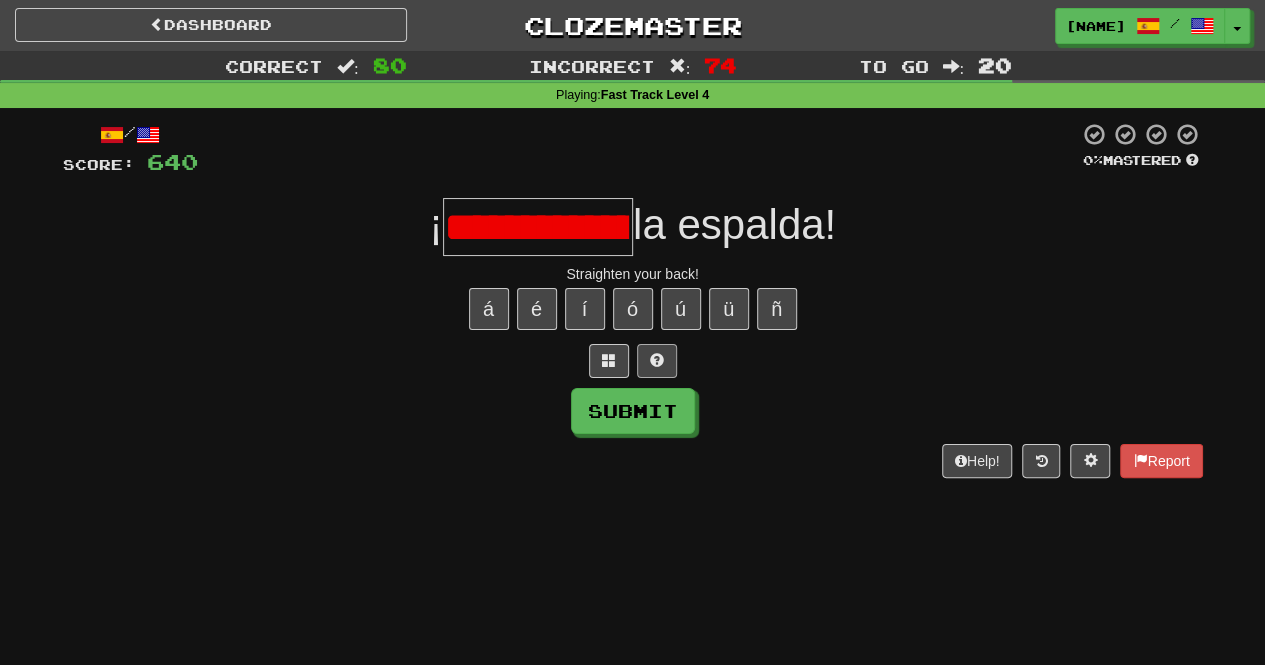 scroll, scrollTop: 0, scrollLeft: 0, axis: both 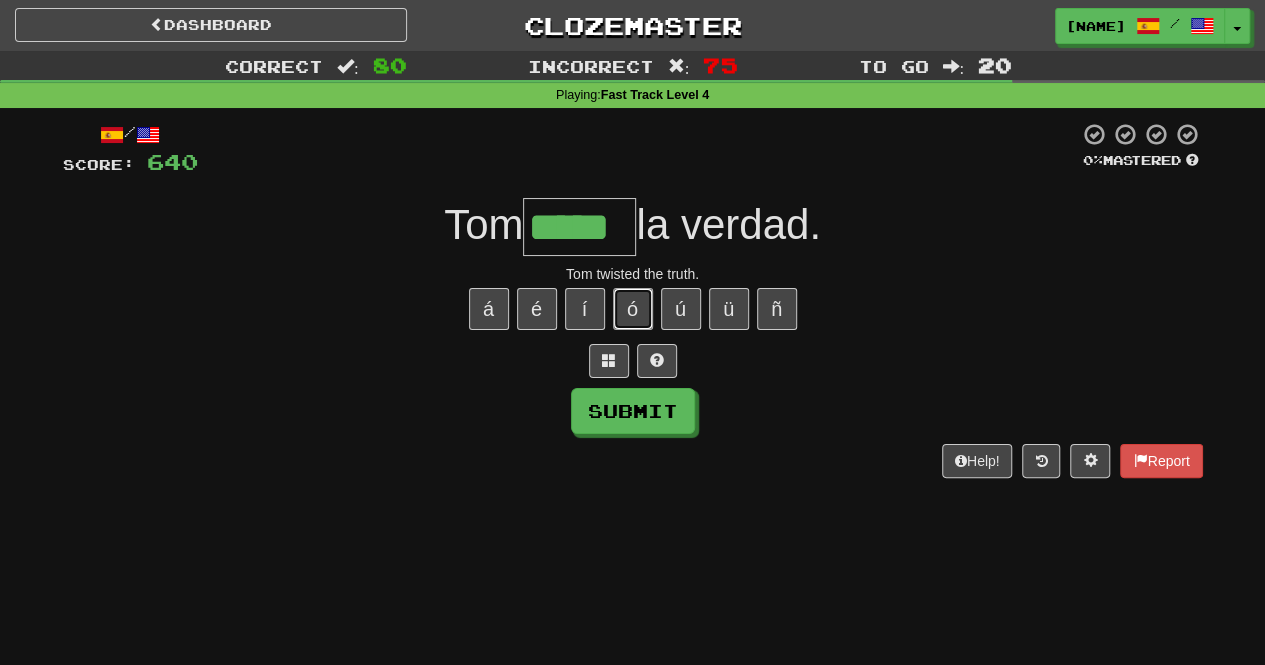 click on "ó" at bounding box center (633, 309) 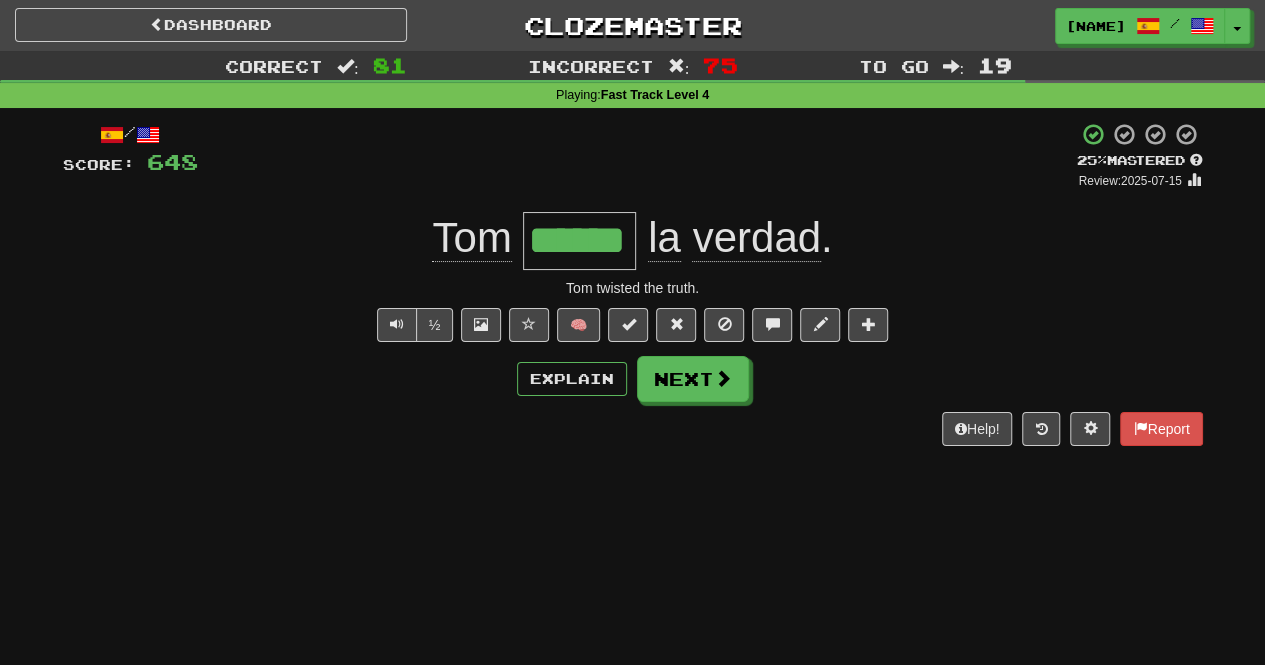 click on "/  Score:   648 + 8 25 %  Mastered Review:  2025-07-15 Tom   ******   la   verdad . Tom twisted the truth. ½ 🧠 Explain Next  Help!  Report" at bounding box center (633, 283) 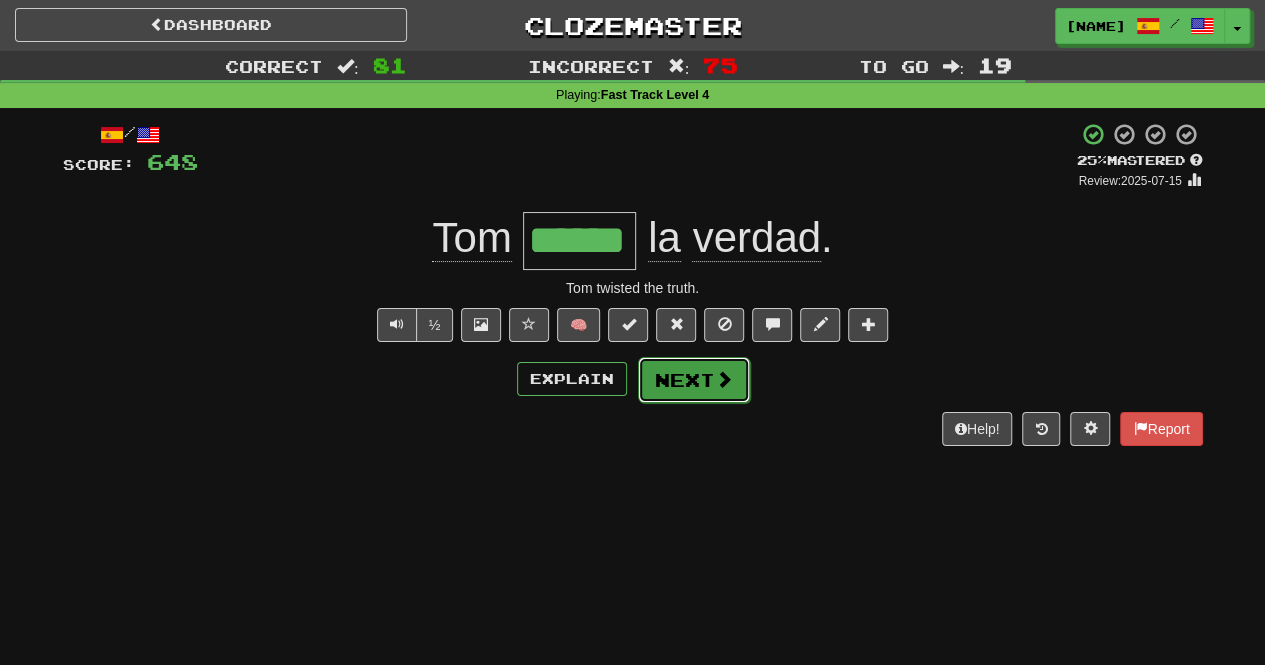 click at bounding box center (724, 379) 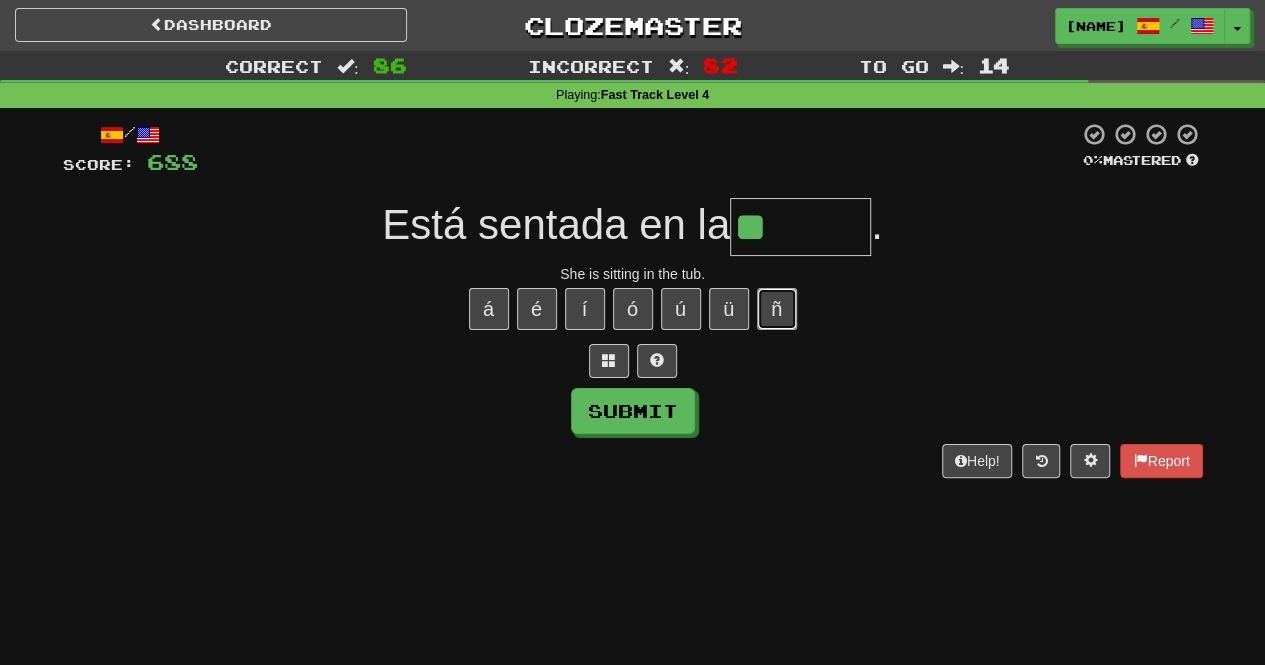 click on "ñ" at bounding box center (777, 309) 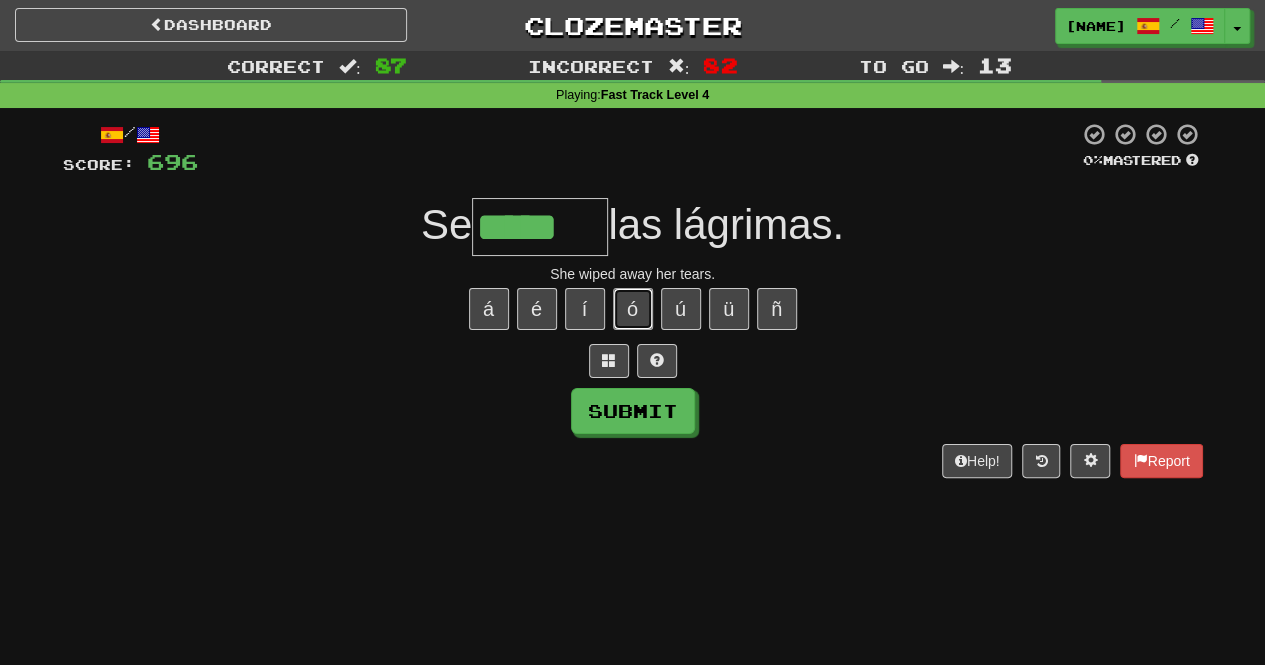 click on "ó" at bounding box center (633, 309) 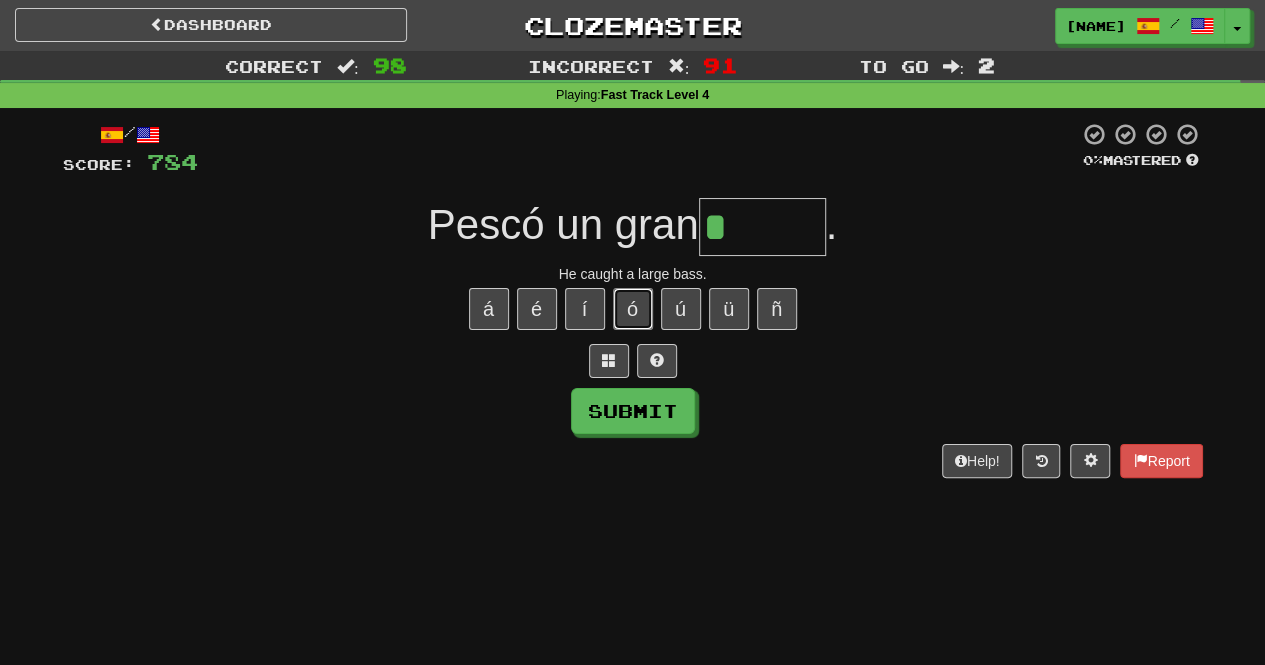click on "ó" at bounding box center (633, 309) 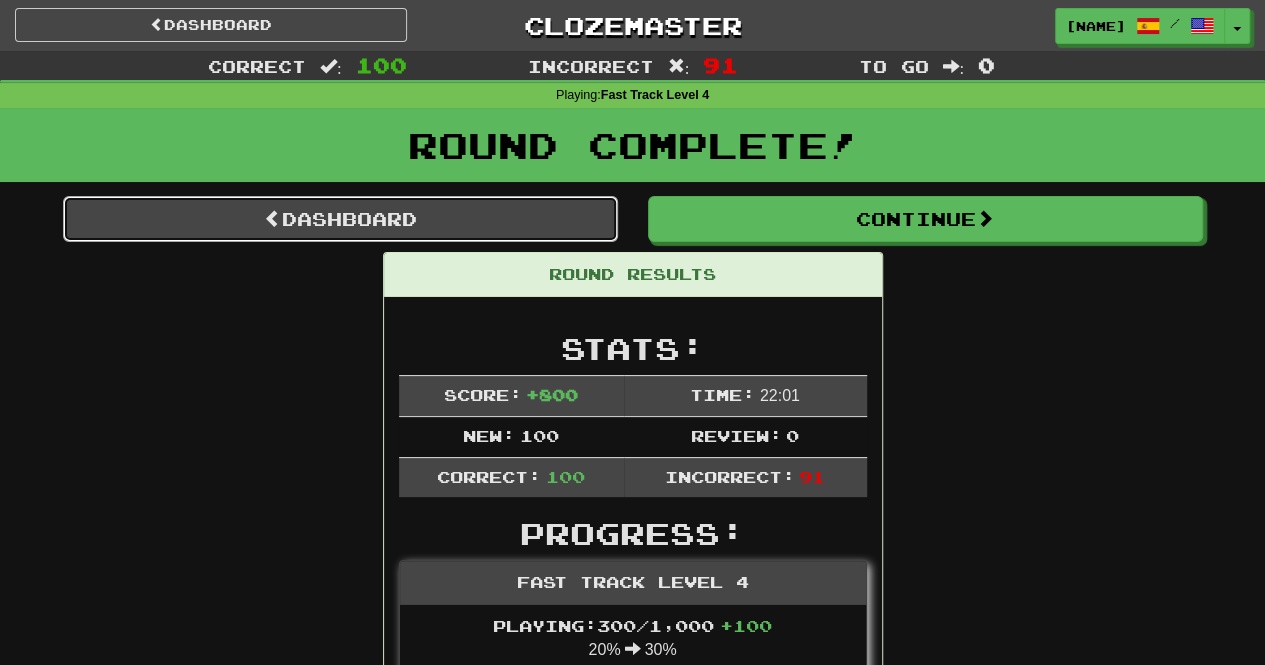 click on "Dashboard" at bounding box center [340, 219] 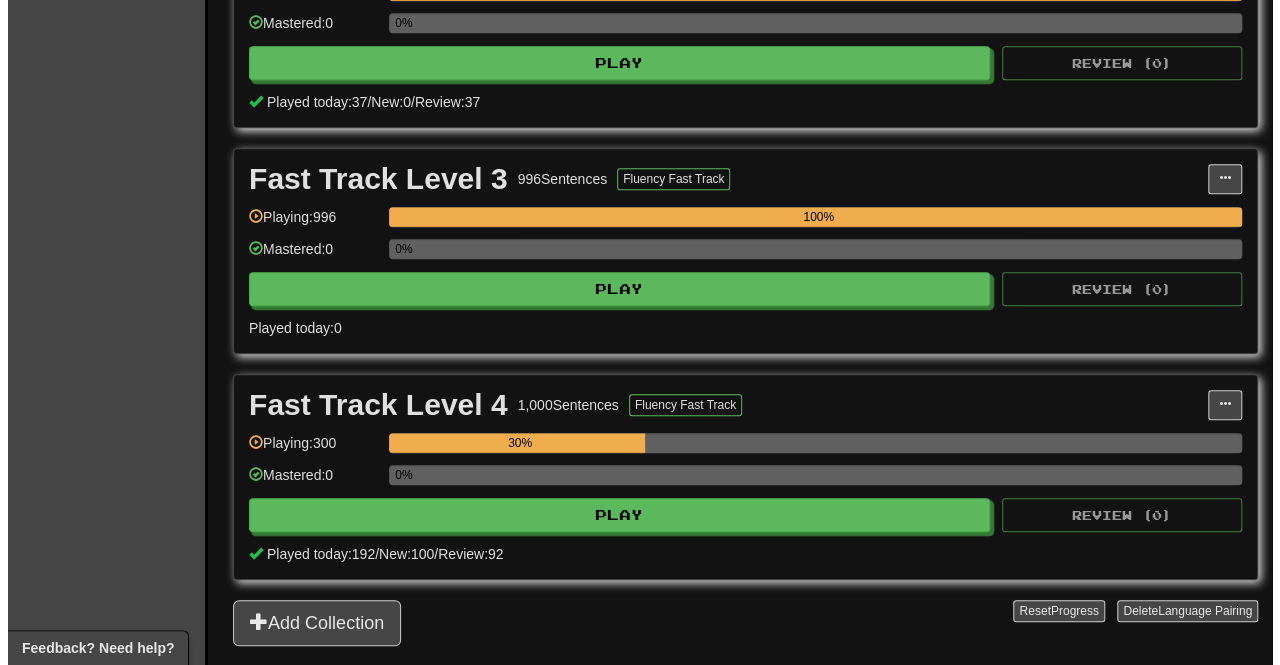 scroll, scrollTop: 764, scrollLeft: 0, axis: vertical 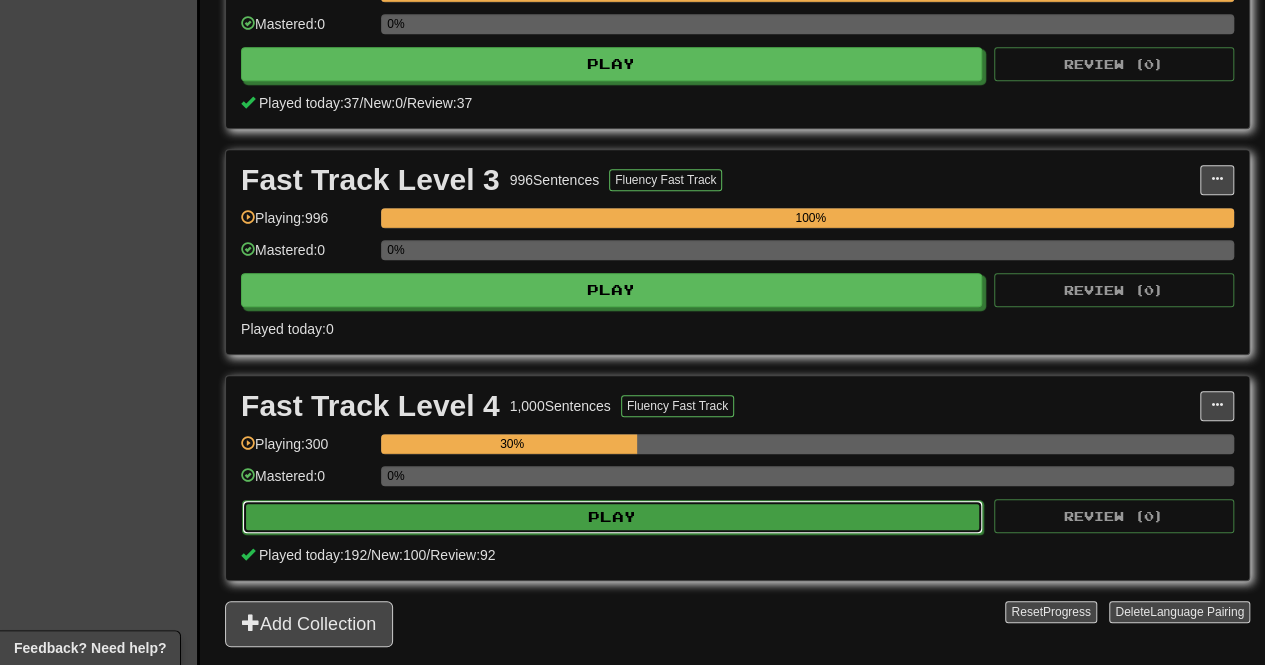 click on "Play" at bounding box center (612, 517) 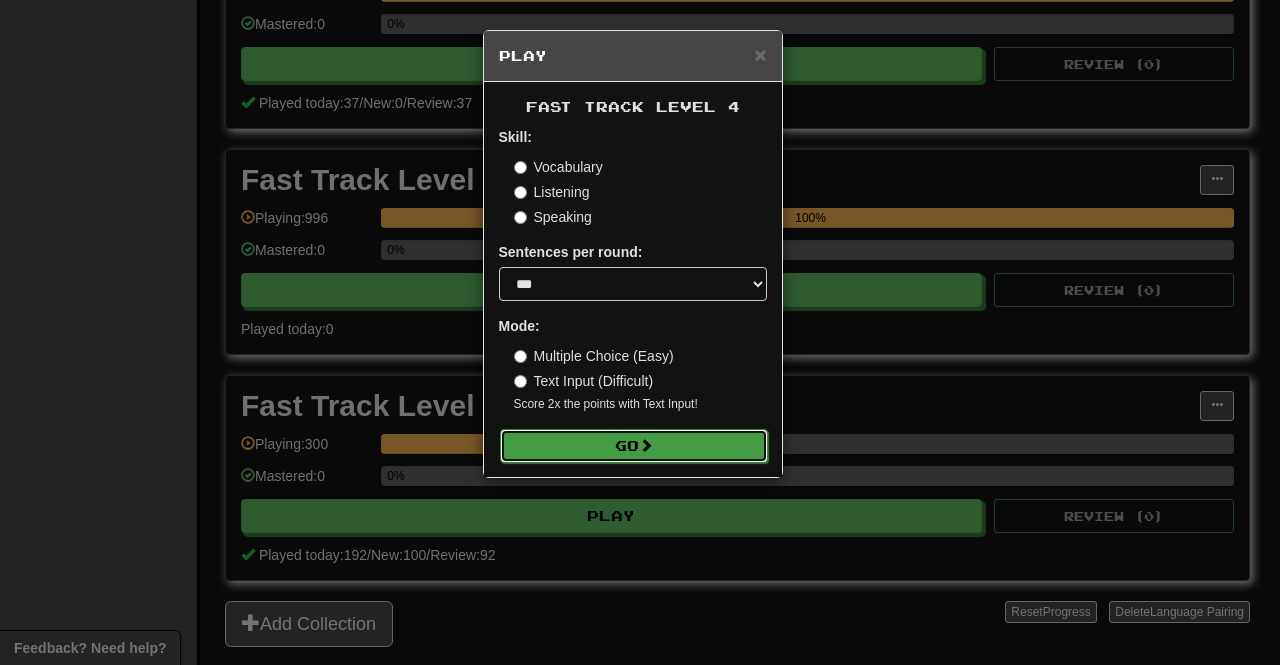 click at bounding box center (646, 445) 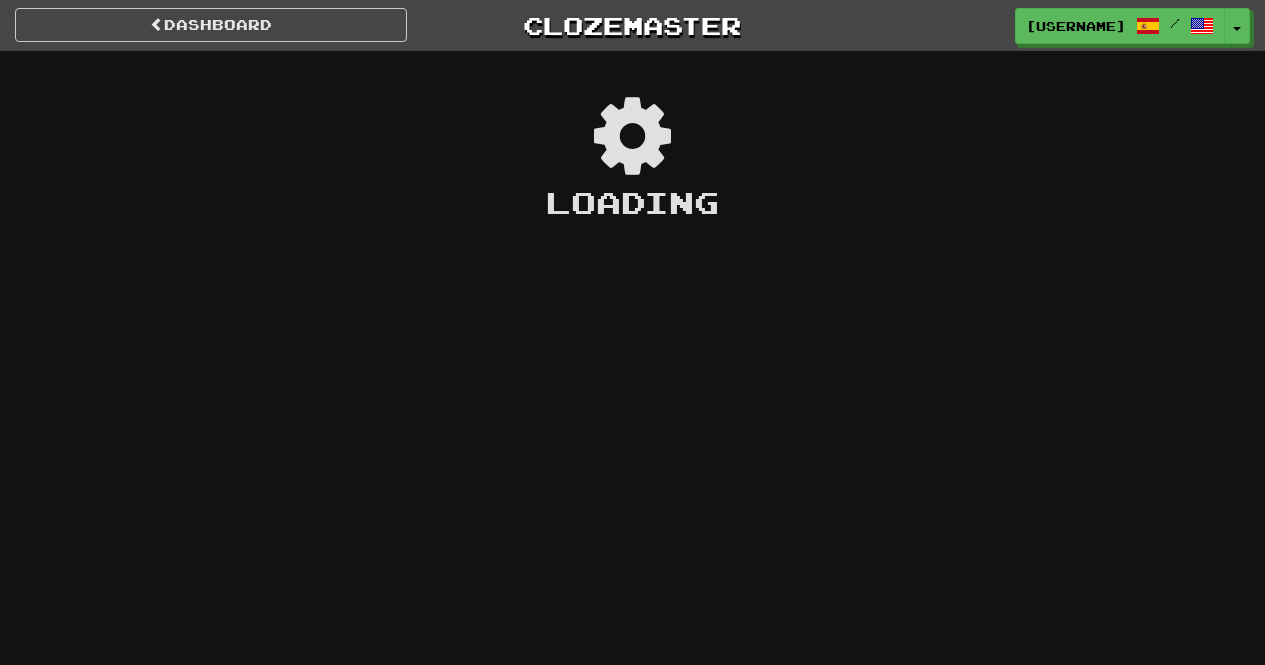 scroll, scrollTop: 0, scrollLeft: 0, axis: both 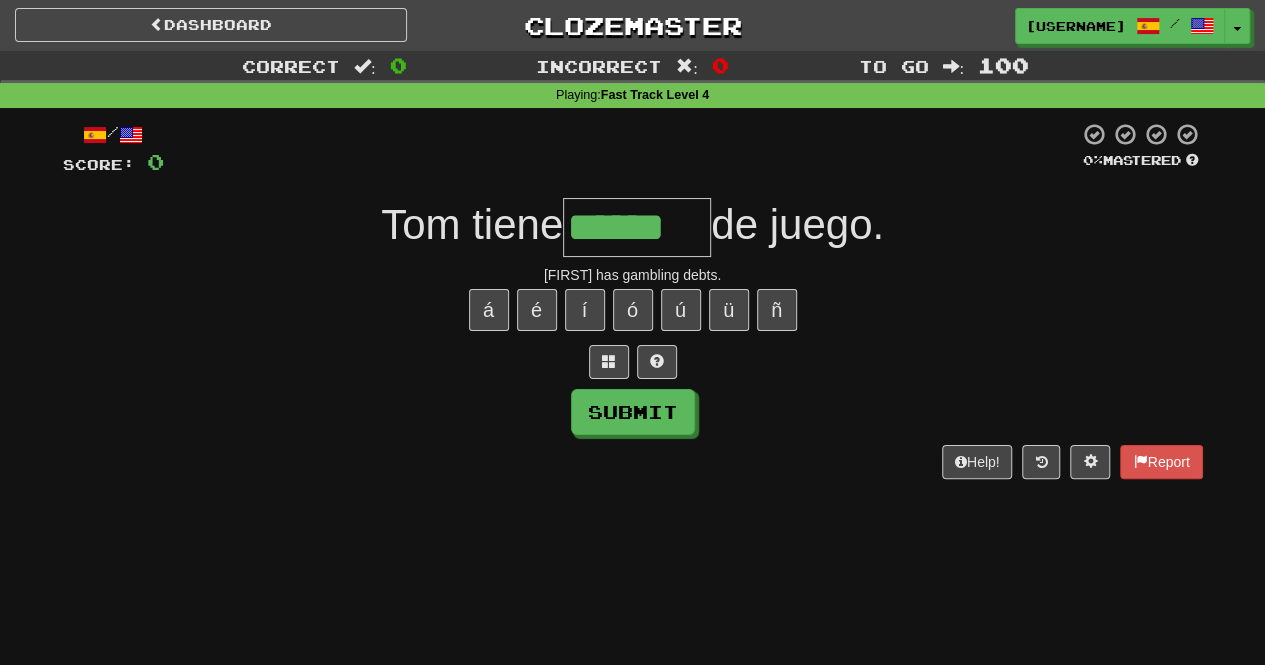 type on "******" 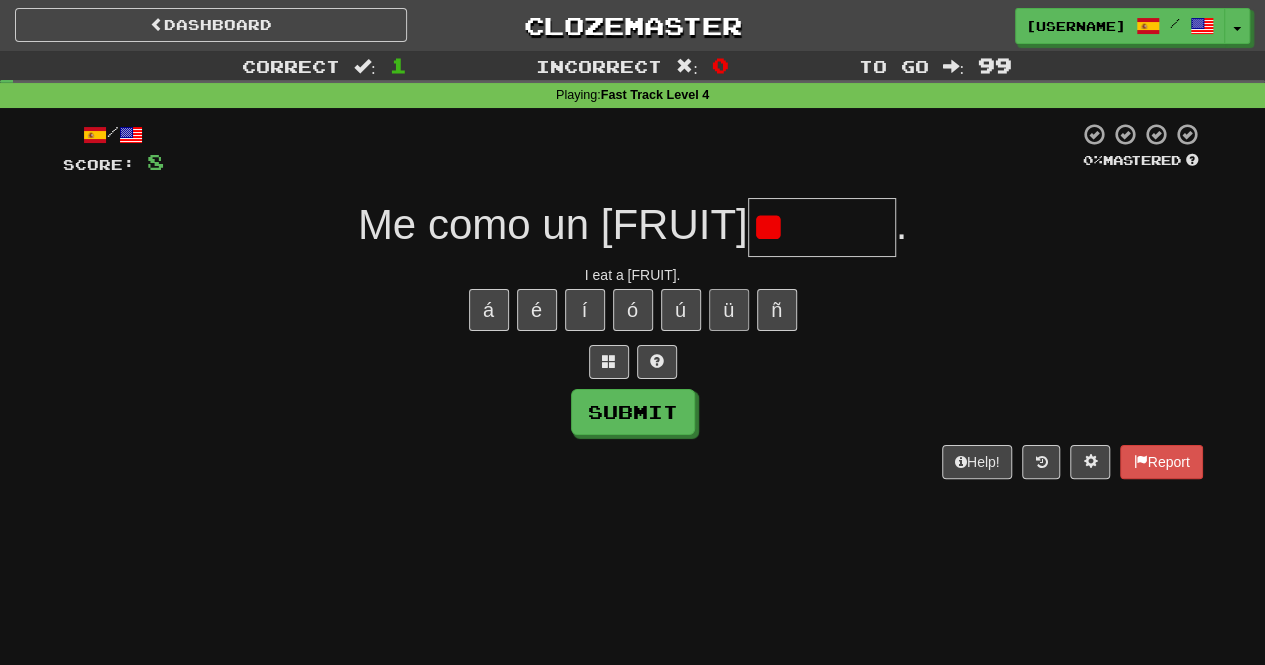 type on "*" 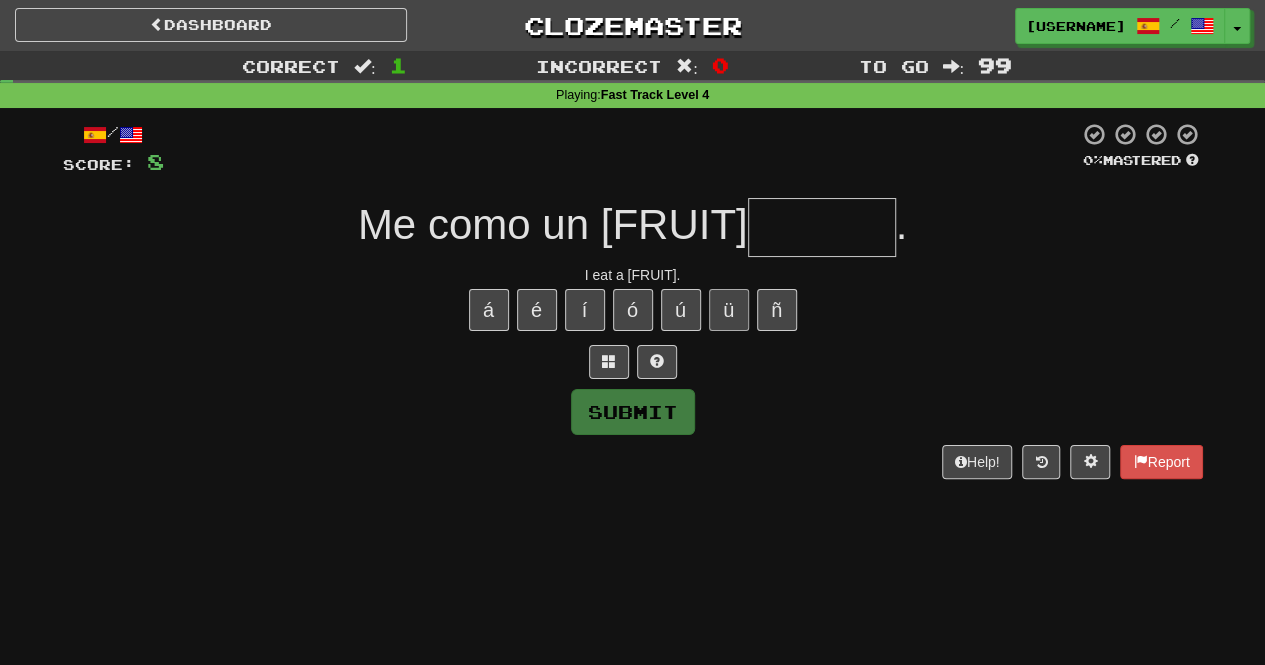 type on "*" 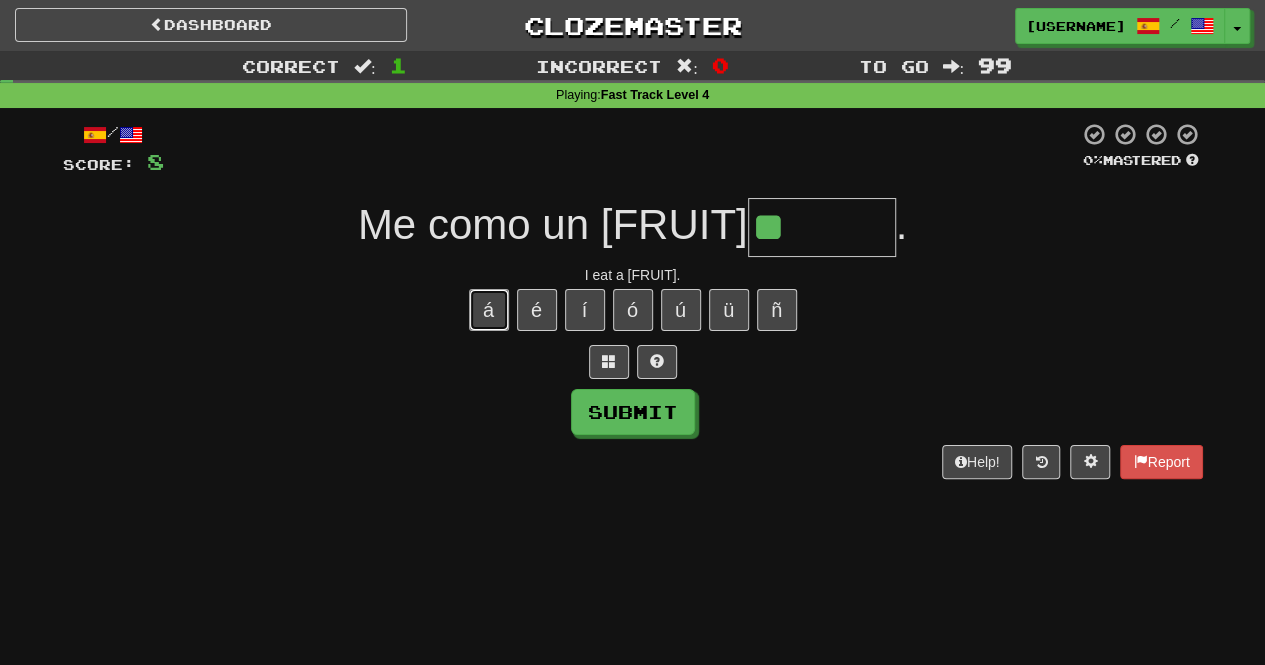 click on "á" at bounding box center (489, 310) 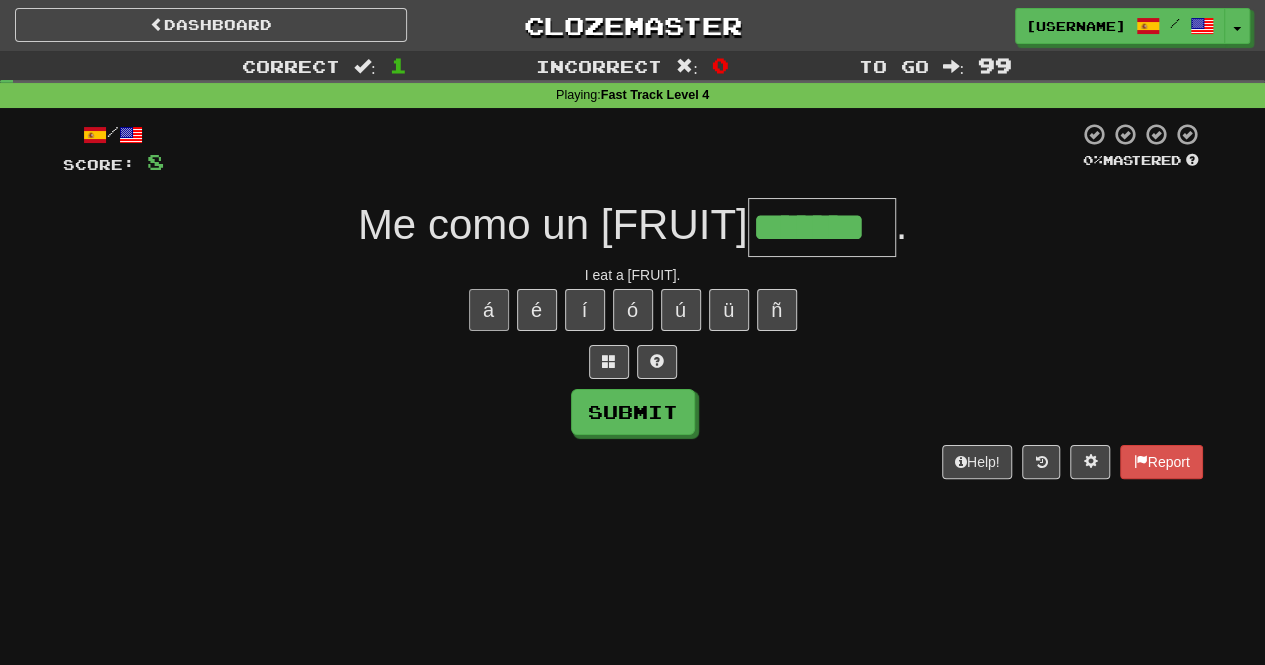 type on "*******" 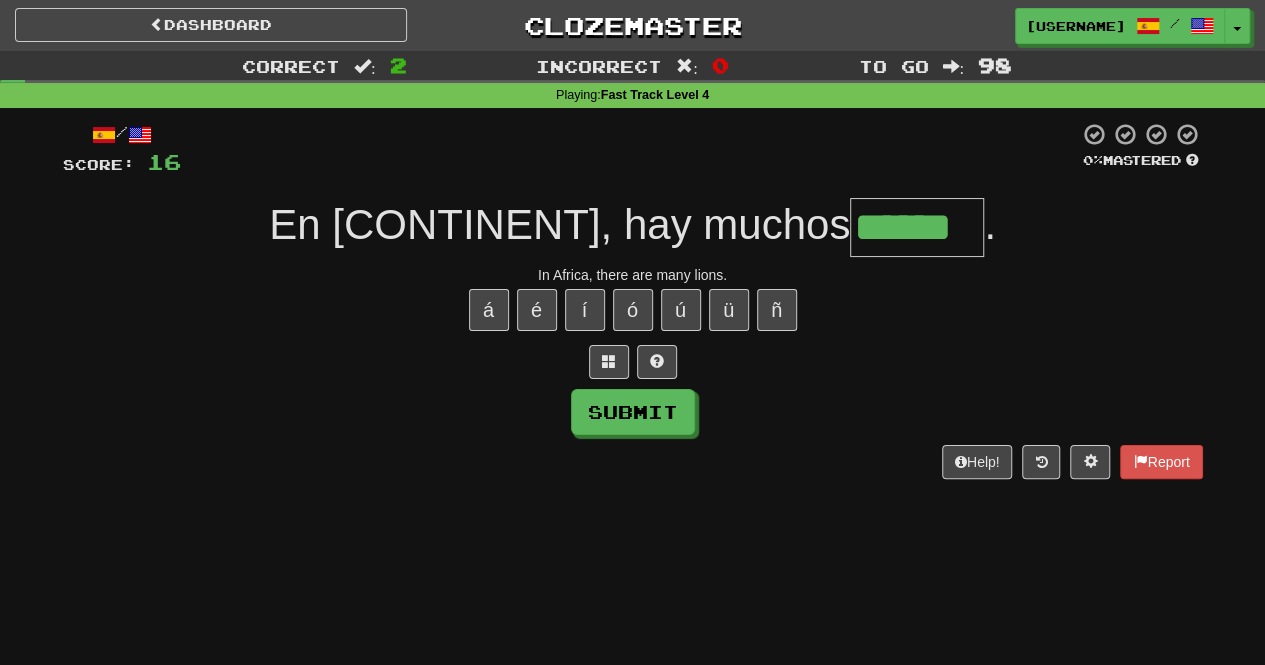 type on "******" 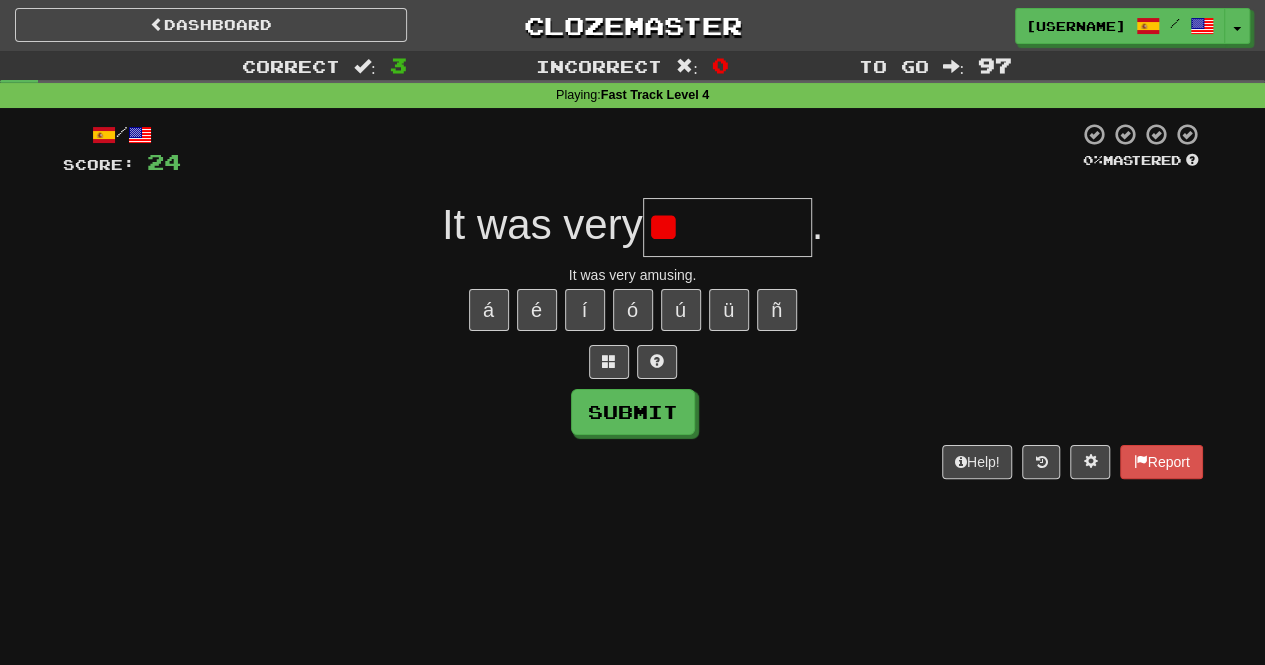 type on "*" 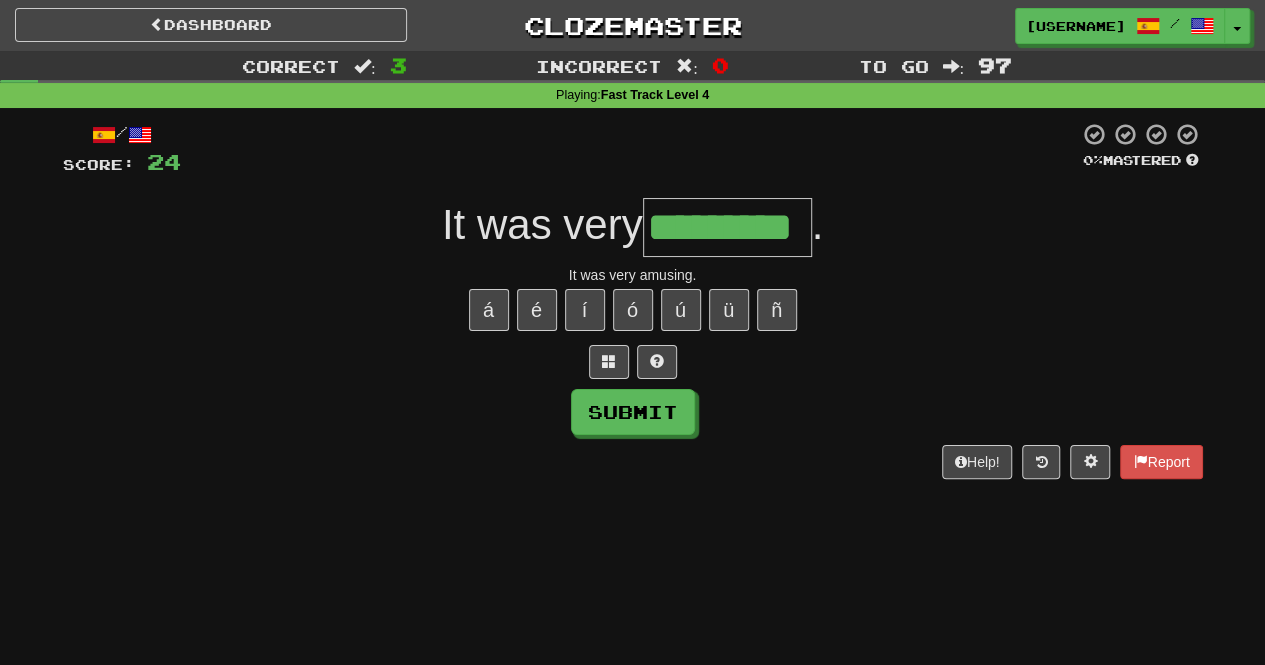 type on "*********" 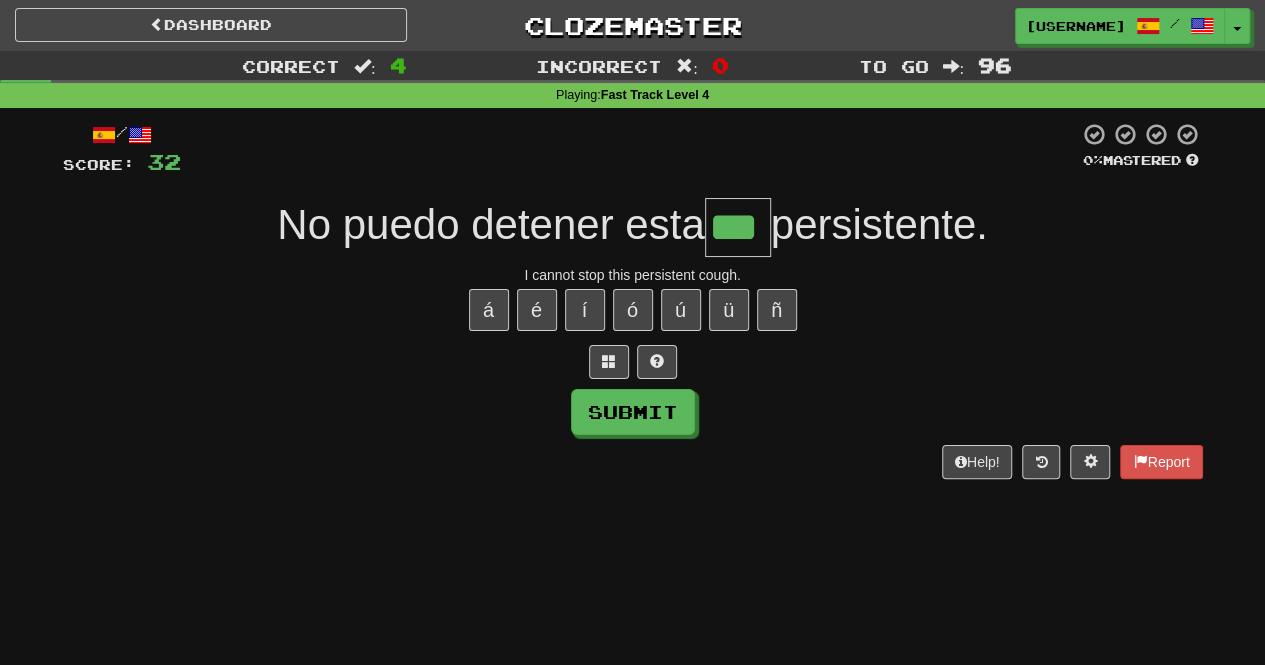 type on "***" 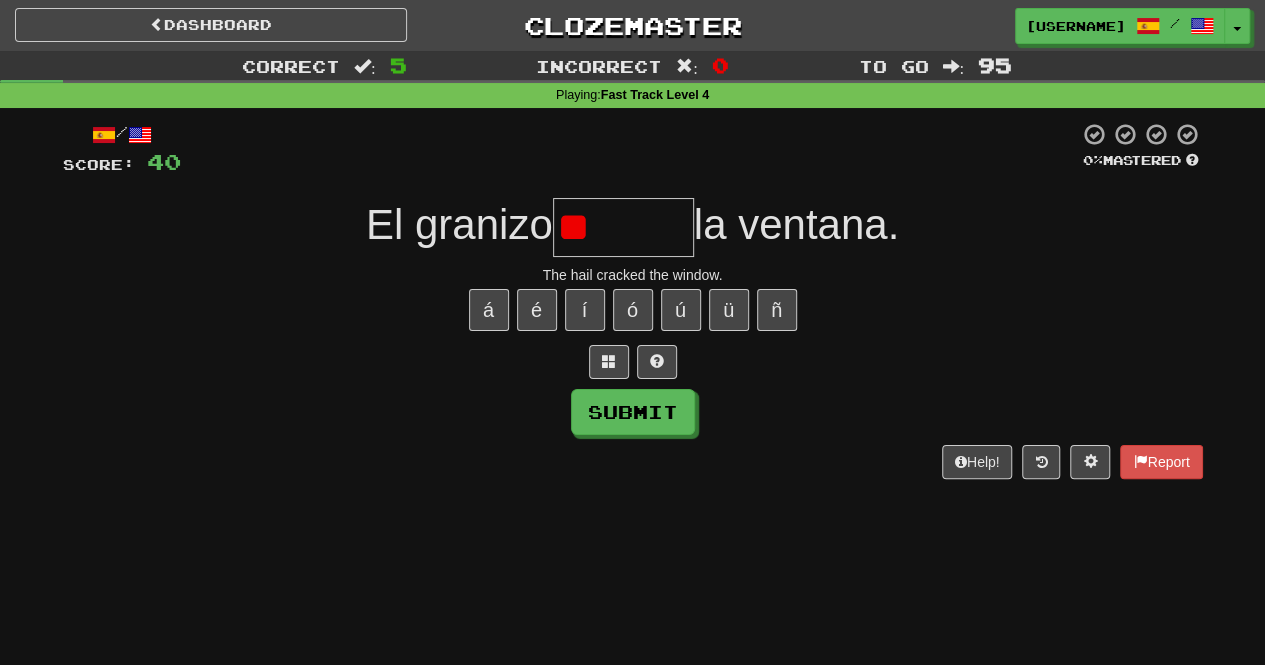 type on "*" 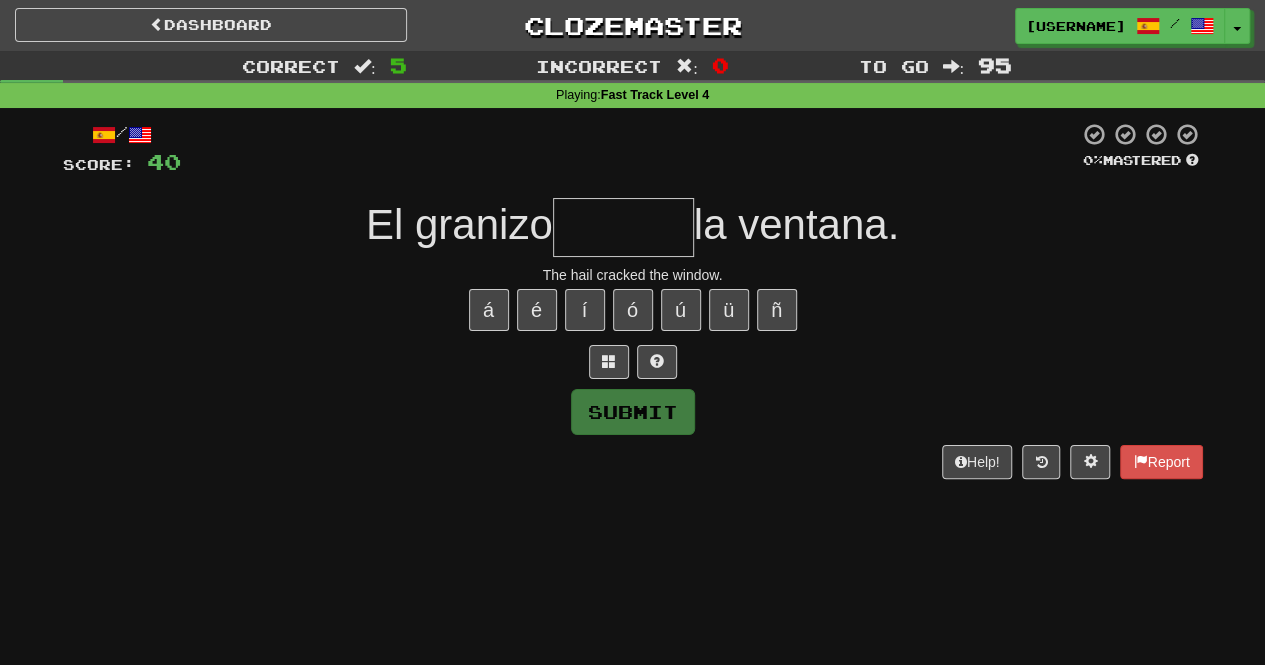 type on "*" 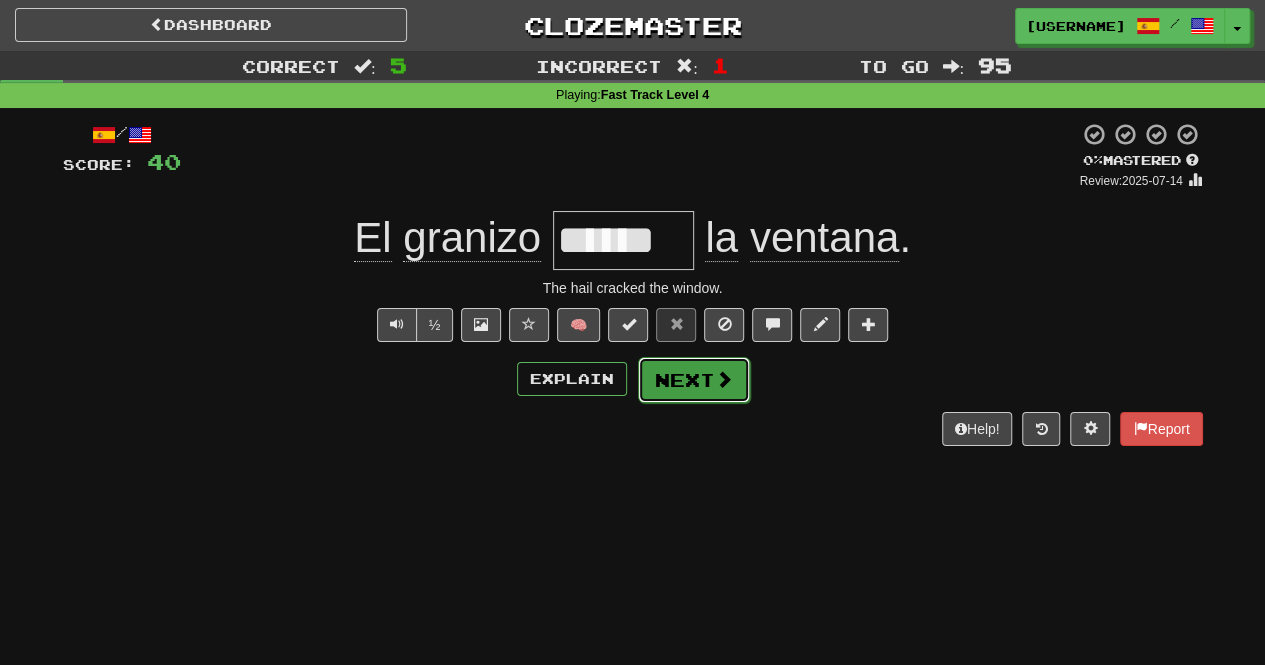 click on "Next" at bounding box center (694, 380) 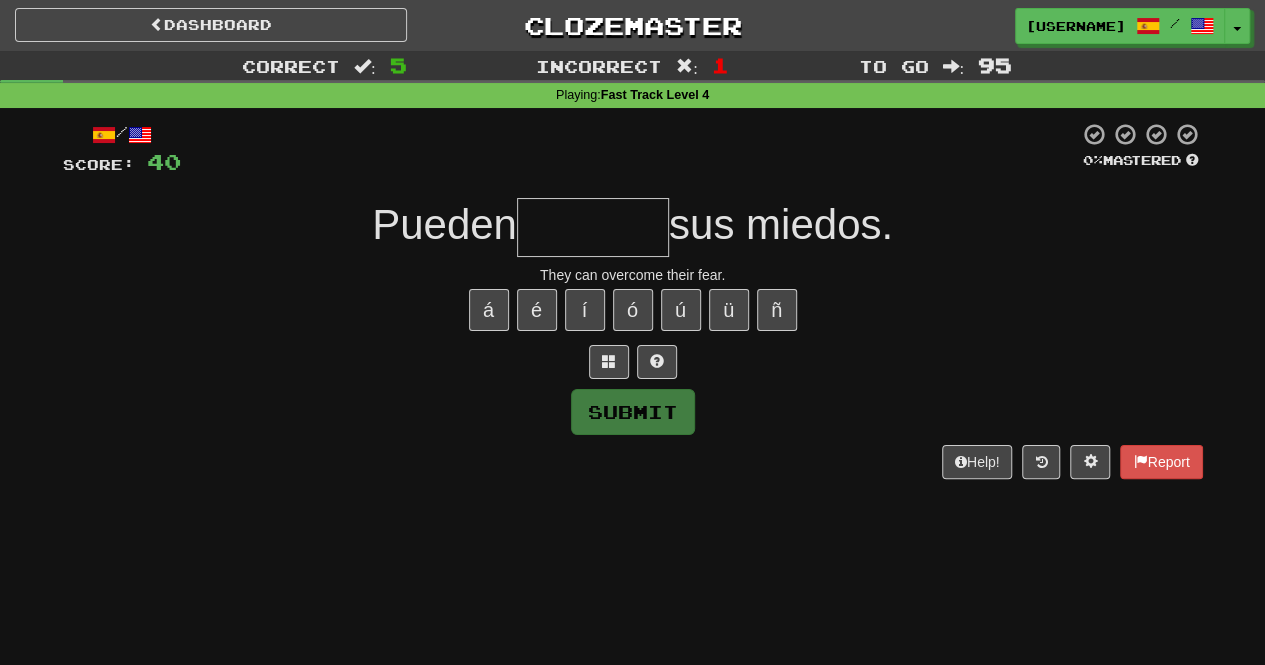 type on "*" 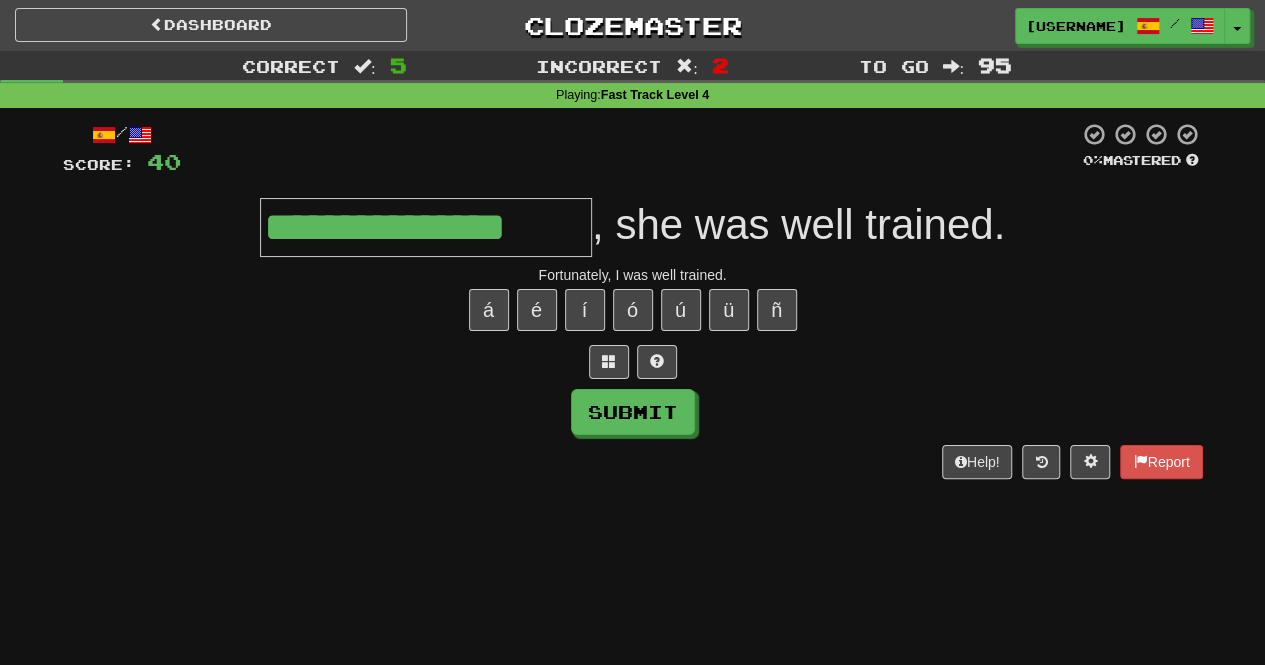 type on "**********" 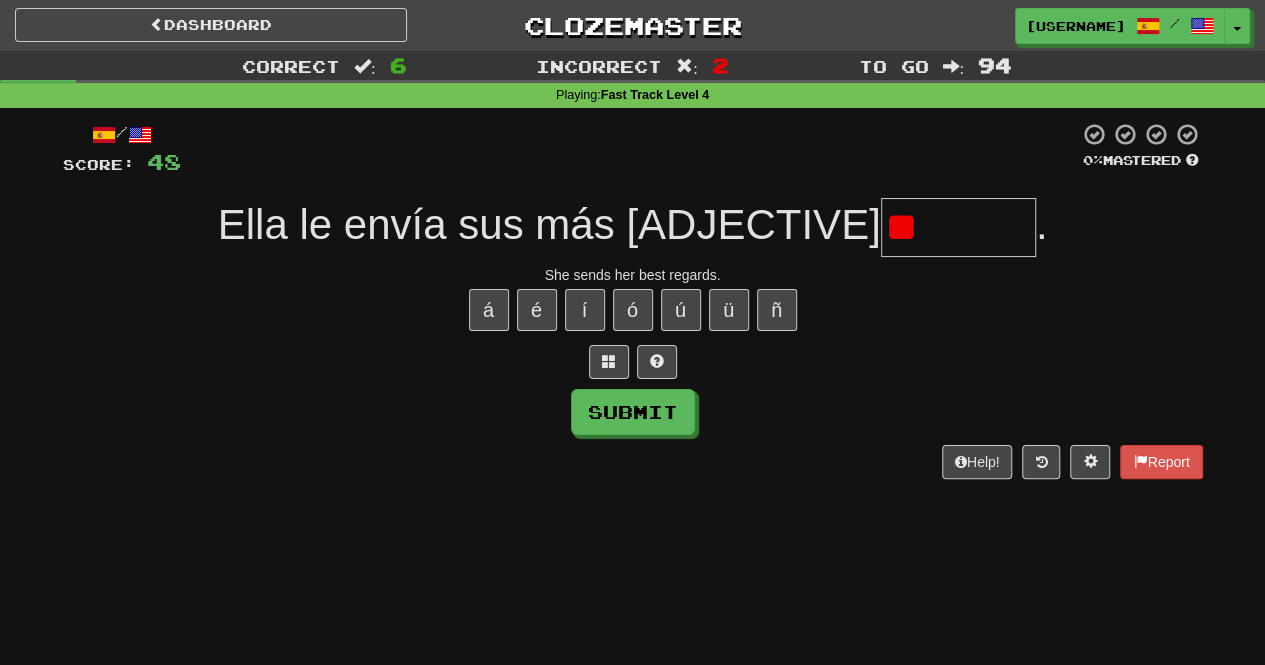 type on "*" 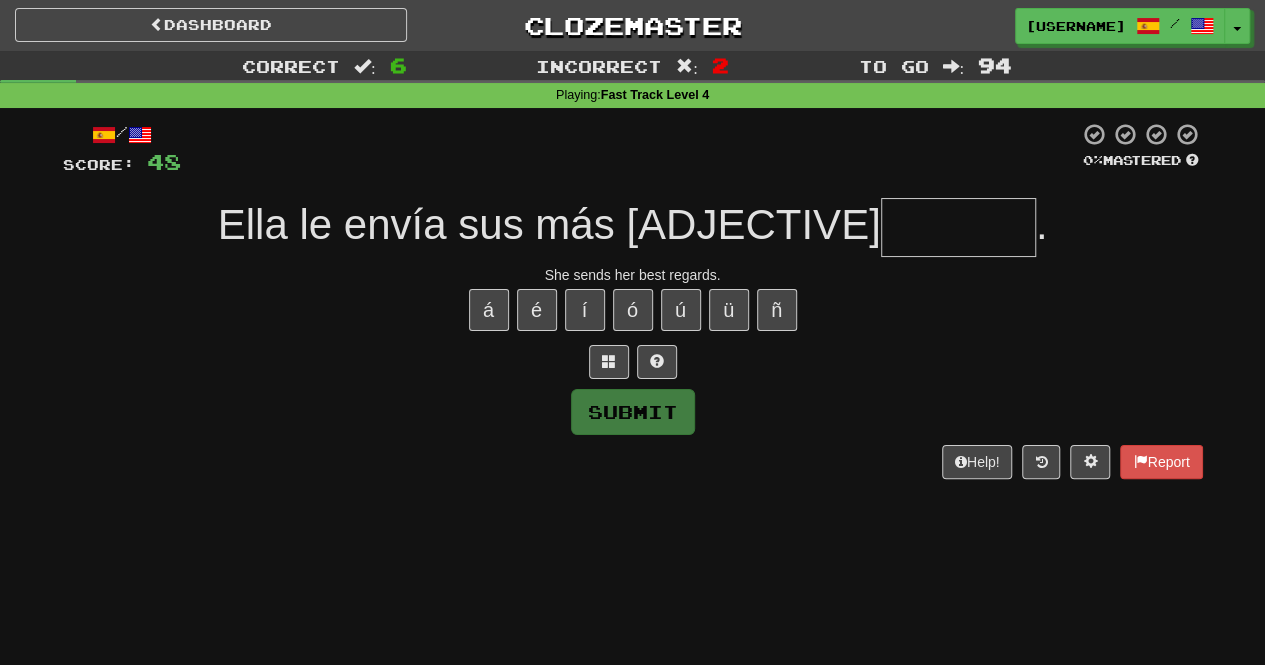 type on "*******" 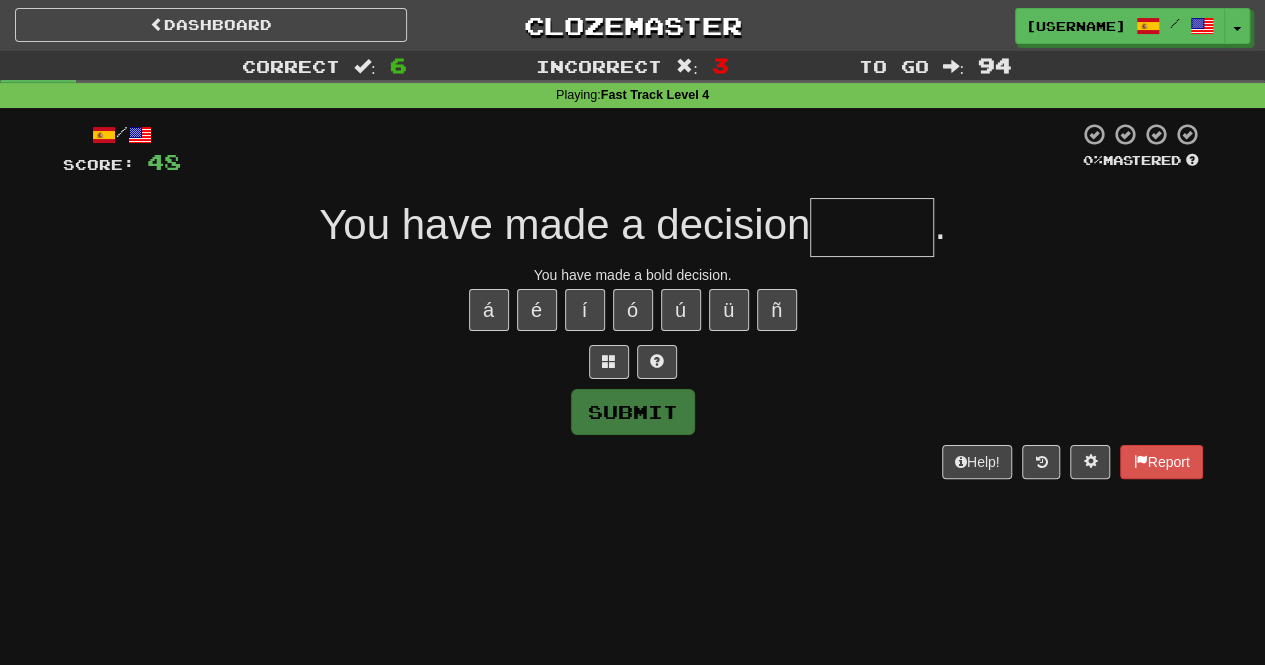 type on "*****" 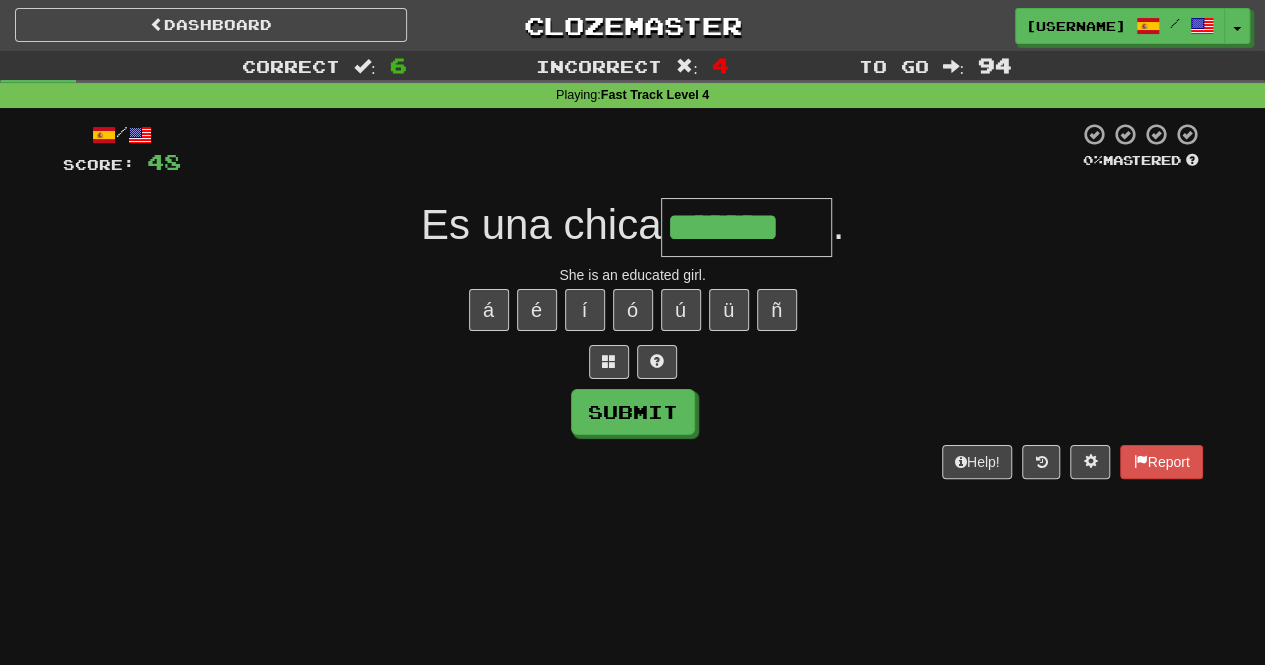 type on "*******" 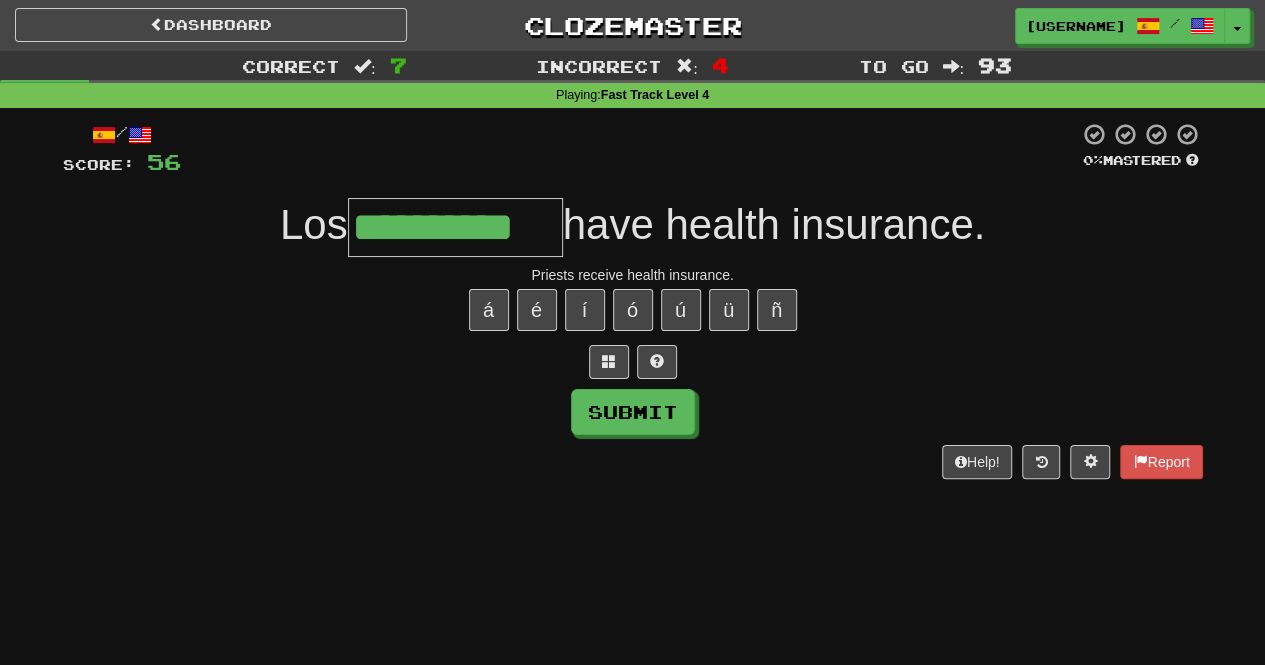 type on "**********" 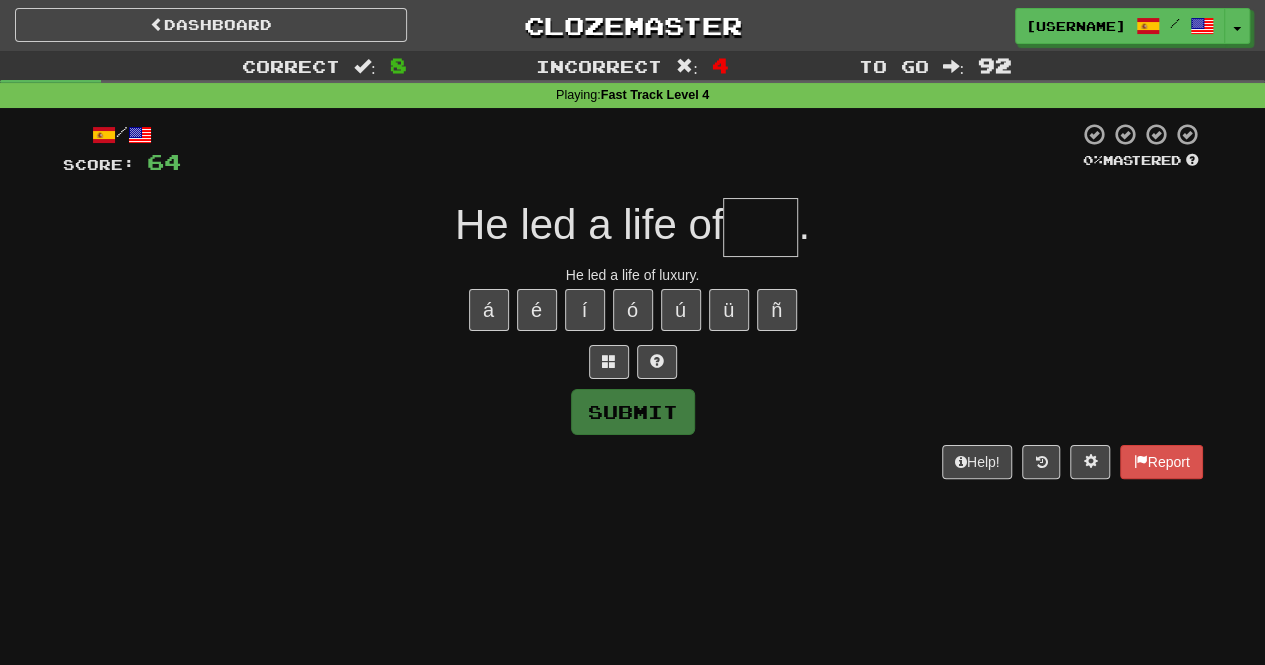 type on "*" 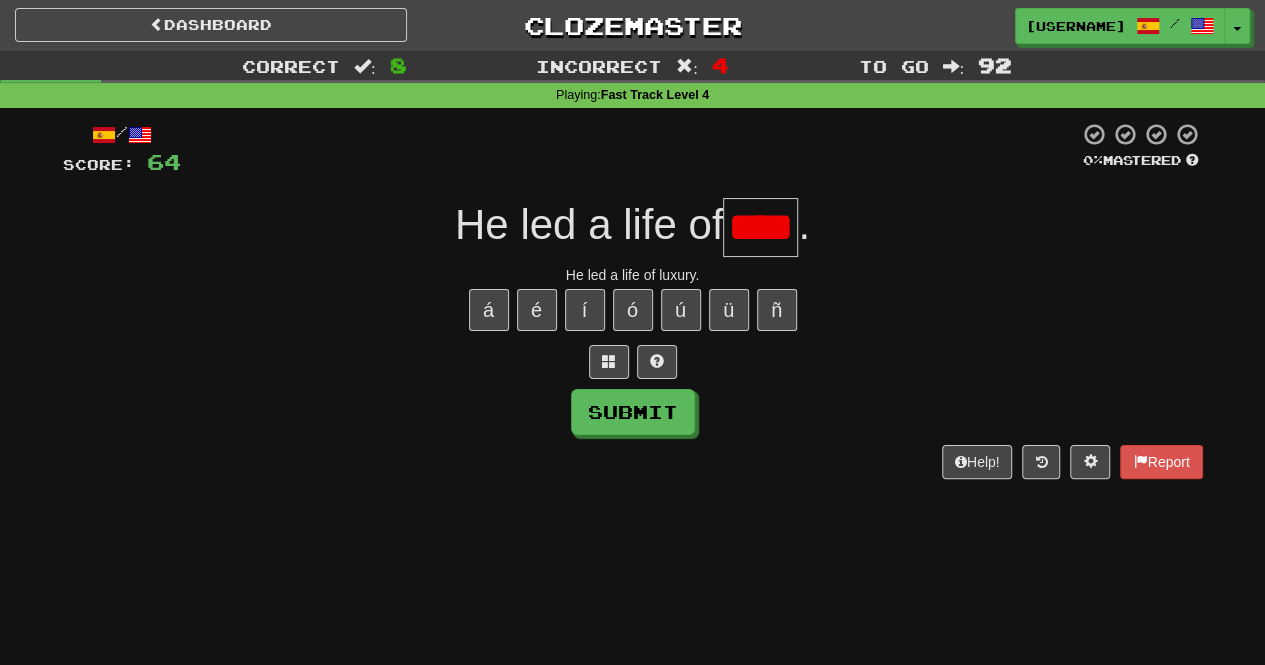 type on "****" 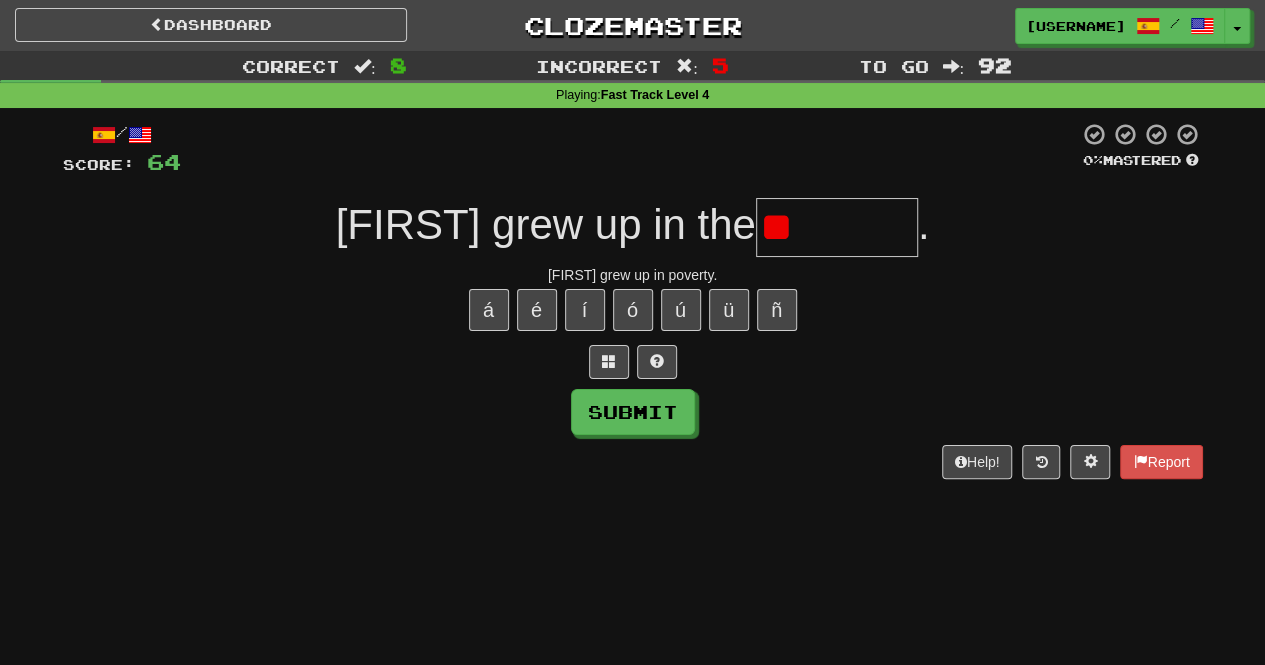 type on "*" 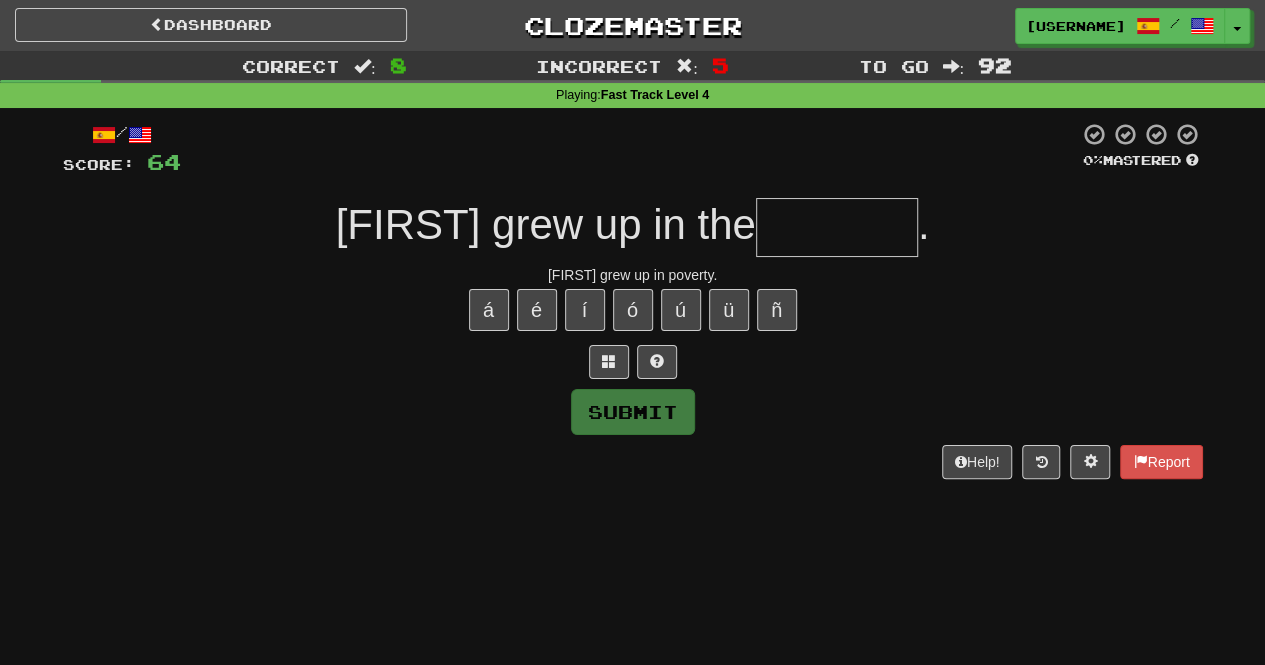type on "*******" 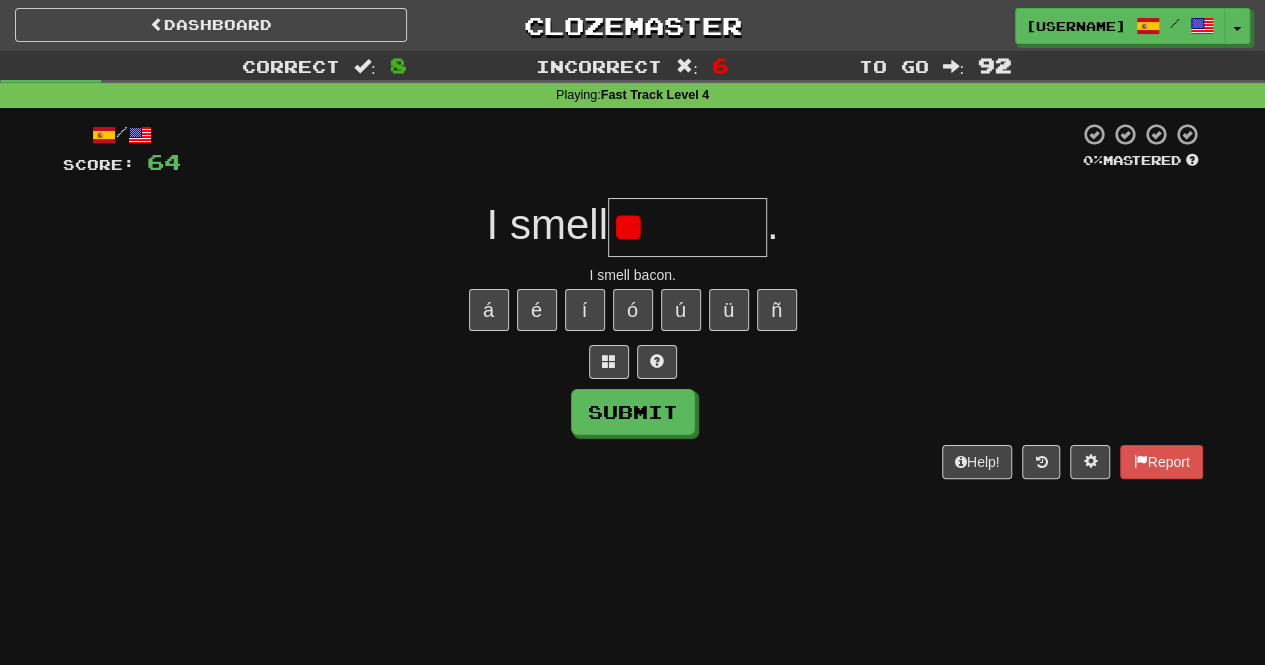 type on "*" 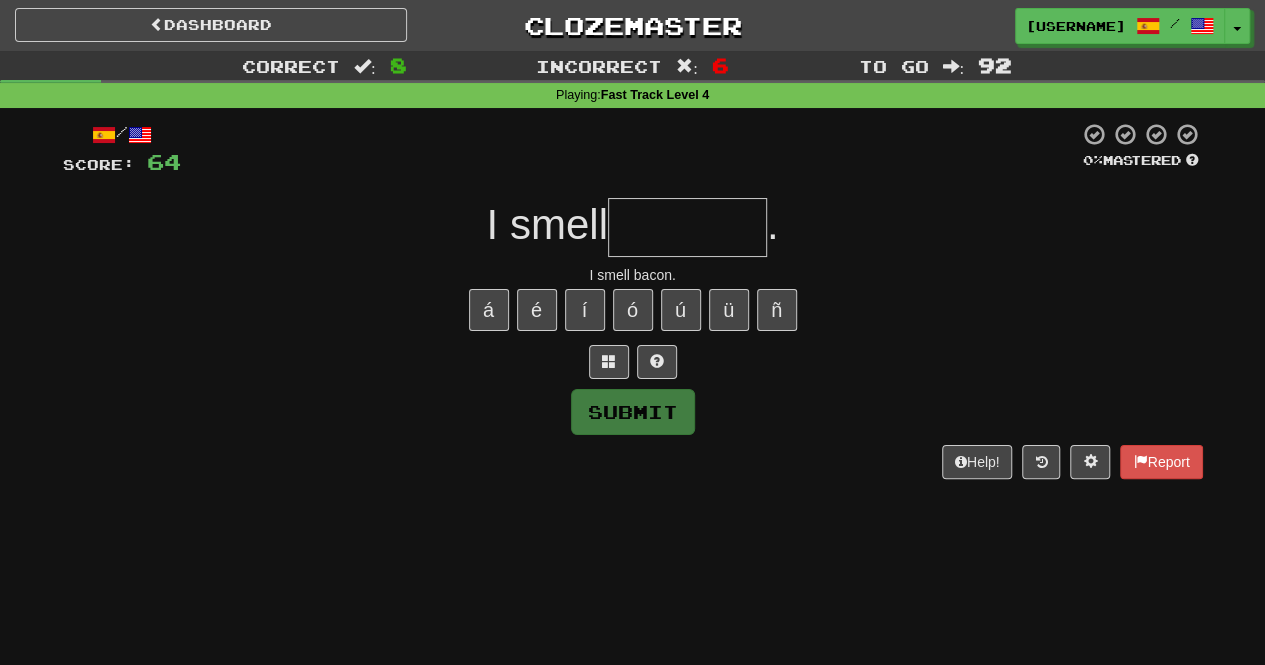 type on "*******" 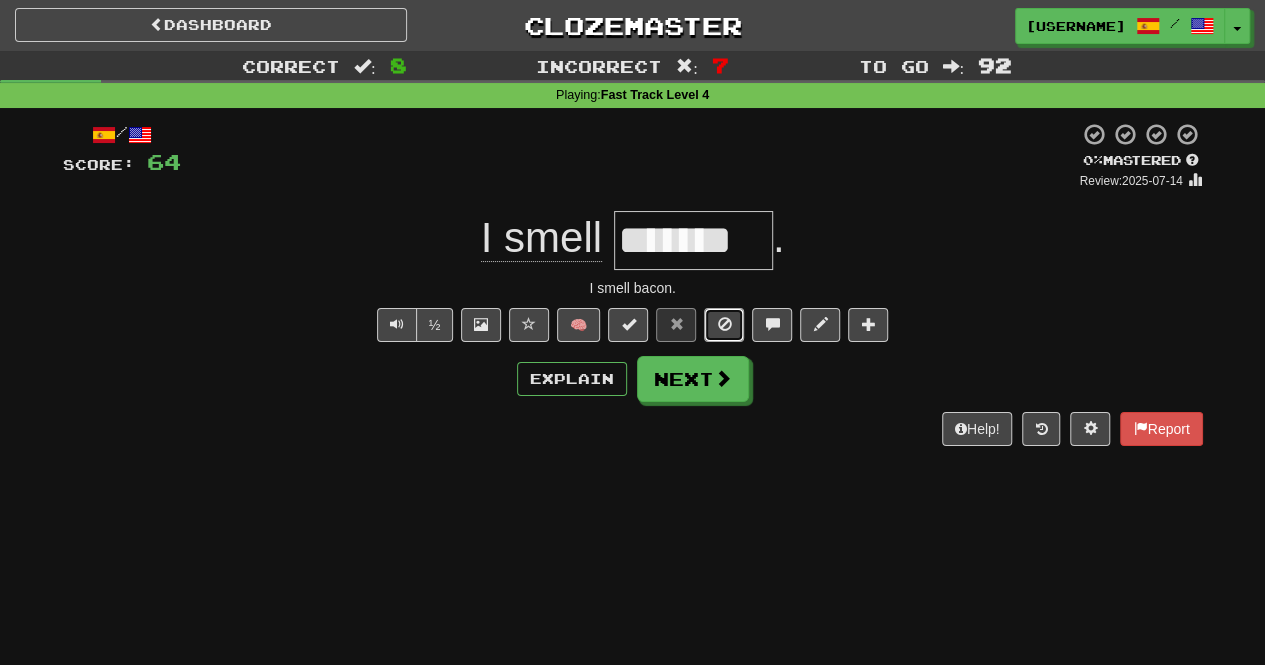 click at bounding box center (724, 324) 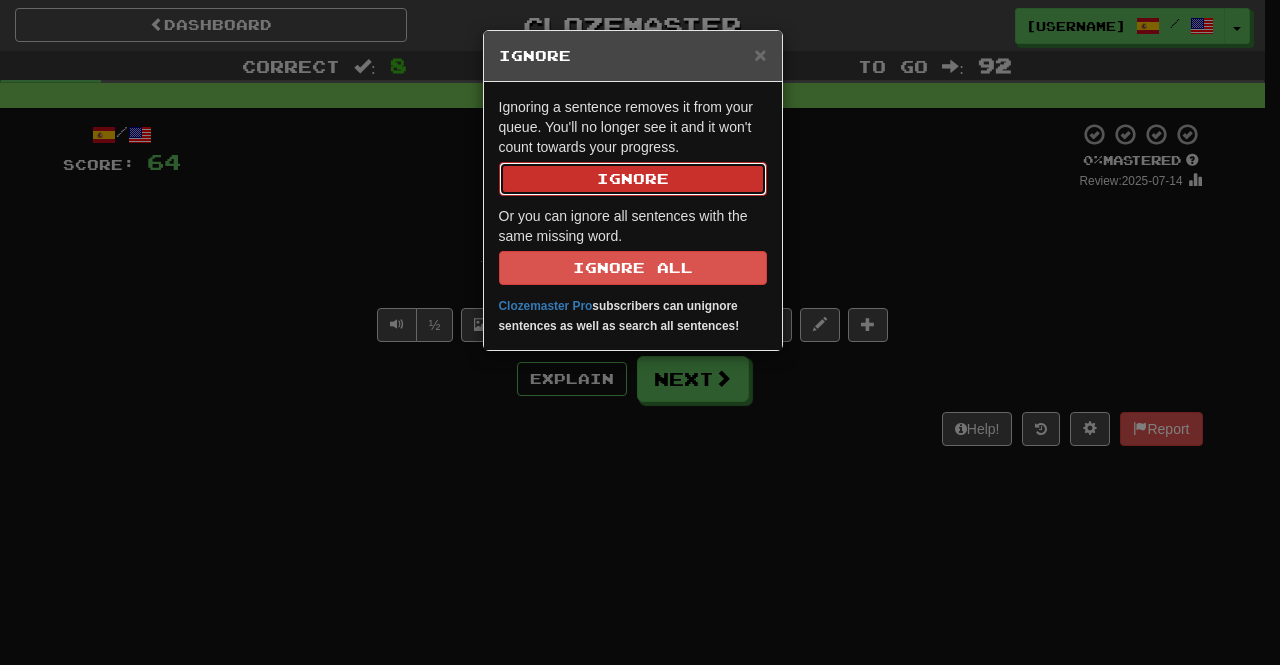 click on "Ignore" at bounding box center (633, 179) 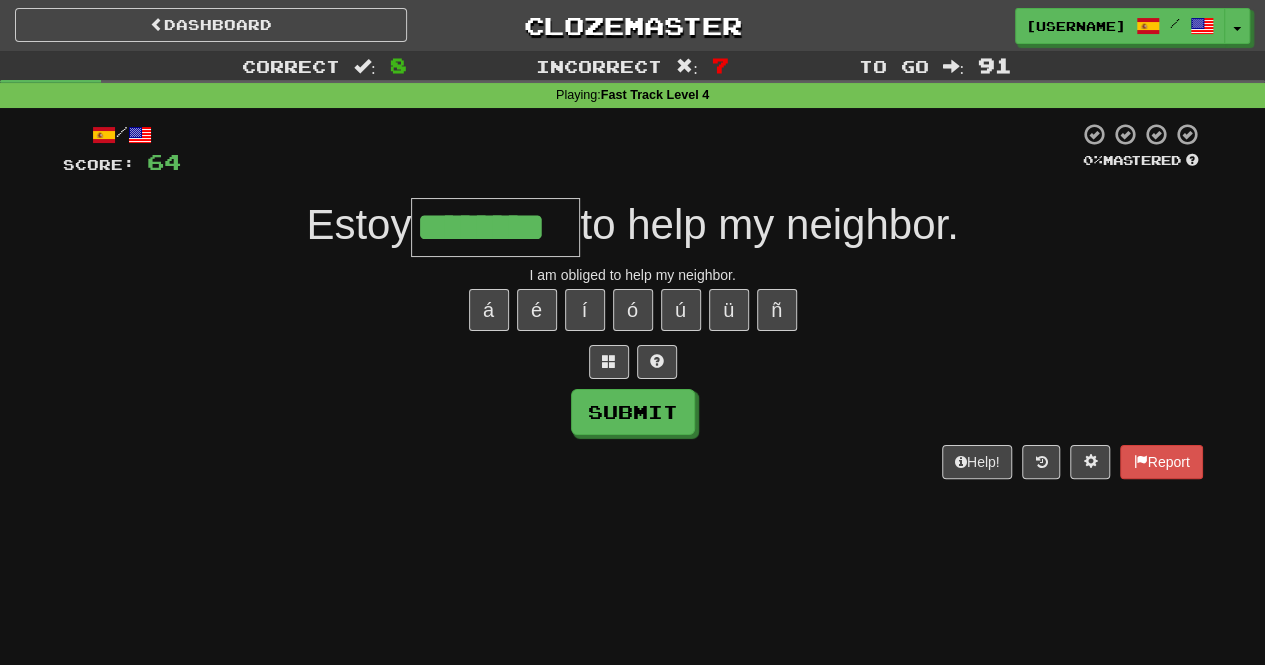 type on "********" 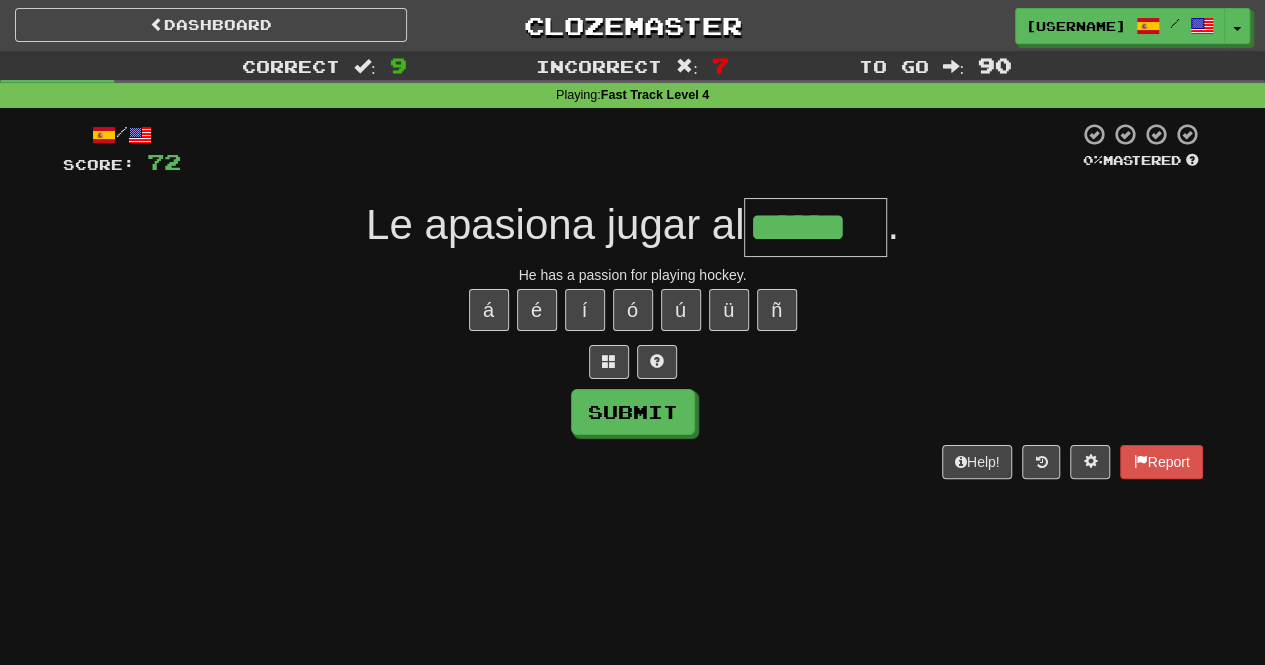 type on "******" 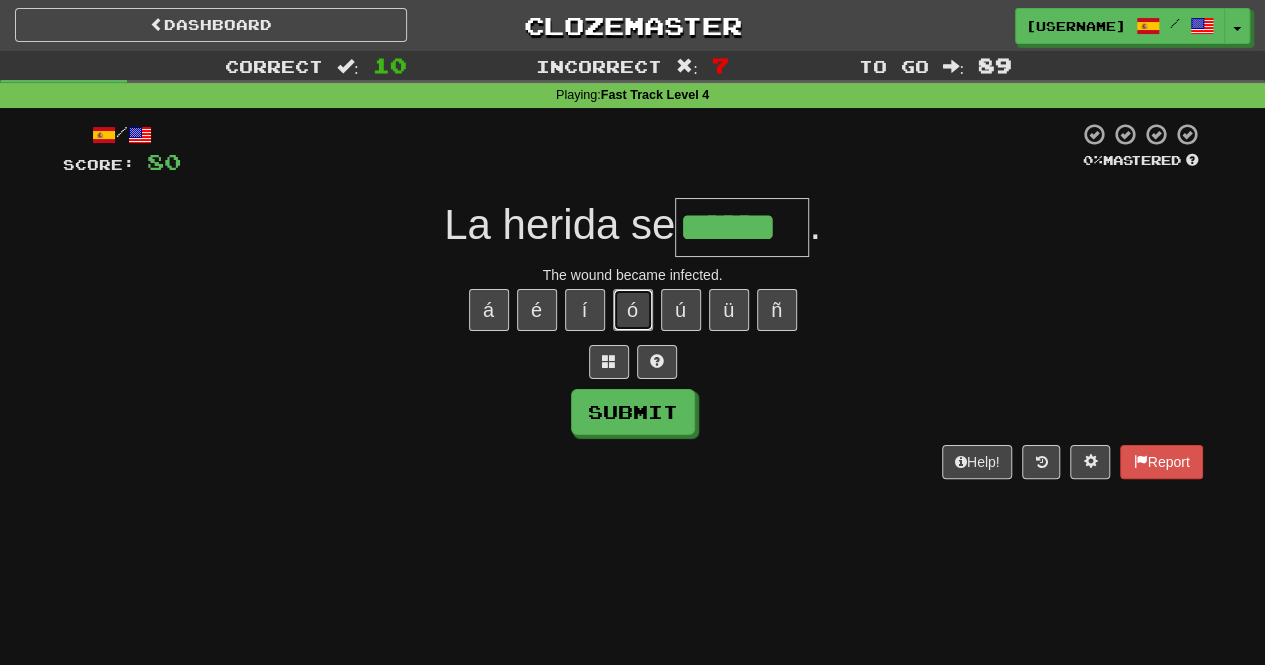 click on "ó" at bounding box center [633, 310] 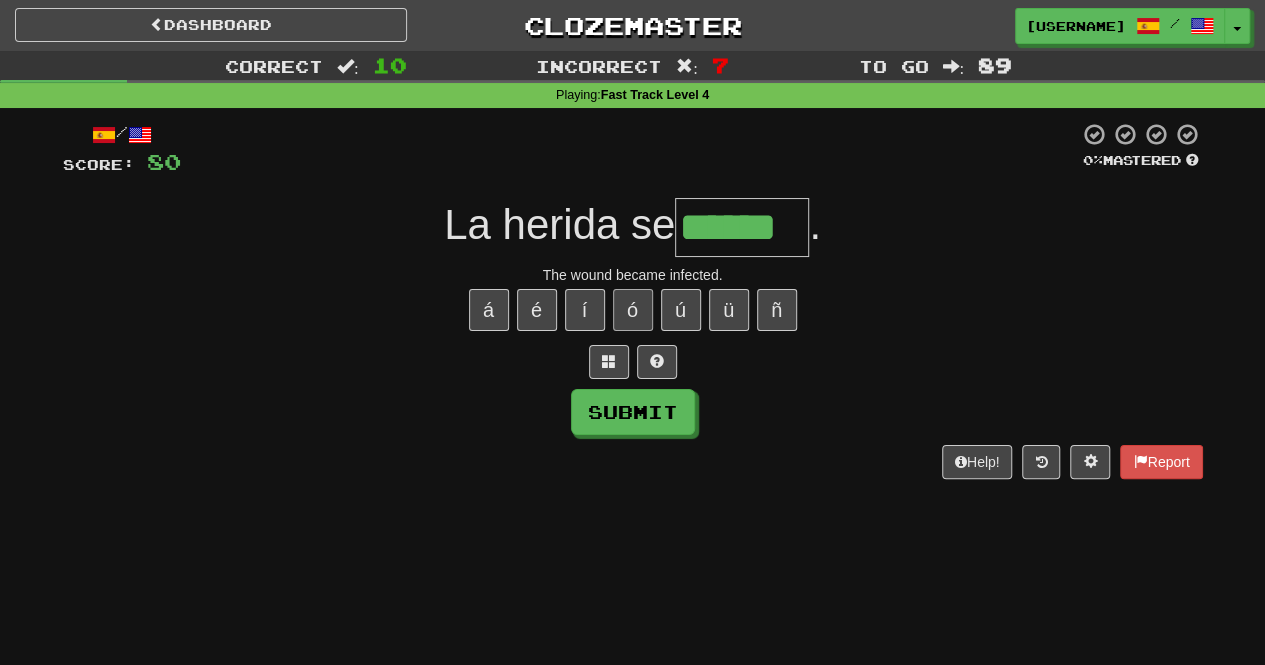 type on "*******" 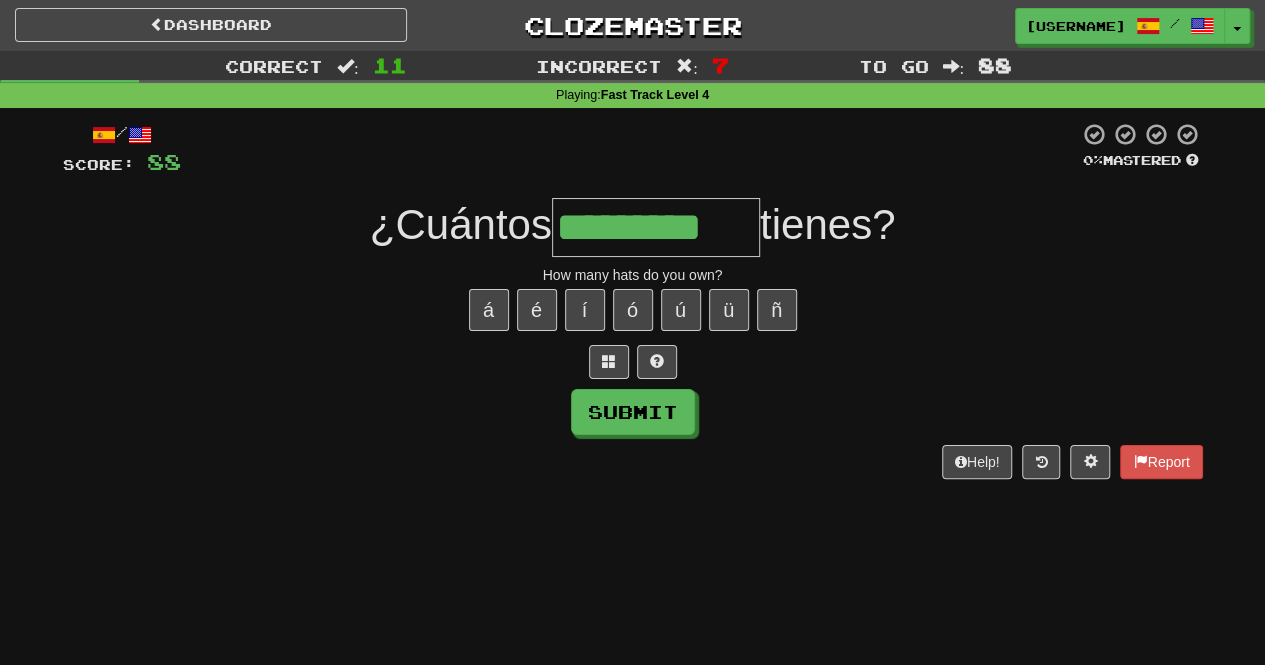 type on "*********" 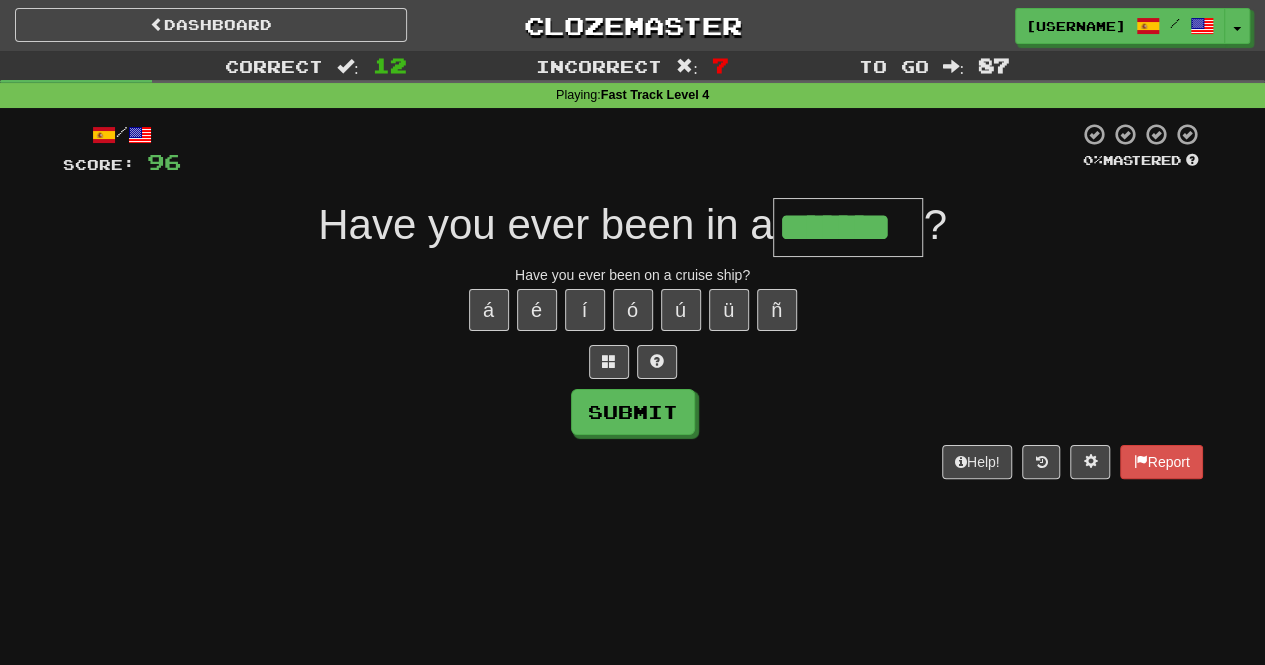 type on "*******" 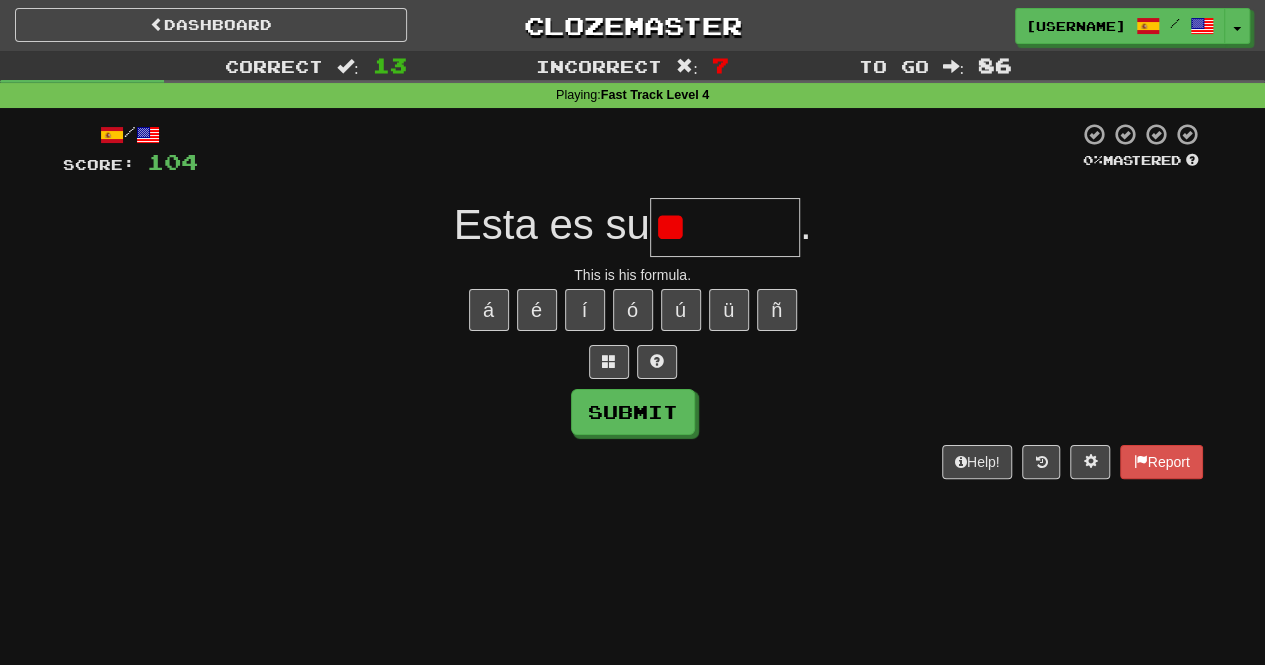 type on "*" 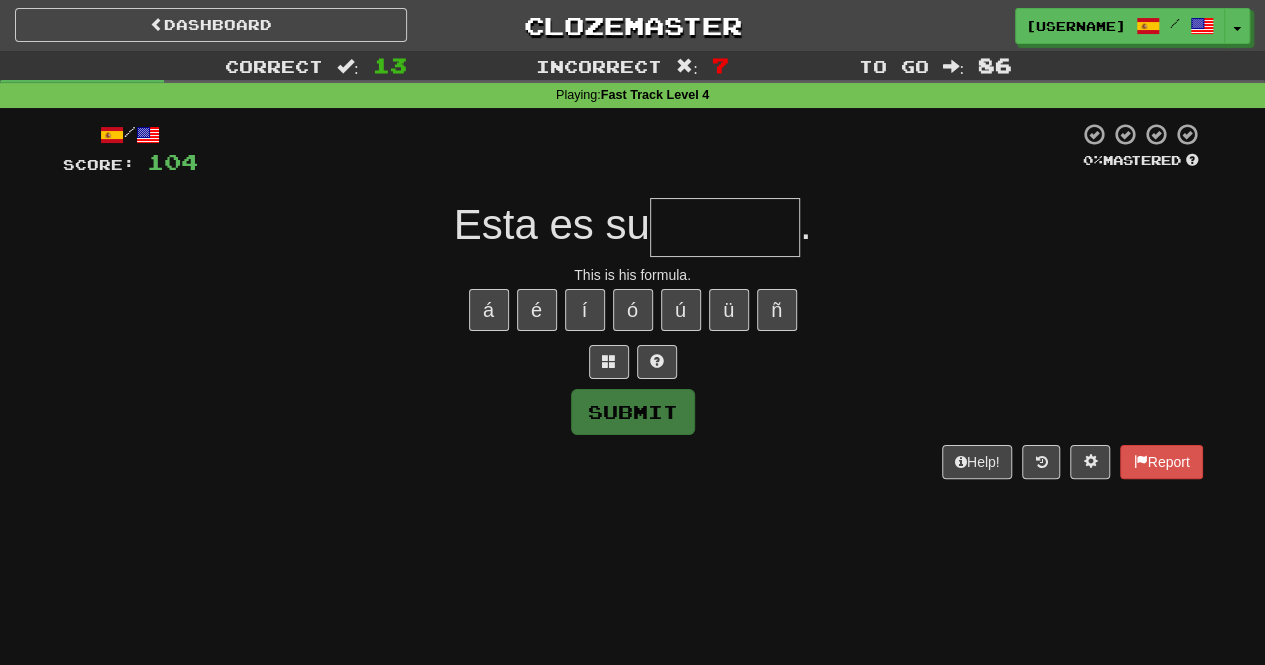 type on "*******" 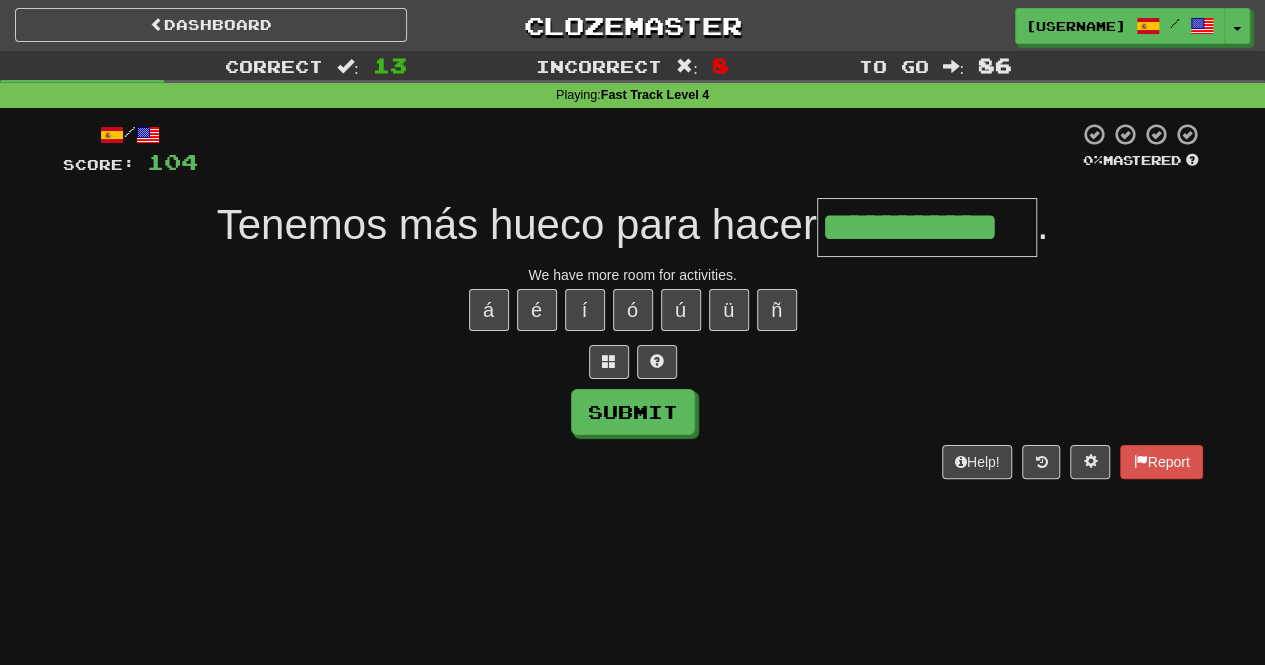 type on "**********" 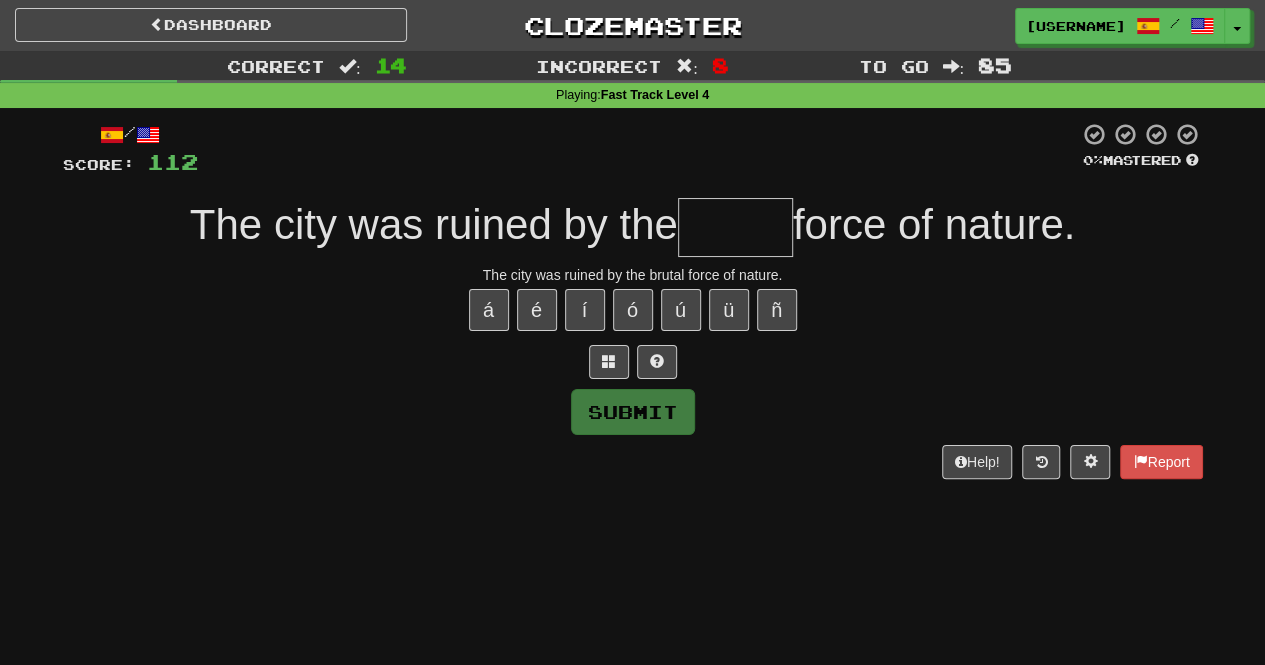 type on "******" 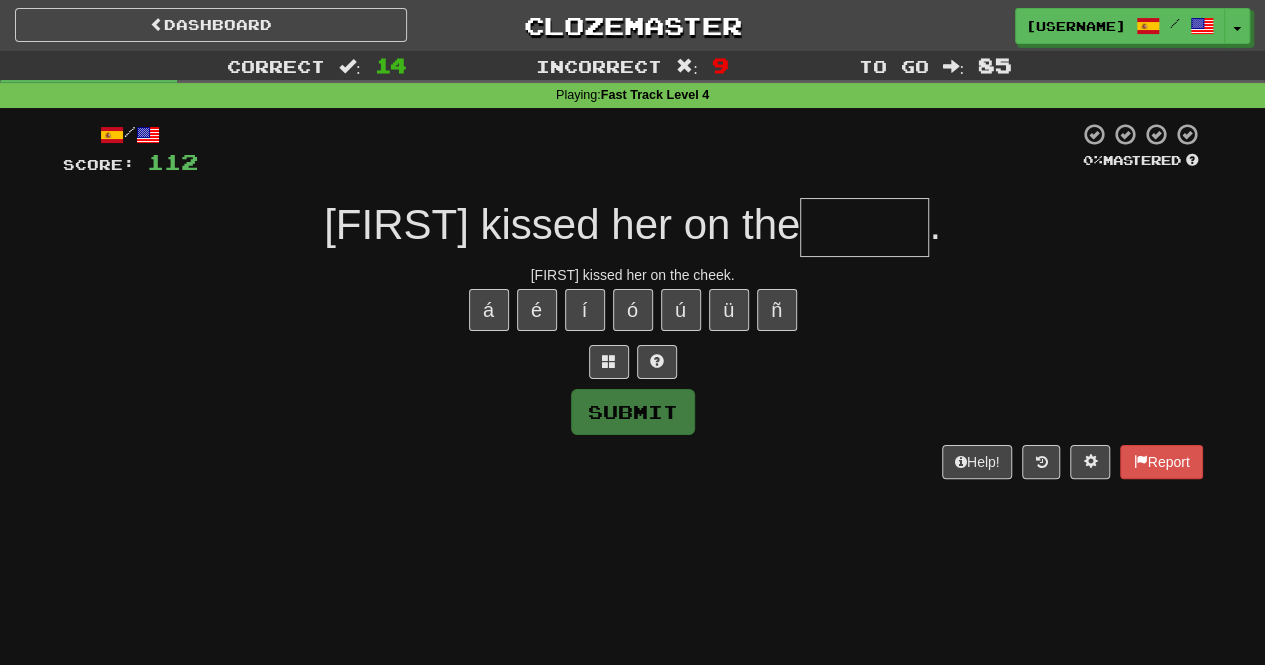 type on "*******" 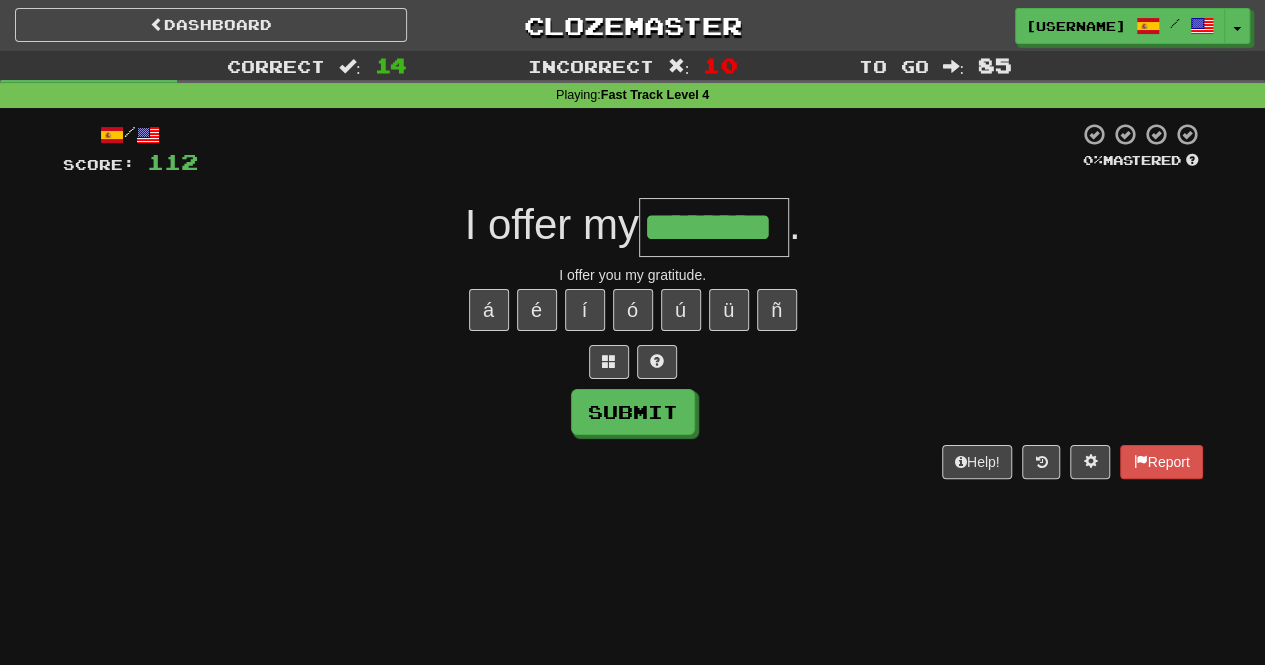 type on "********" 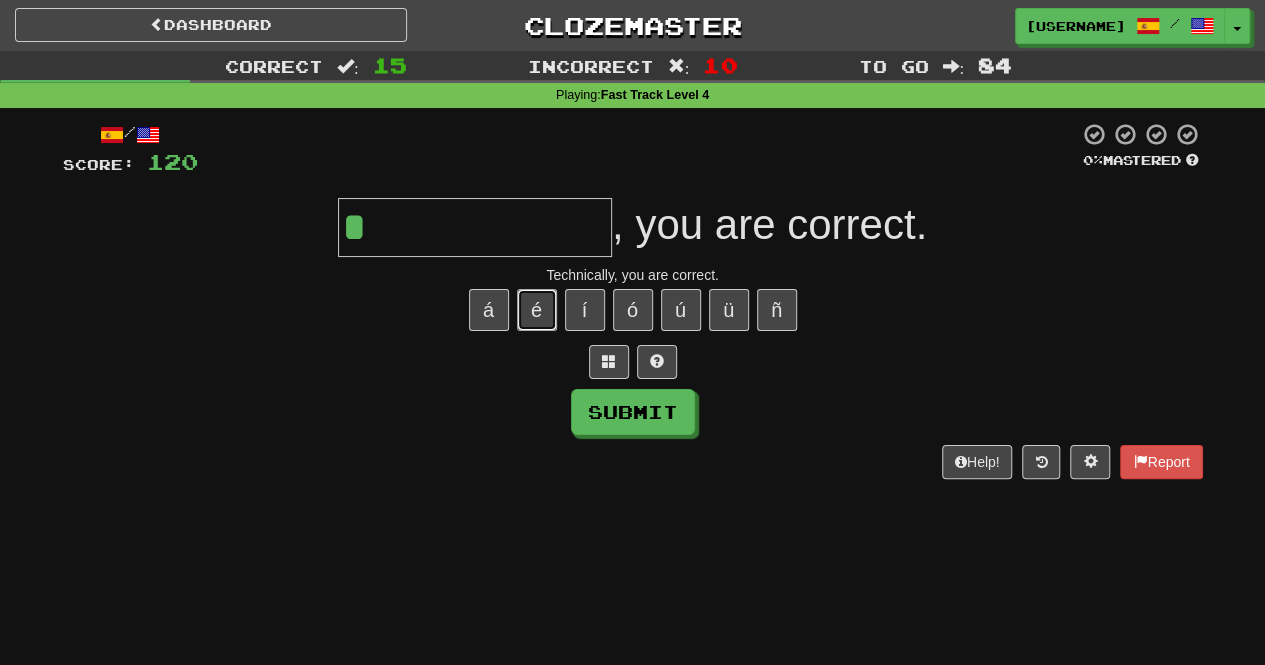 click on "é" at bounding box center (537, 310) 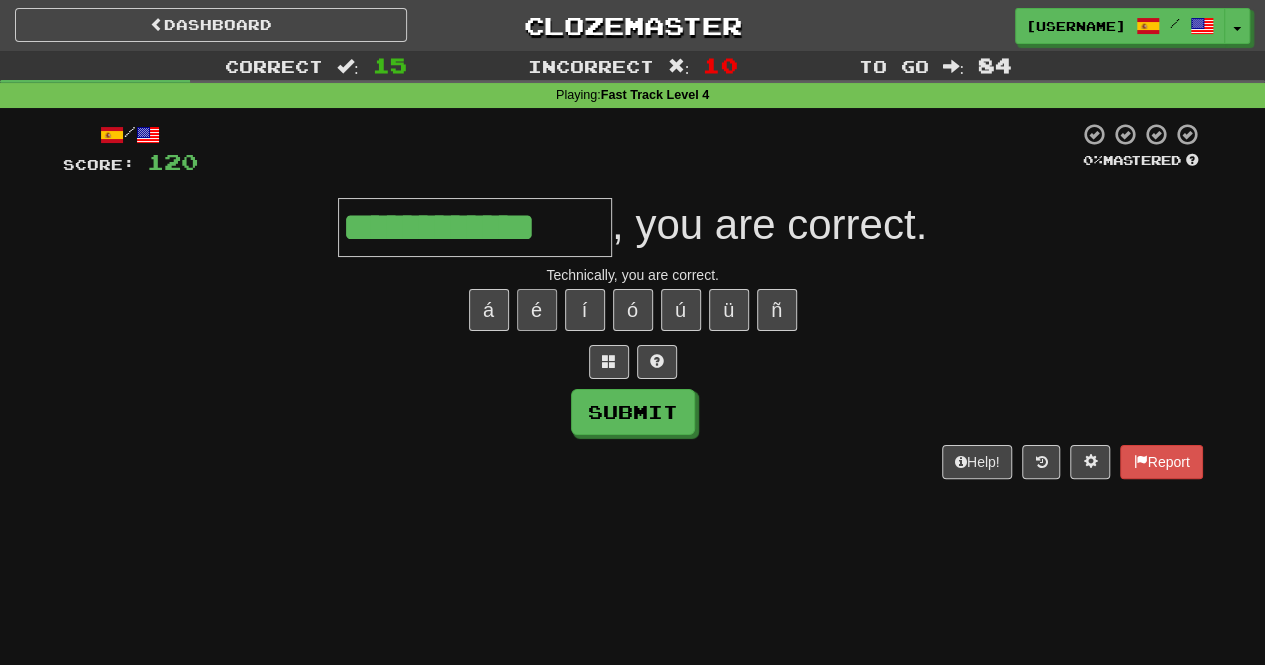 type on "**********" 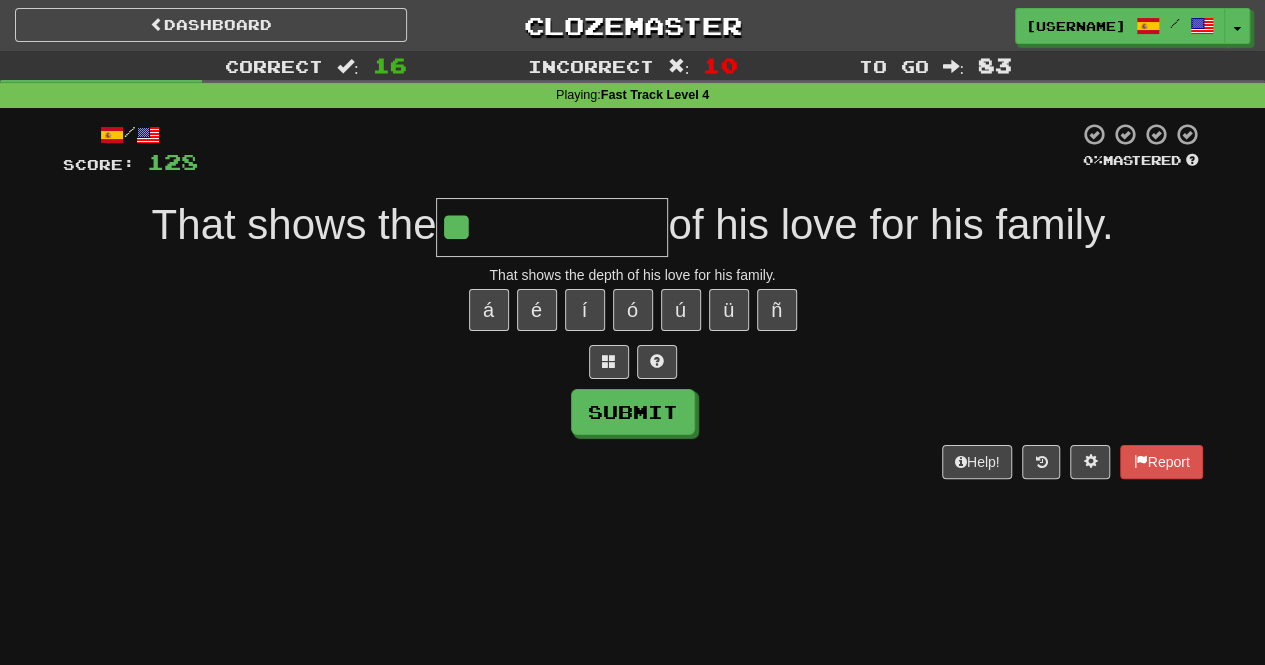type on "*" 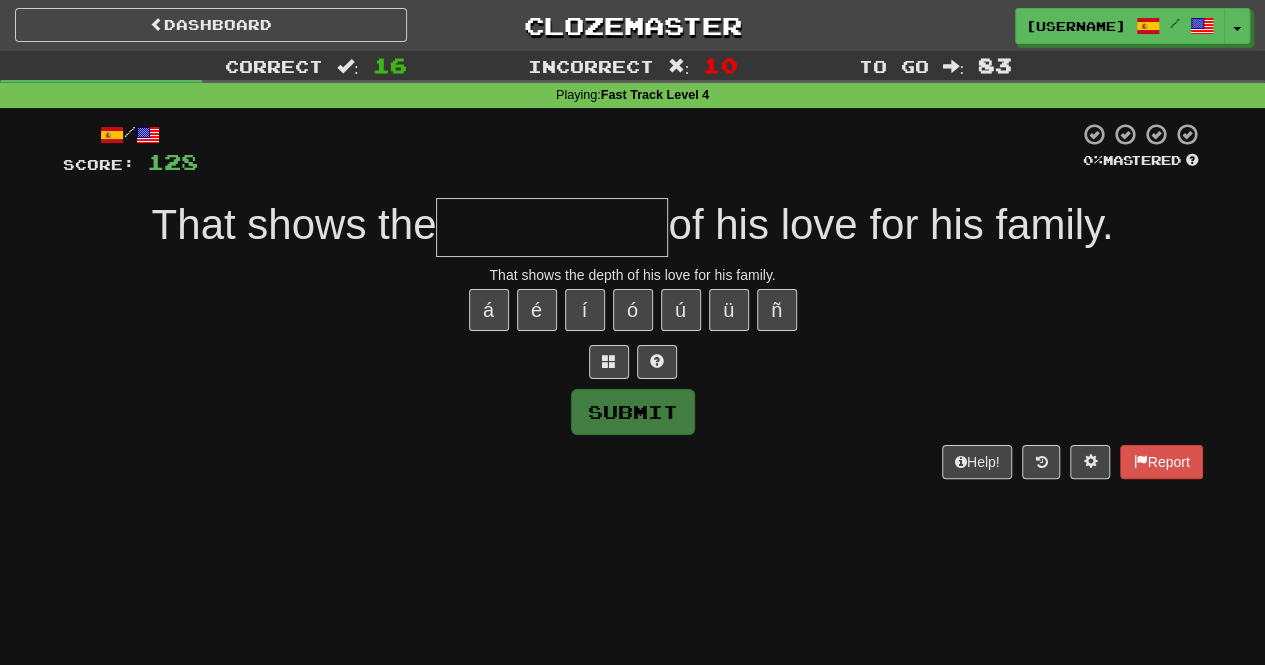 type on "**********" 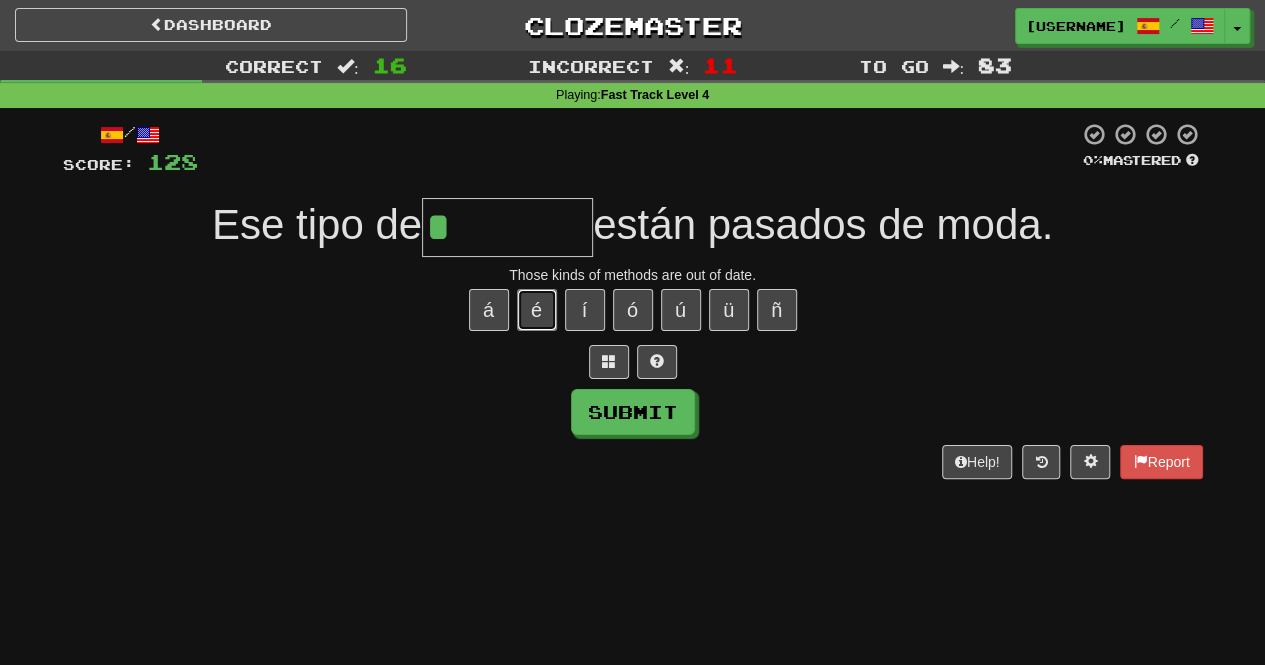 click on "é" at bounding box center [537, 310] 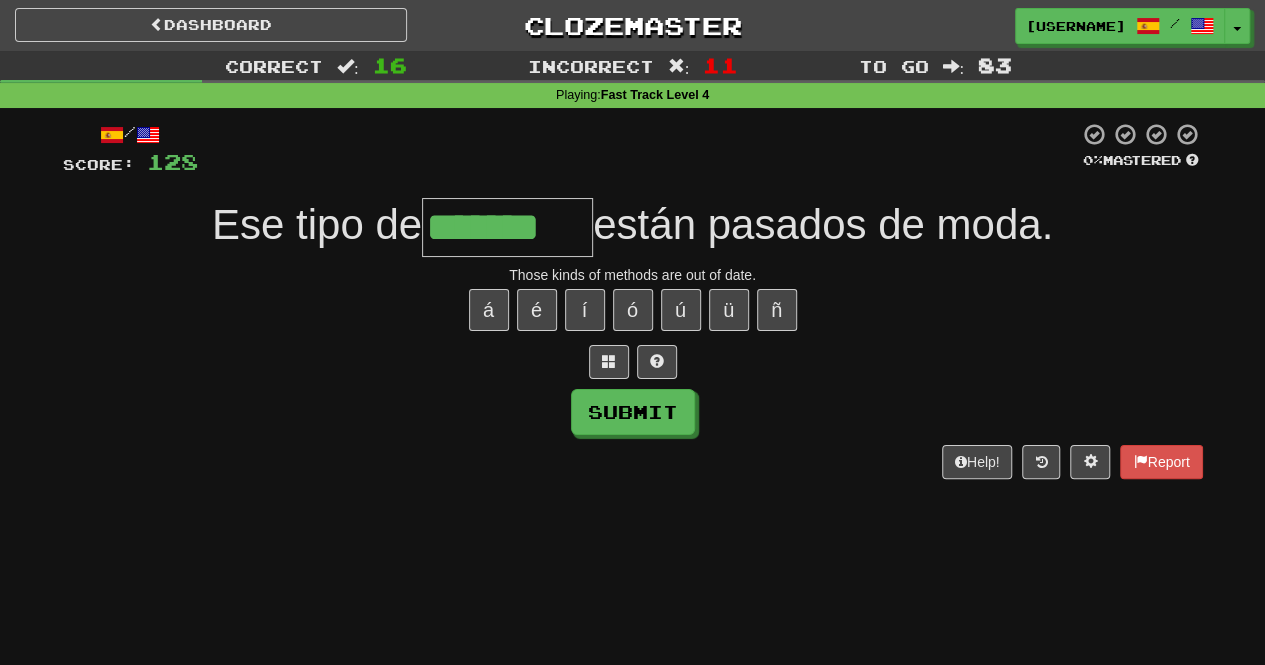 type on "*******" 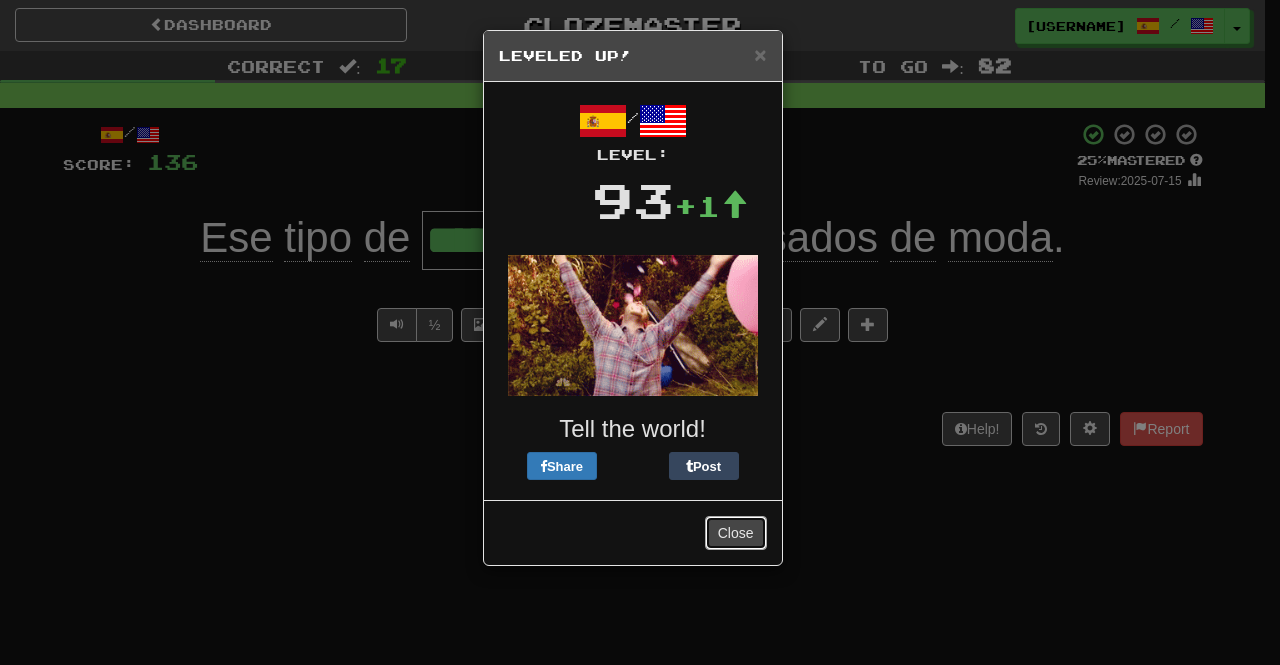 click on "Close" at bounding box center (736, 533) 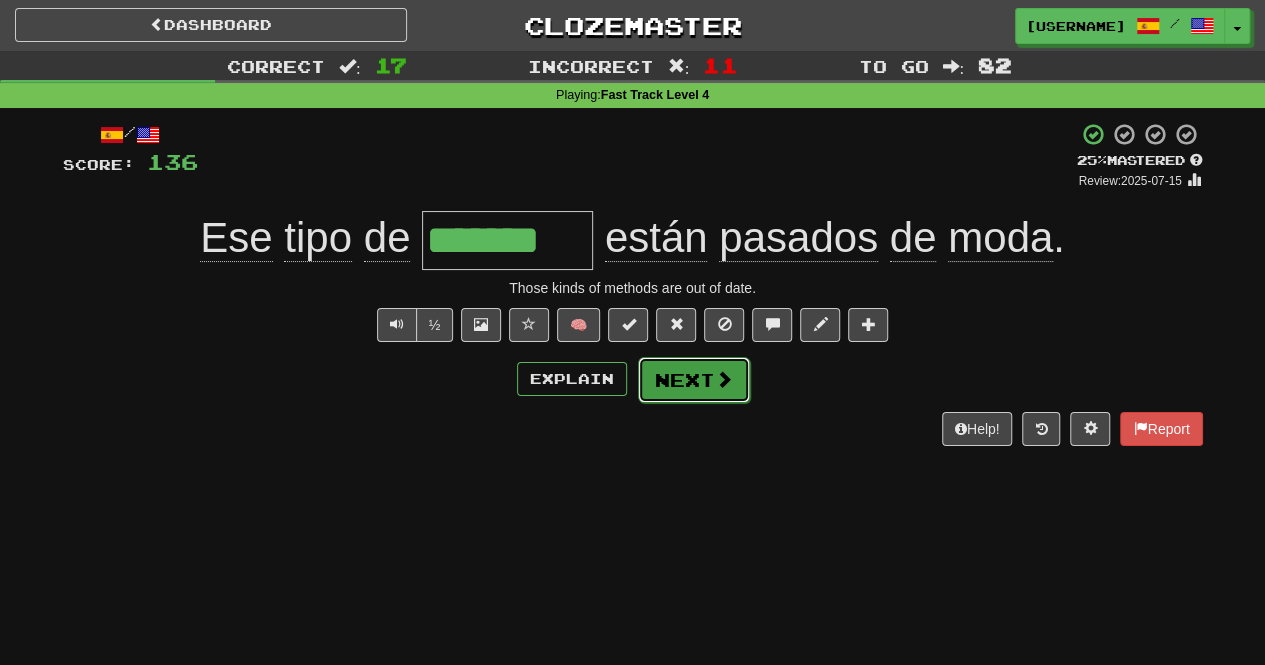 click on "Next" at bounding box center [694, 380] 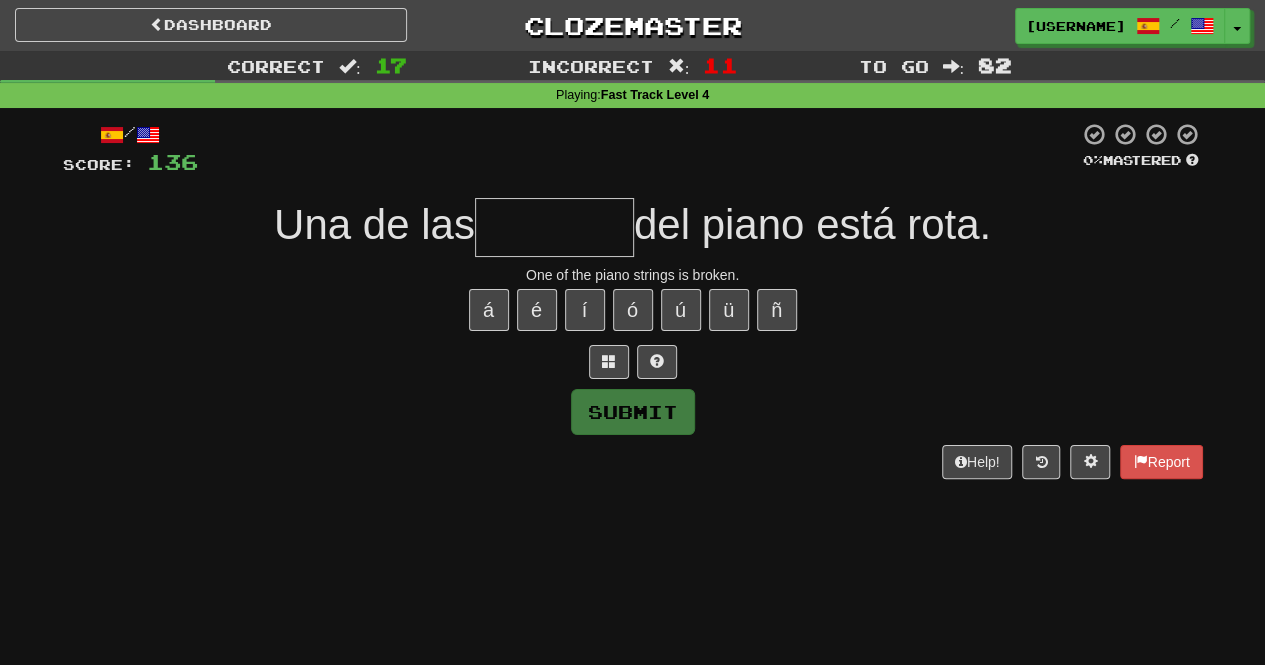 type on "*******" 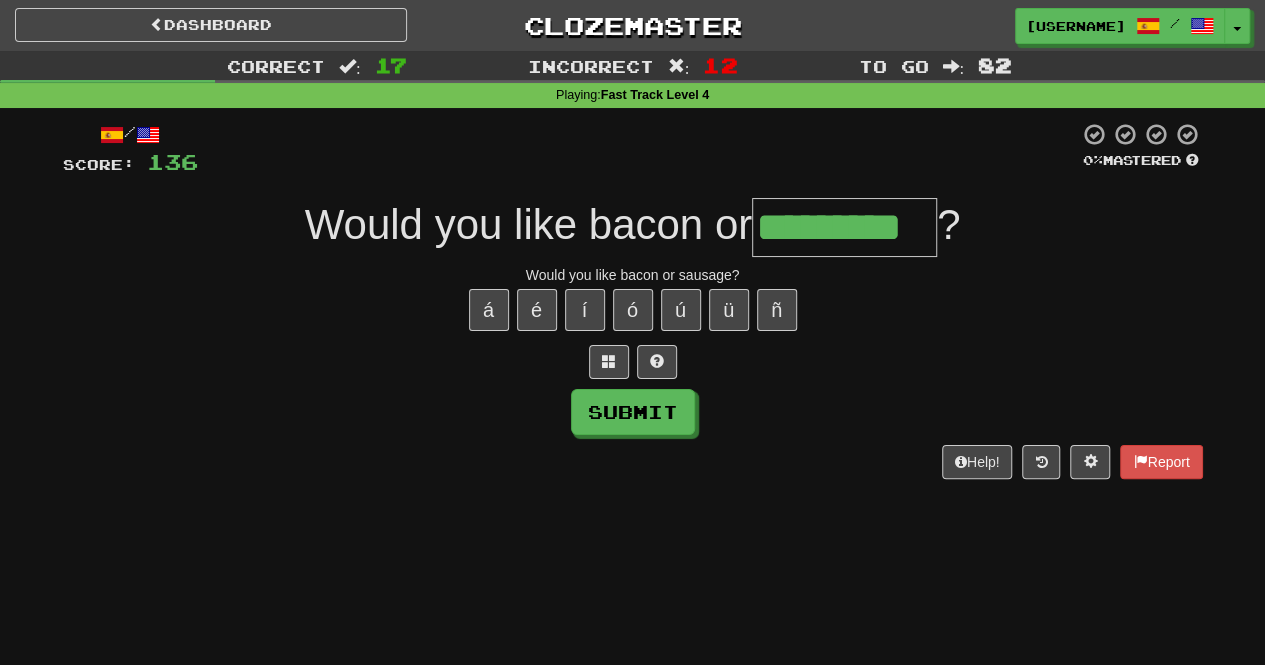 type on "*********" 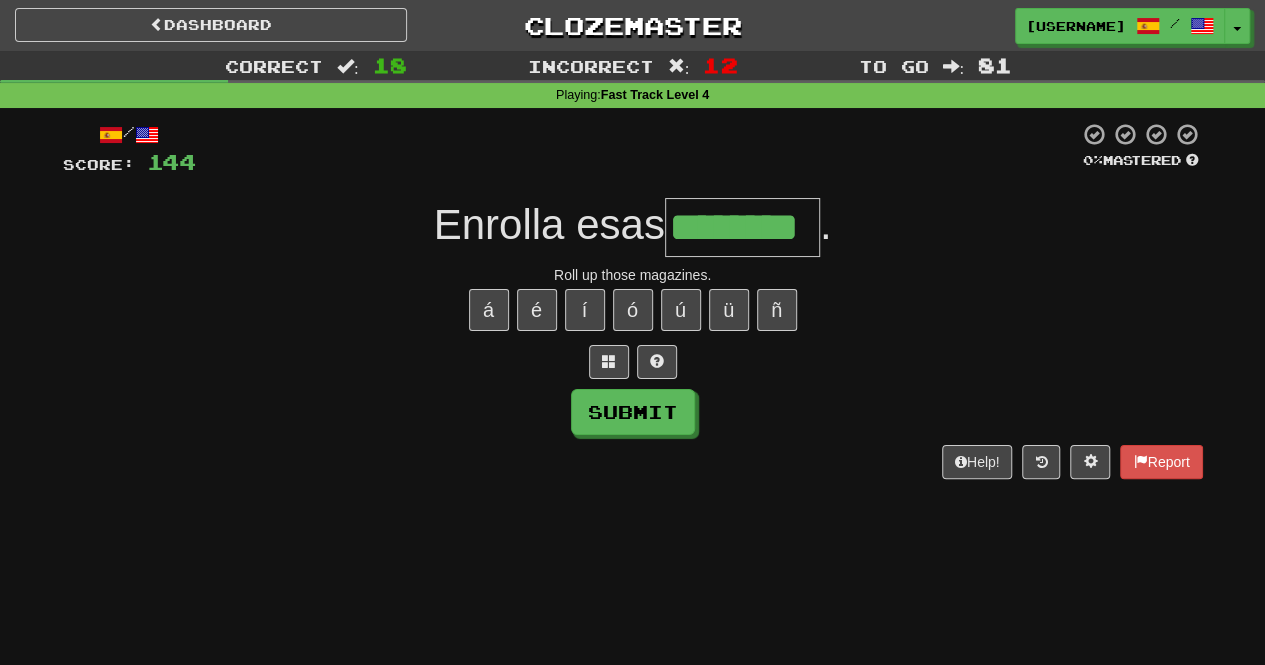 type on "********" 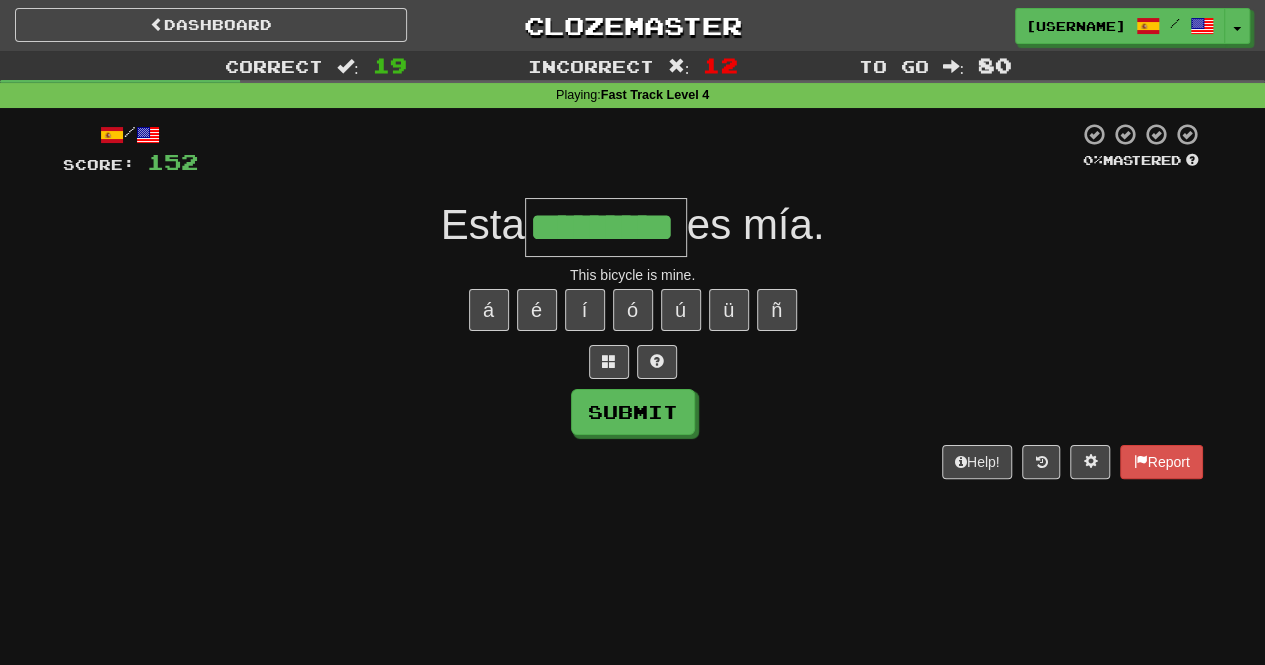 type on "*********" 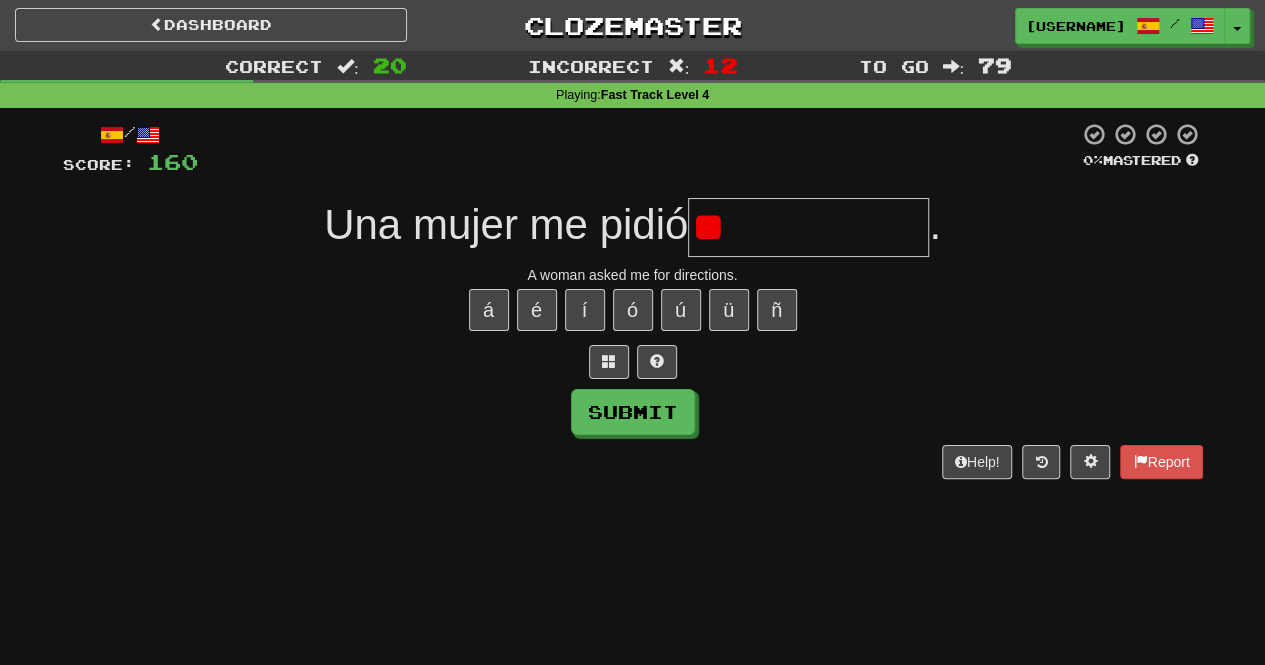 type on "*" 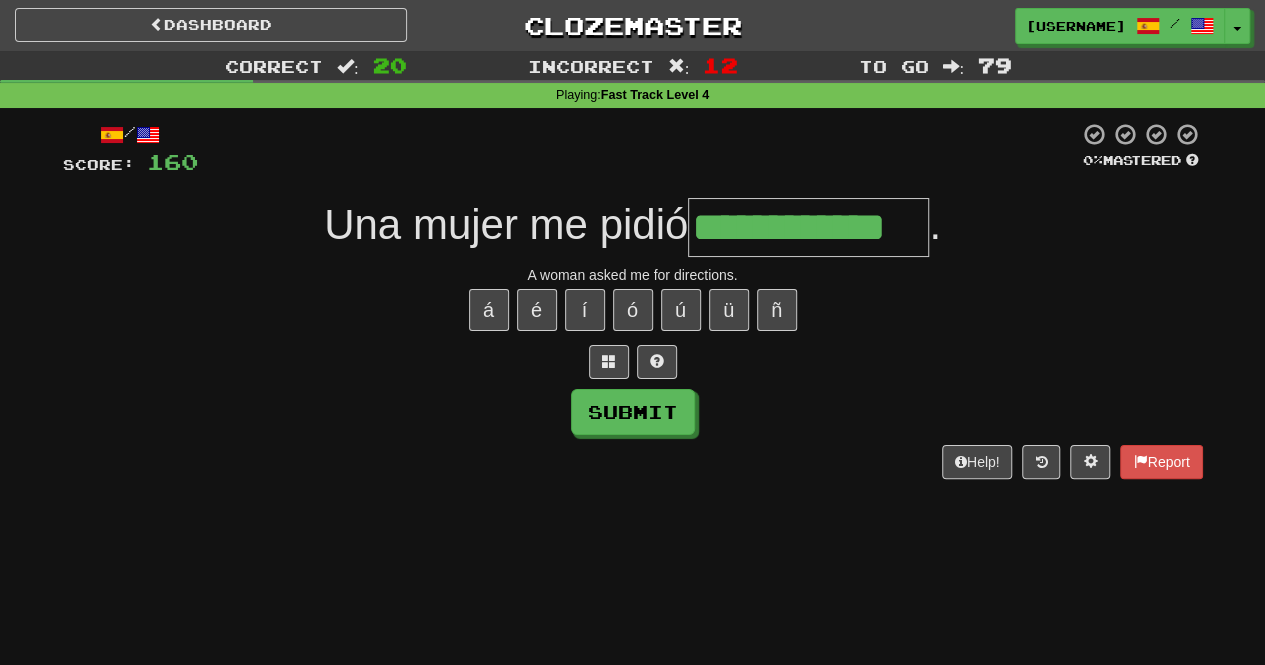 type on "**********" 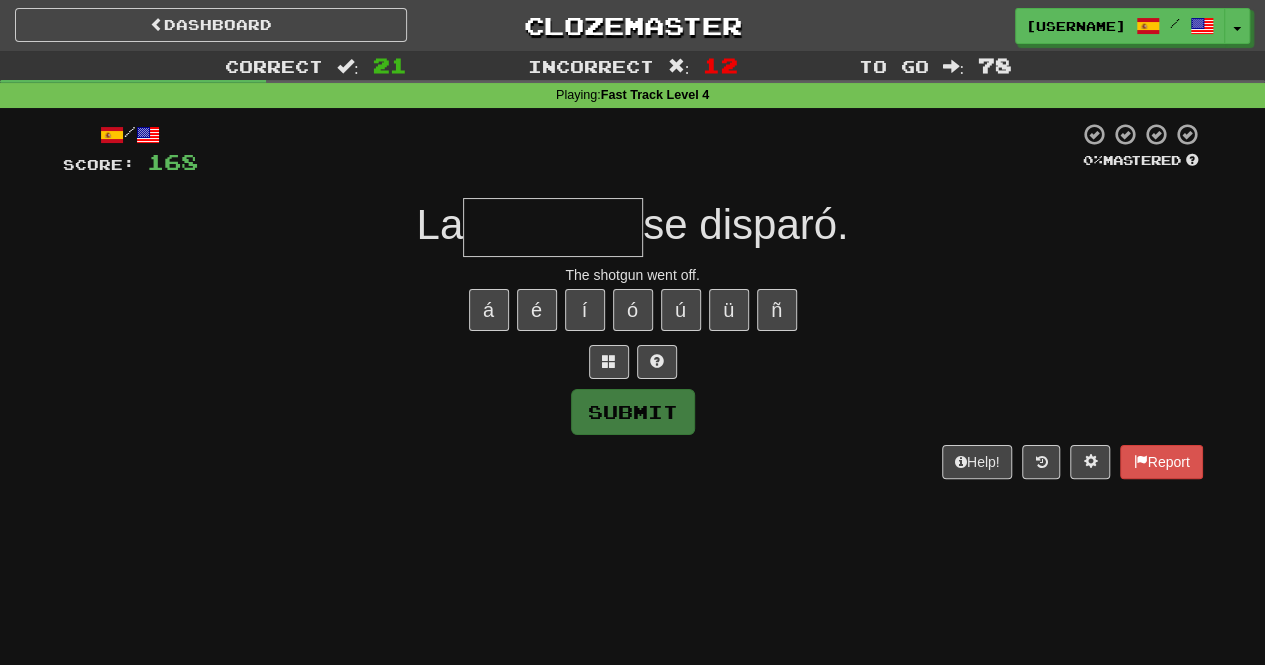 type on "********" 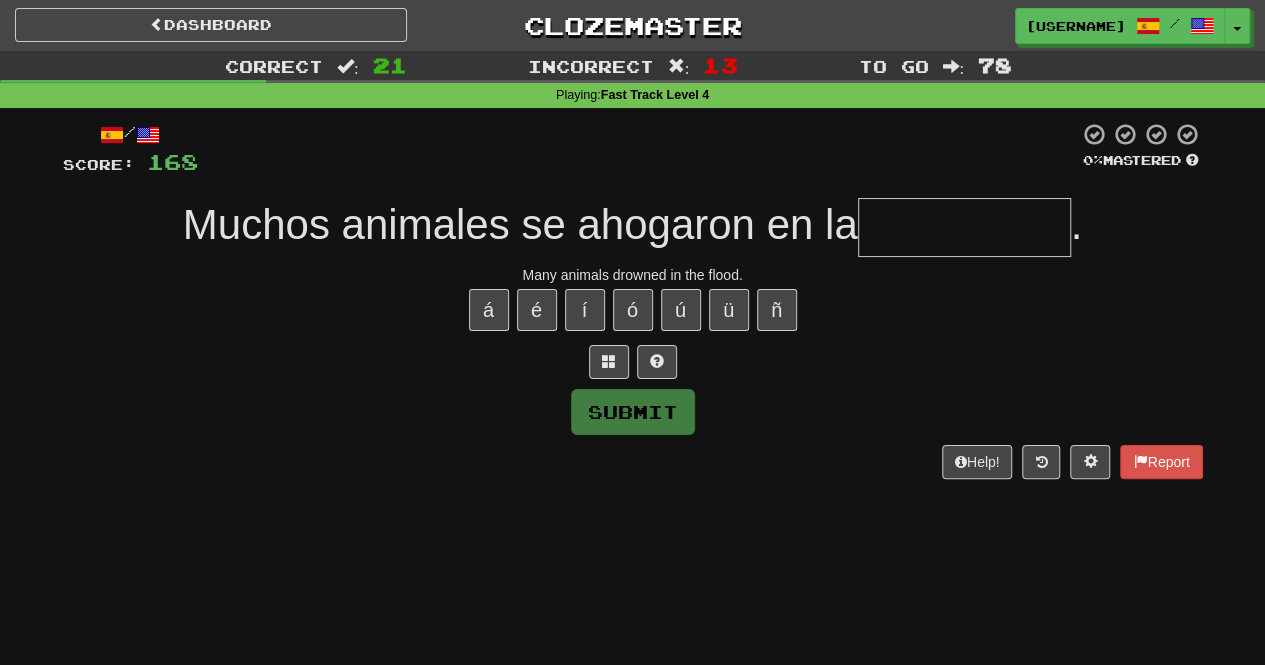type on "**********" 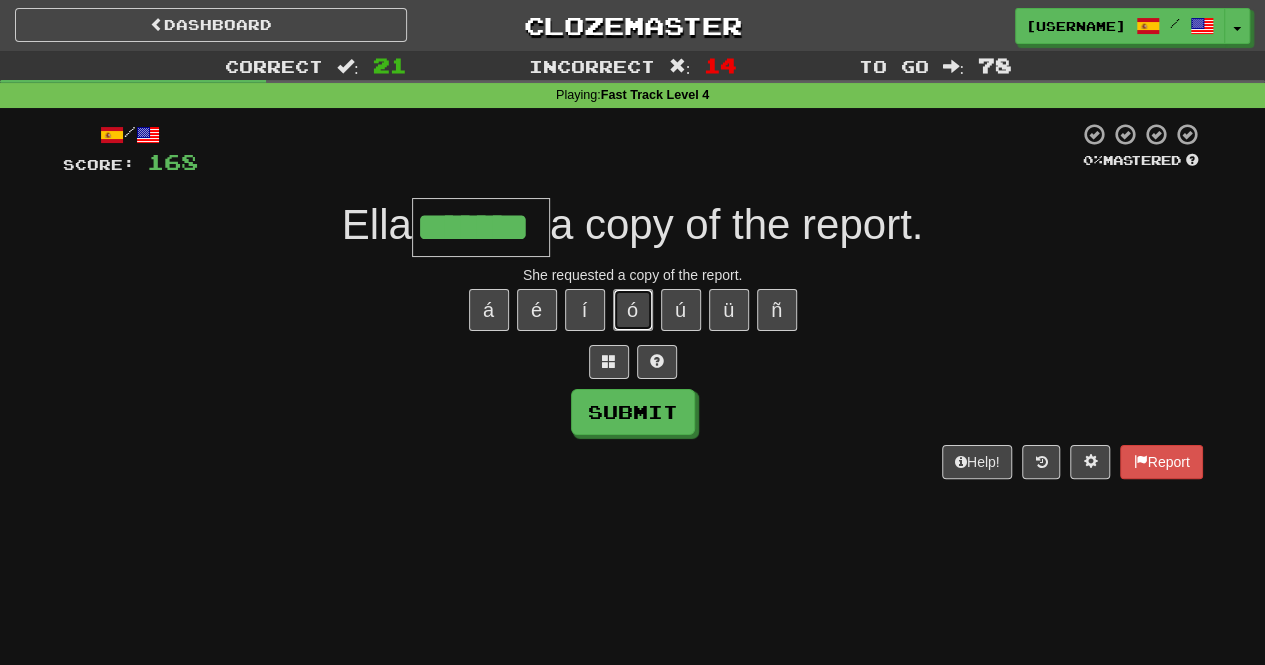 click on "ó" at bounding box center (633, 310) 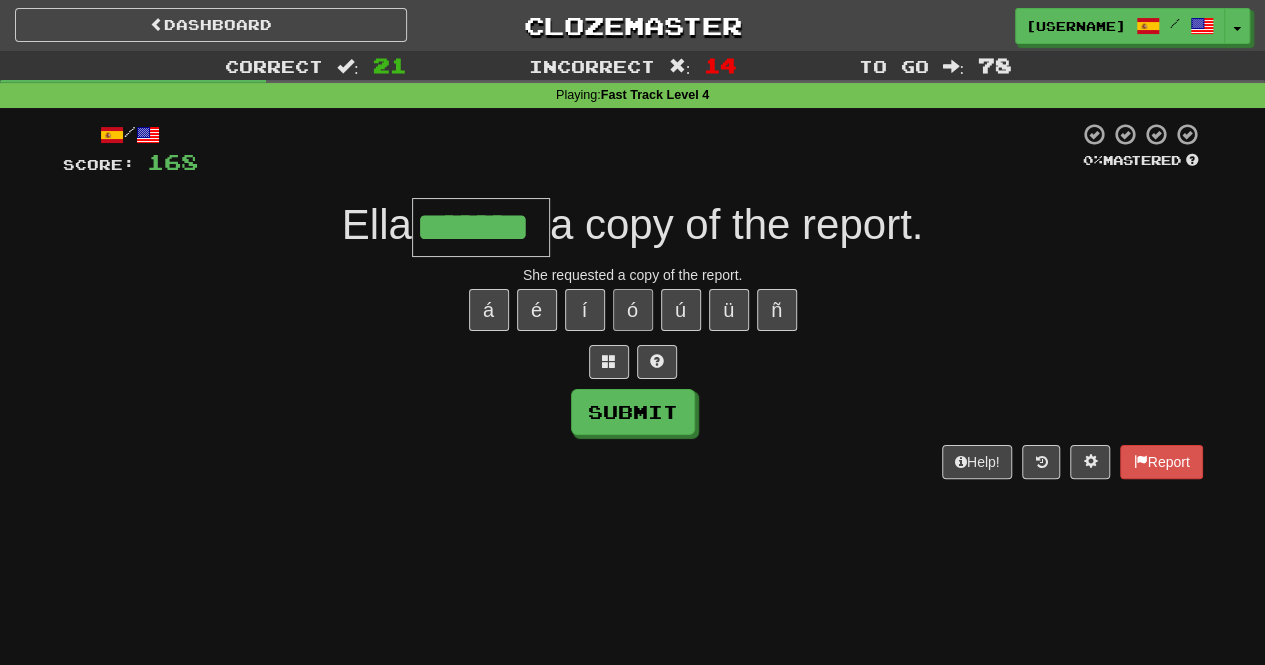 type on "********" 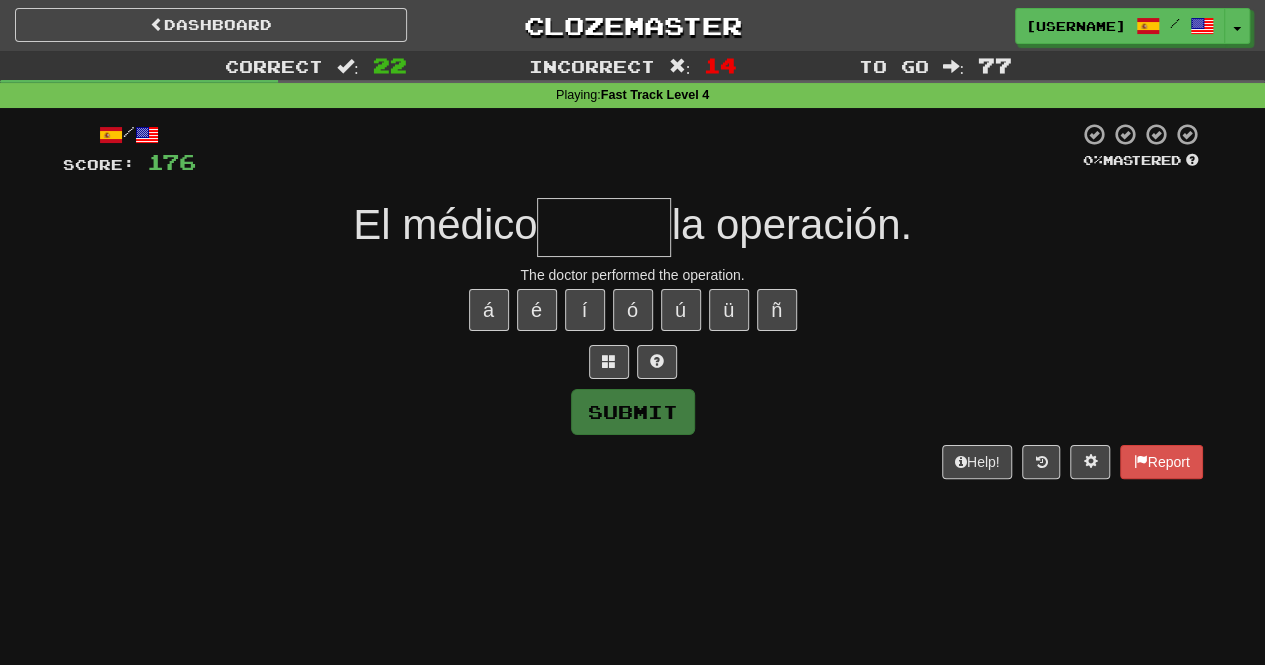 type on "*******" 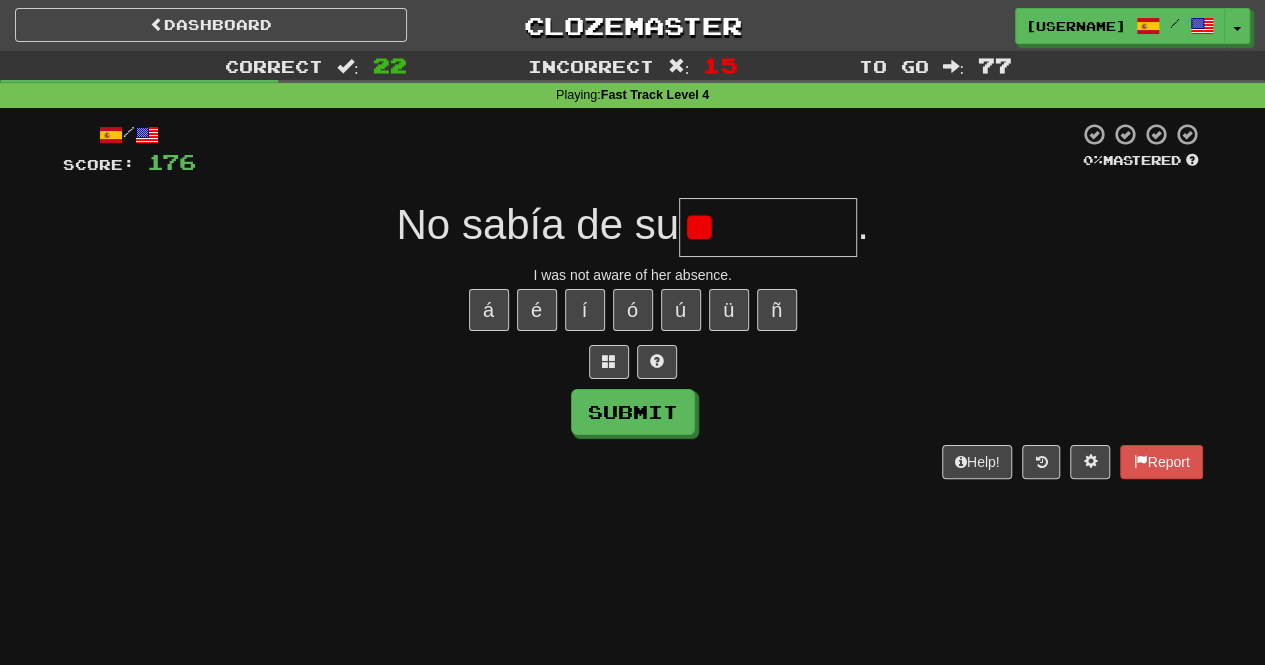 type on "*" 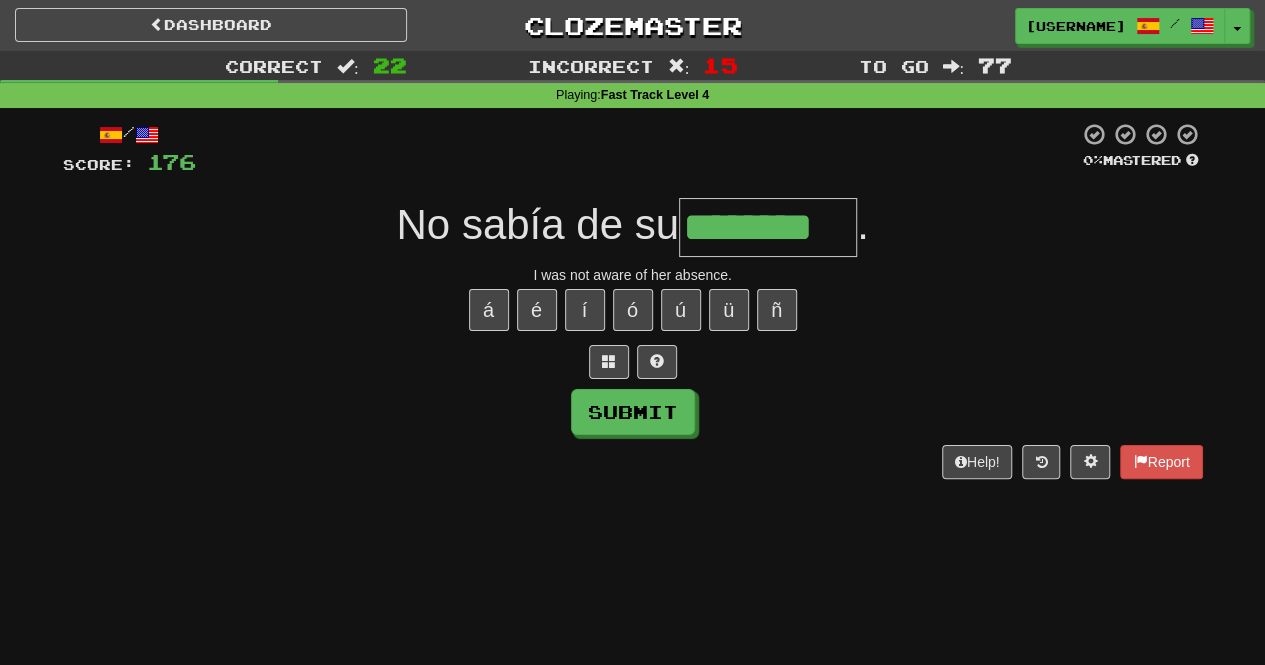 type on "********" 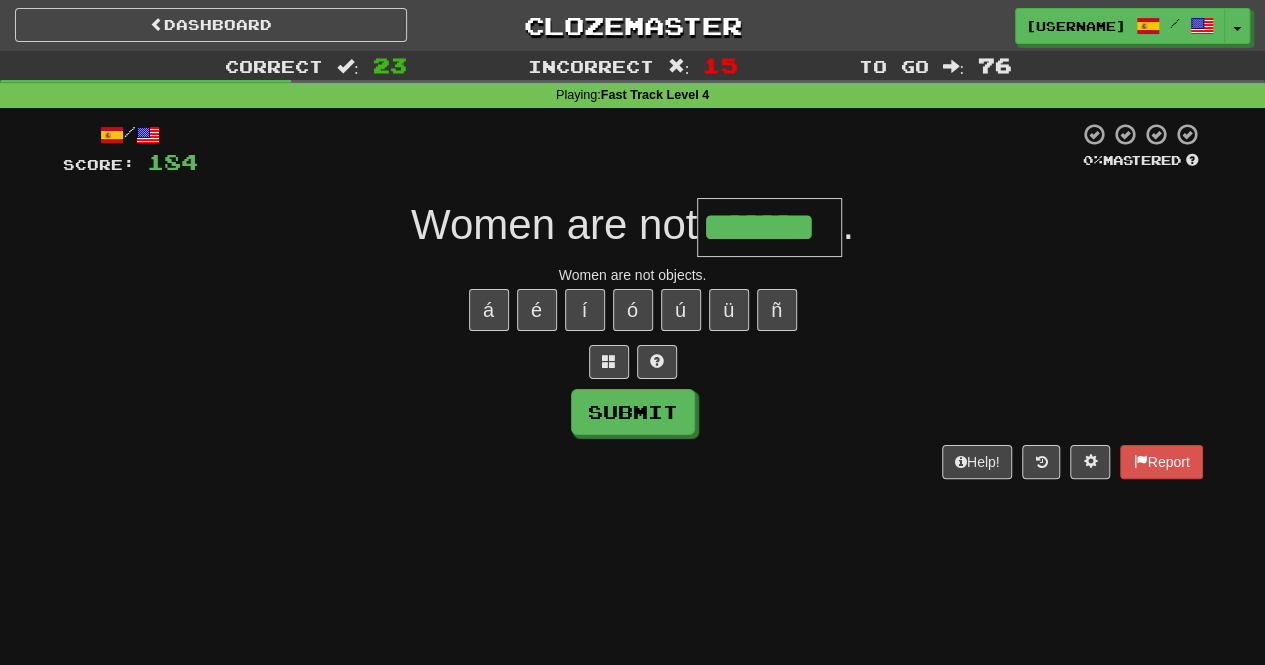 type on "*******" 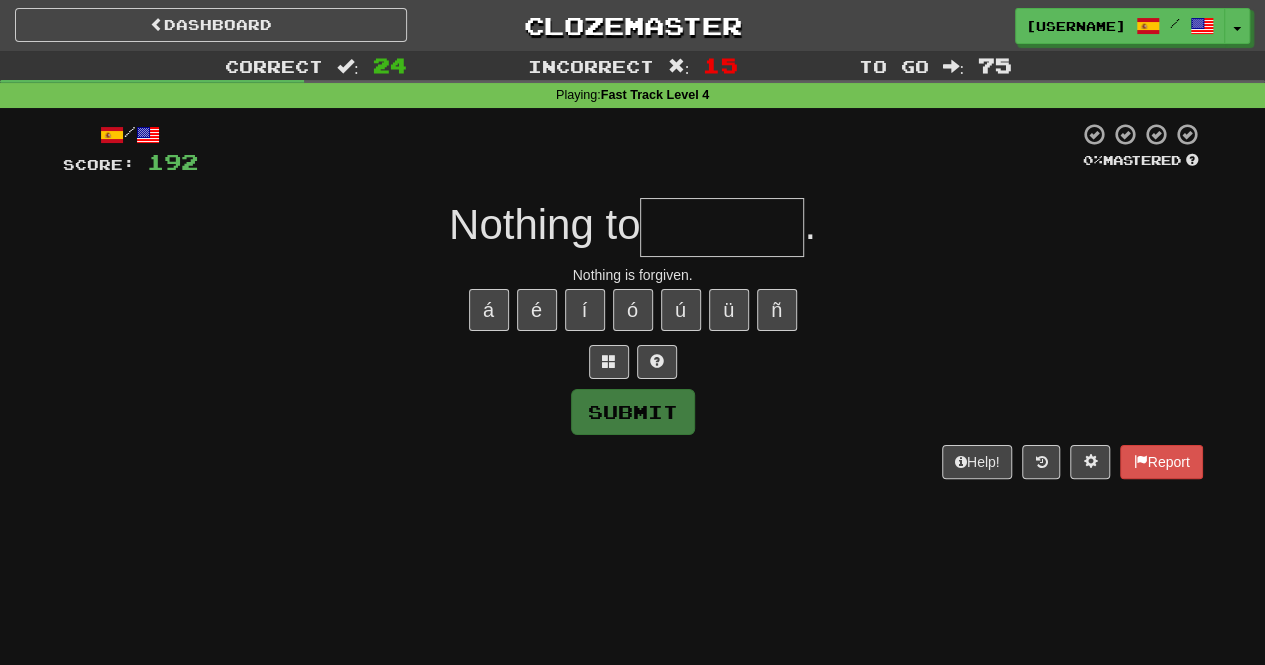 type on "*******" 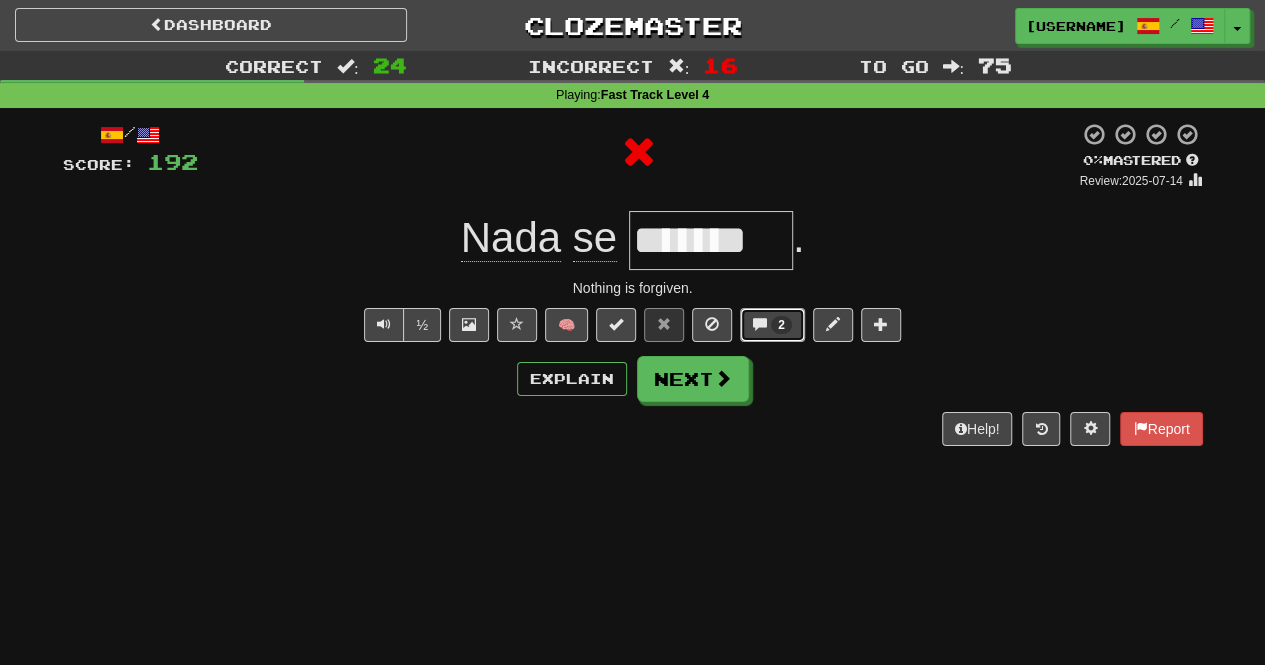 click on "2" at bounding box center (781, 325) 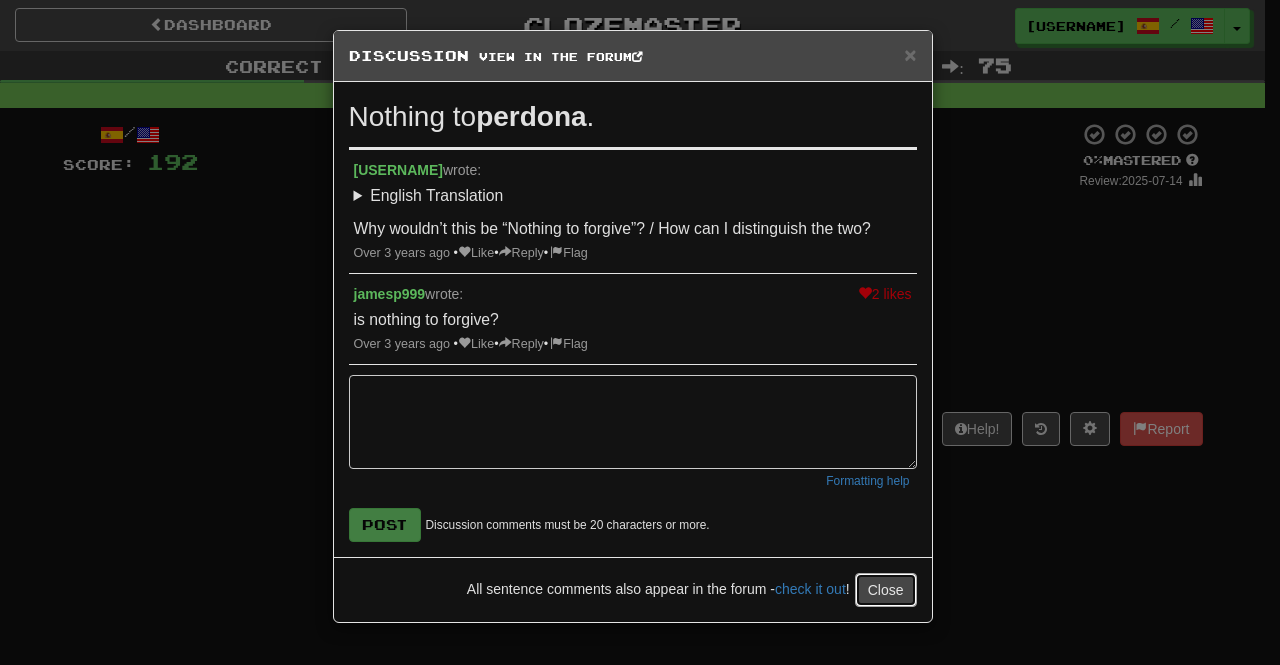 click on "Close" at bounding box center (886, 590) 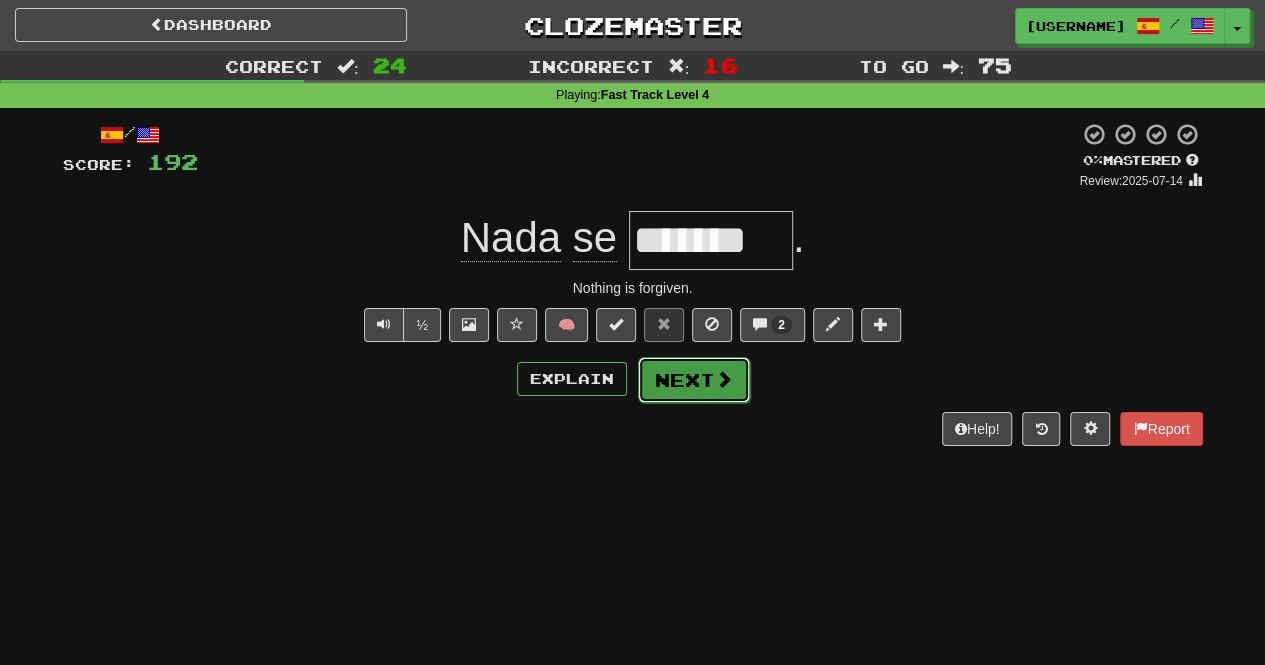 click on "Next" at bounding box center (694, 380) 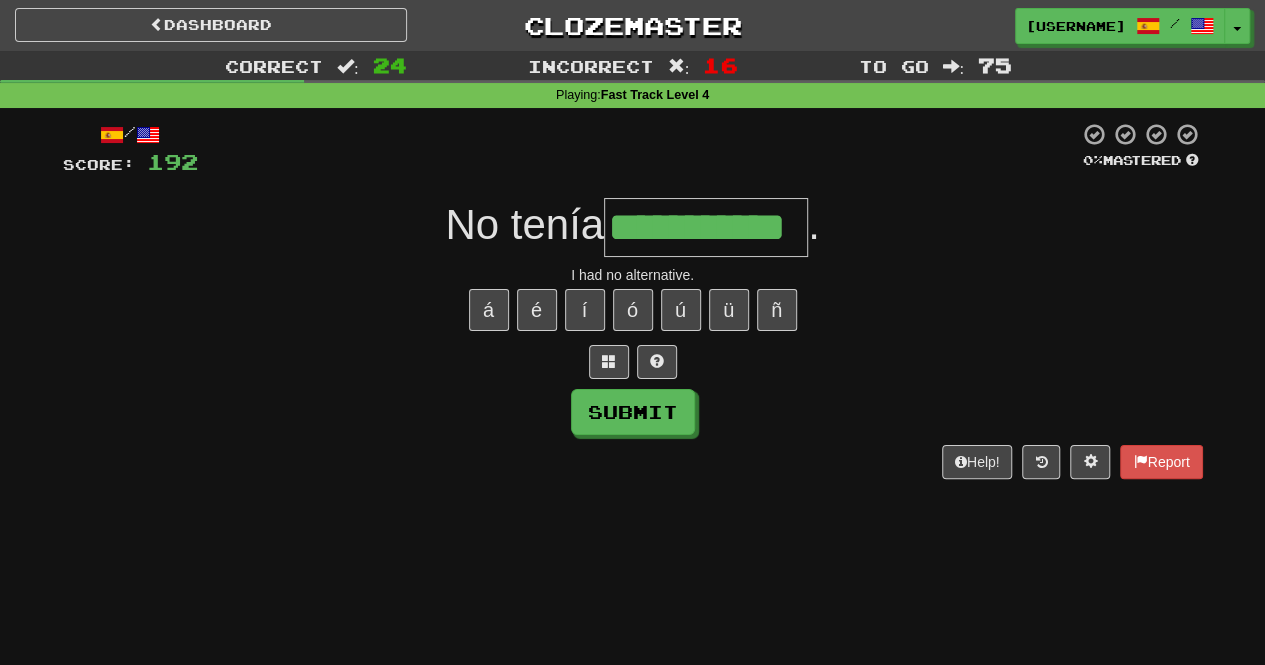 type on "**********" 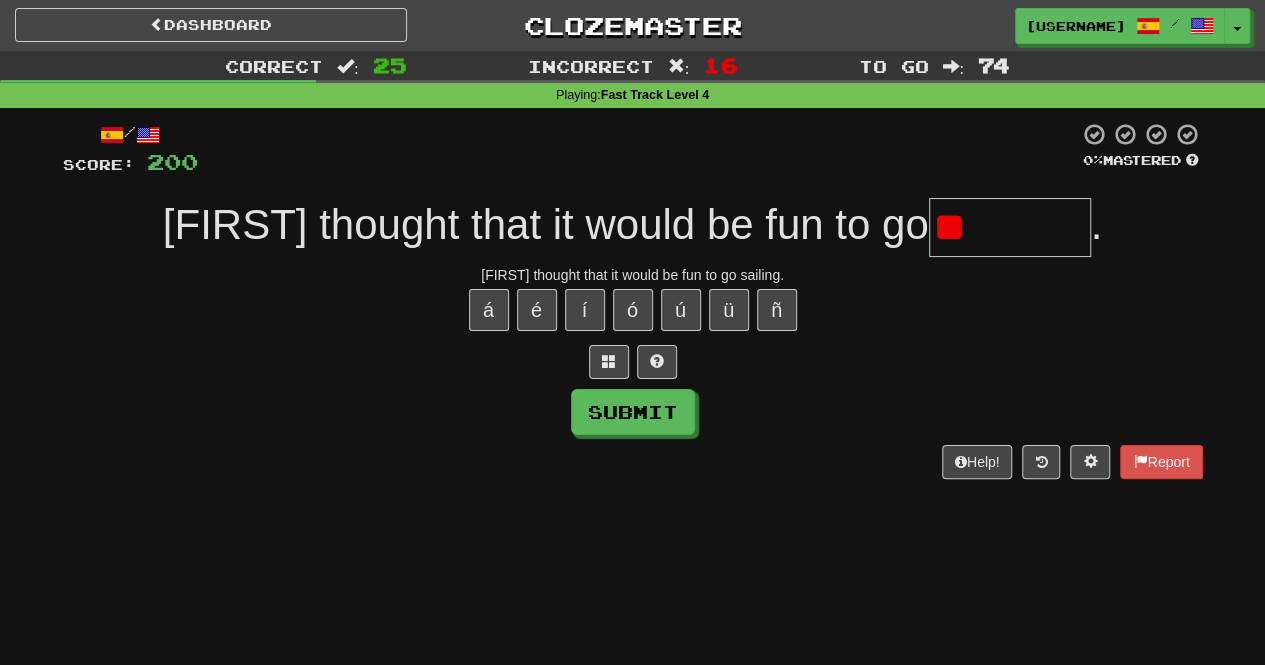 type on "*" 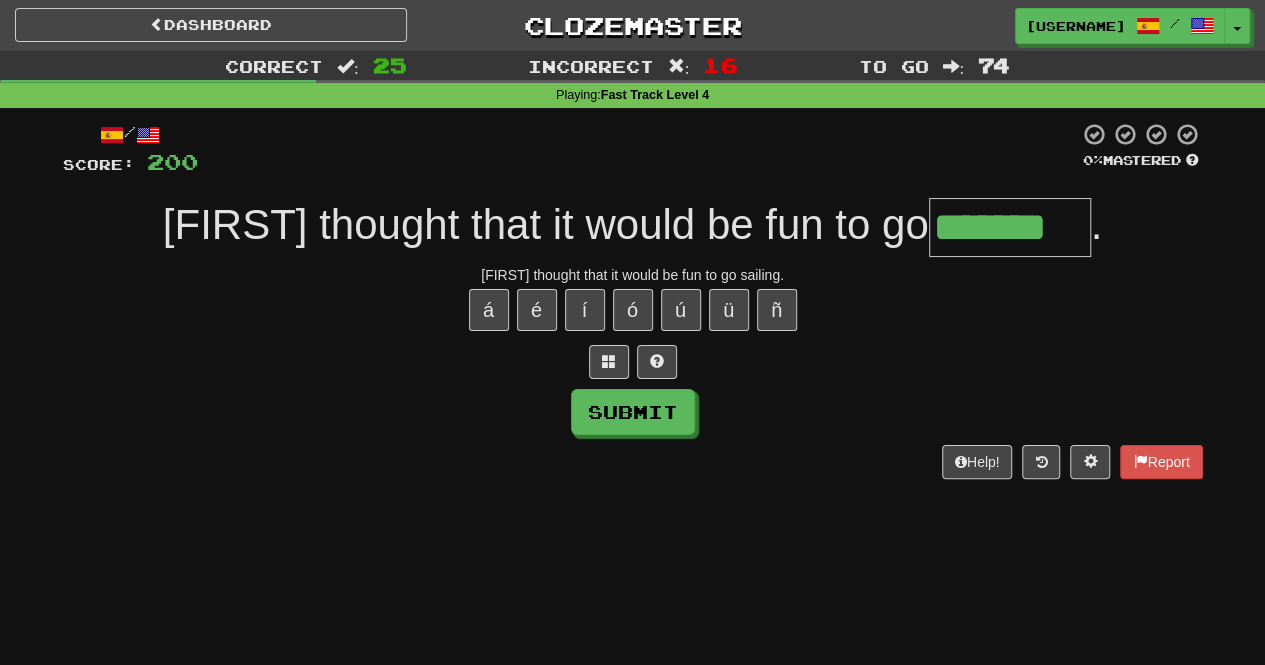 type on "*******" 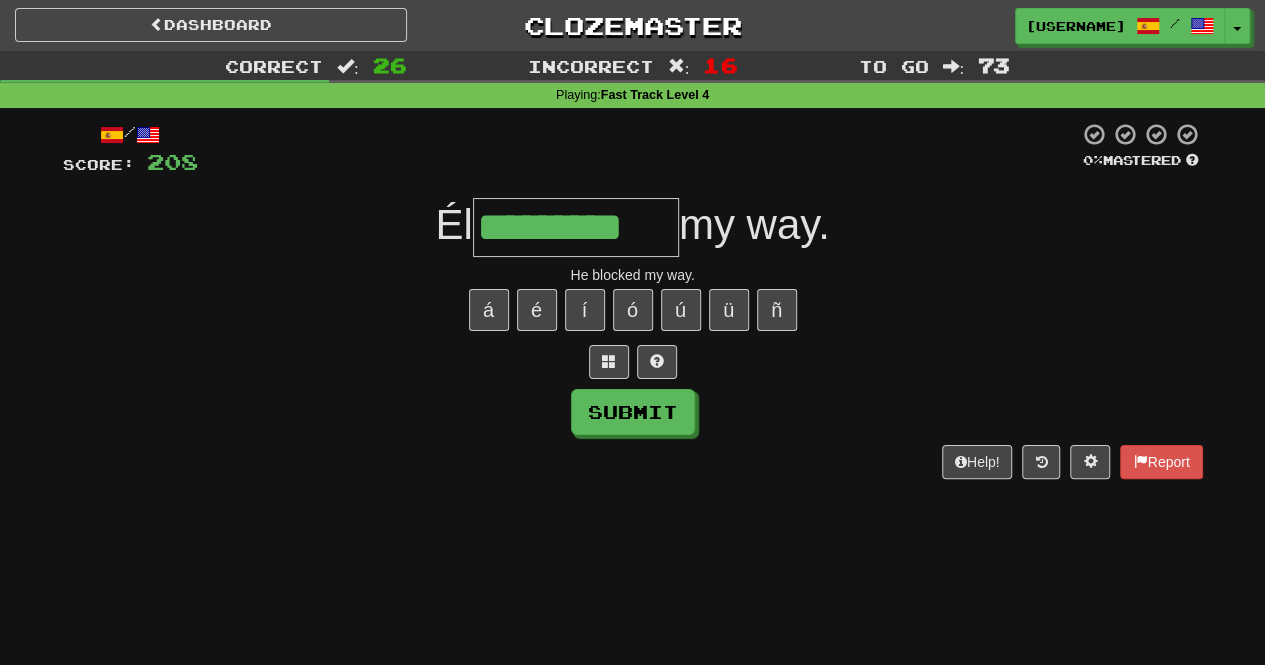 type on "*********" 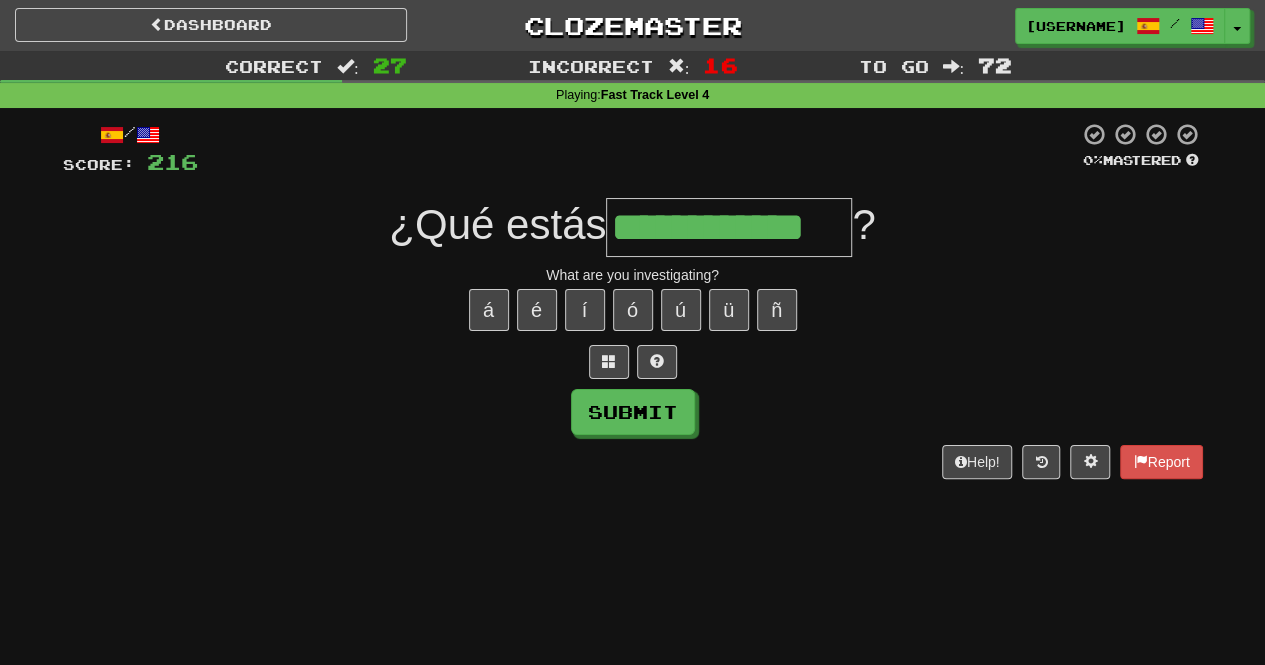 type on "**********" 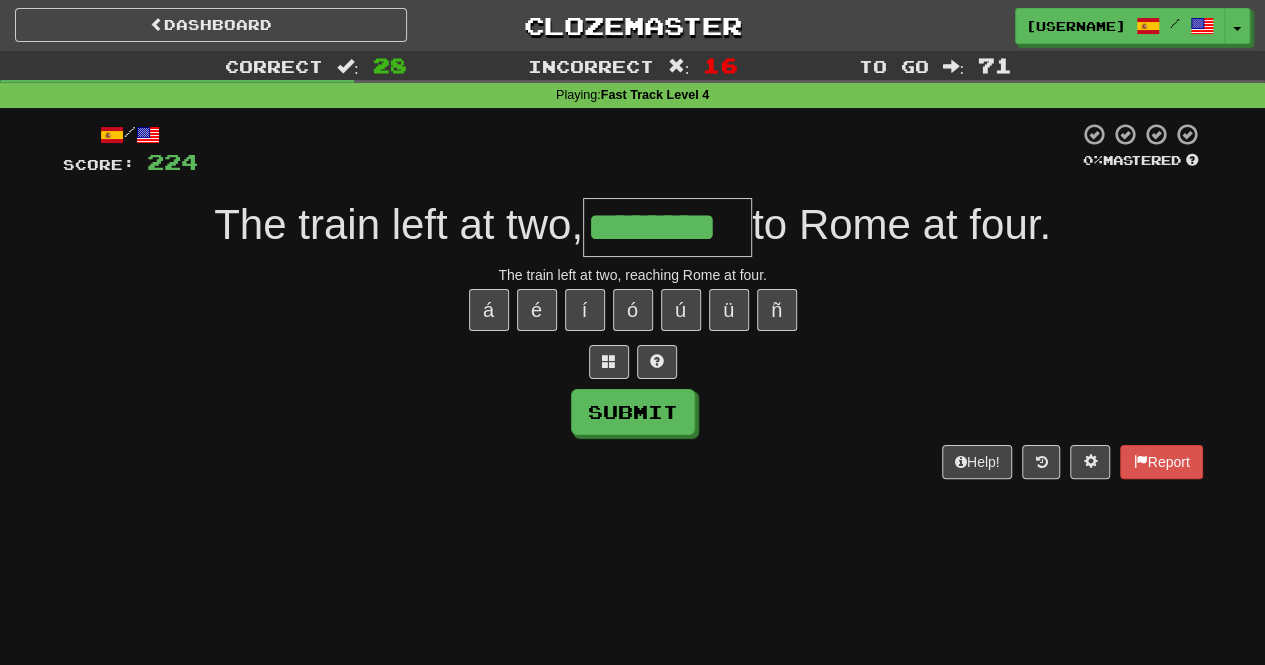 type on "********" 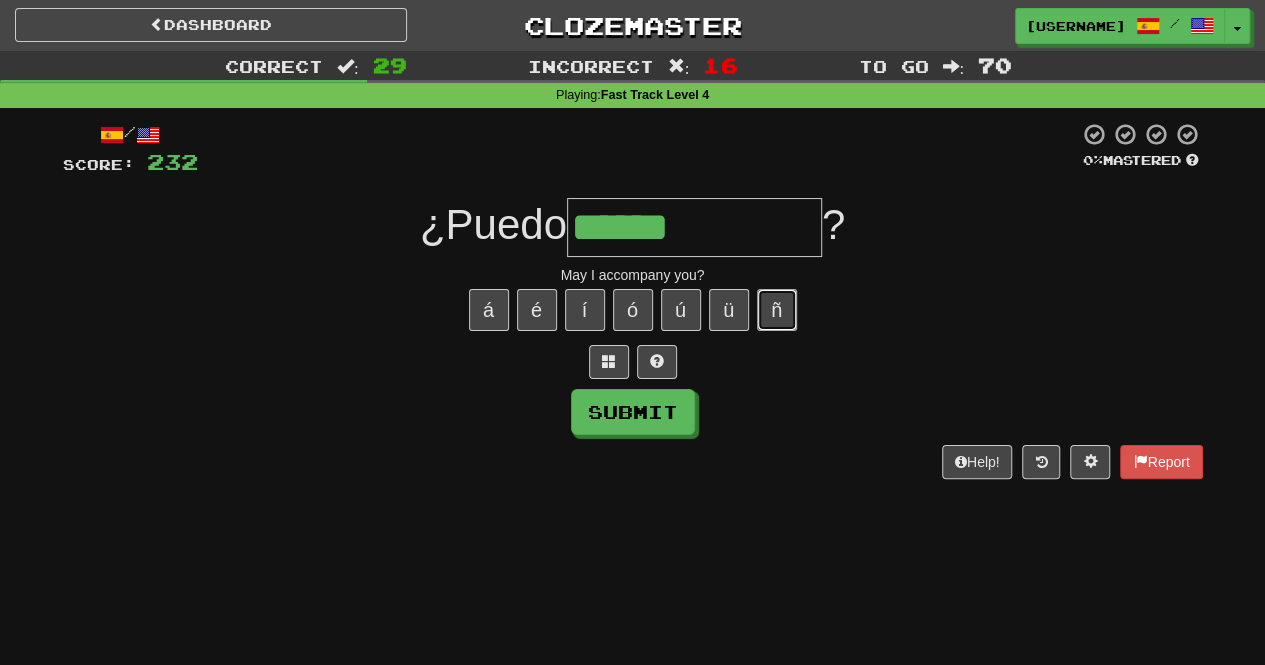 click on "ñ" at bounding box center (777, 310) 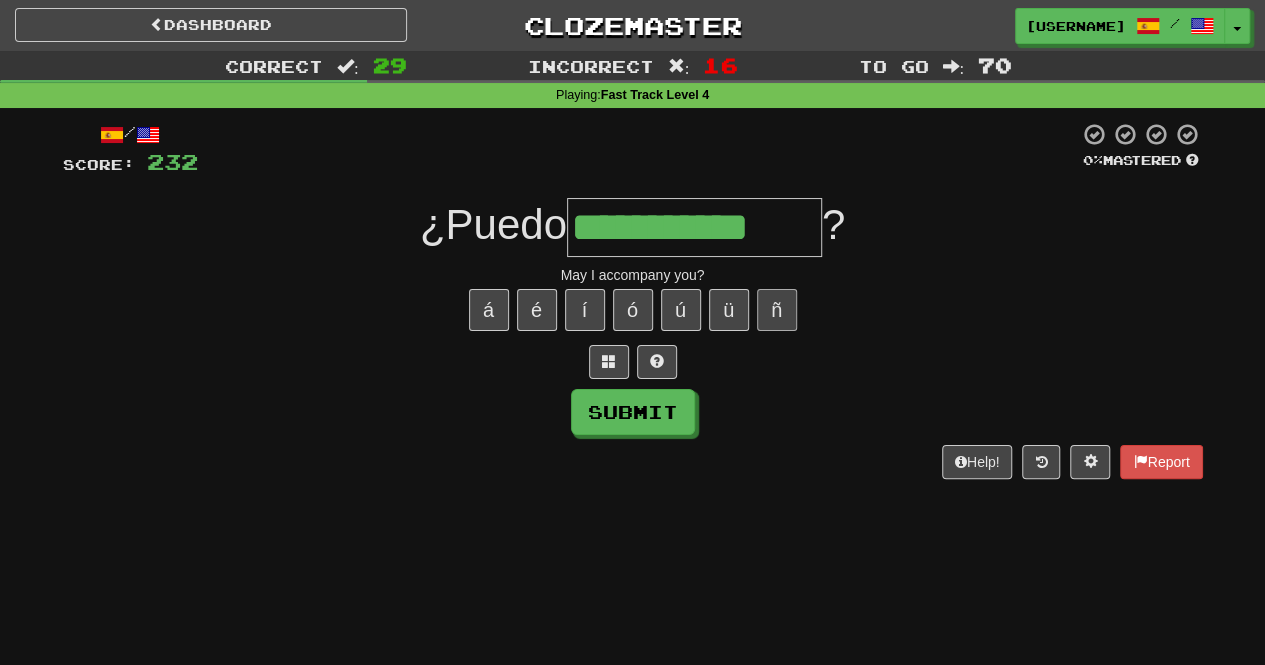 type on "**********" 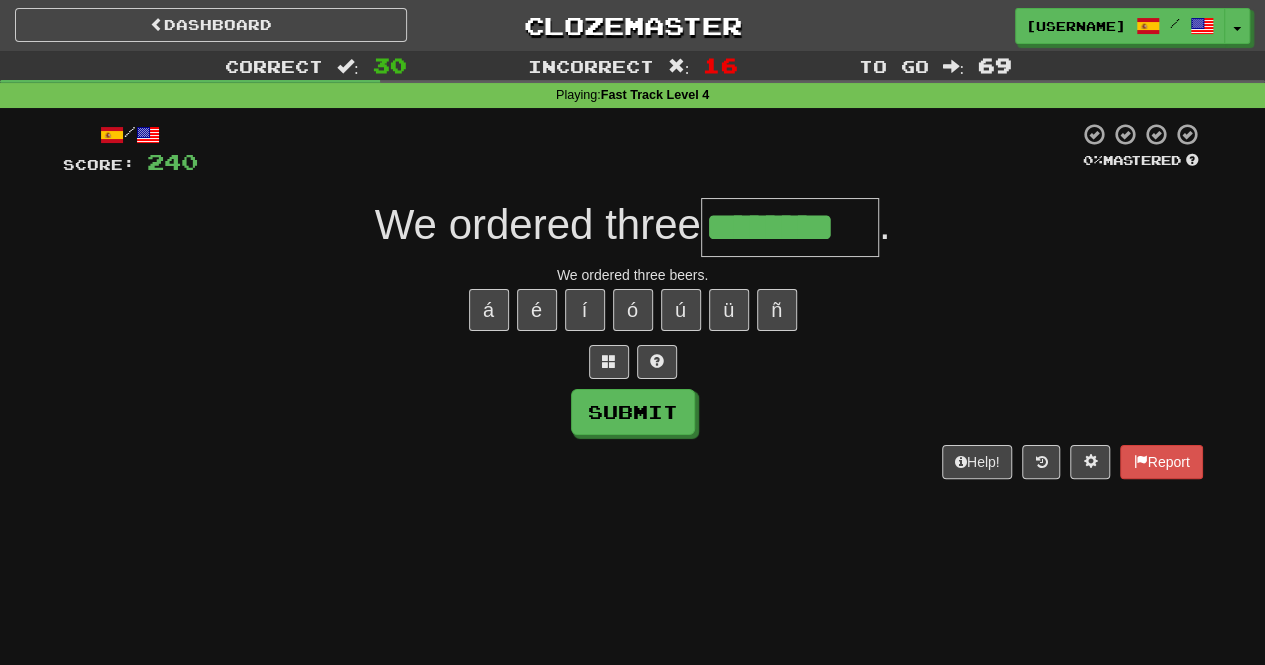 type on "********" 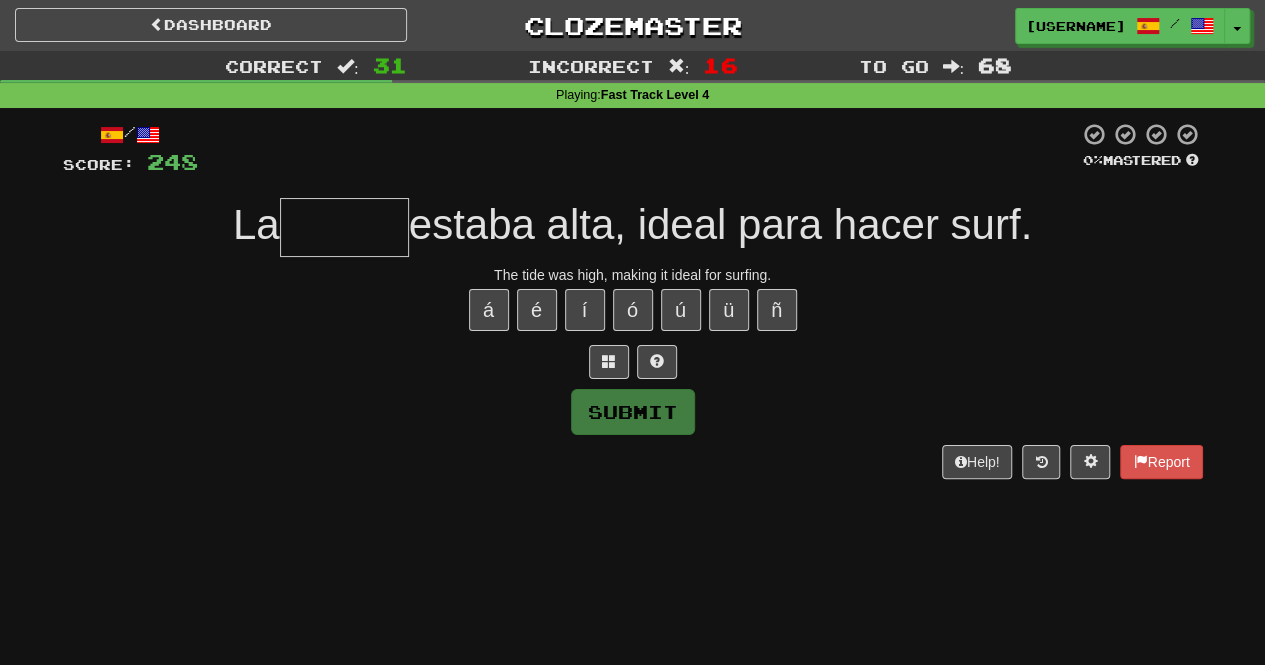 type on "*****" 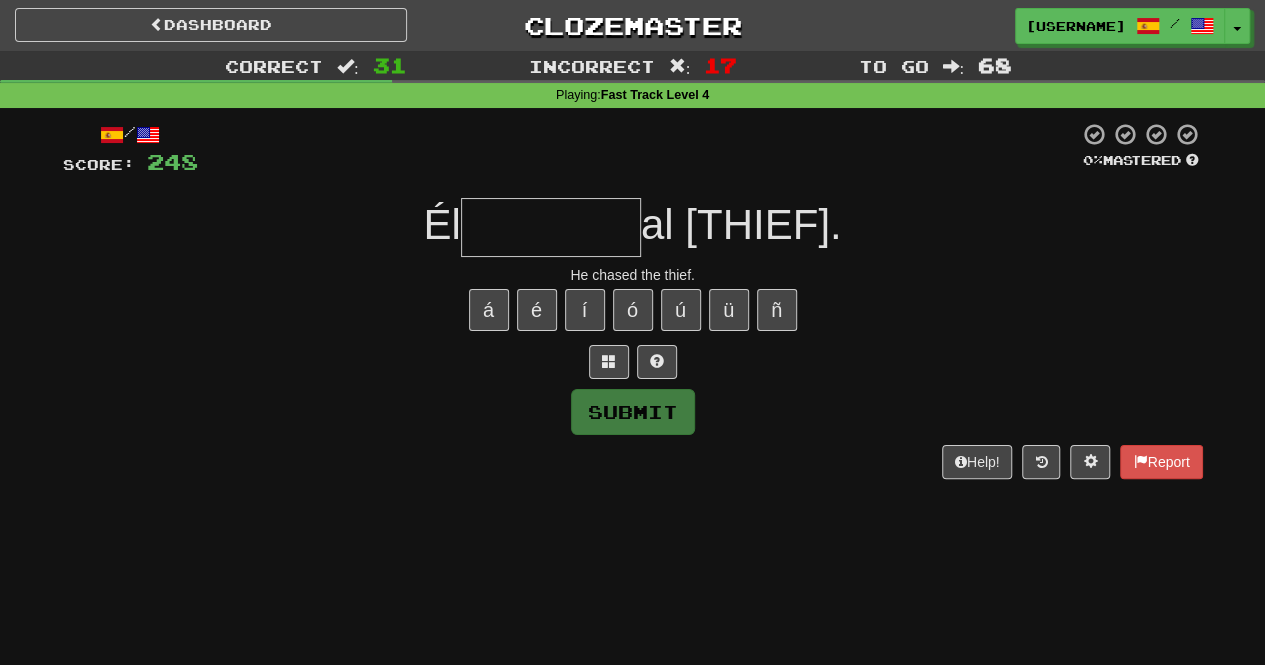 type on "*********" 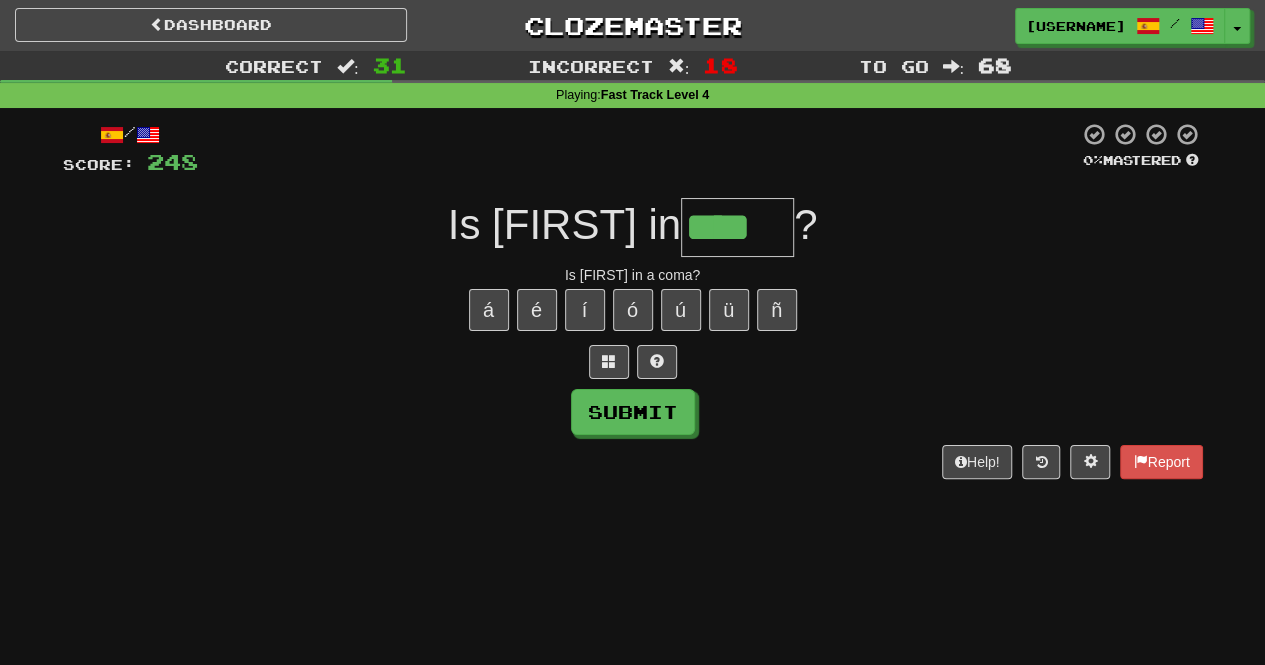 type on "****" 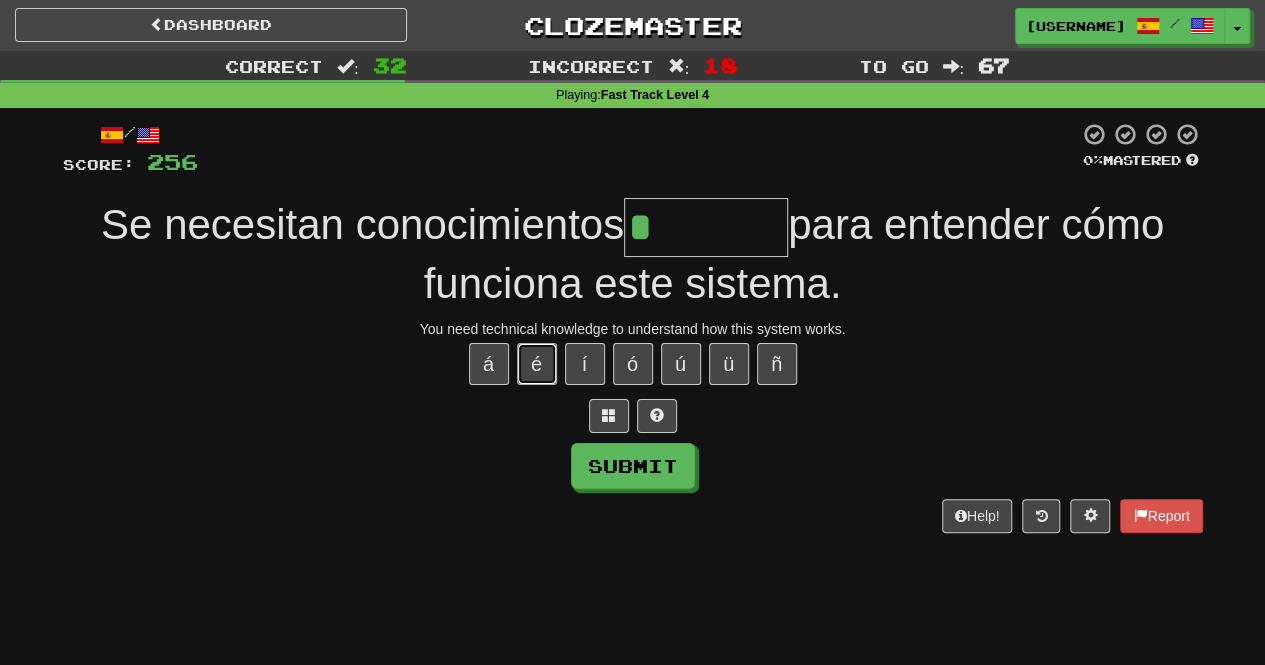 click on "é" at bounding box center [537, 364] 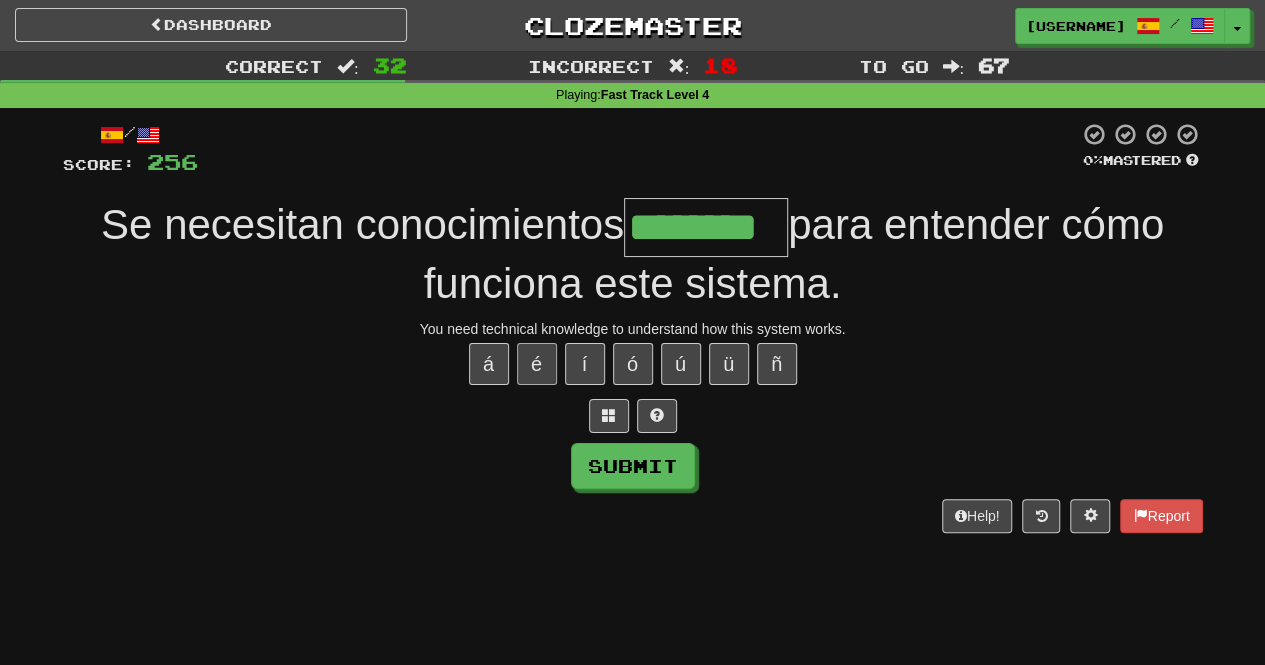 type on "********" 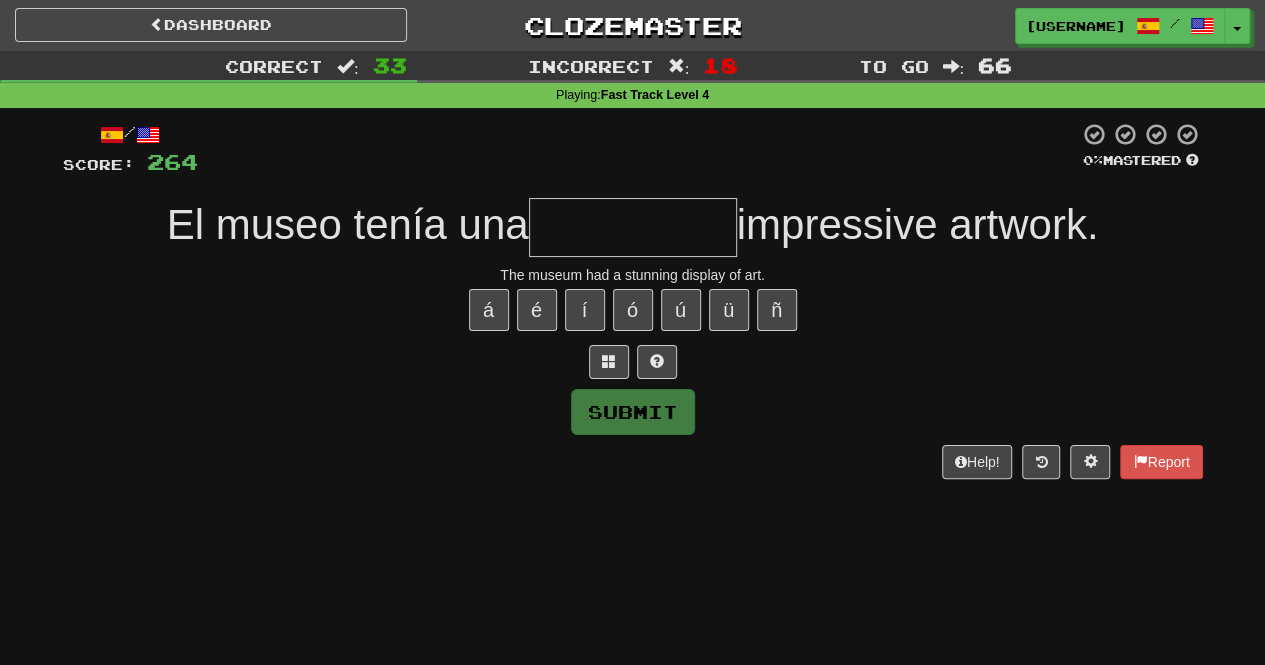 type on "**********" 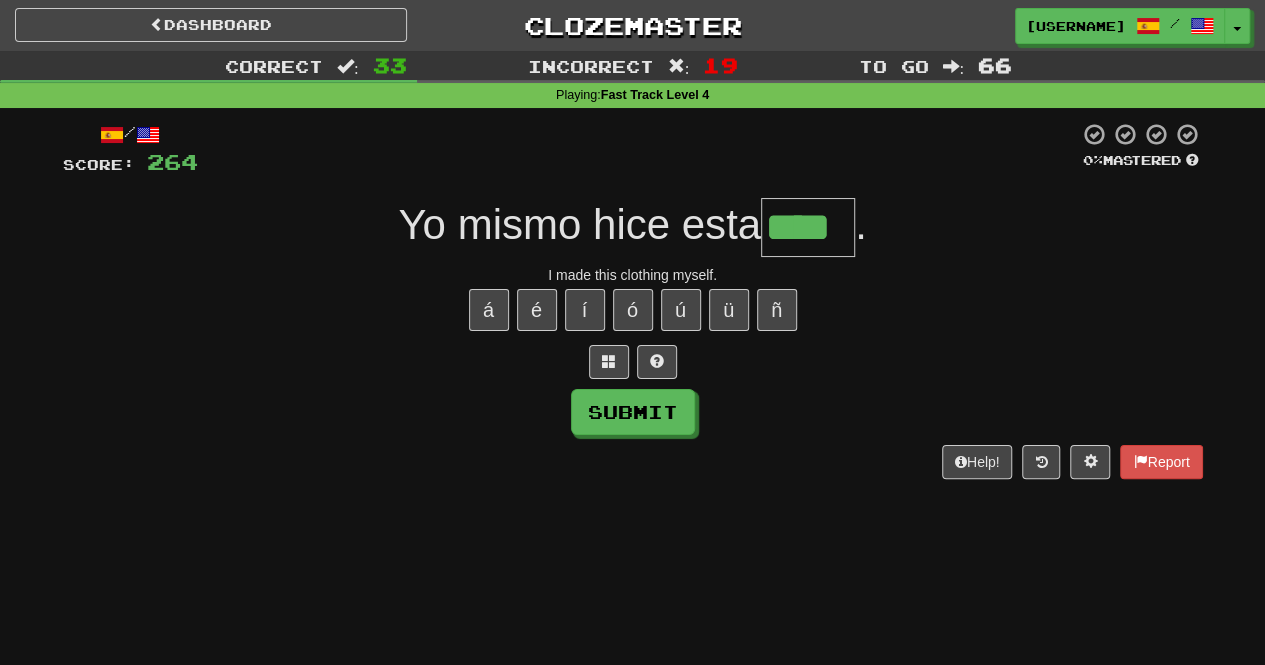 type on "****" 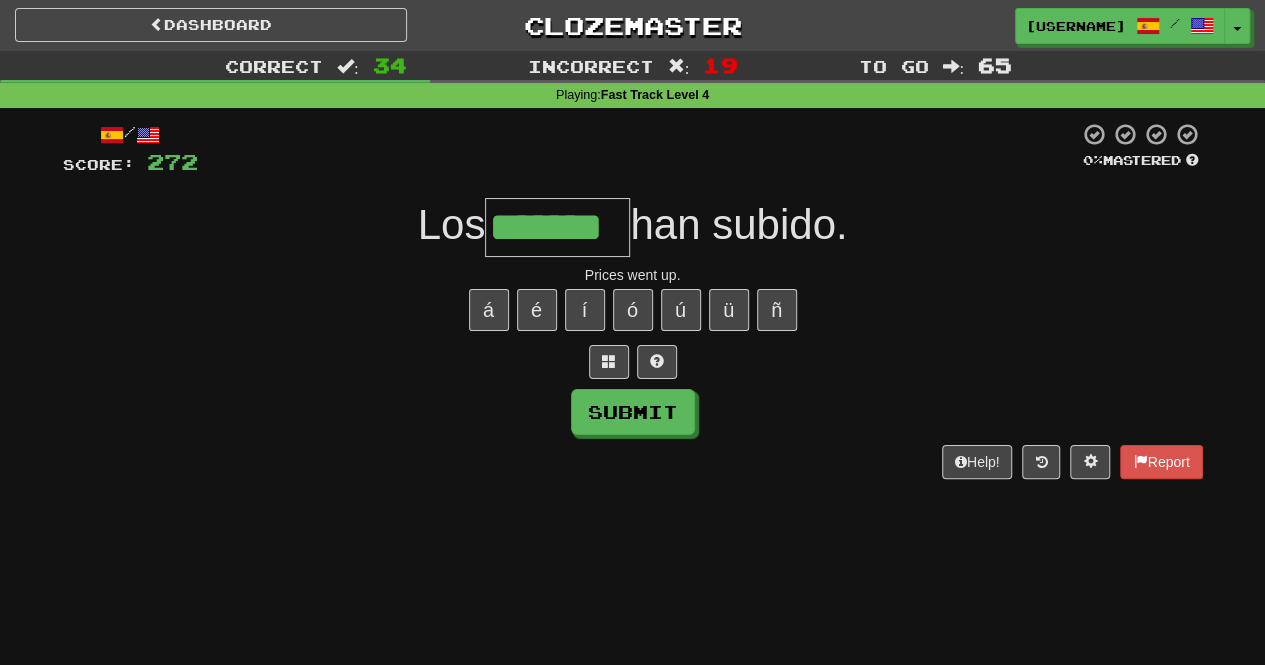 type on "*******" 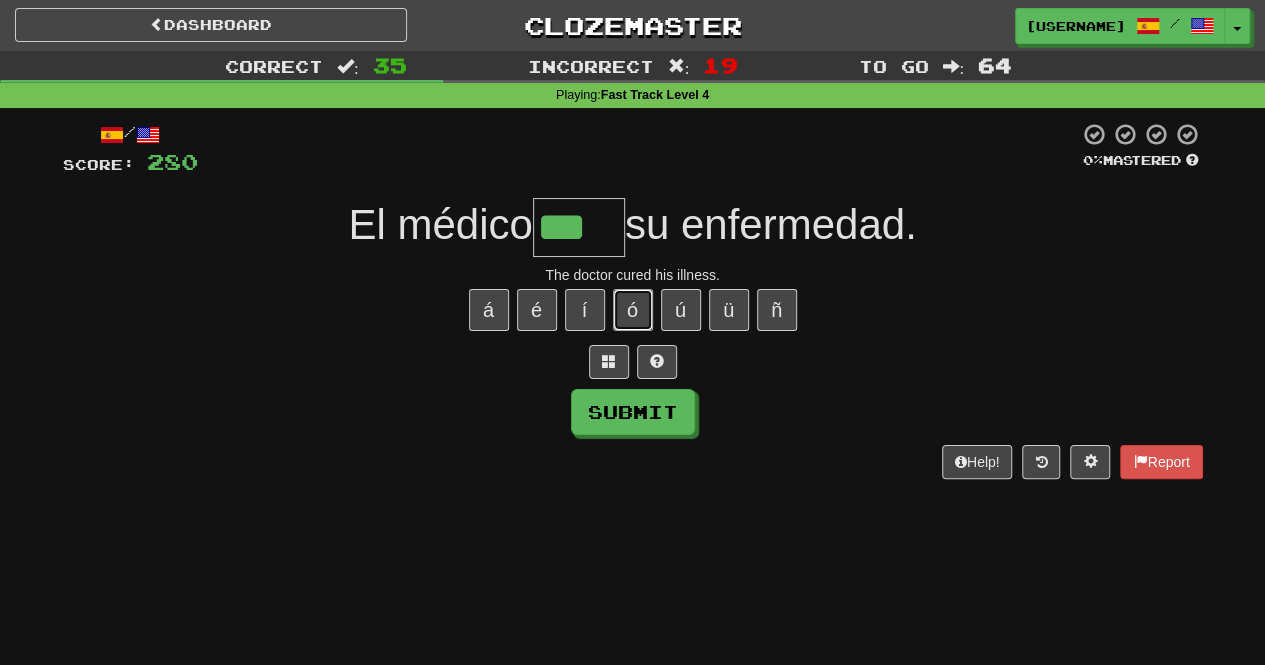 click on "ó" at bounding box center [633, 310] 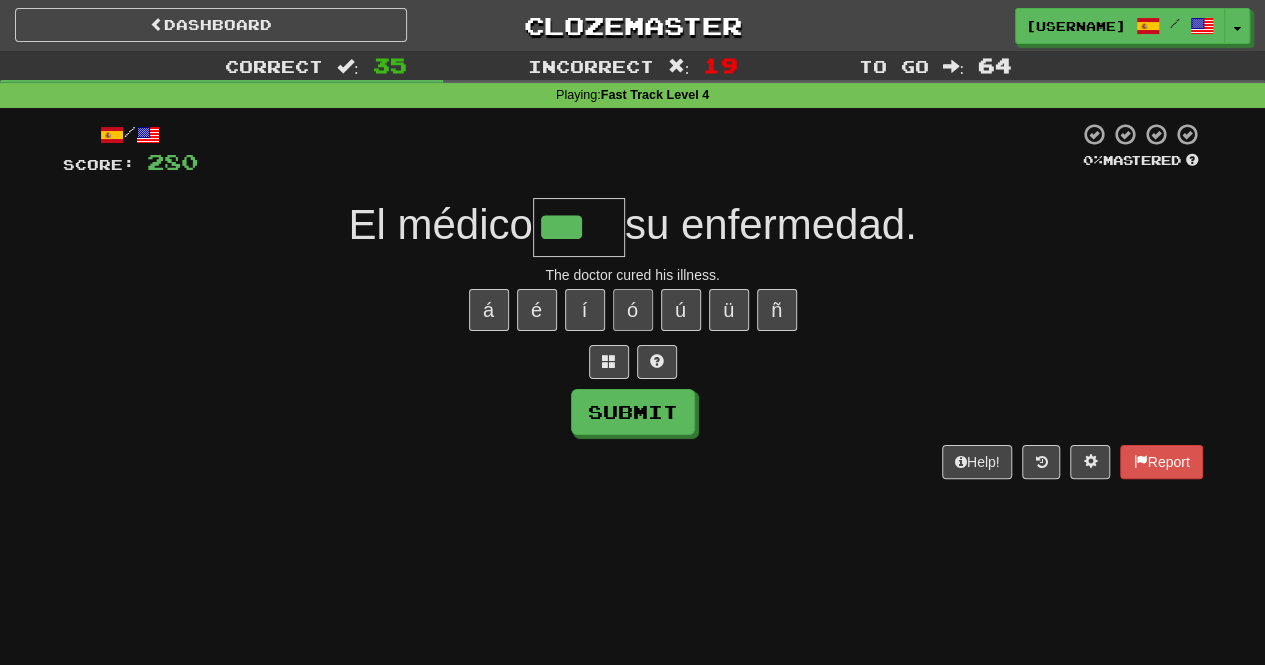 type on "****" 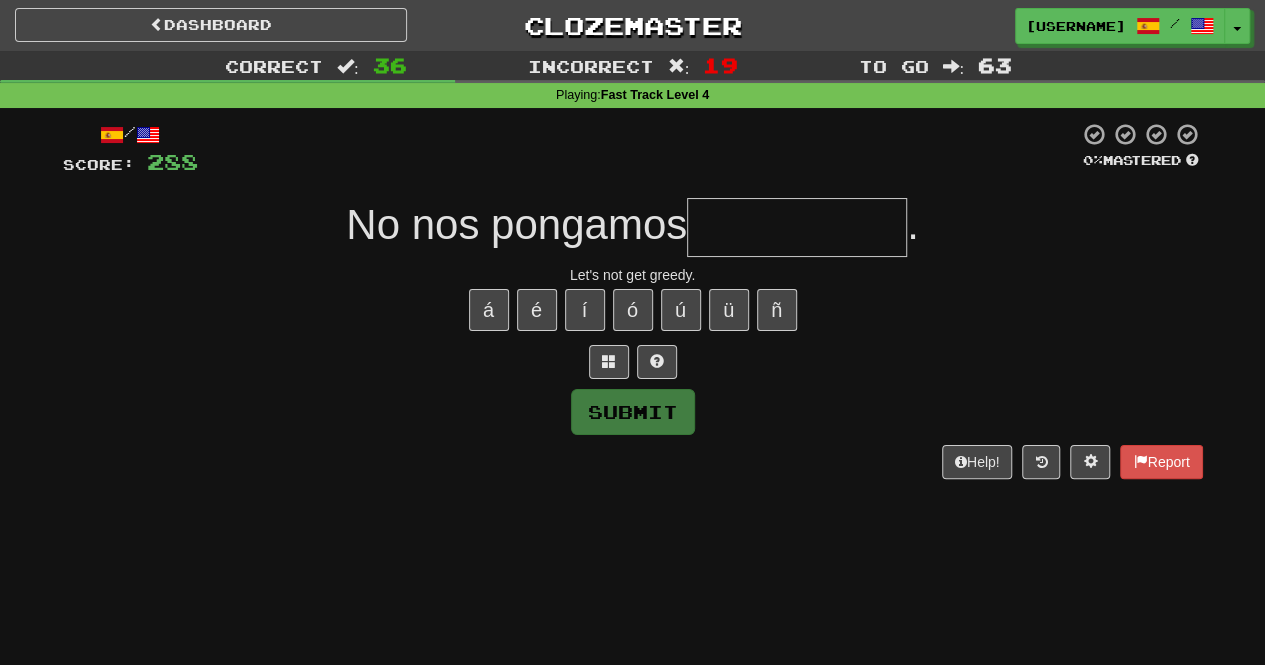 type on "**********" 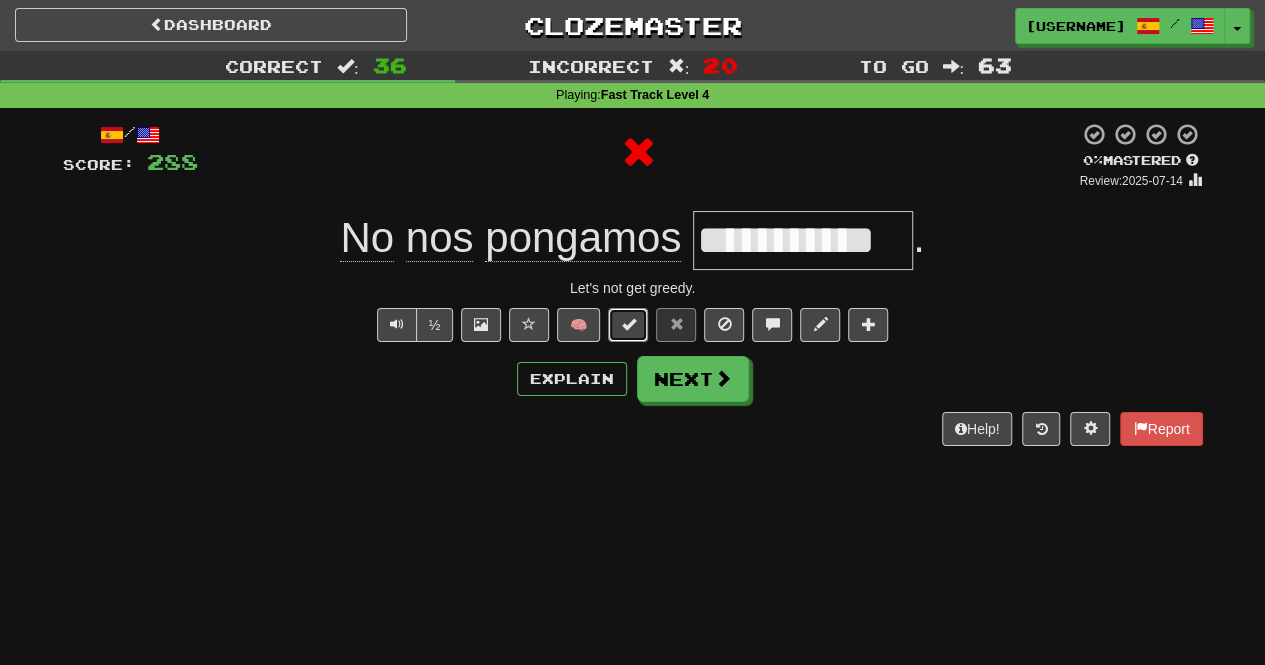 click at bounding box center [628, 325] 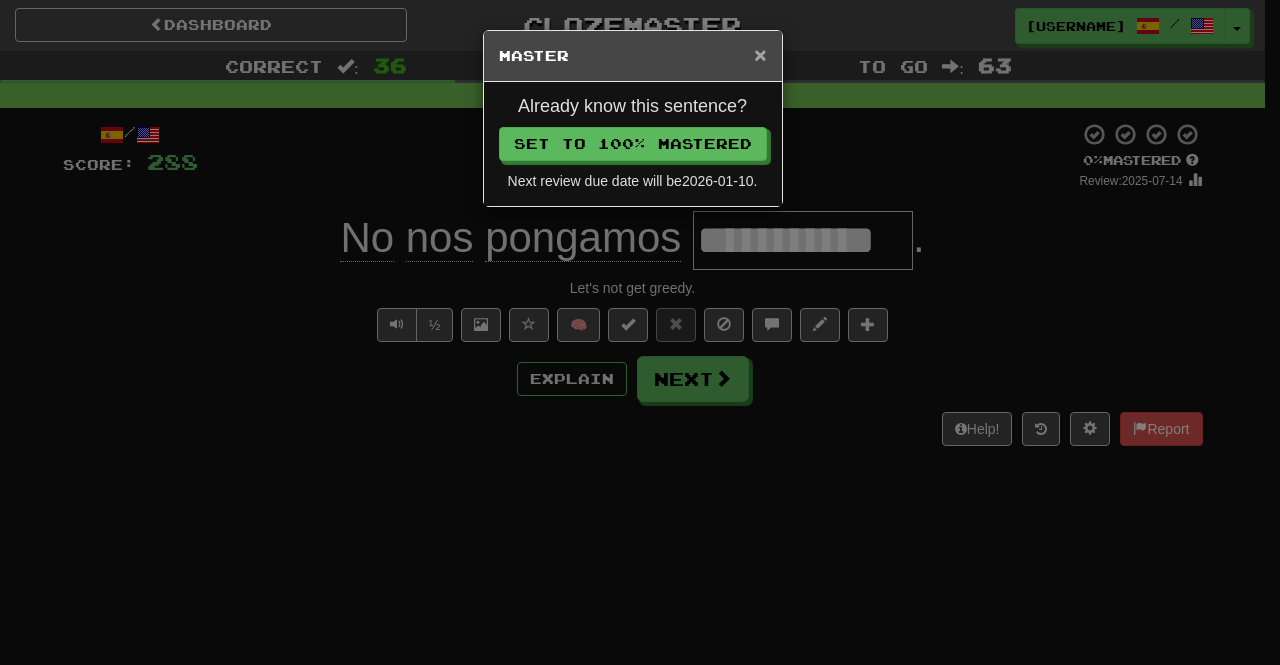 click on "×" at bounding box center [760, 54] 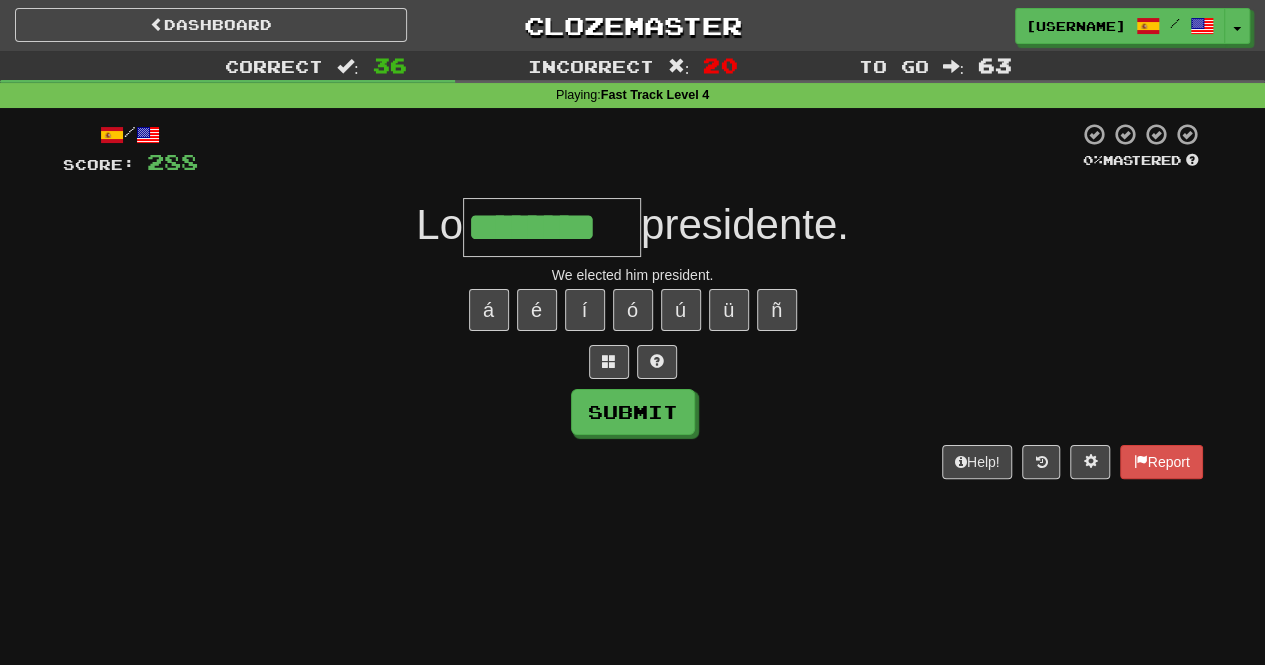 type on "********" 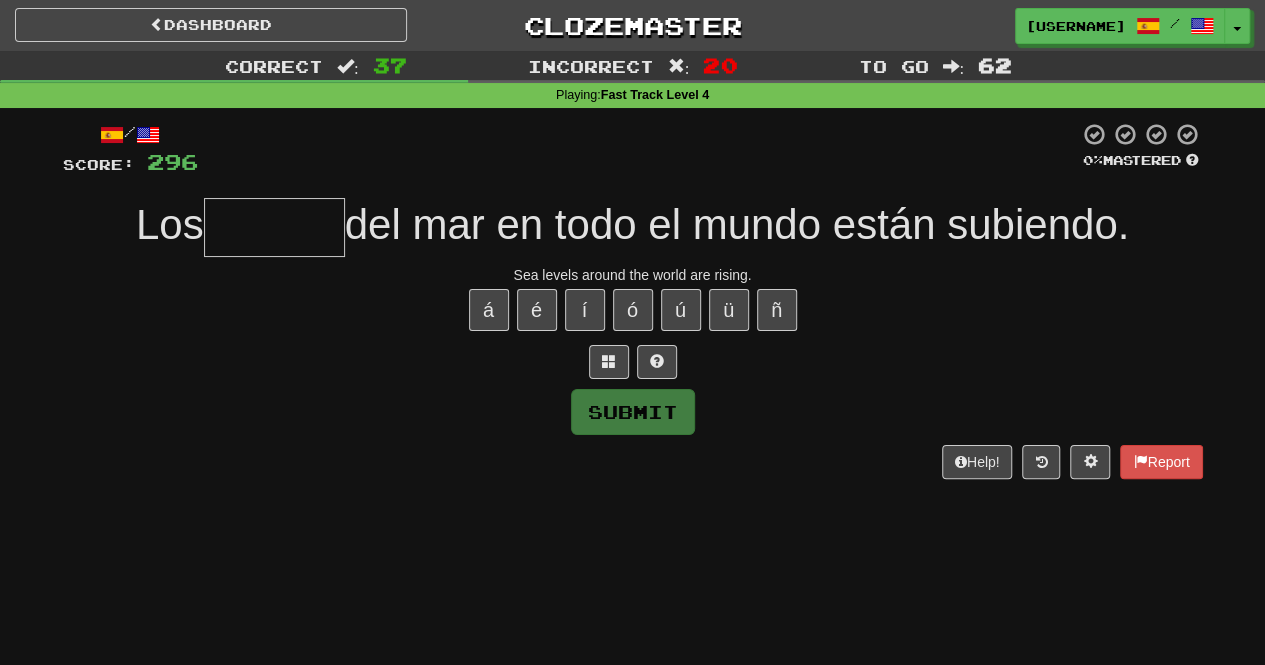 click on "Submit" at bounding box center [633, 412] 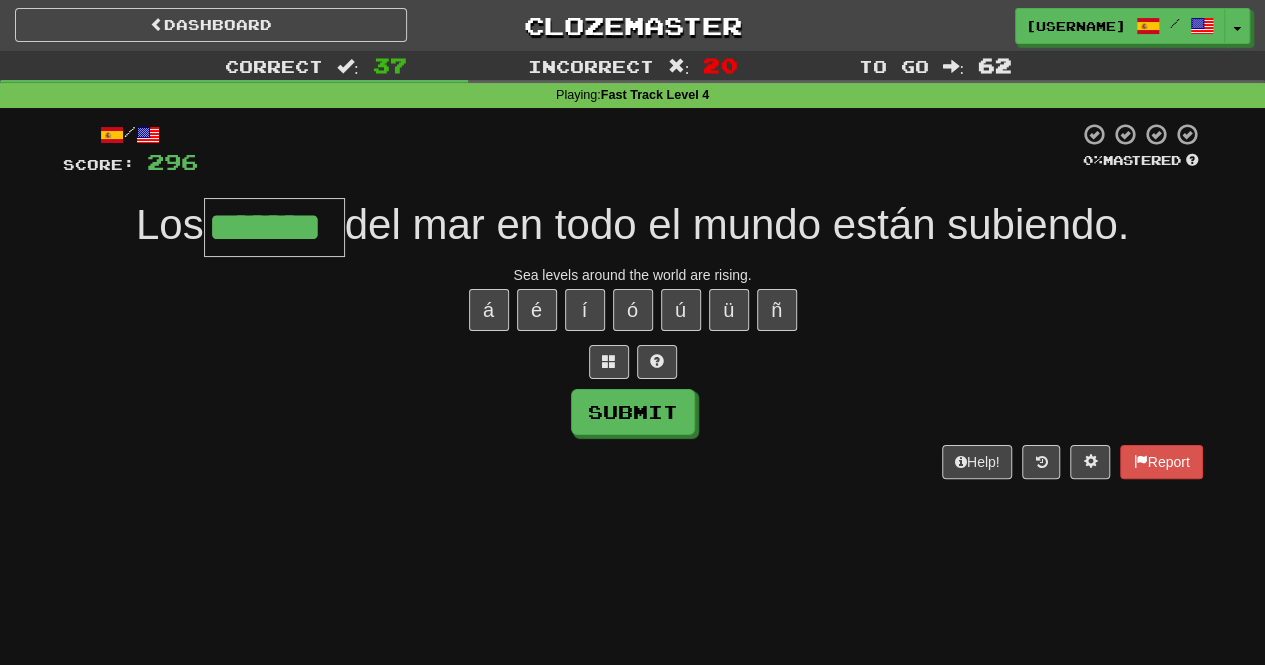 type on "*******" 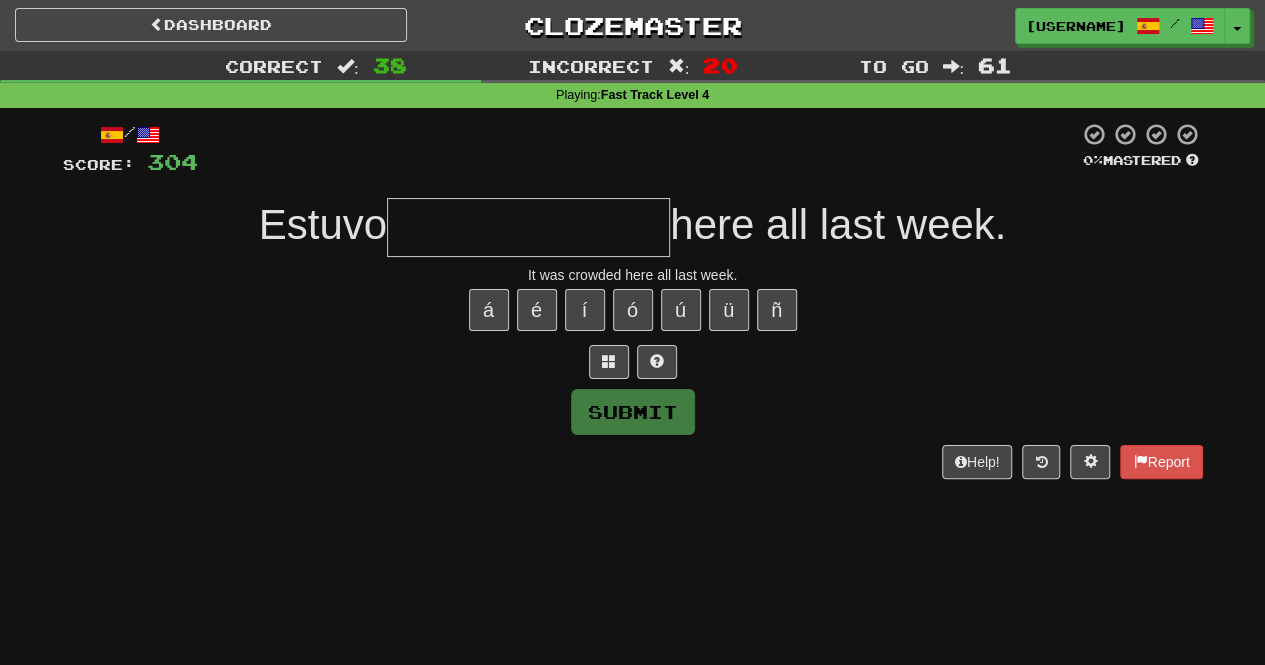 type on "**********" 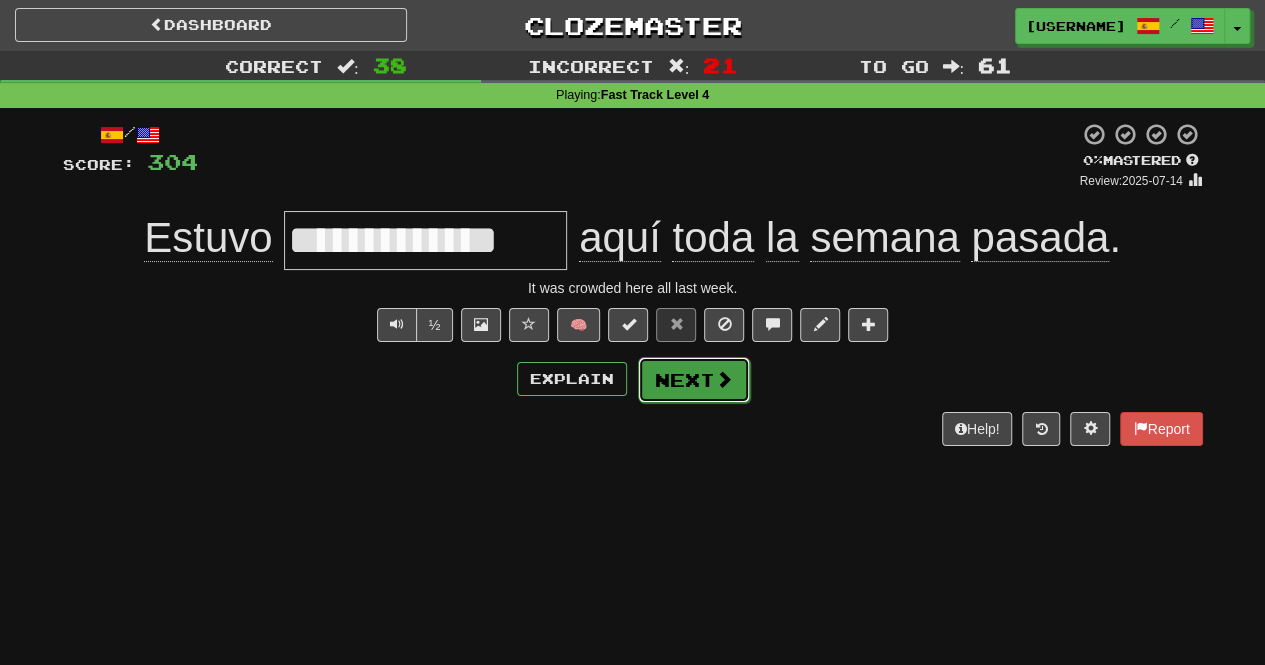 click at bounding box center [724, 379] 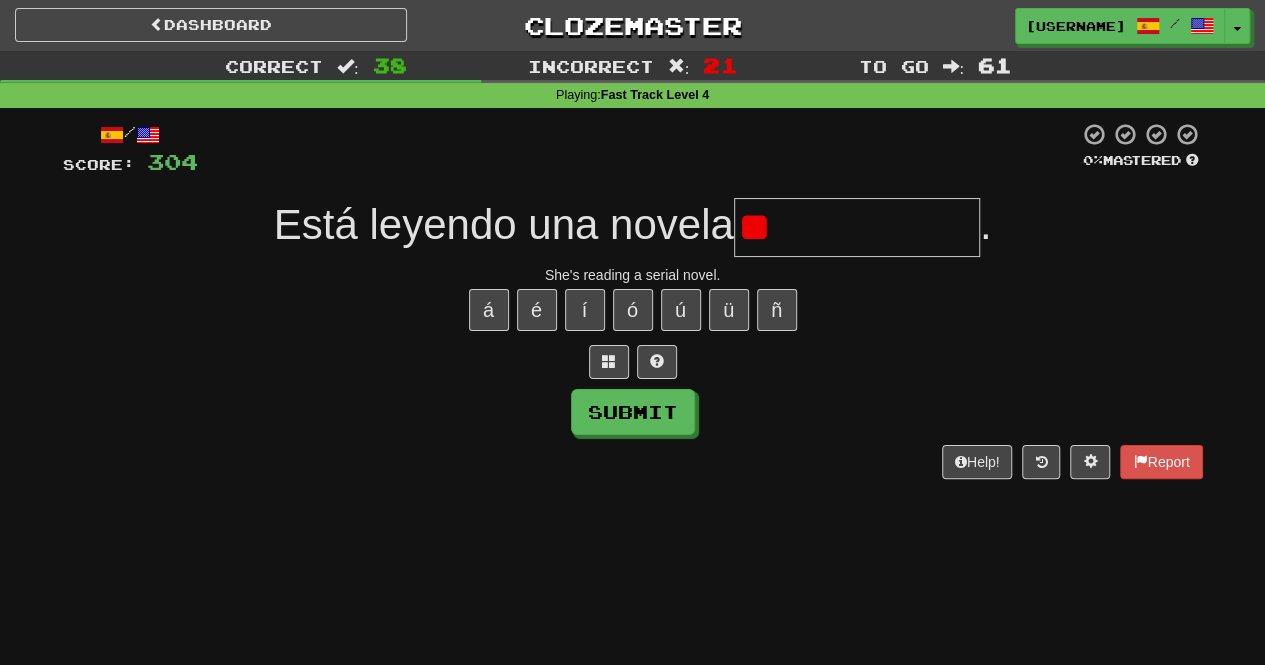 type on "*" 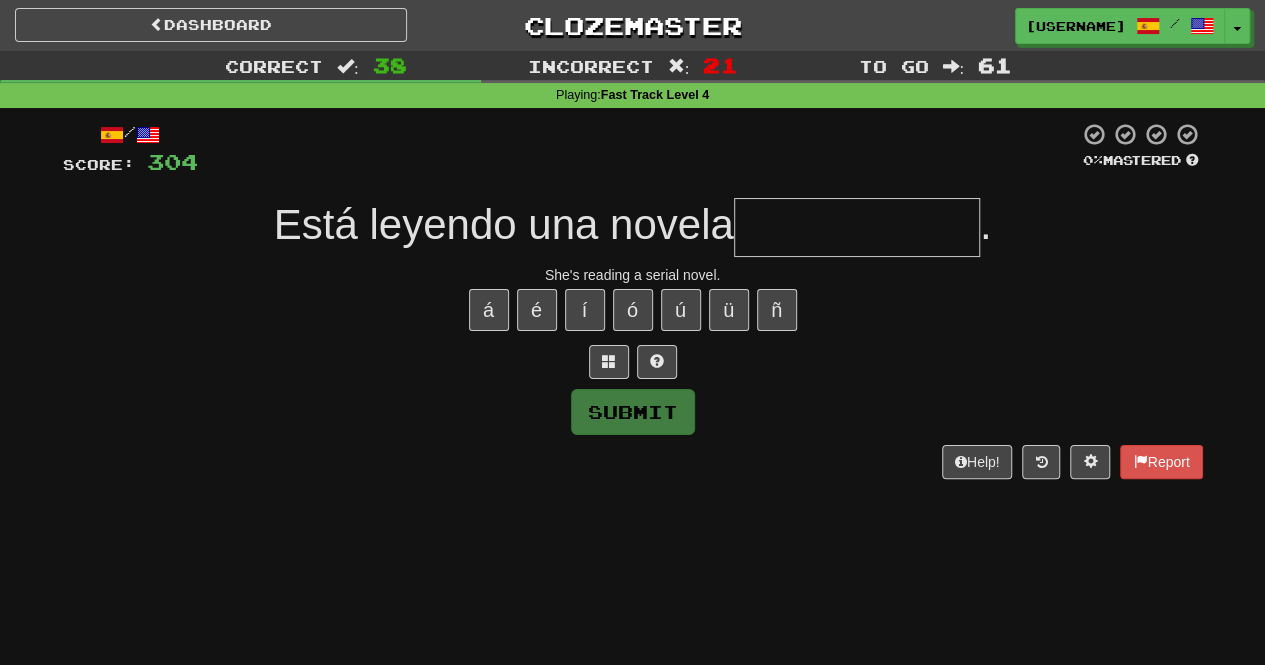 type on "**********" 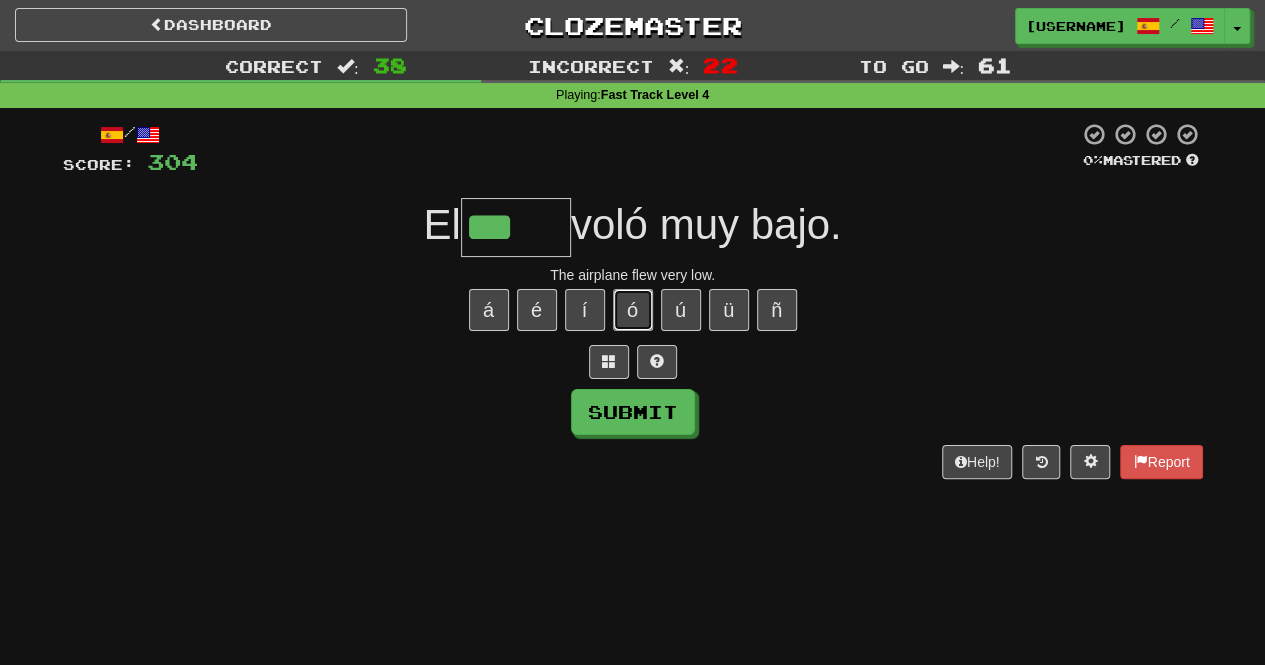 click on "ó" at bounding box center (633, 310) 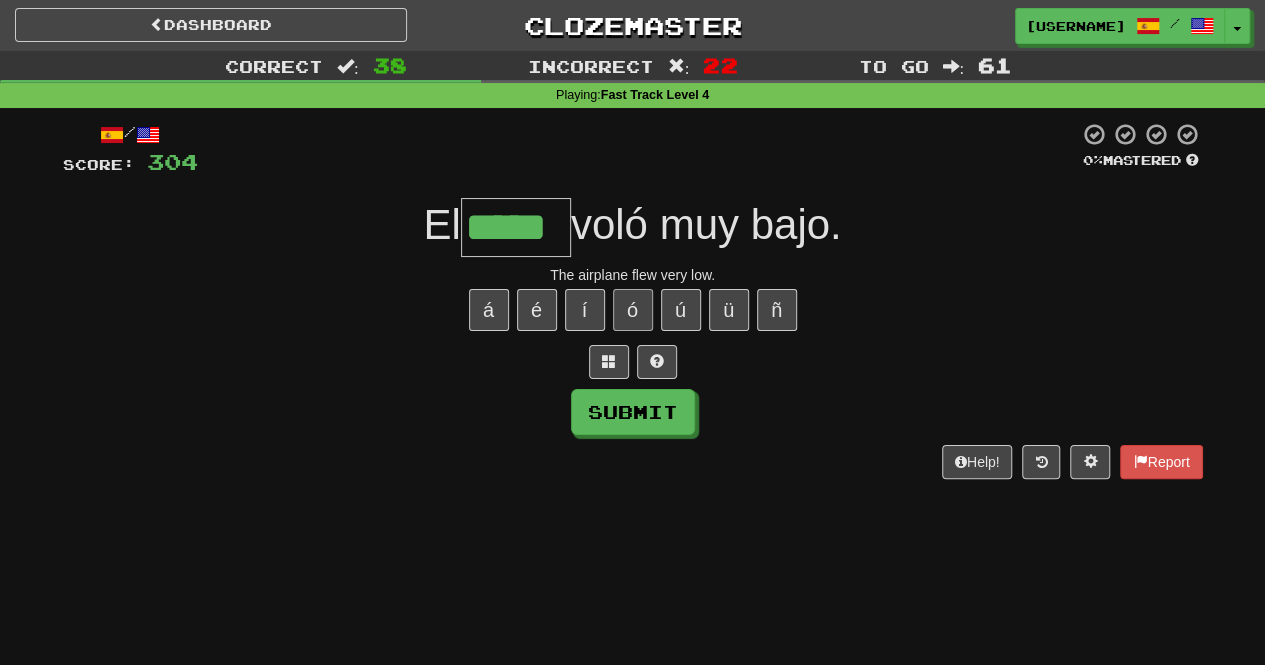 type on "*****" 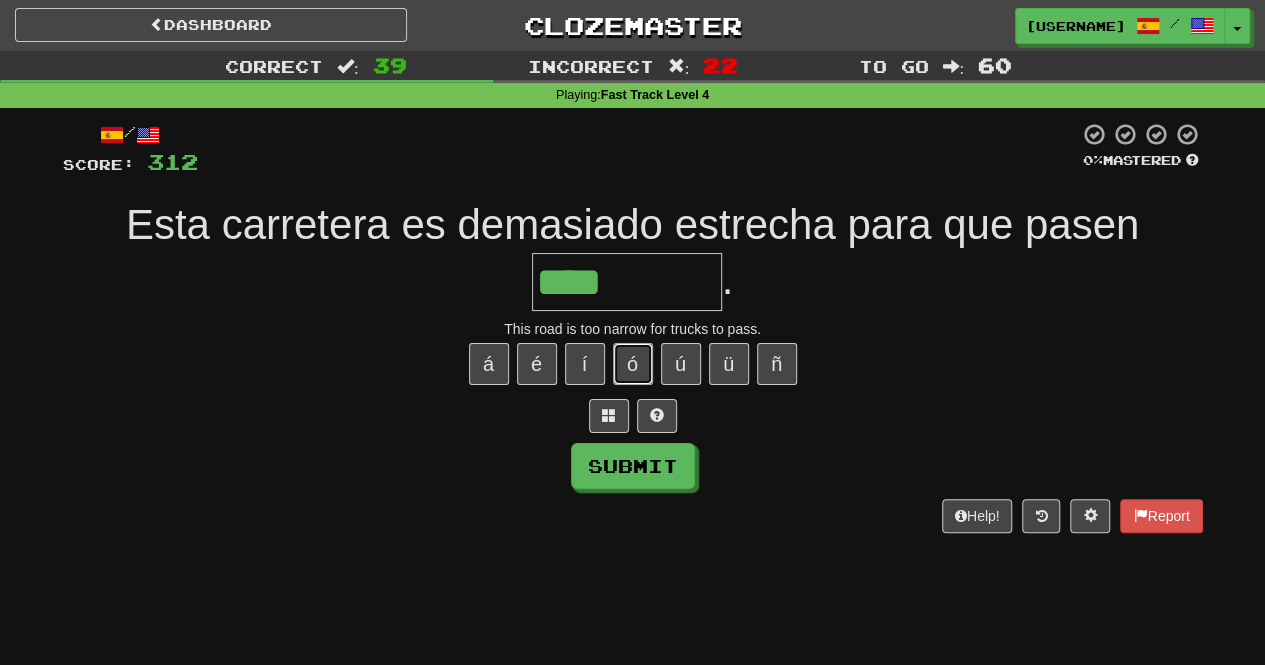 click on "ó" at bounding box center [633, 364] 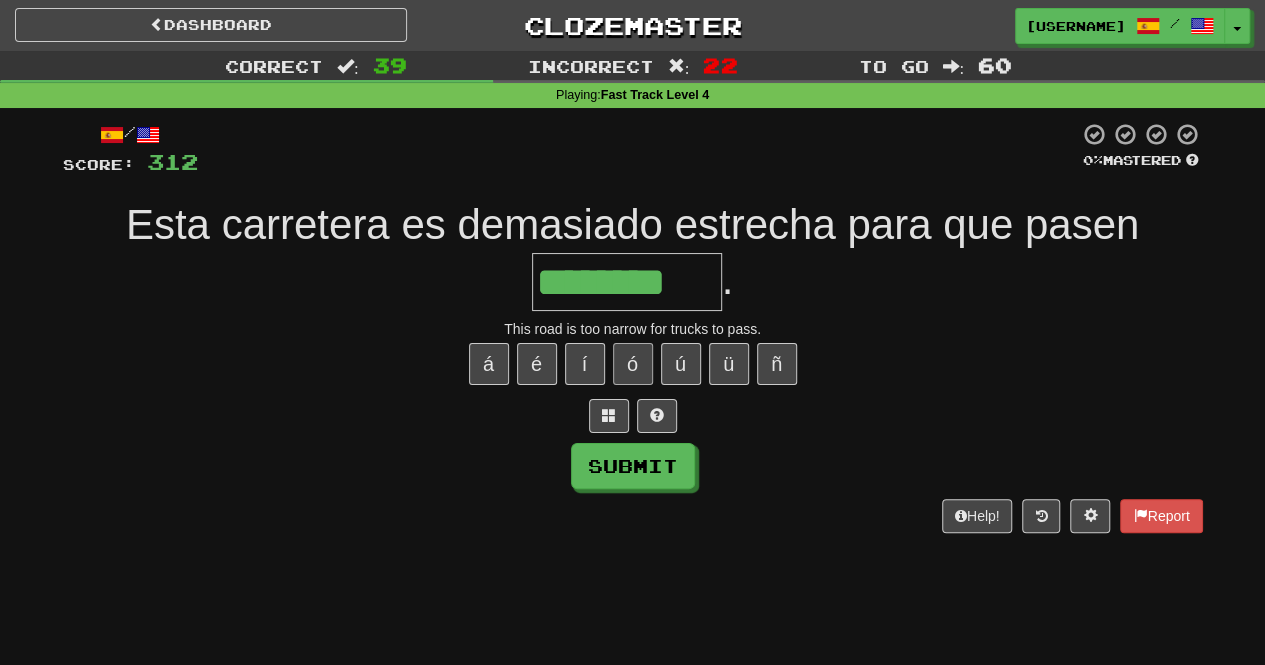 type on "********" 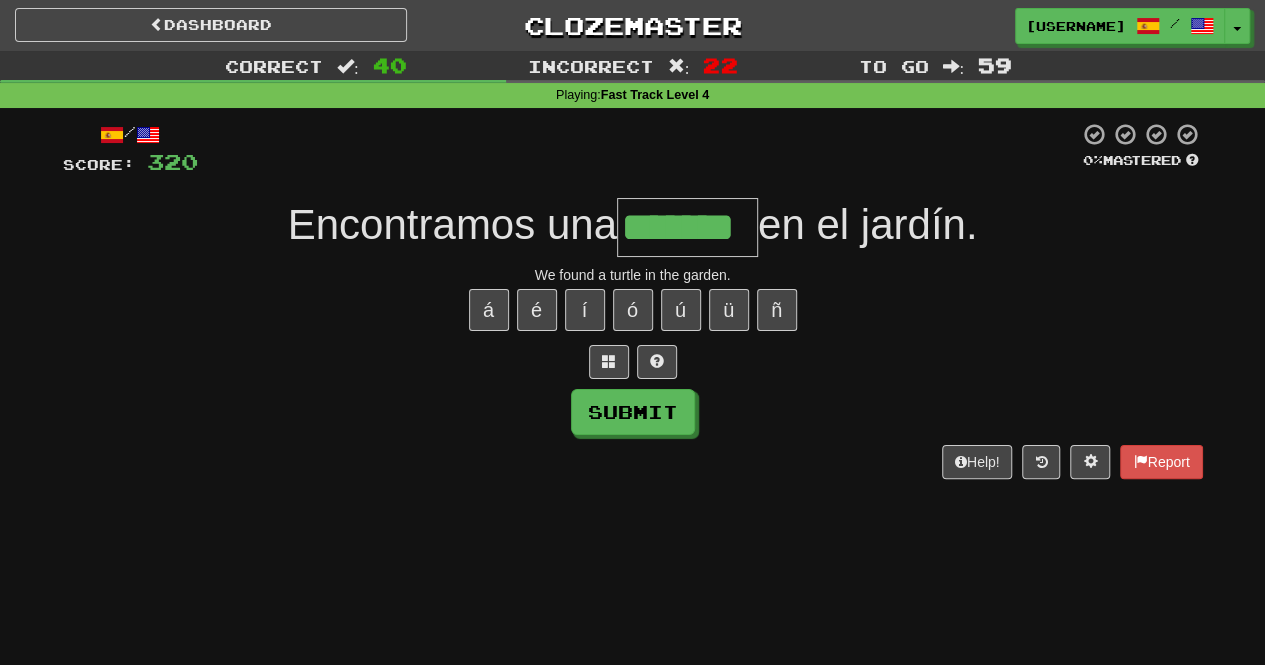 type on "*******" 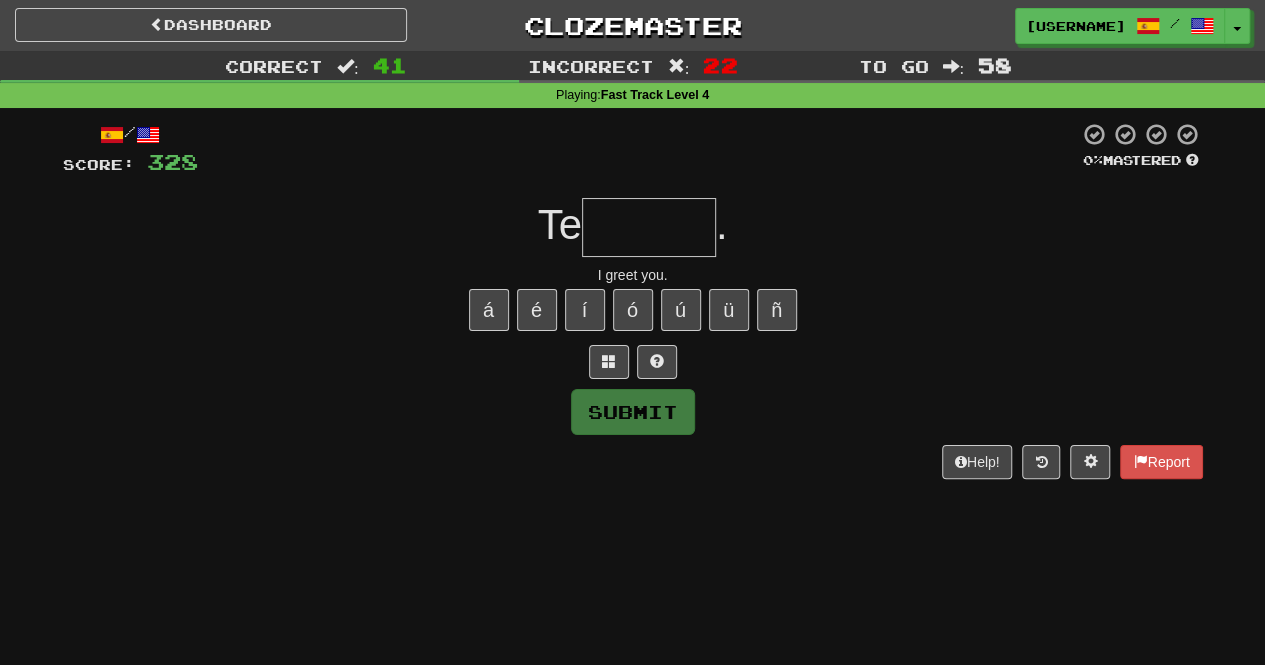 type on "******" 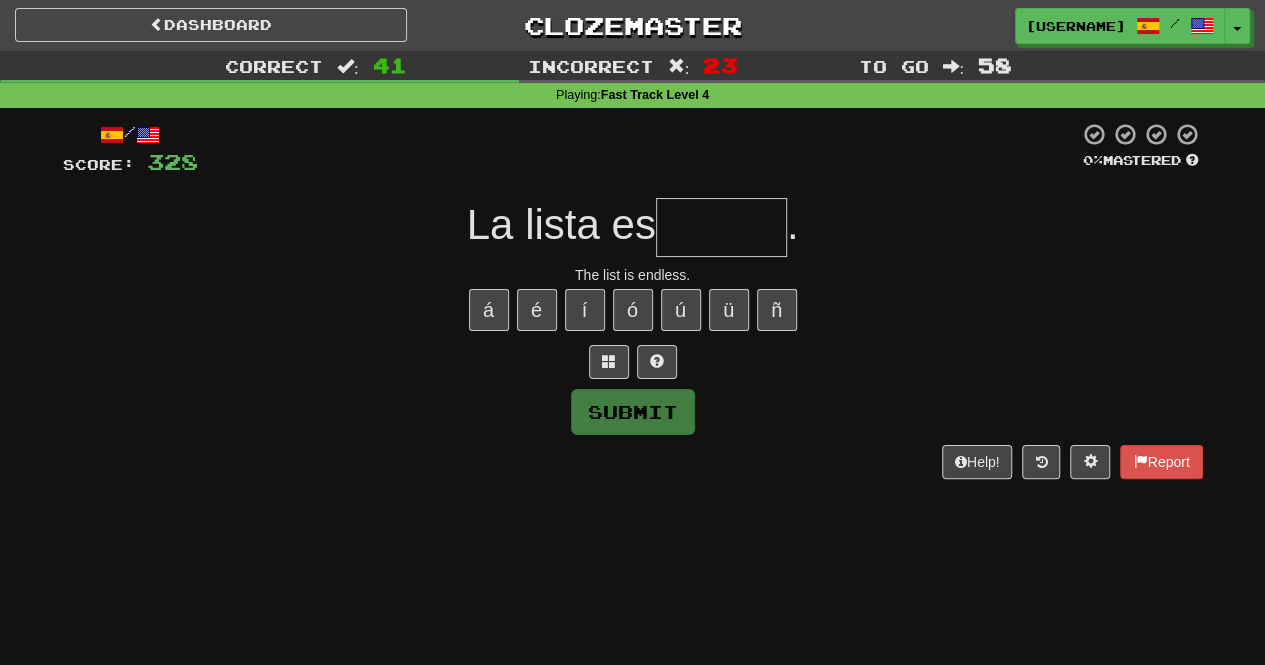 type on "********" 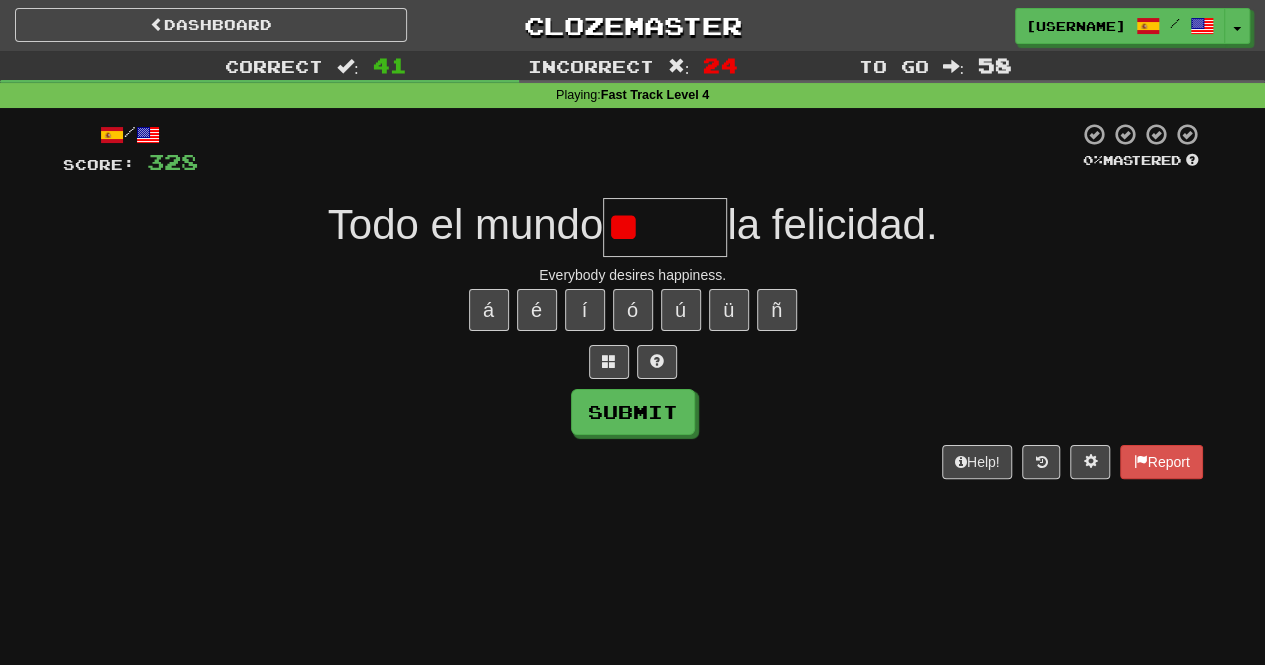 type on "*" 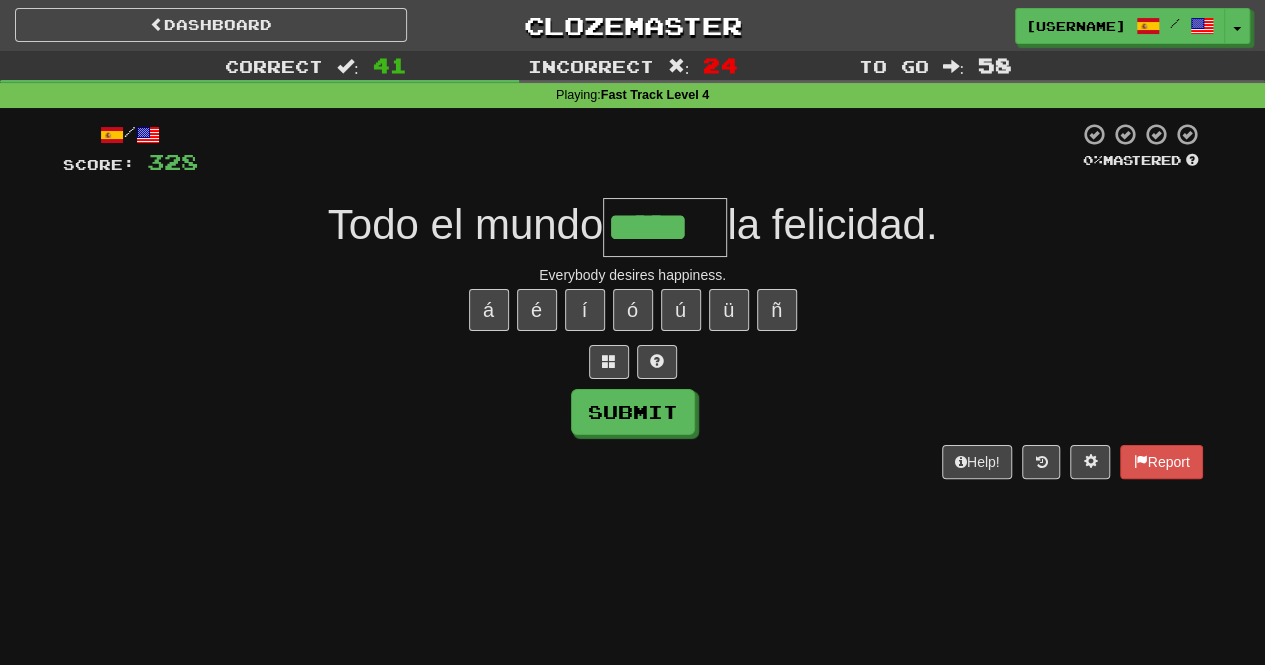 type on "*****" 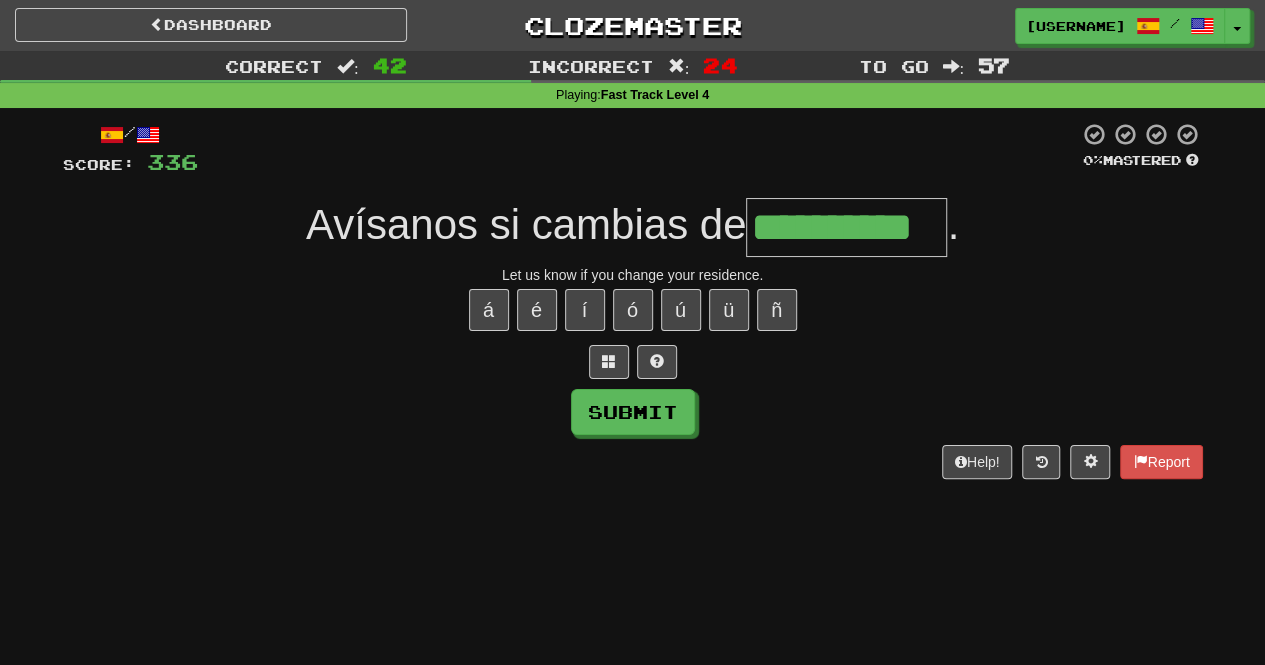 type on "**********" 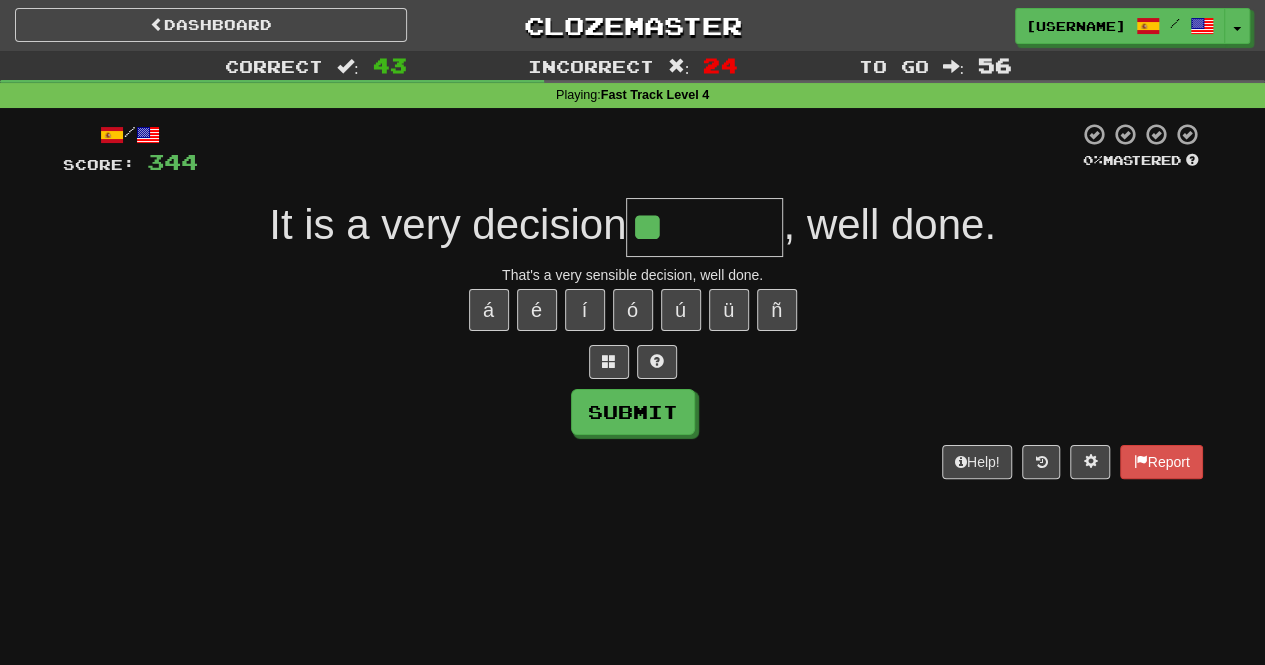 type on "*" 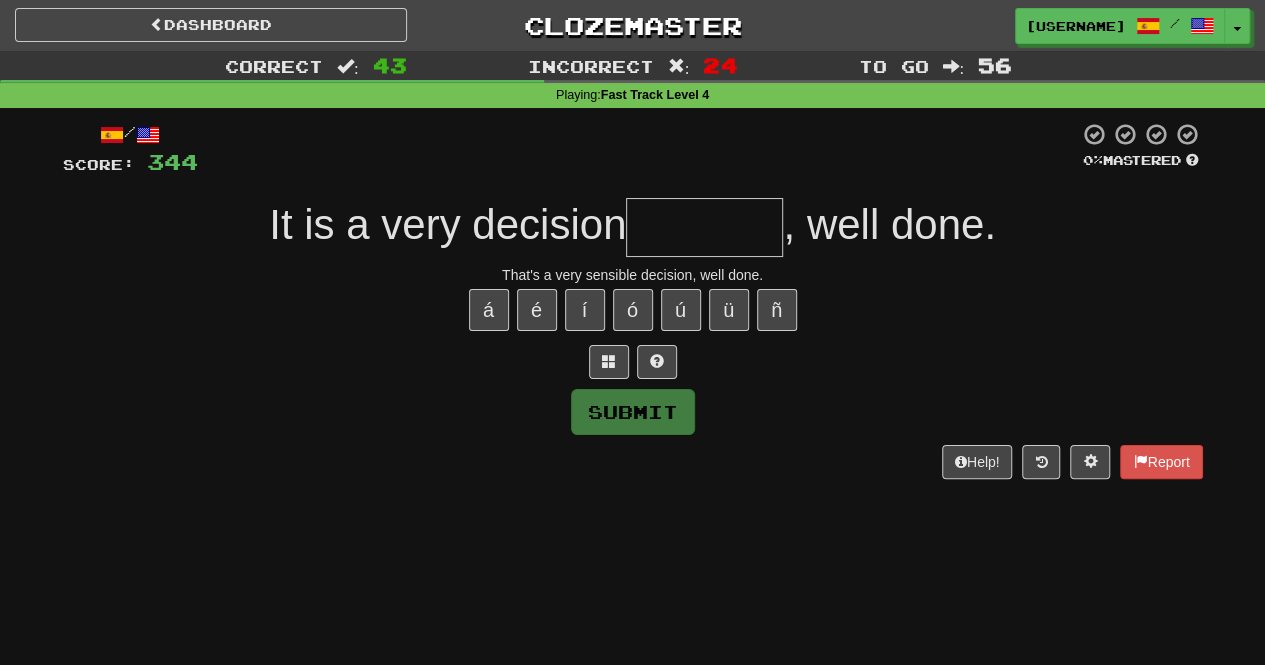 type on "*******" 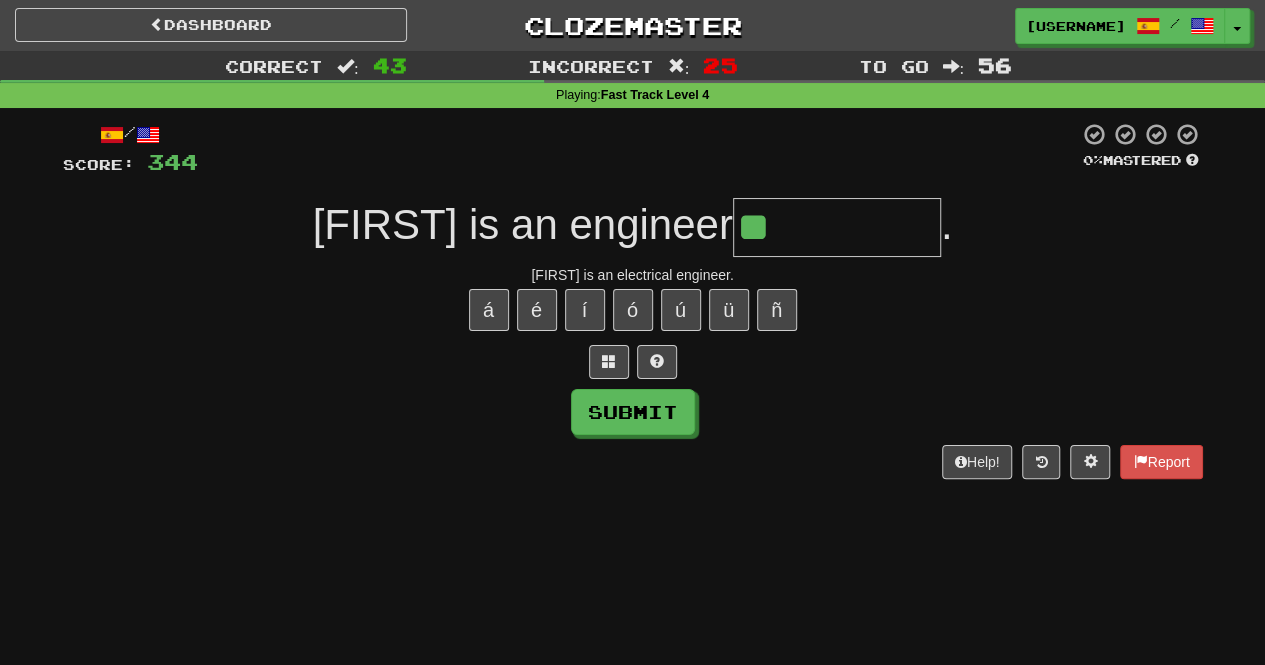 type on "*" 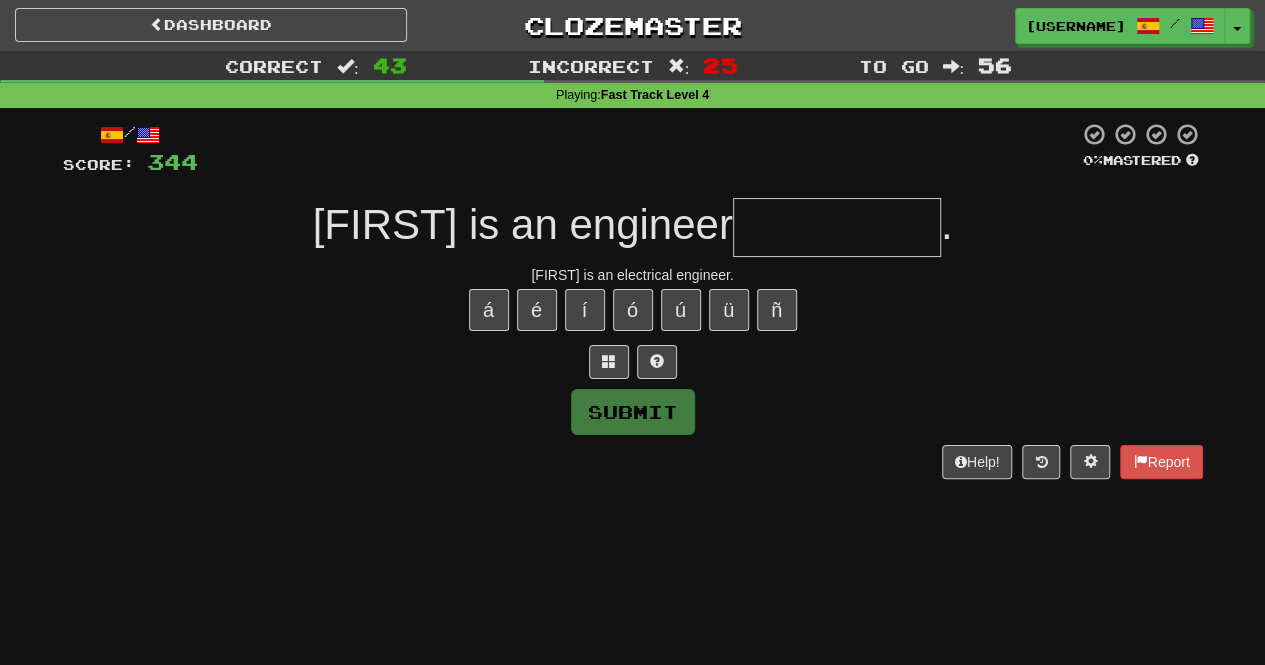 type on "**********" 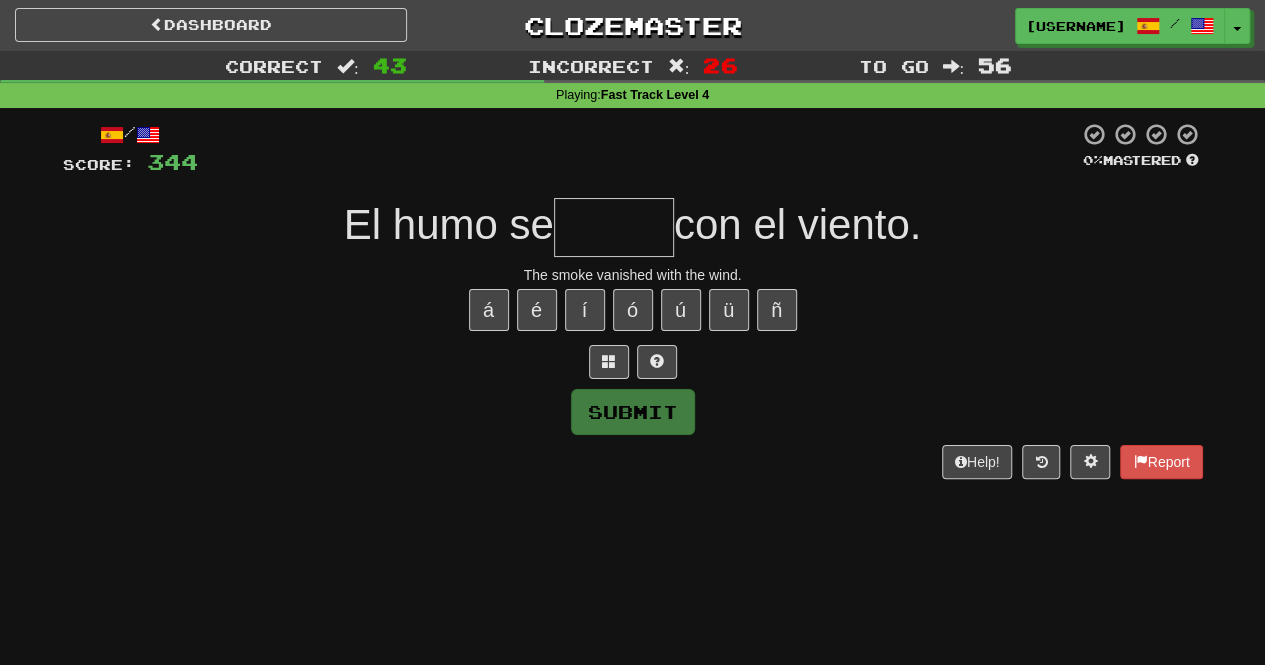 type on "*" 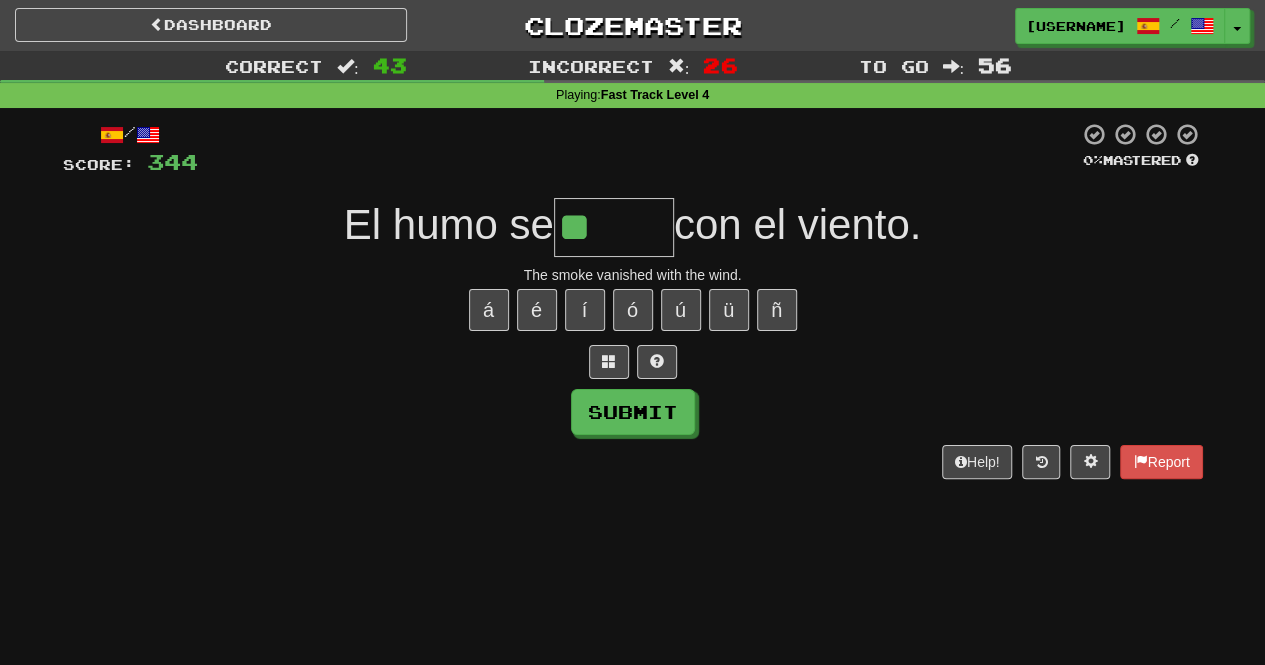 type on "*" 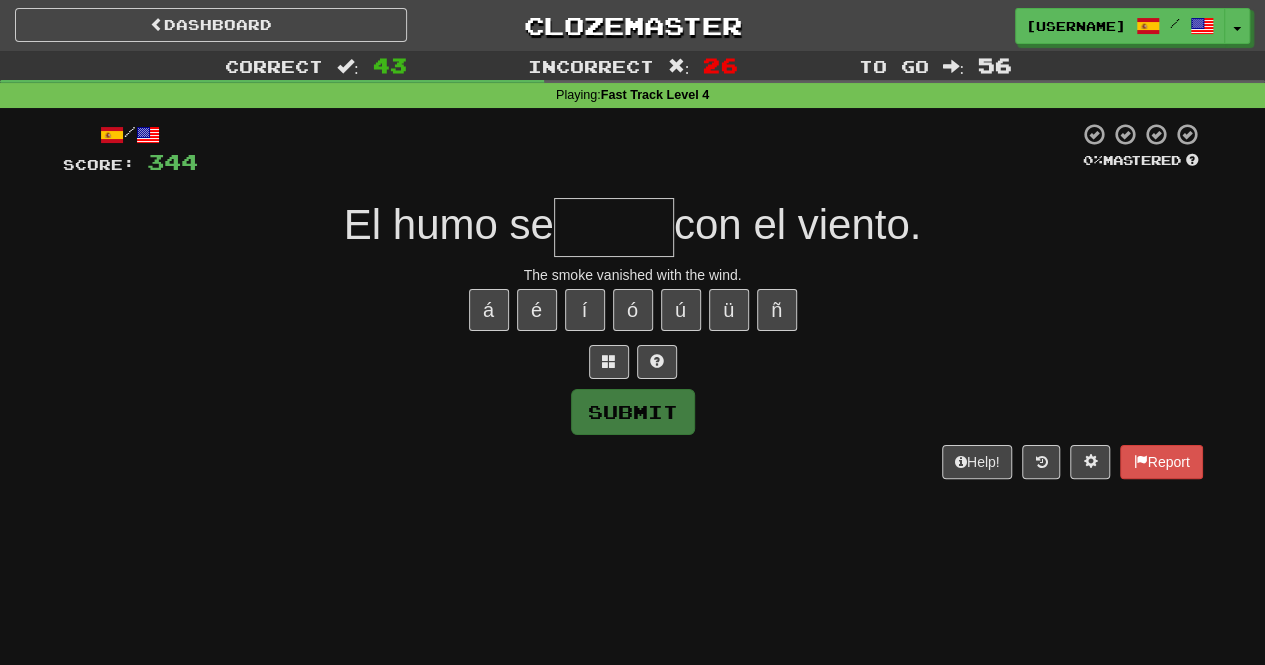 type on "******" 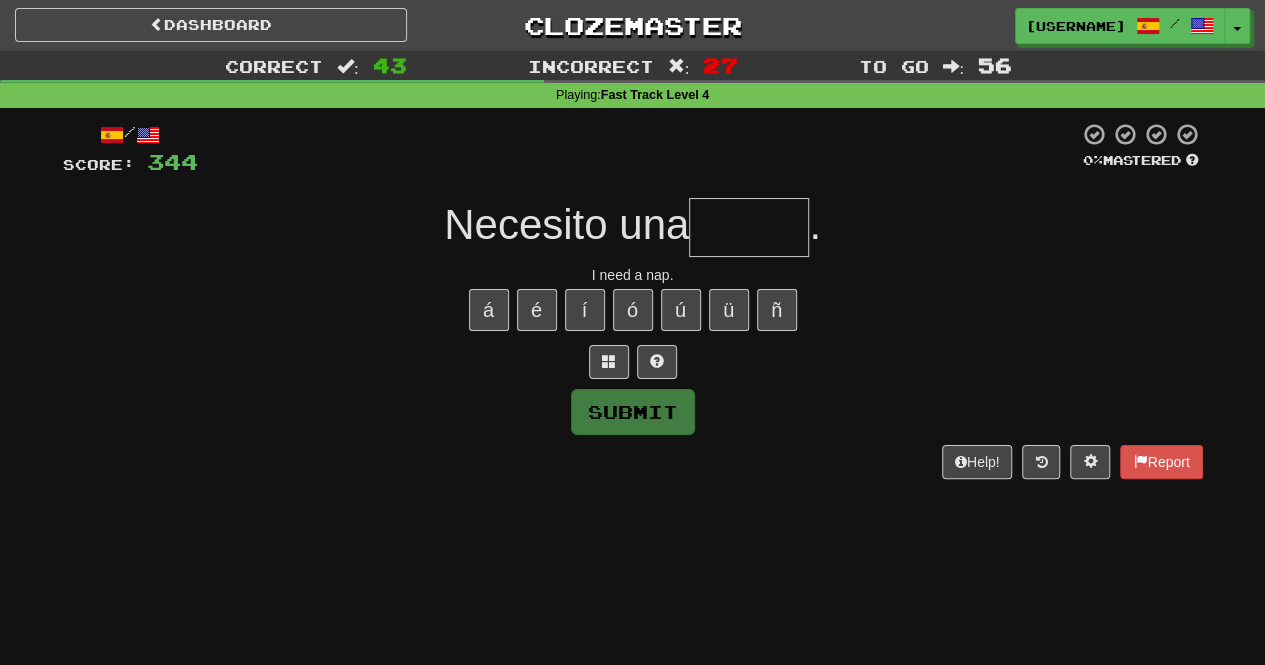 type on "*" 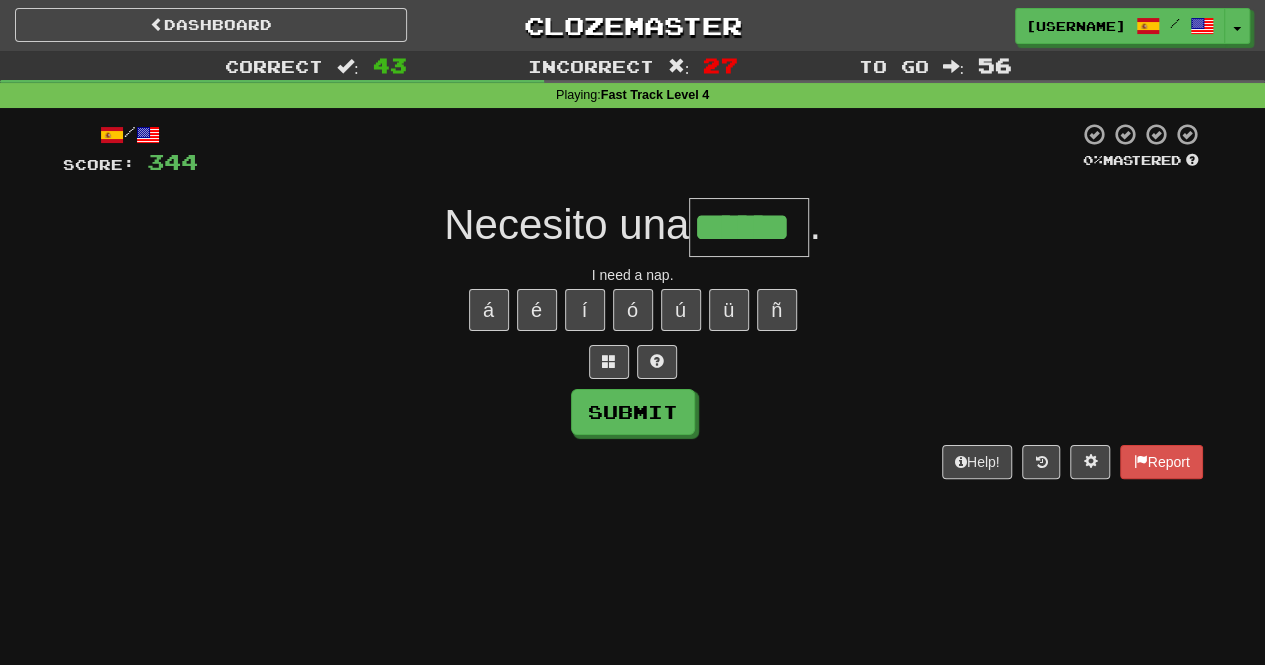 type on "******" 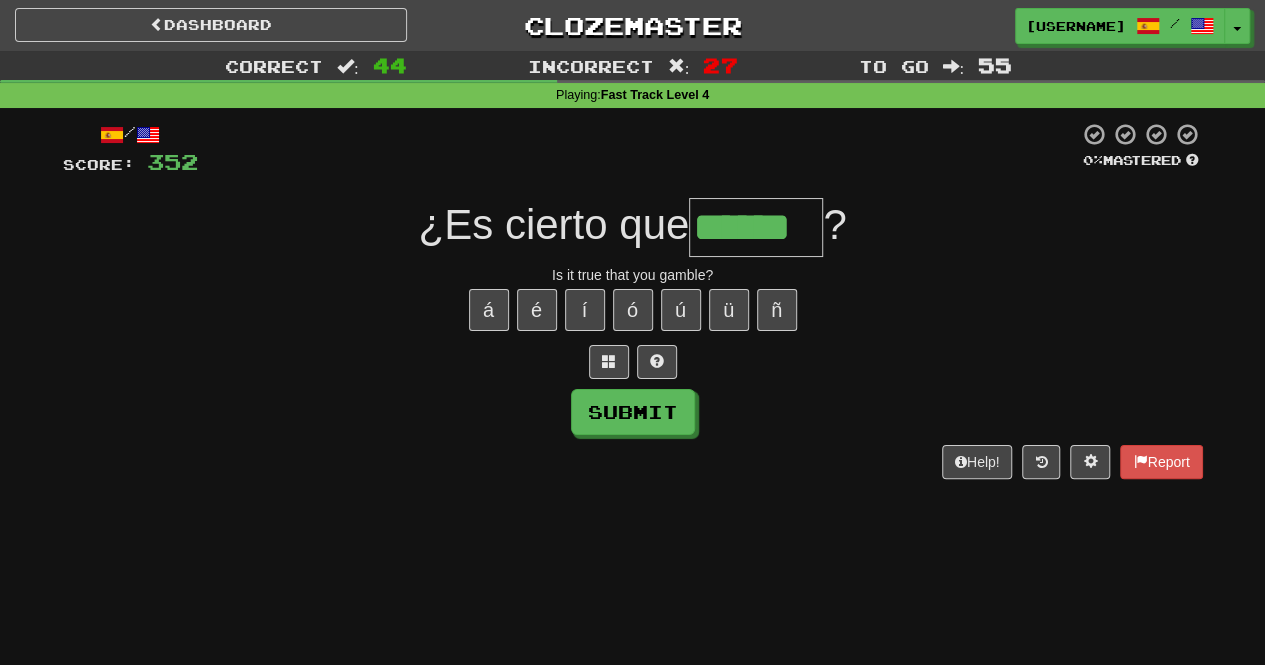 type on "******" 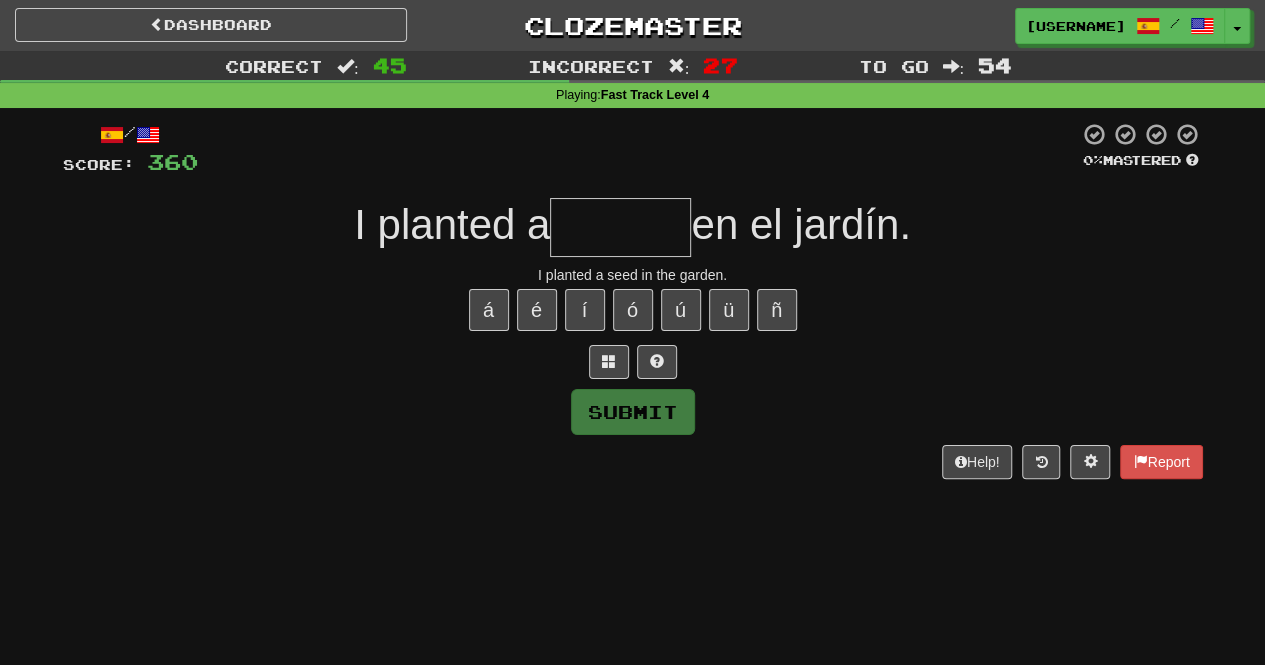 type on "*******" 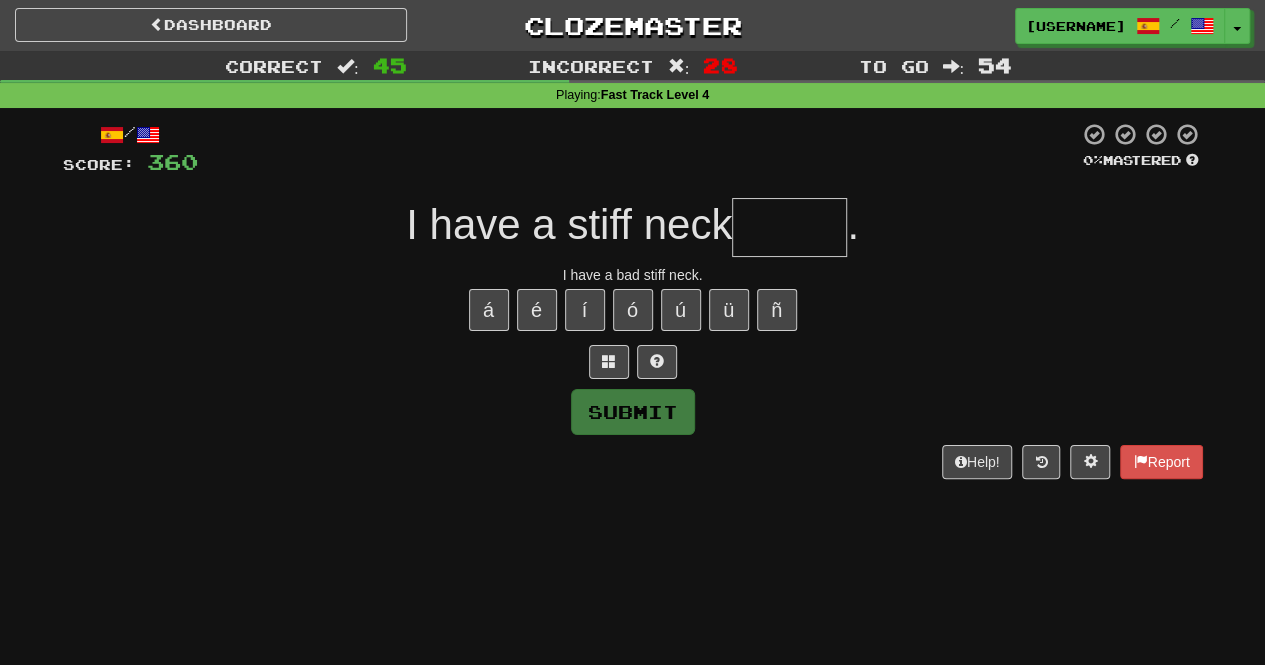 type on "******" 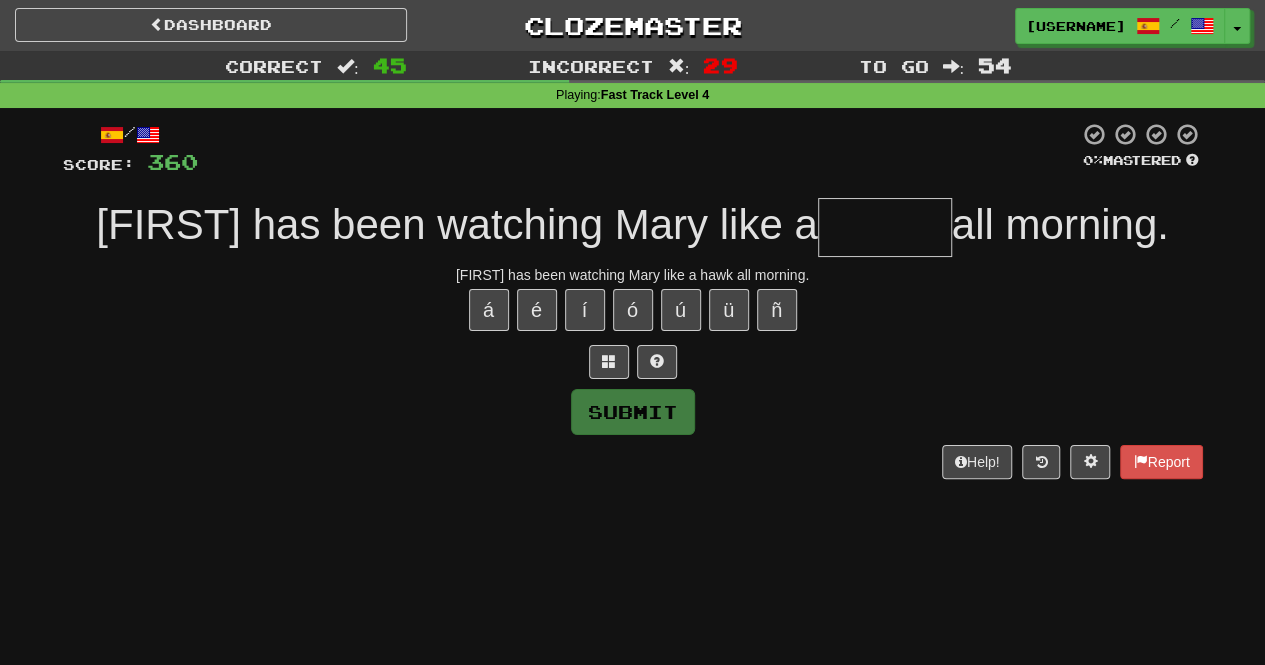 type on "******" 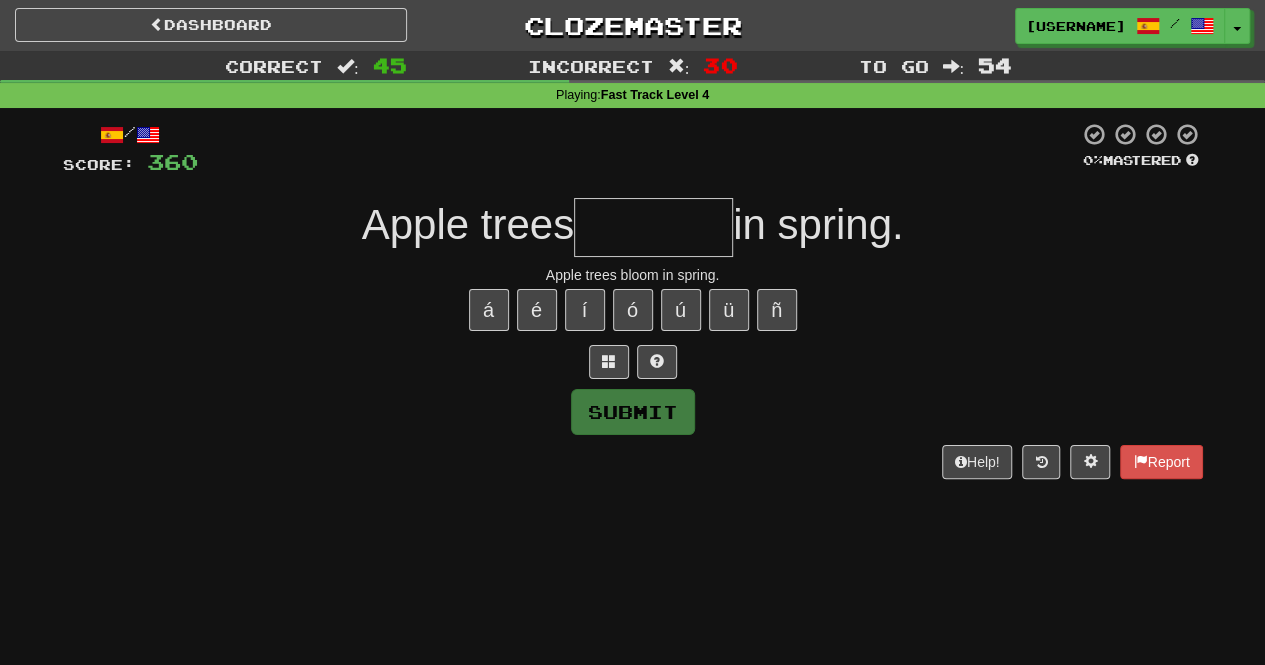 type on "********" 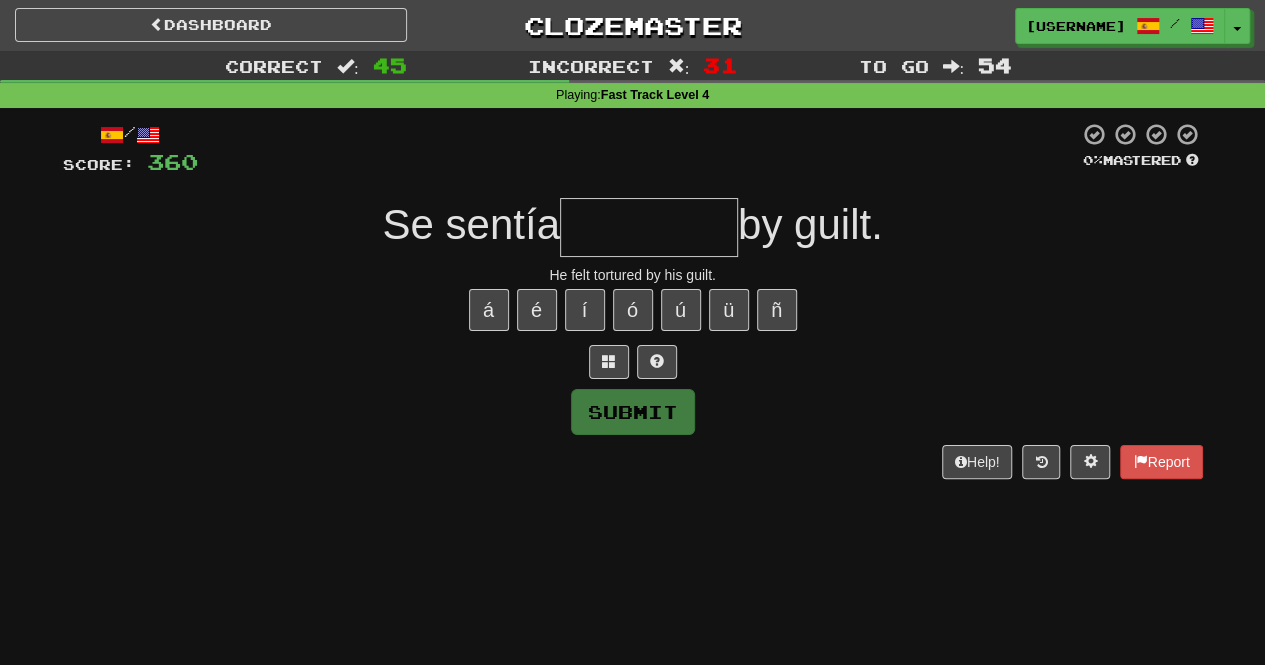 type on "*********" 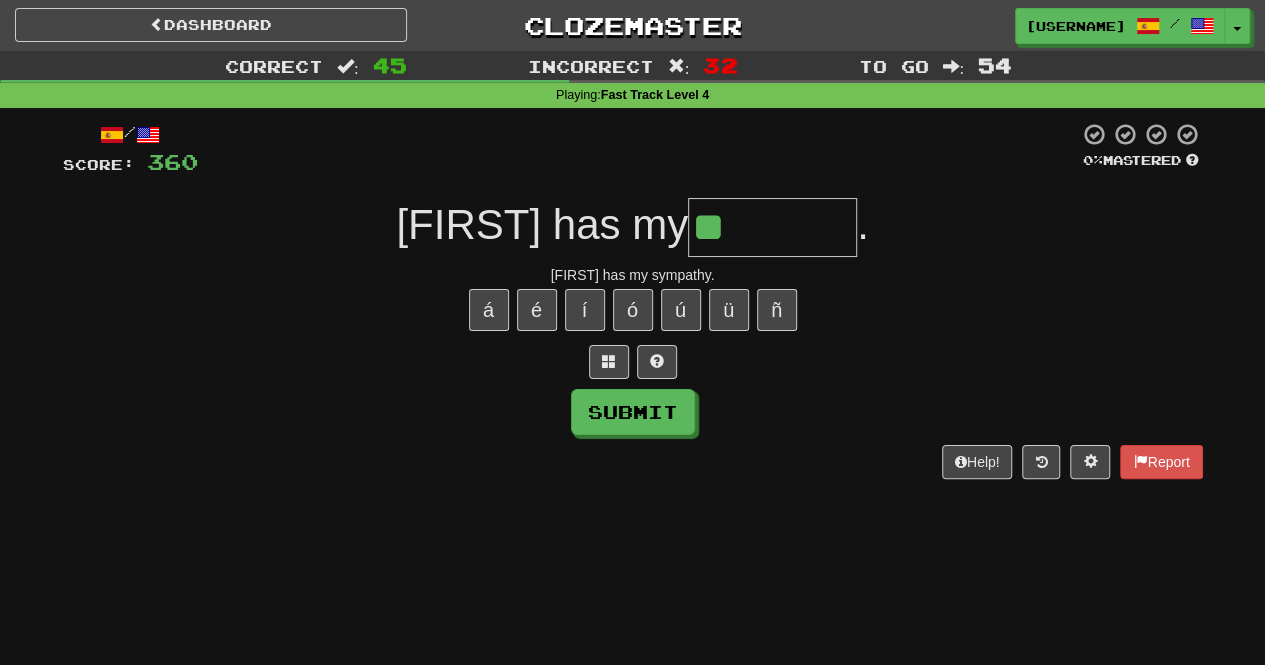 type on "*" 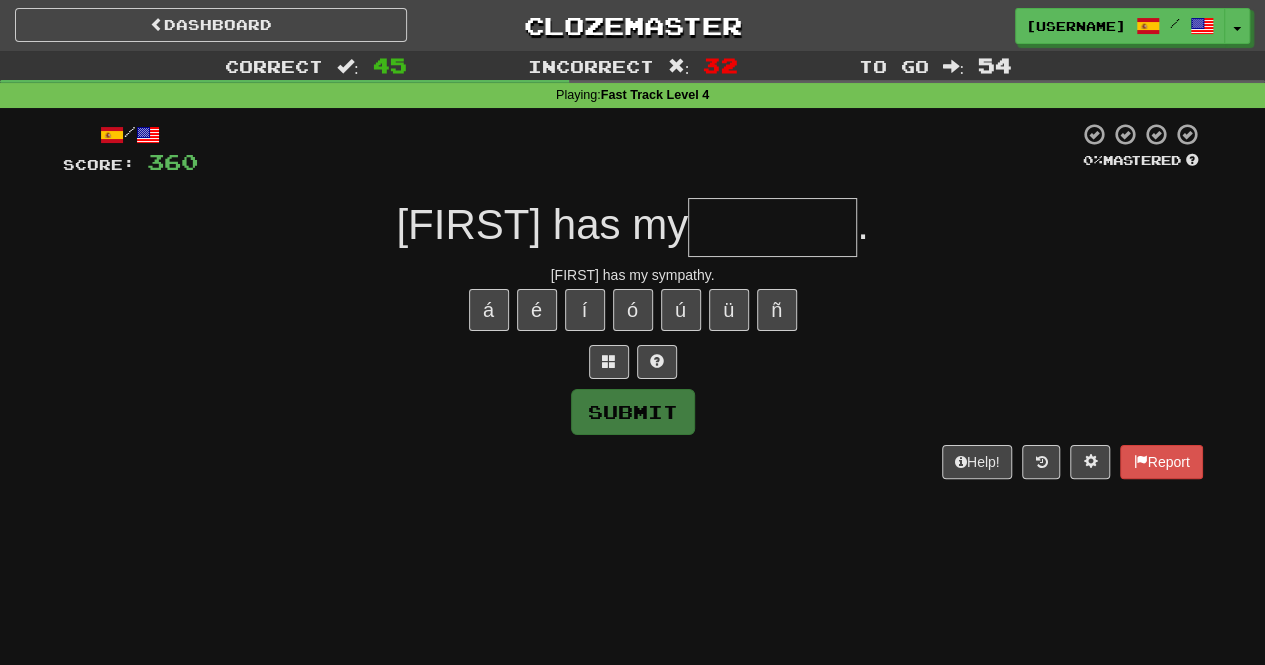 type on "********" 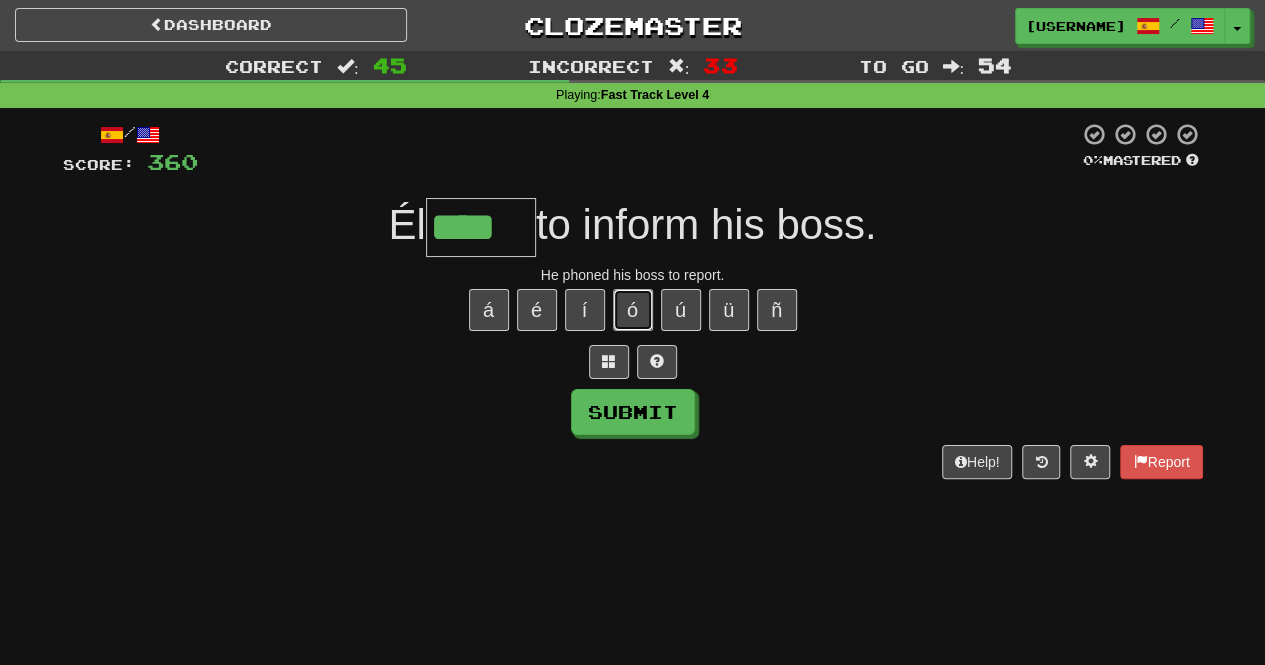 click on "ó" at bounding box center (633, 310) 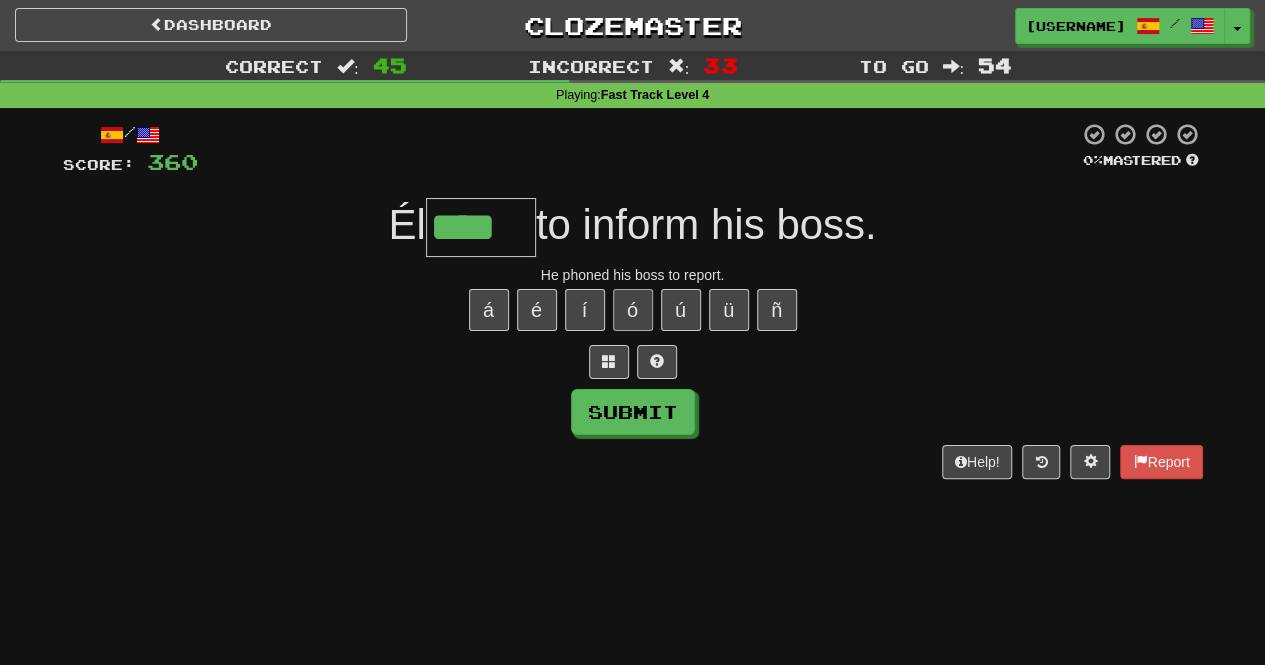 type on "*****" 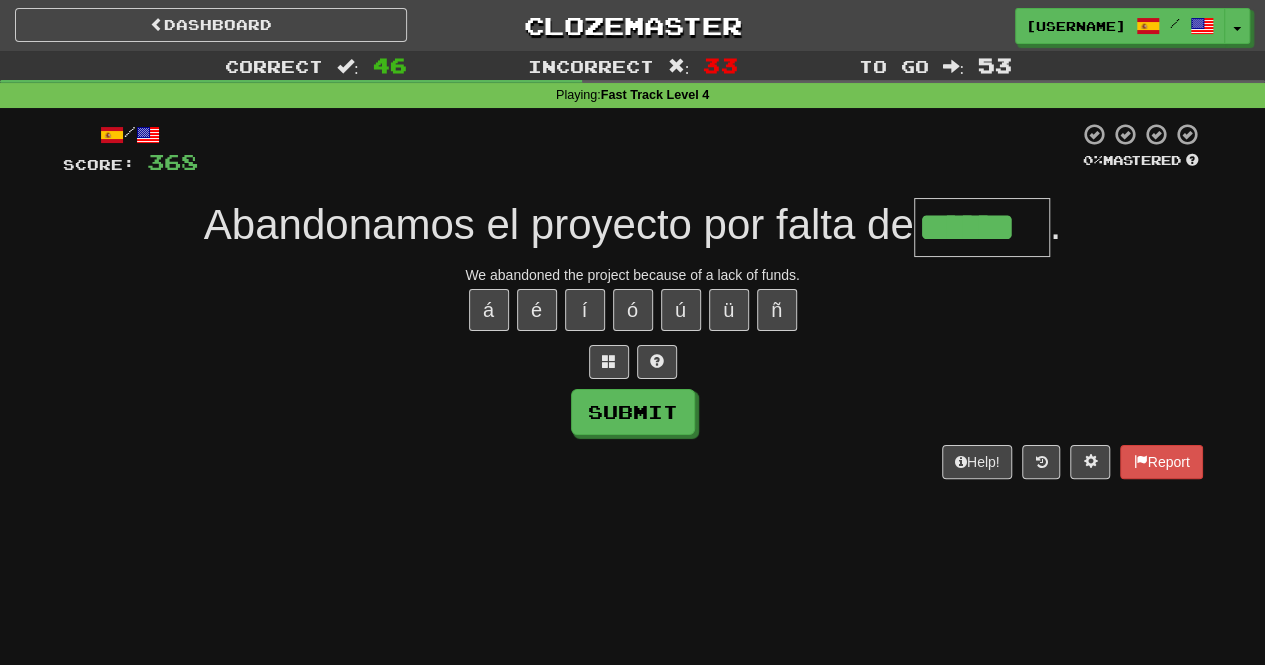 type on "******" 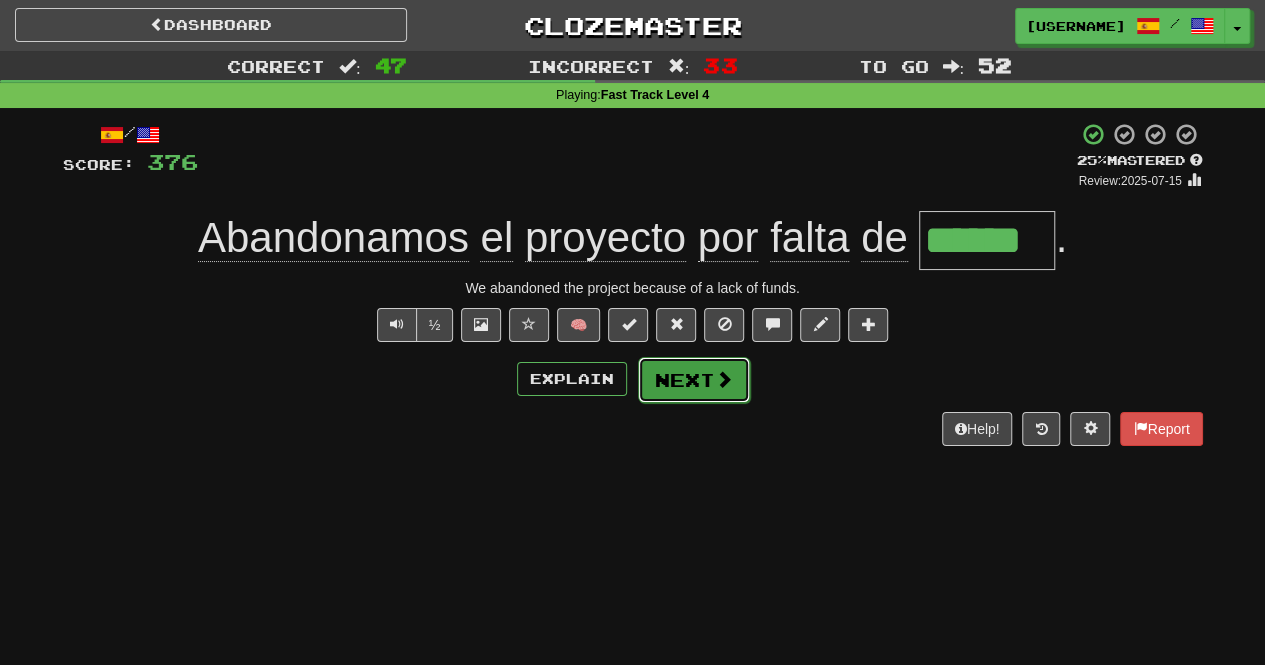 click on "Next" at bounding box center [694, 380] 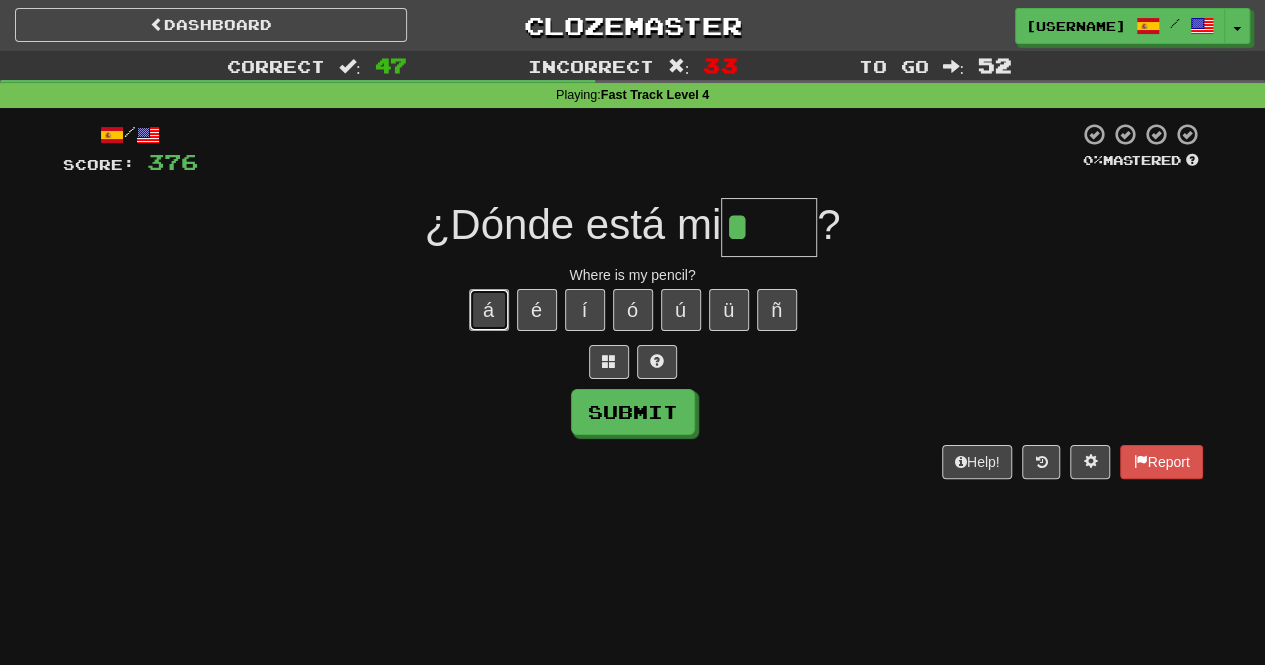 click on "á" at bounding box center (489, 310) 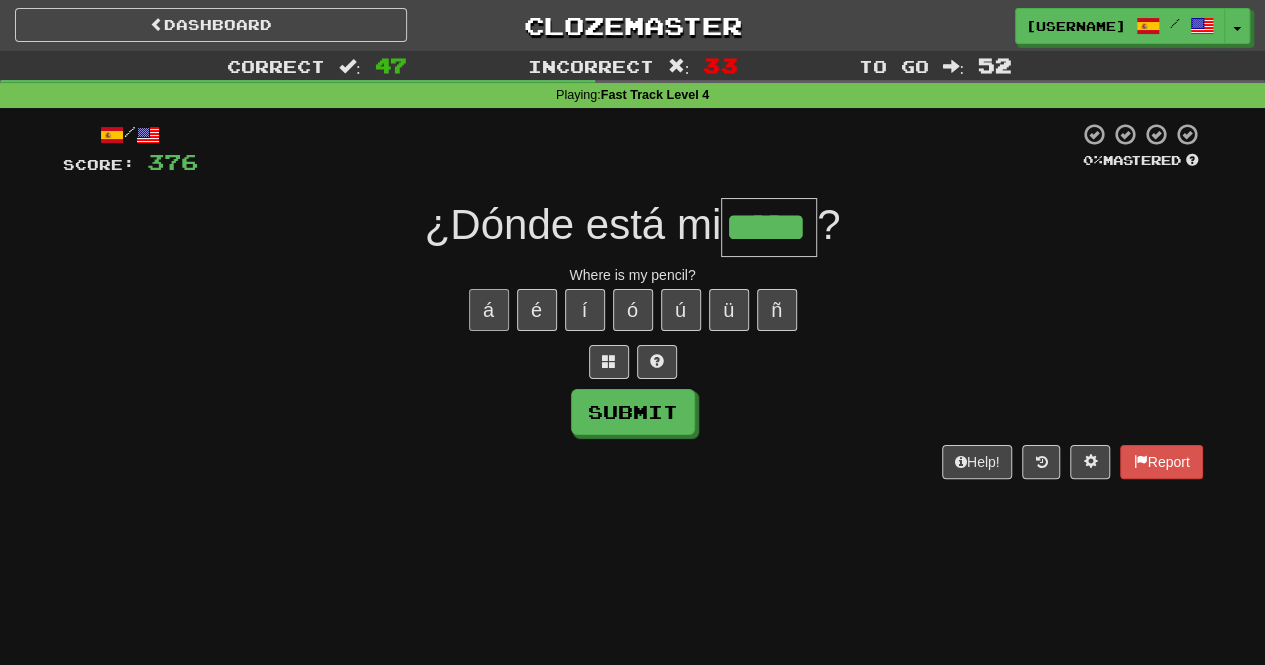 type on "*****" 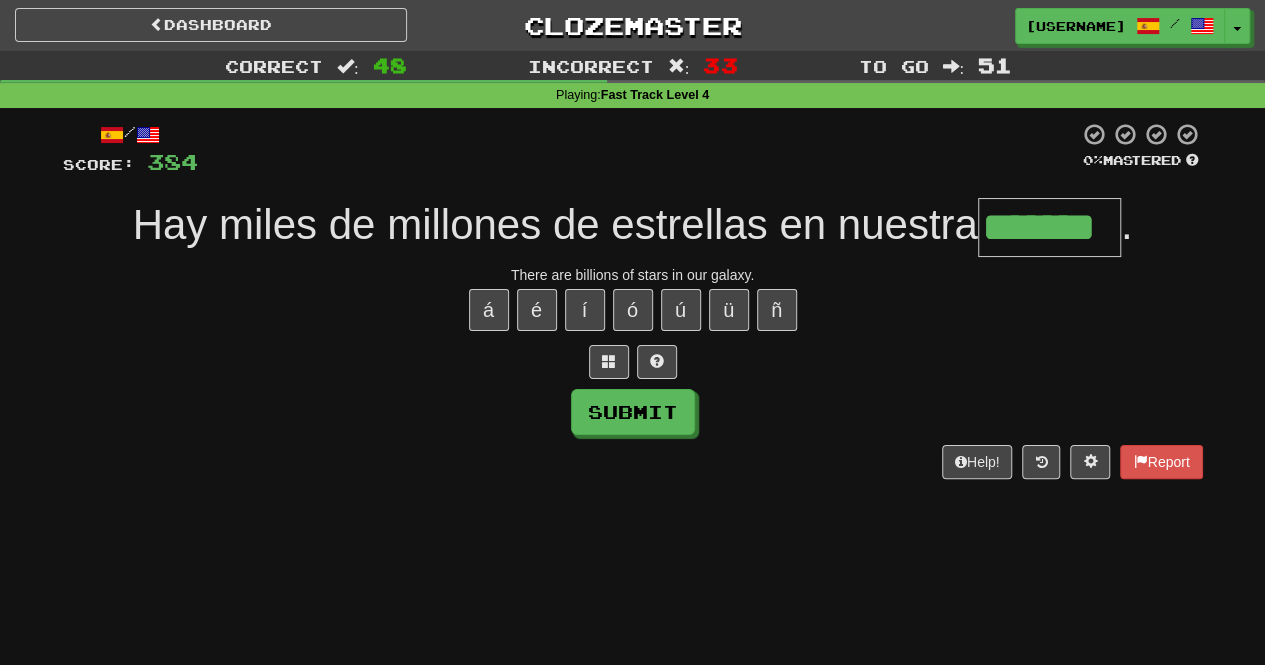 type on "*******" 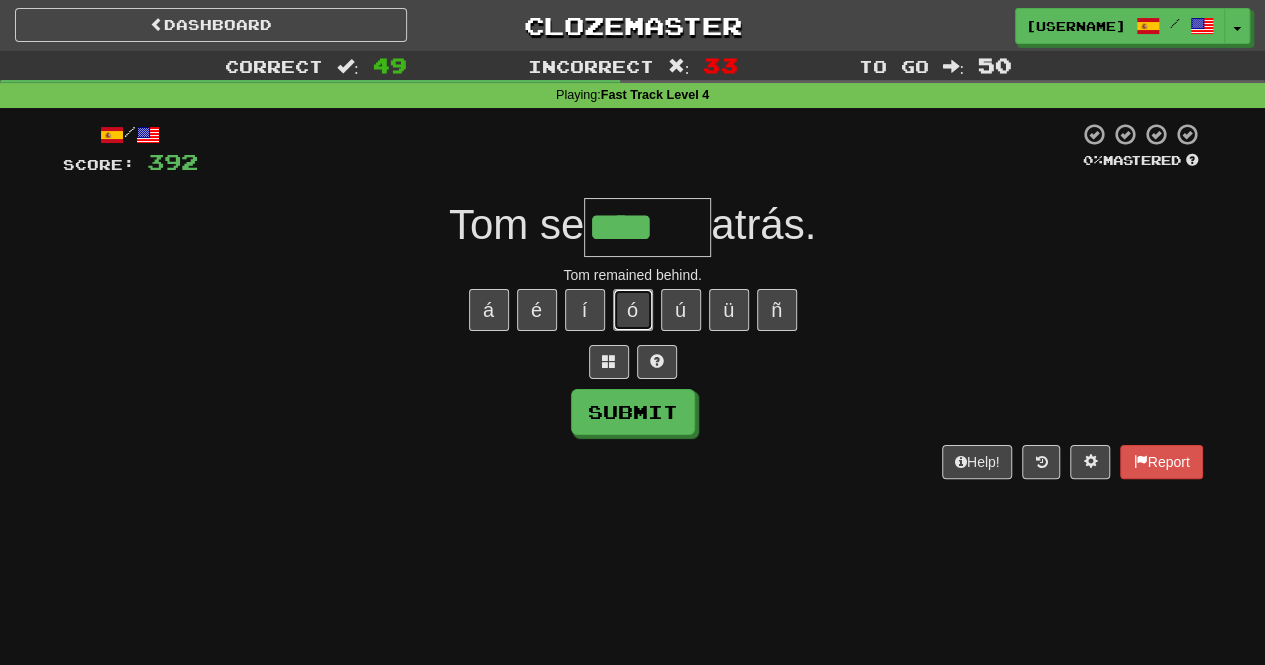 click on "ó" at bounding box center (633, 310) 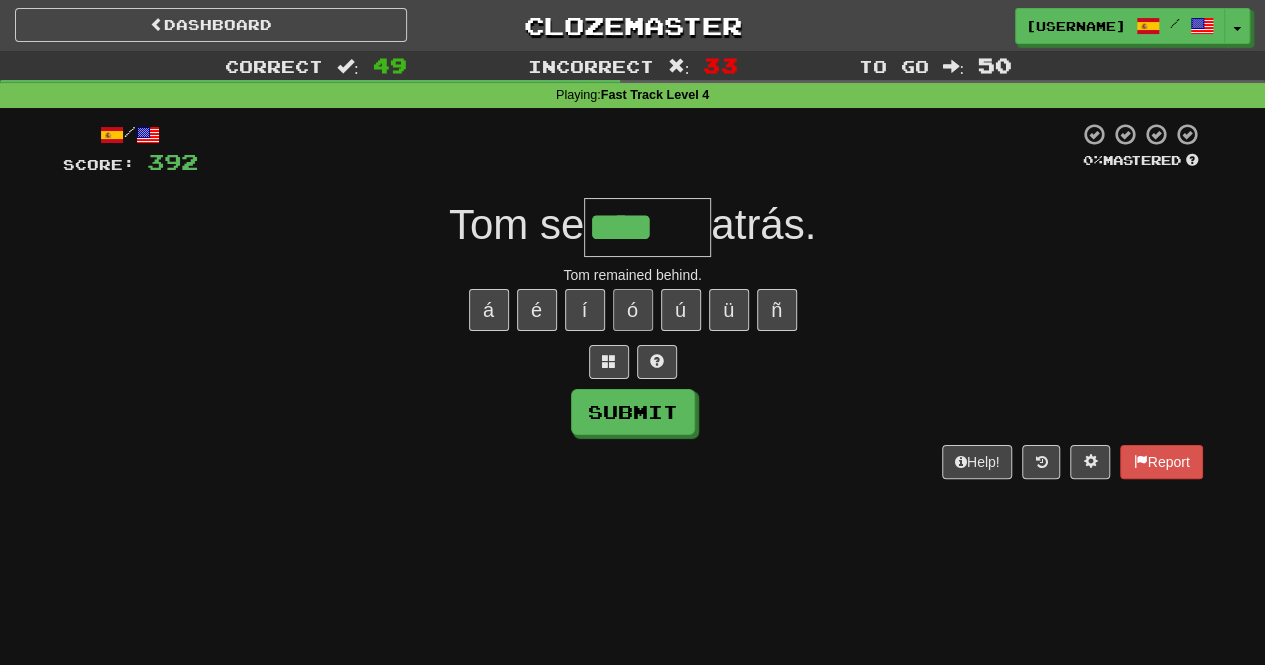 type on "*****" 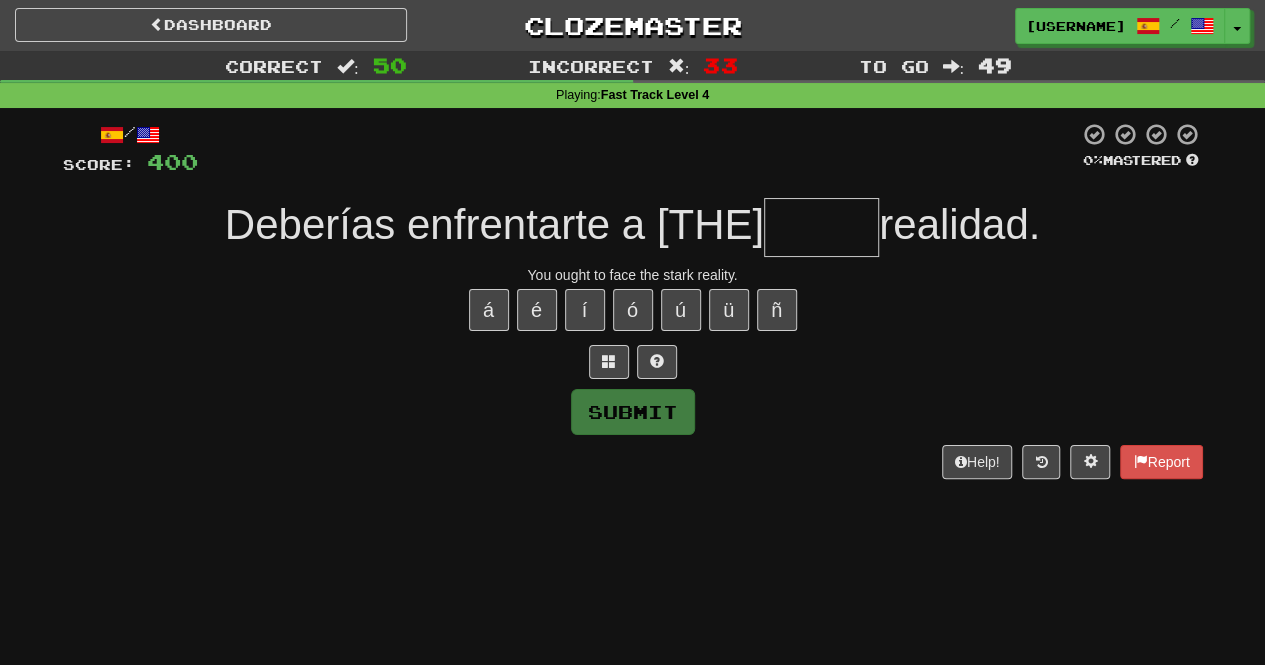 type on "*****" 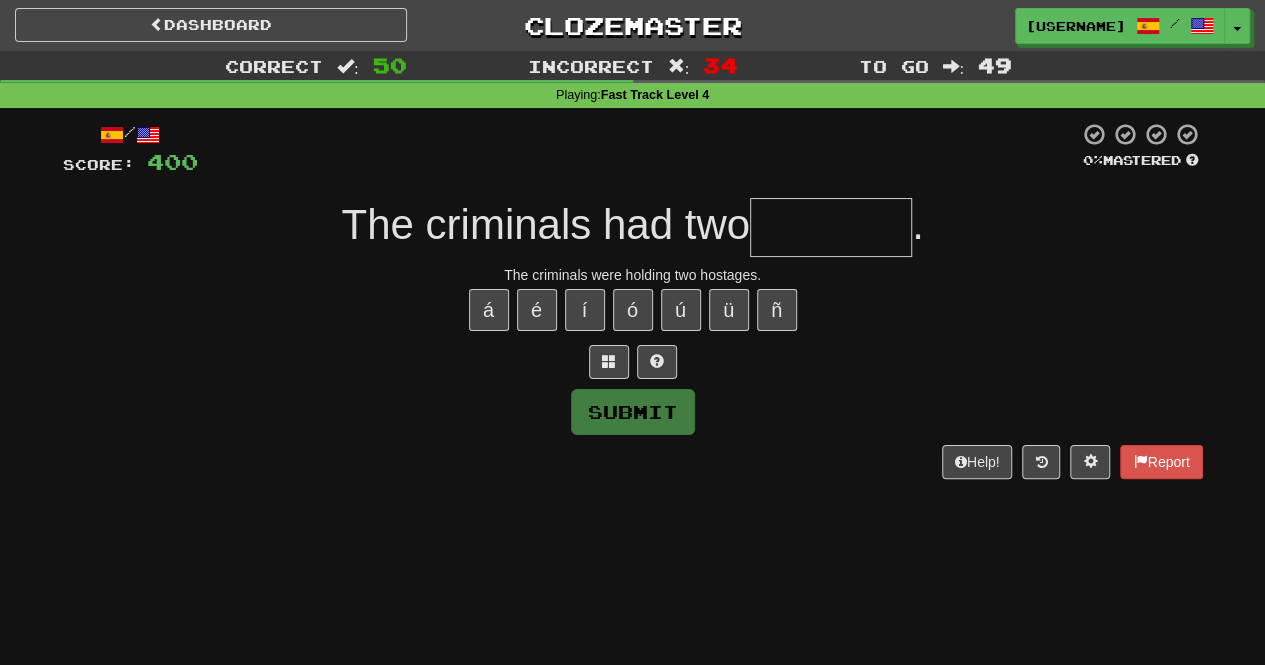 type on "*******" 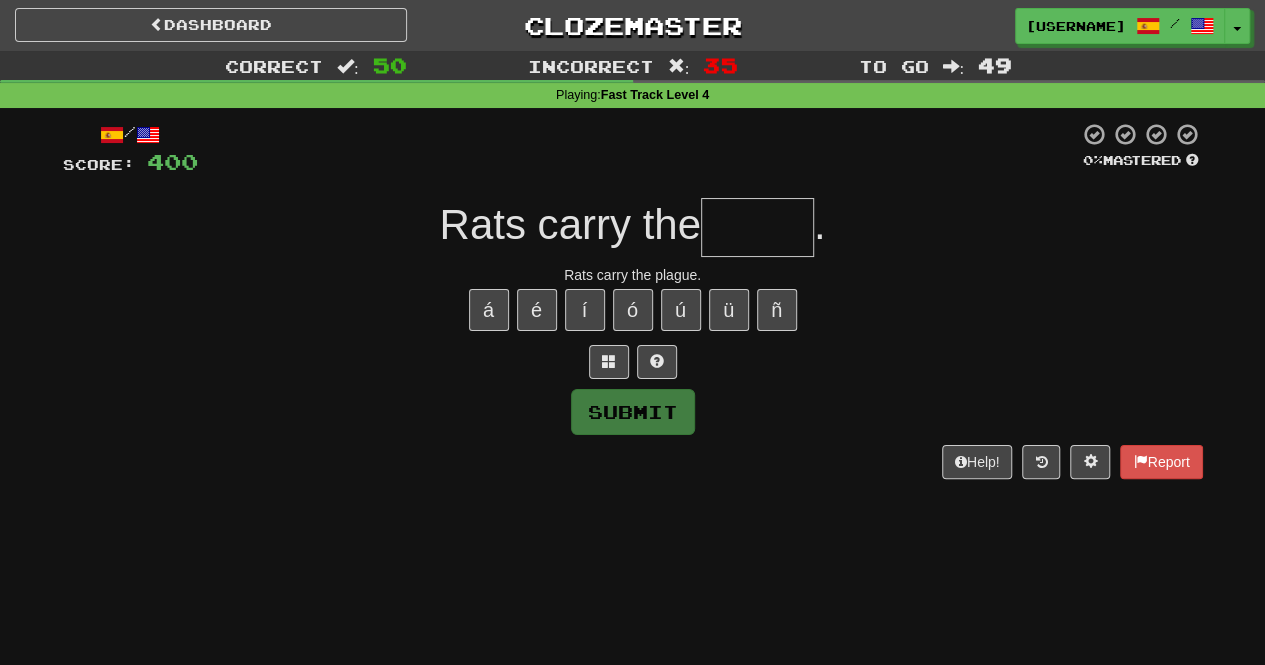 type on "*****" 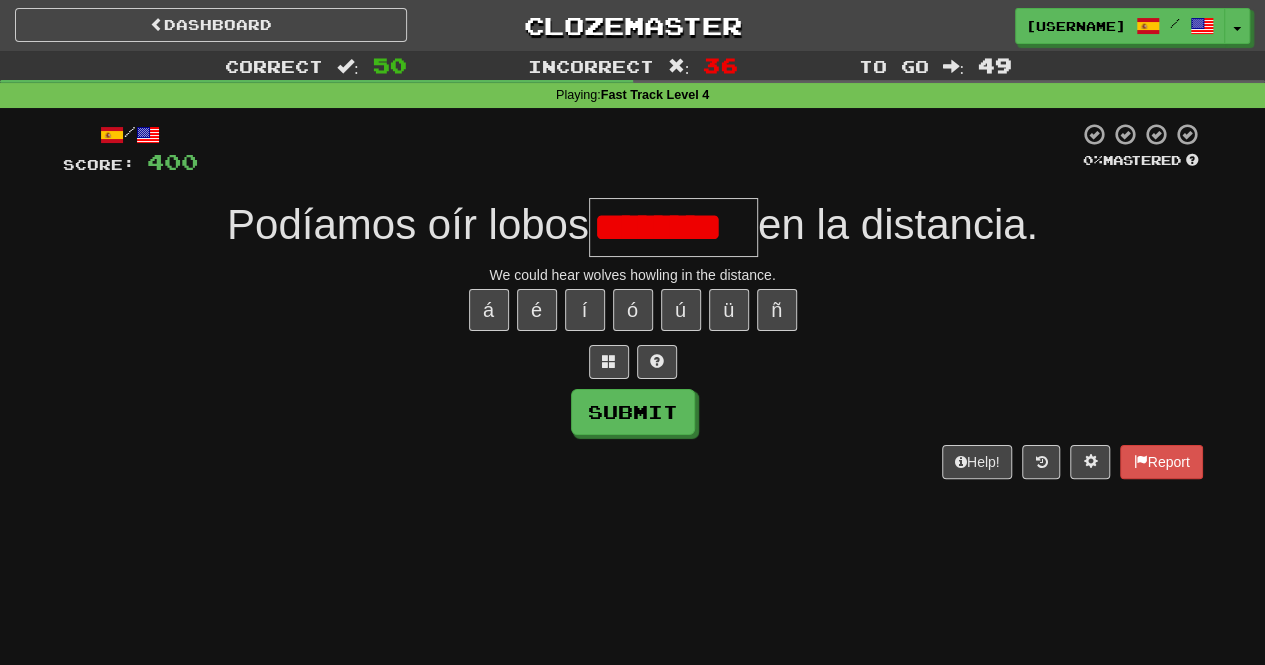 scroll, scrollTop: 0, scrollLeft: 1, axis: horizontal 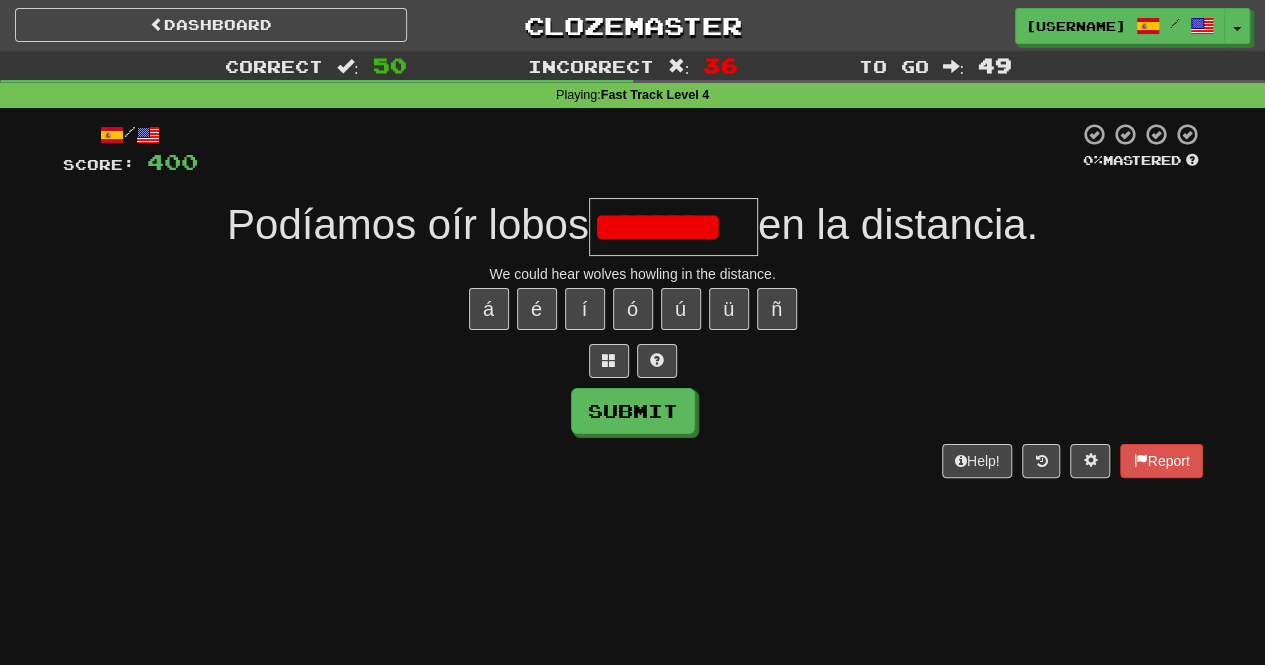 type on "********" 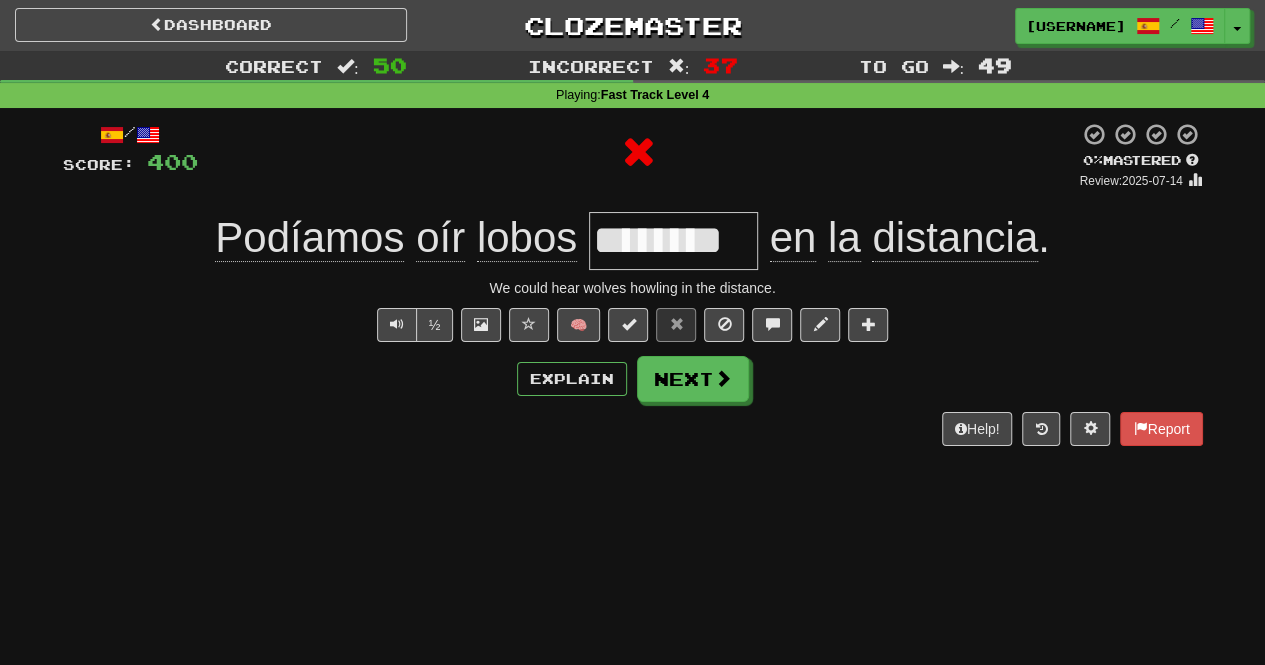 scroll, scrollTop: 0, scrollLeft: 0, axis: both 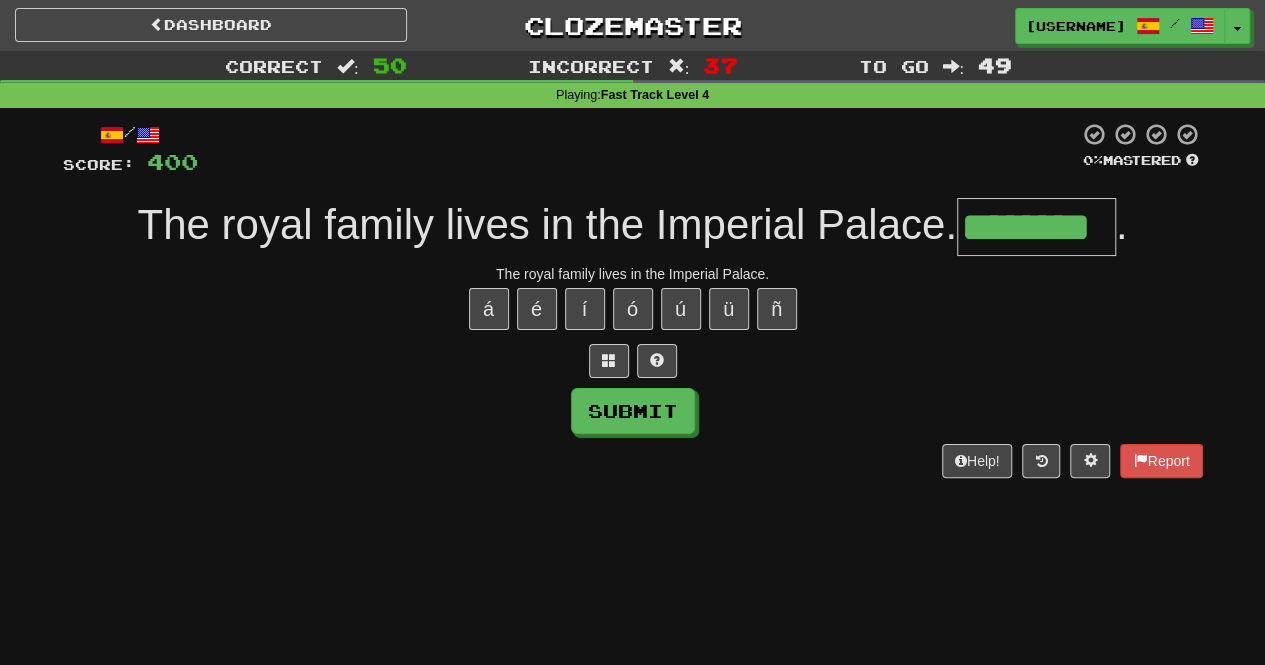 type on "********" 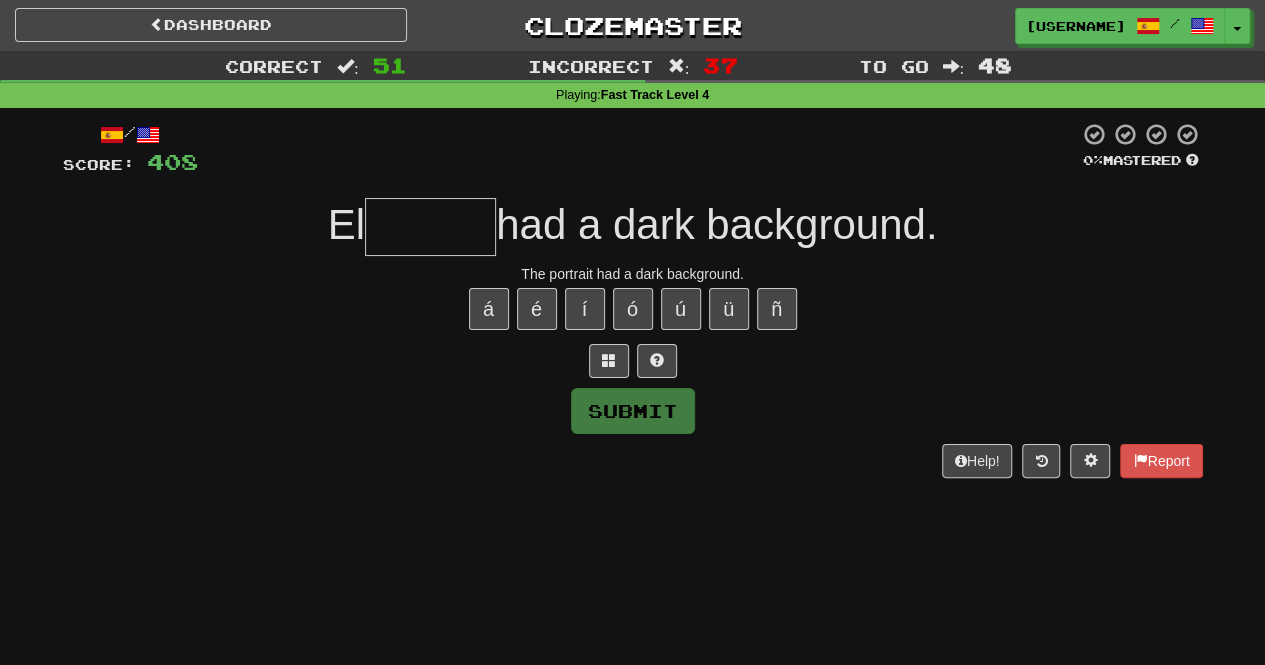 type on "*" 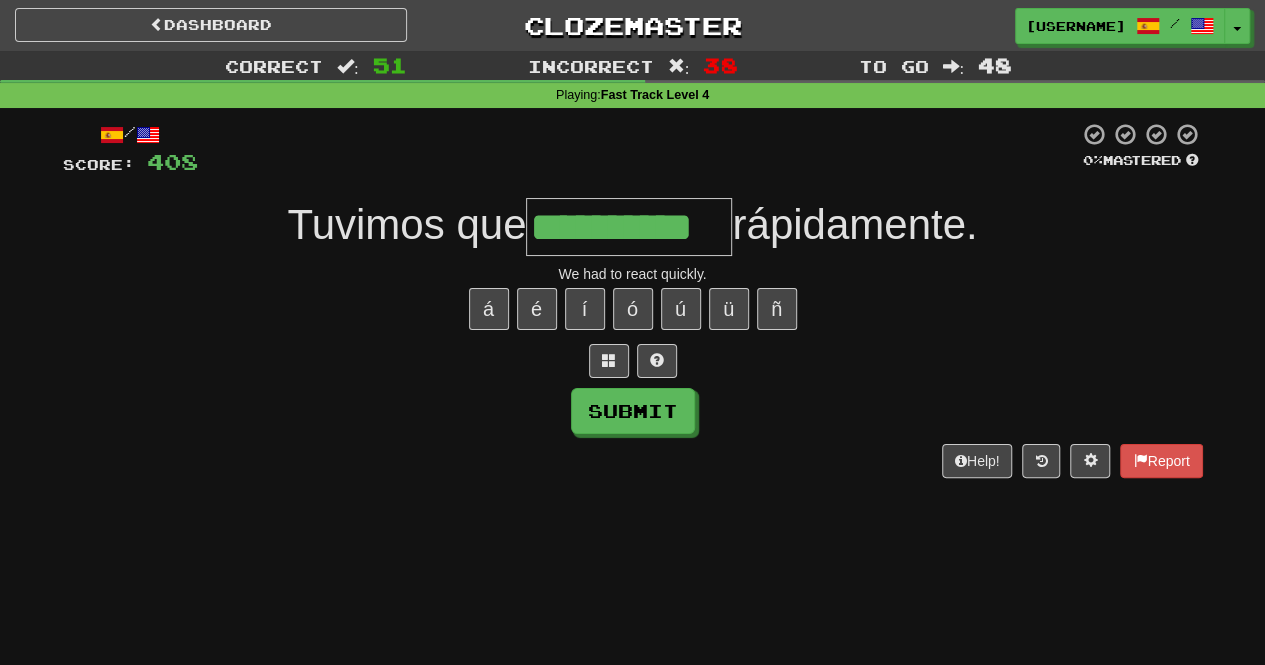 type on "**********" 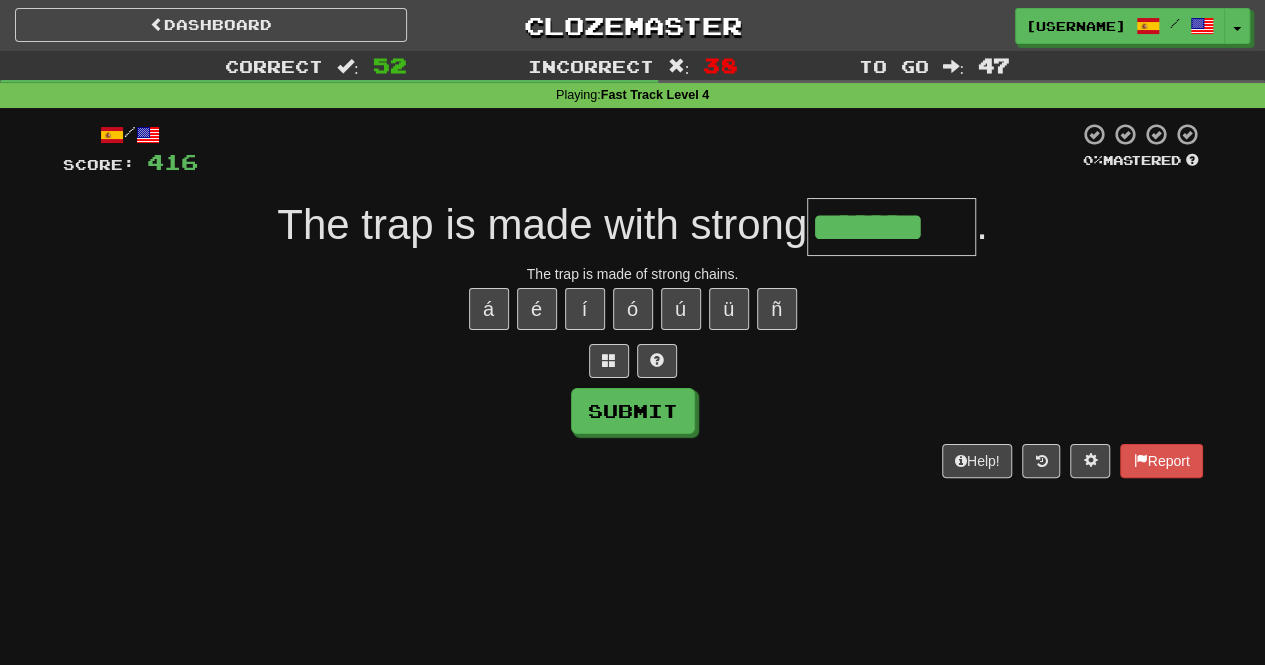 type on "*******" 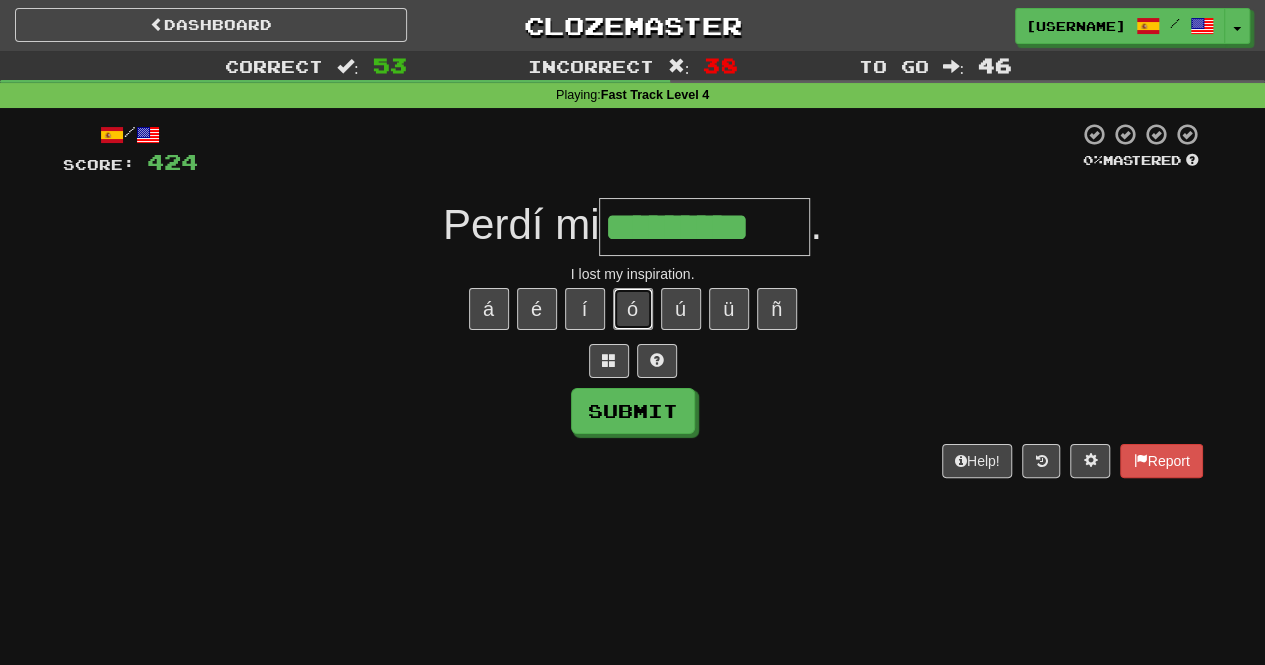 click on "ó" at bounding box center [633, 309] 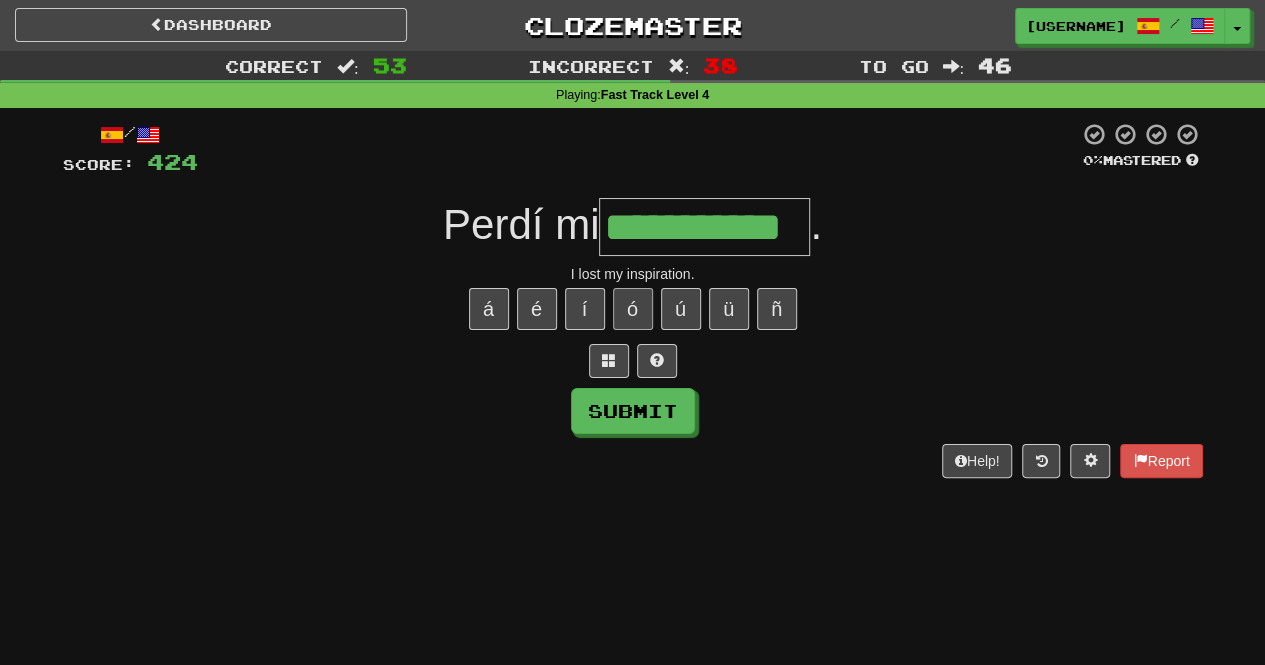type on "**********" 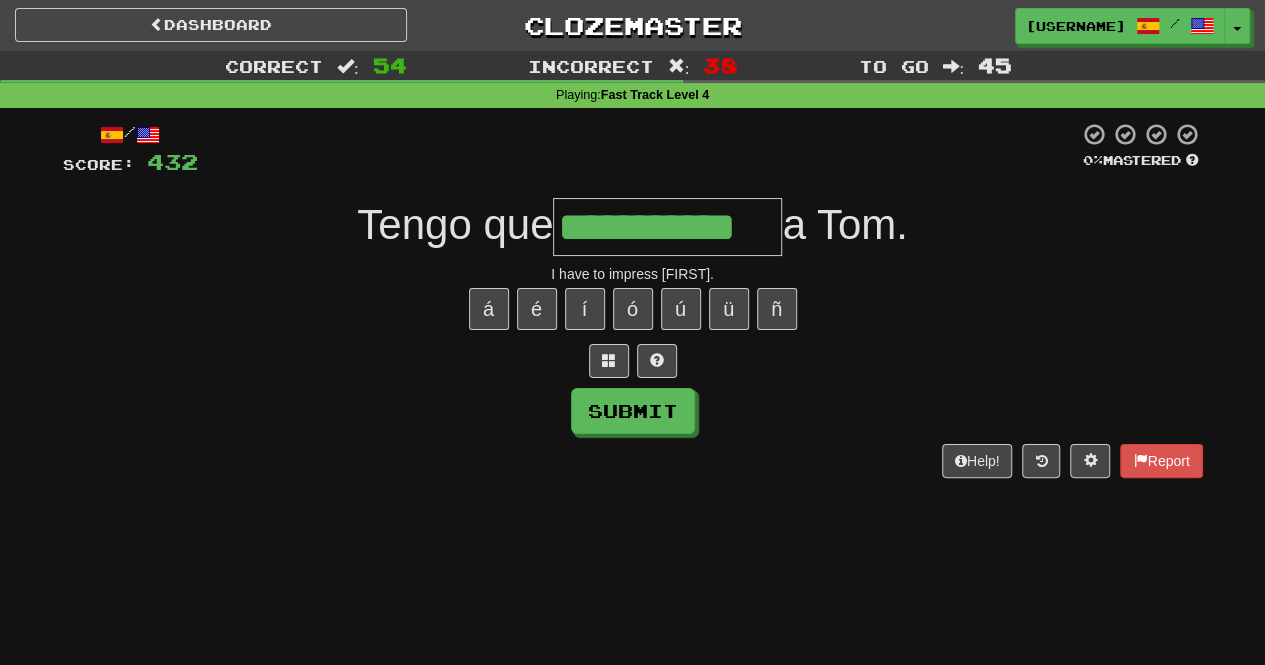 type on "**********" 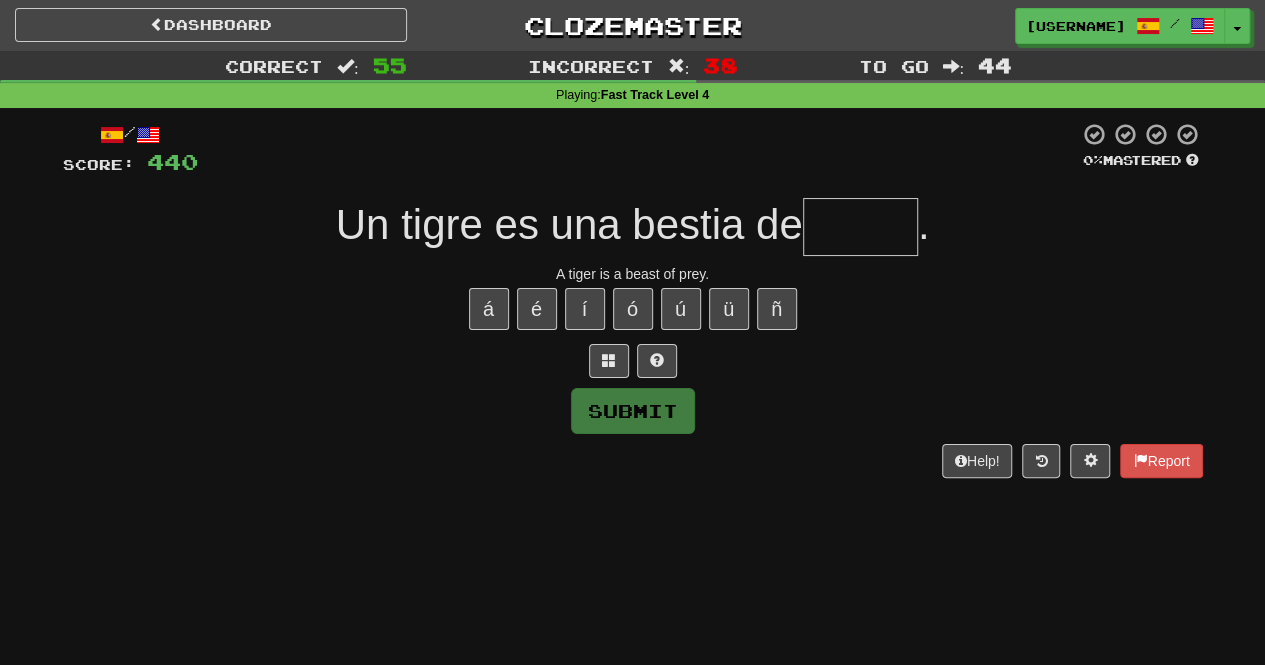 type on "*****" 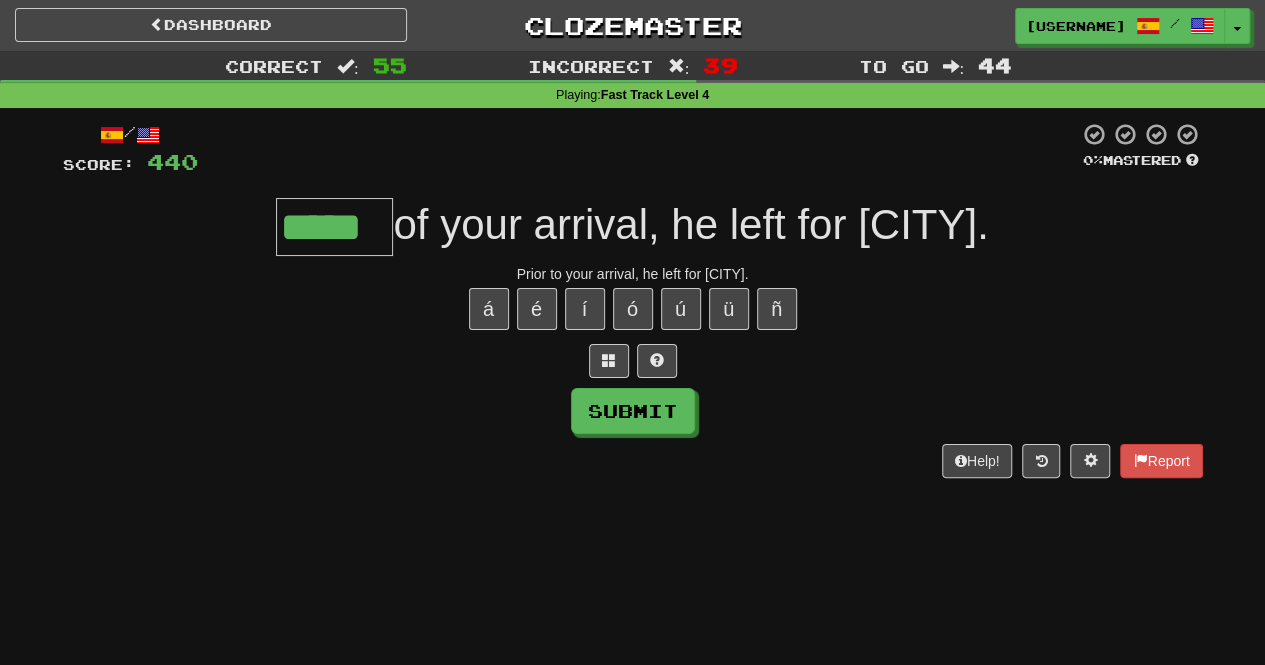 type on "*****" 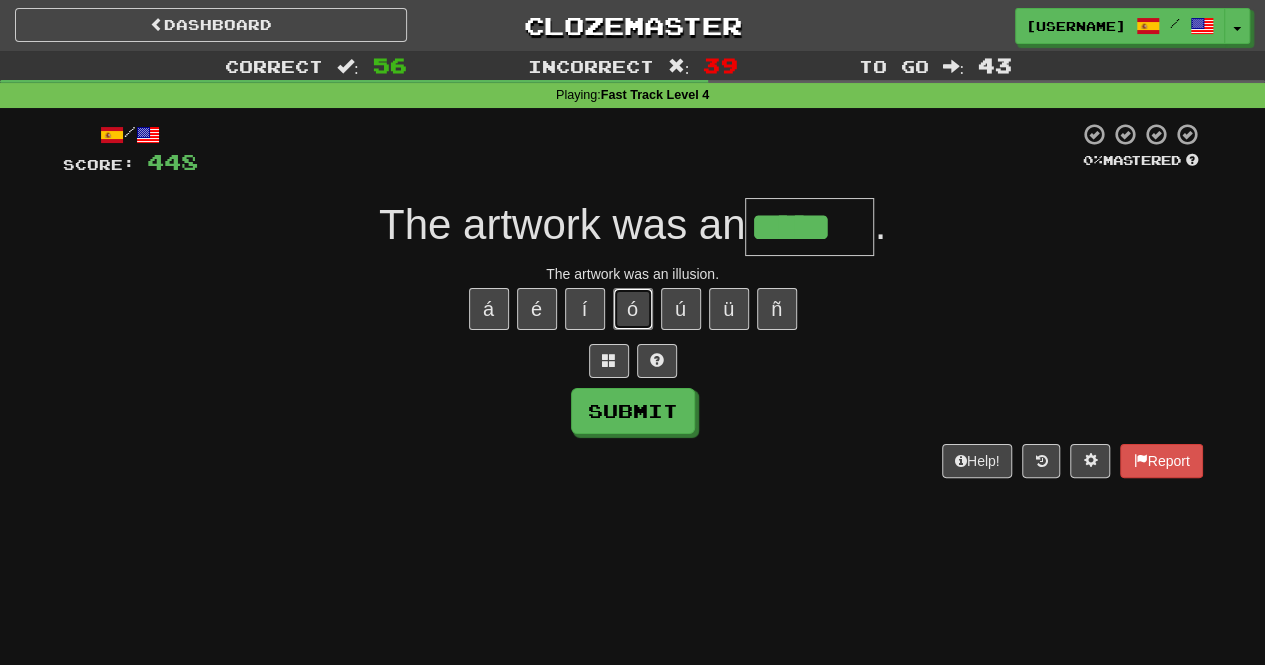 click on "ó" at bounding box center [633, 309] 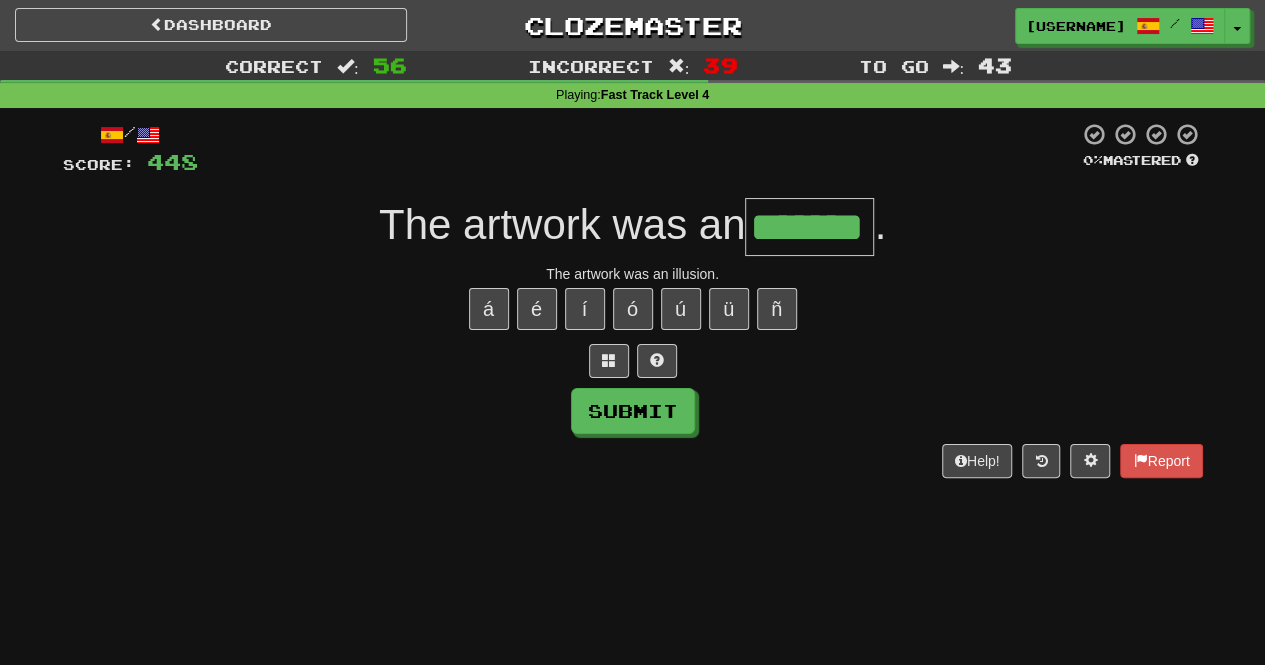 scroll, scrollTop: 0, scrollLeft: 0, axis: both 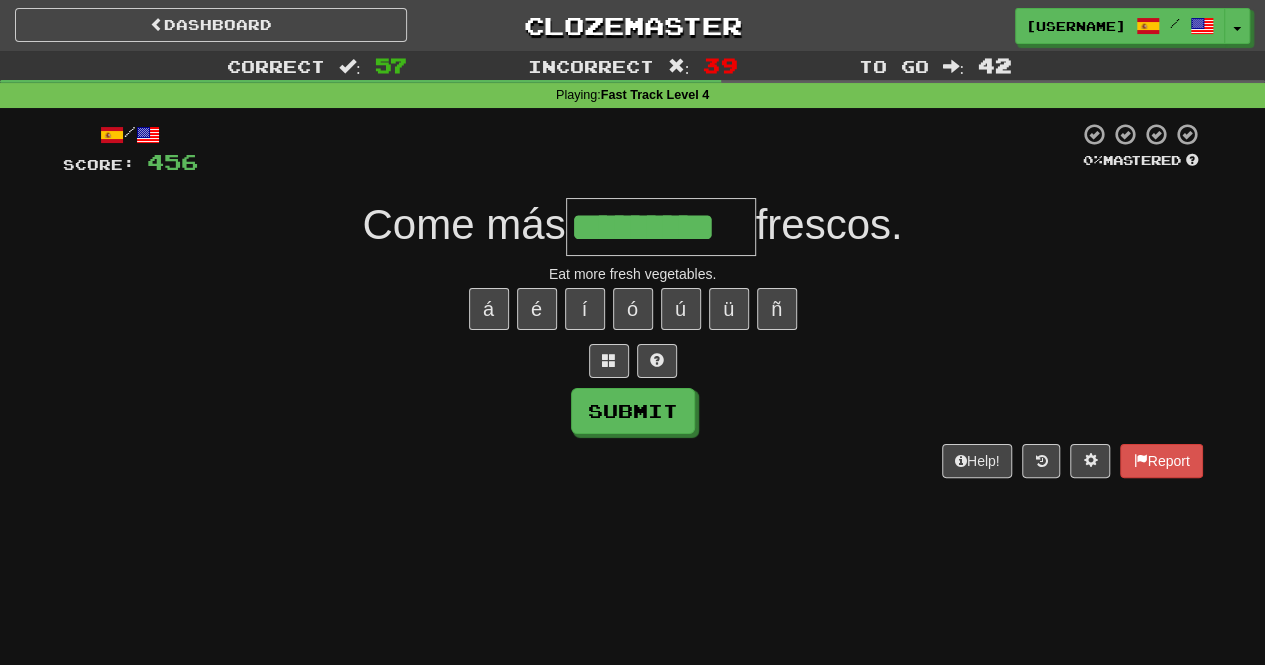 type on "*********" 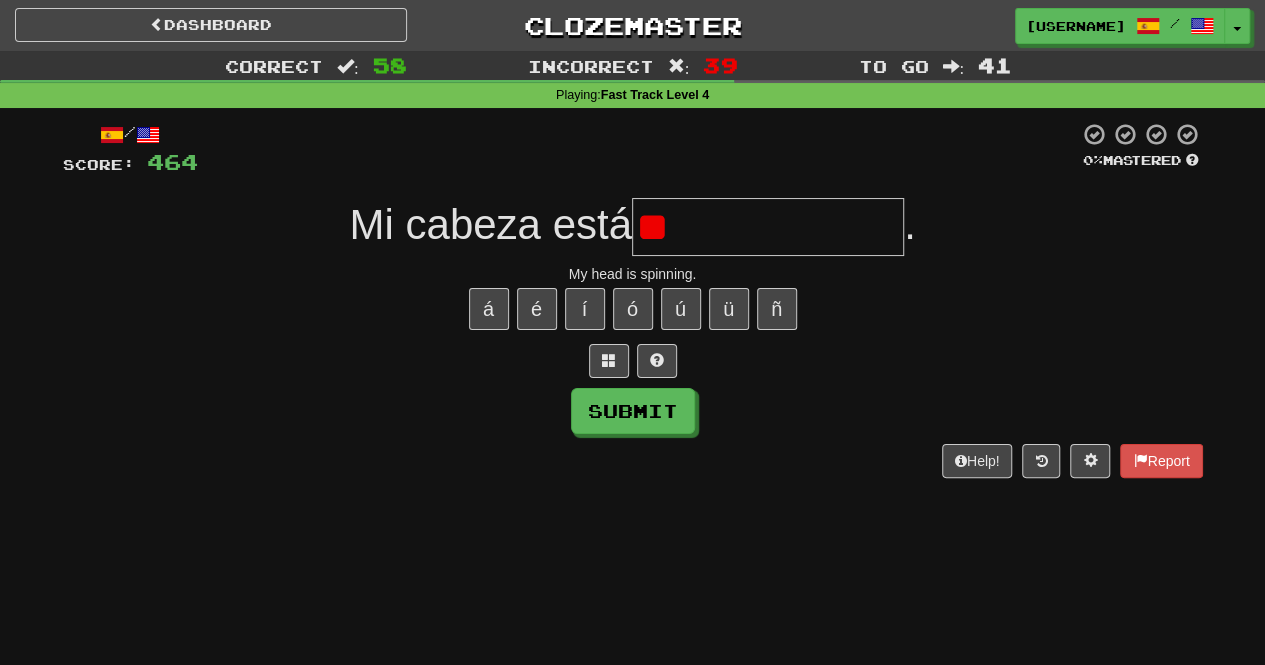 type on "*" 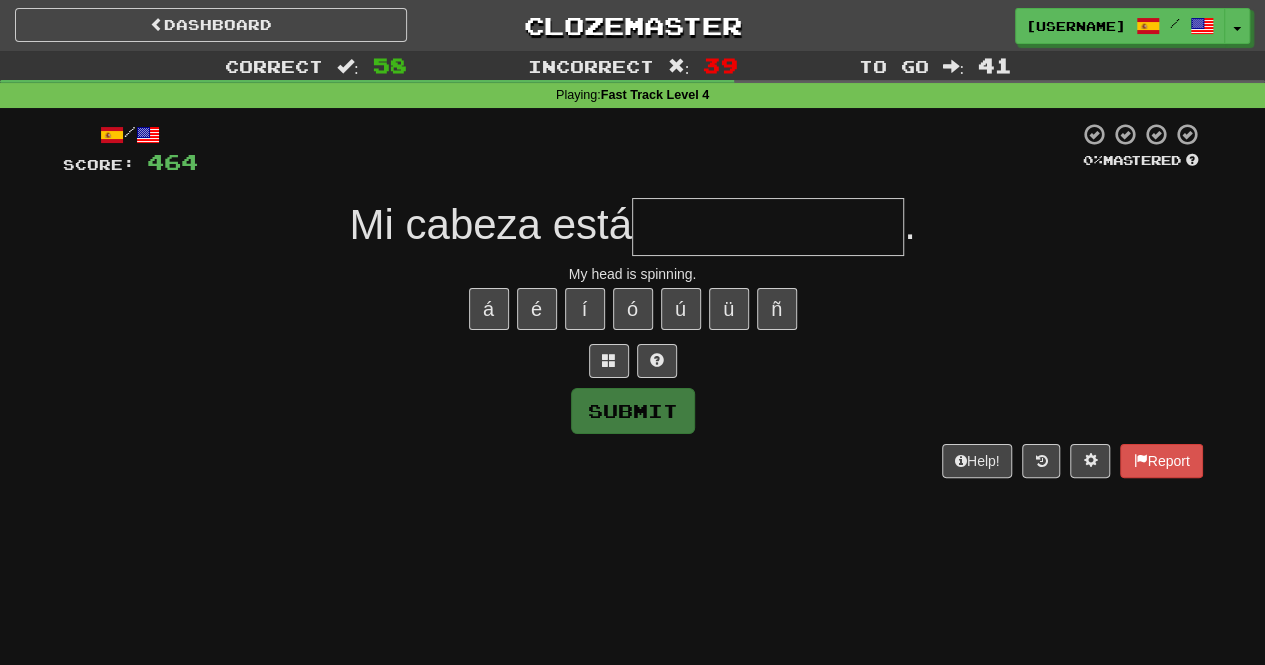 type on "**********" 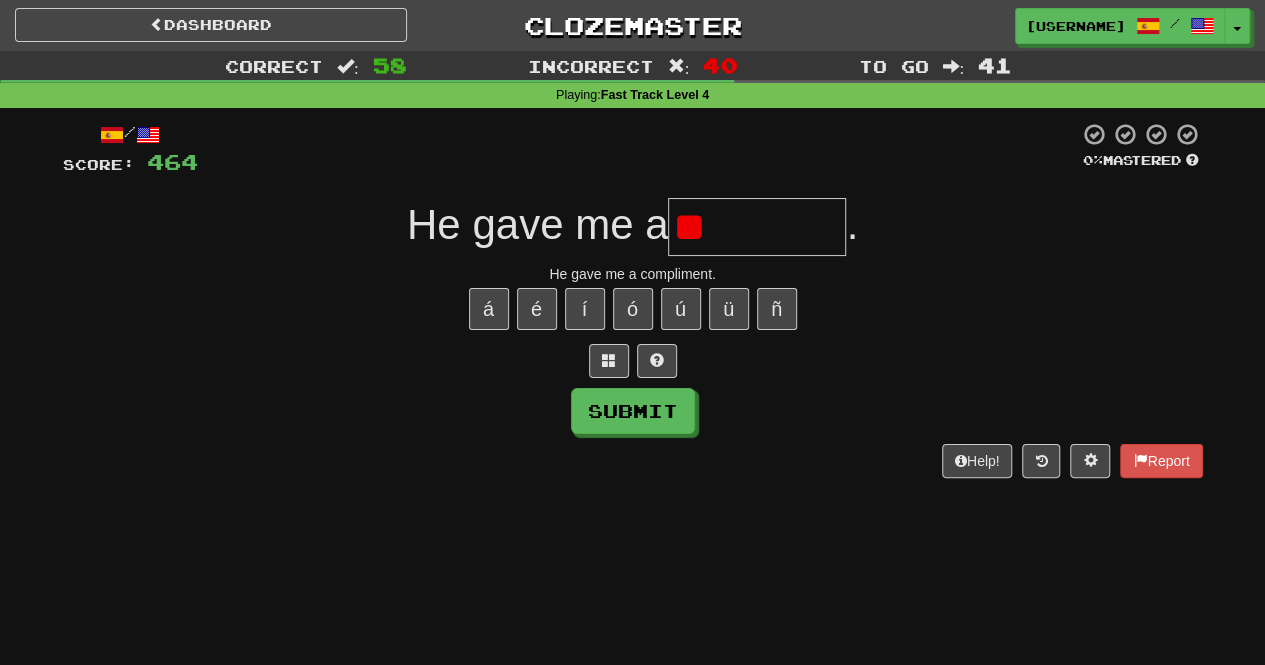 type on "*" 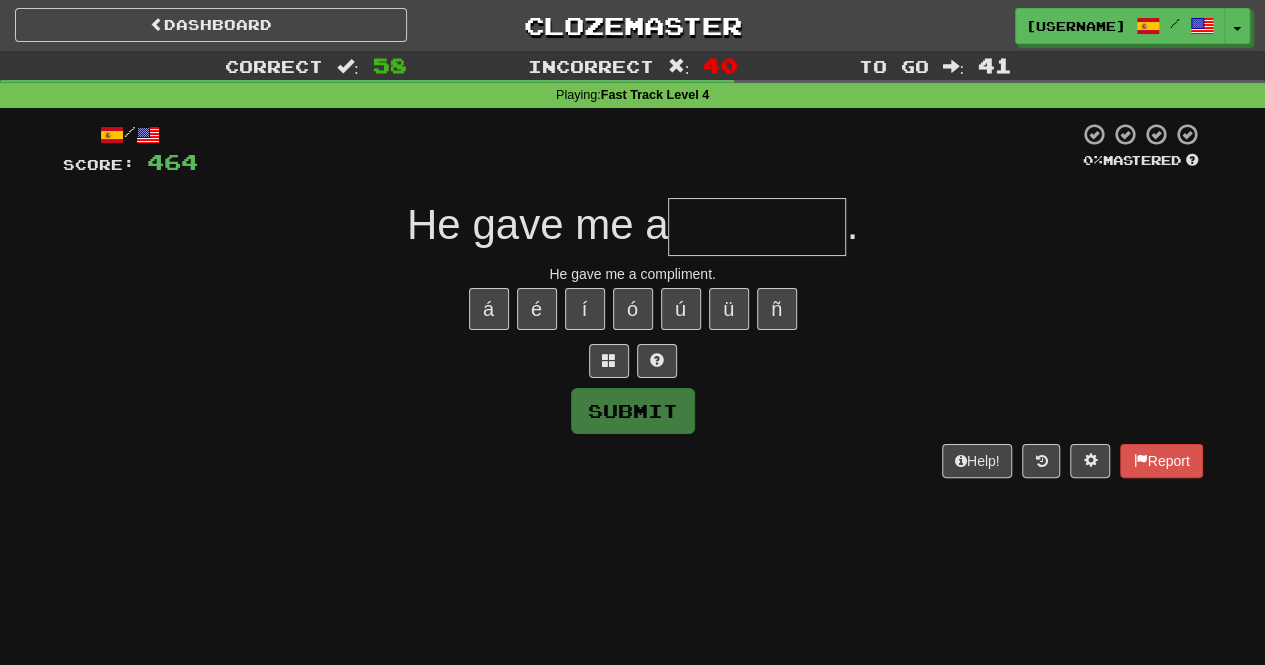 type on "********" 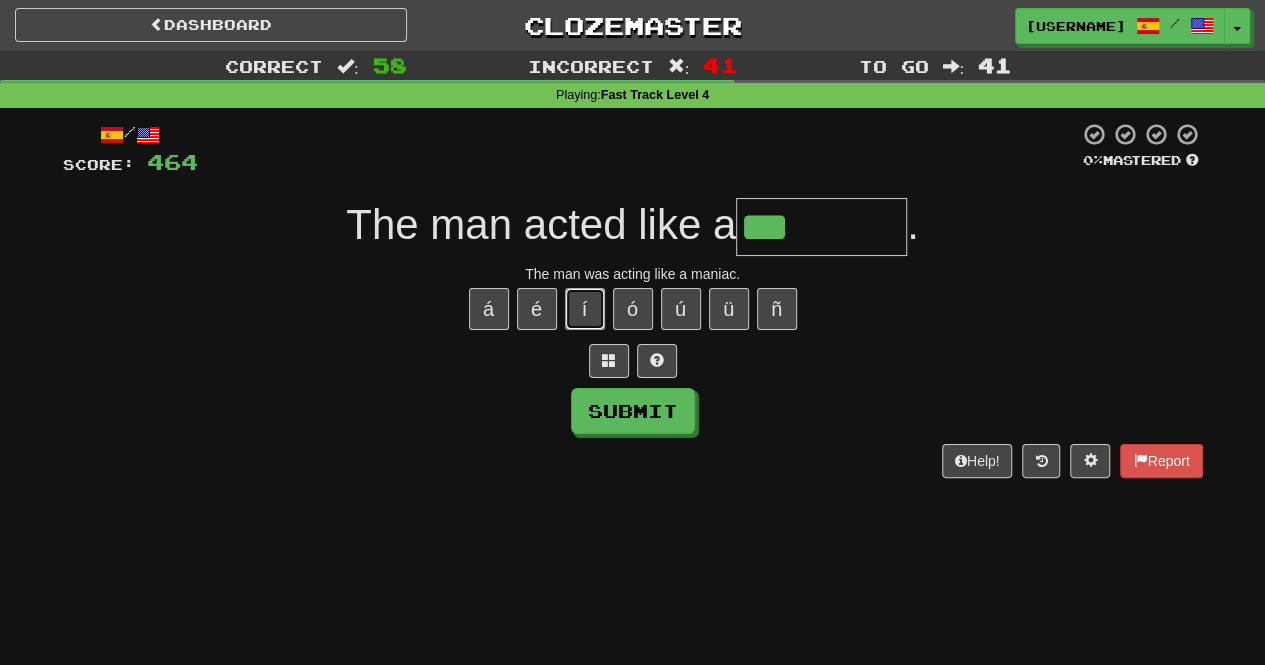 click on "í" at bounding box center [585, 309] 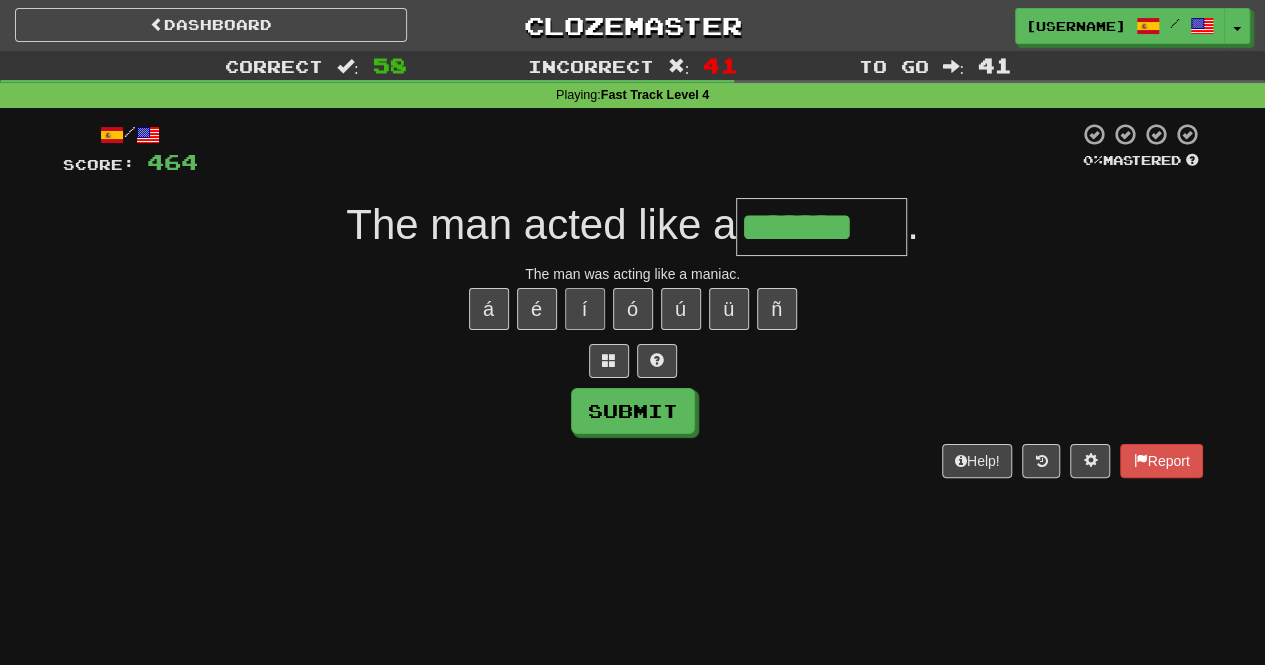 type on "*******" 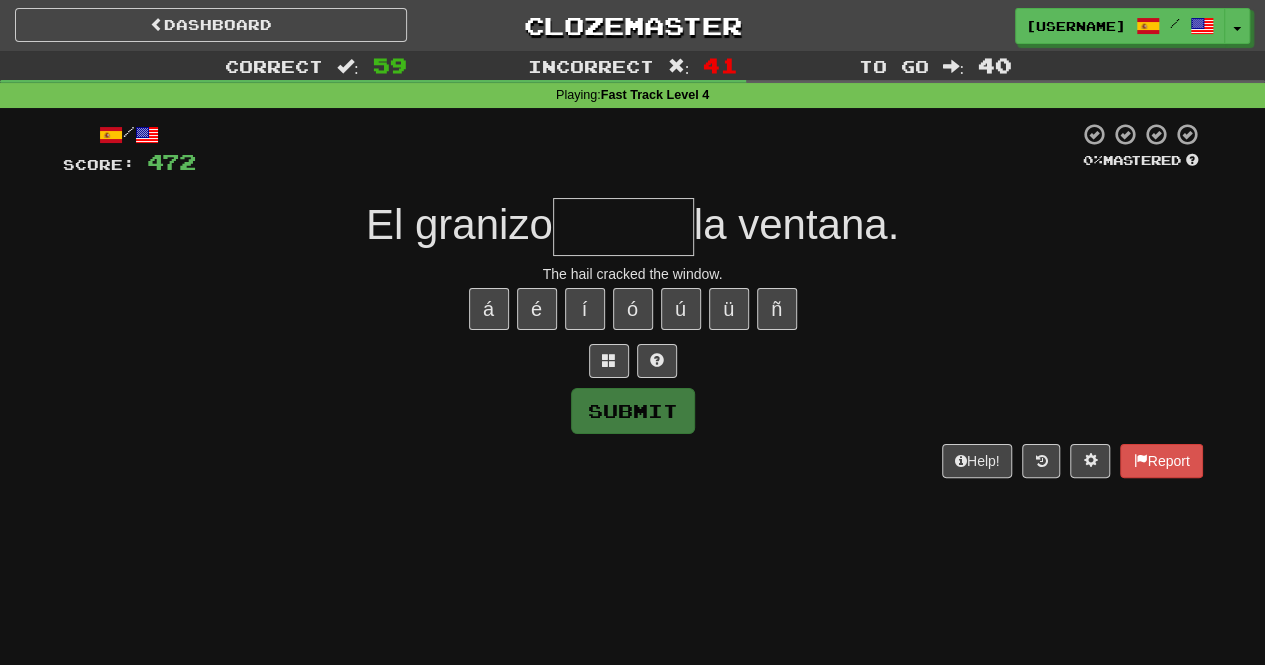 type on "******" 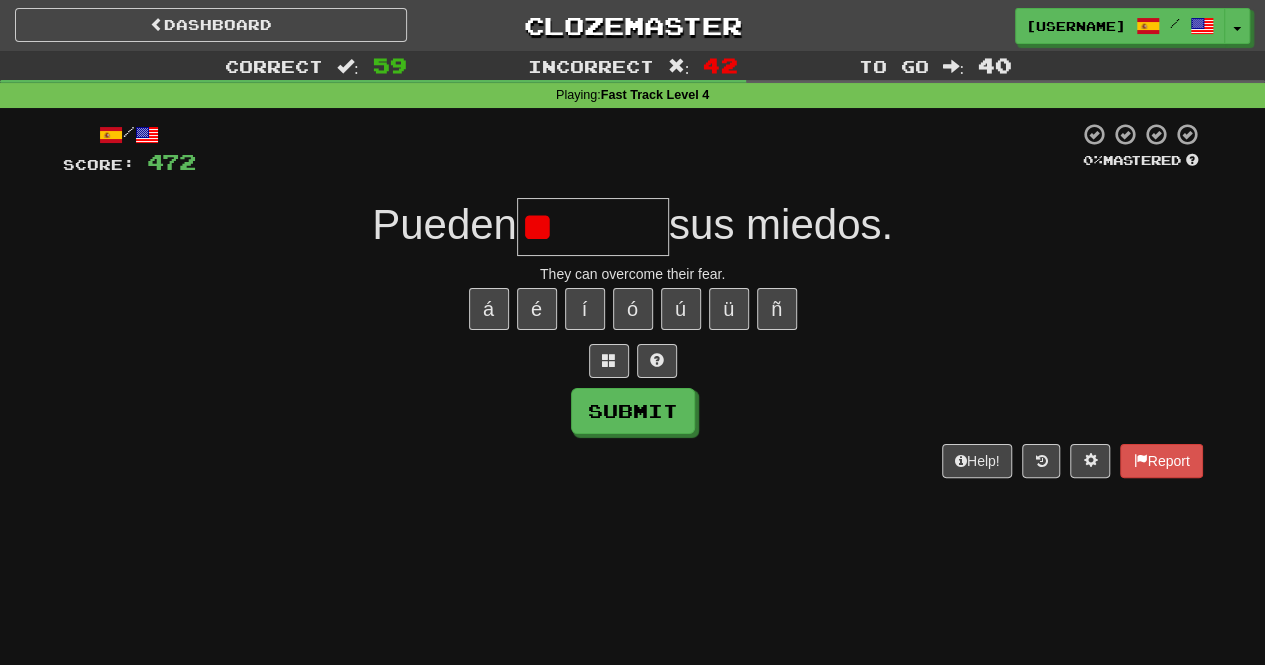 type on "*" 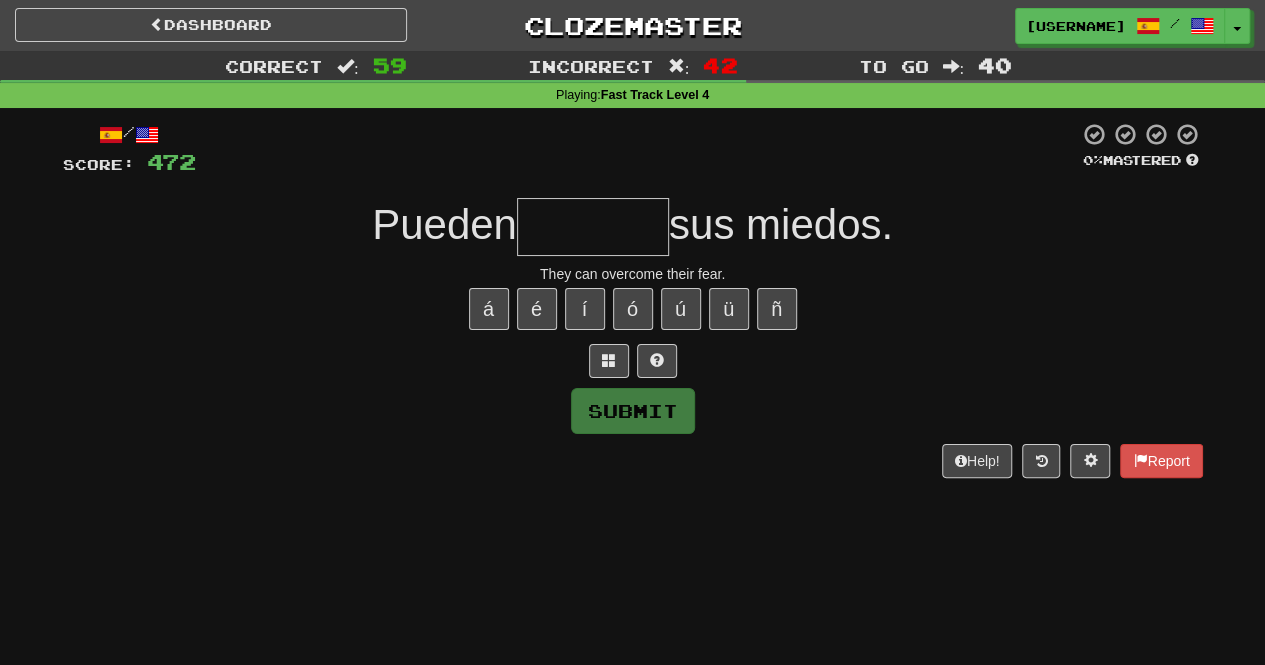 type on "*******" 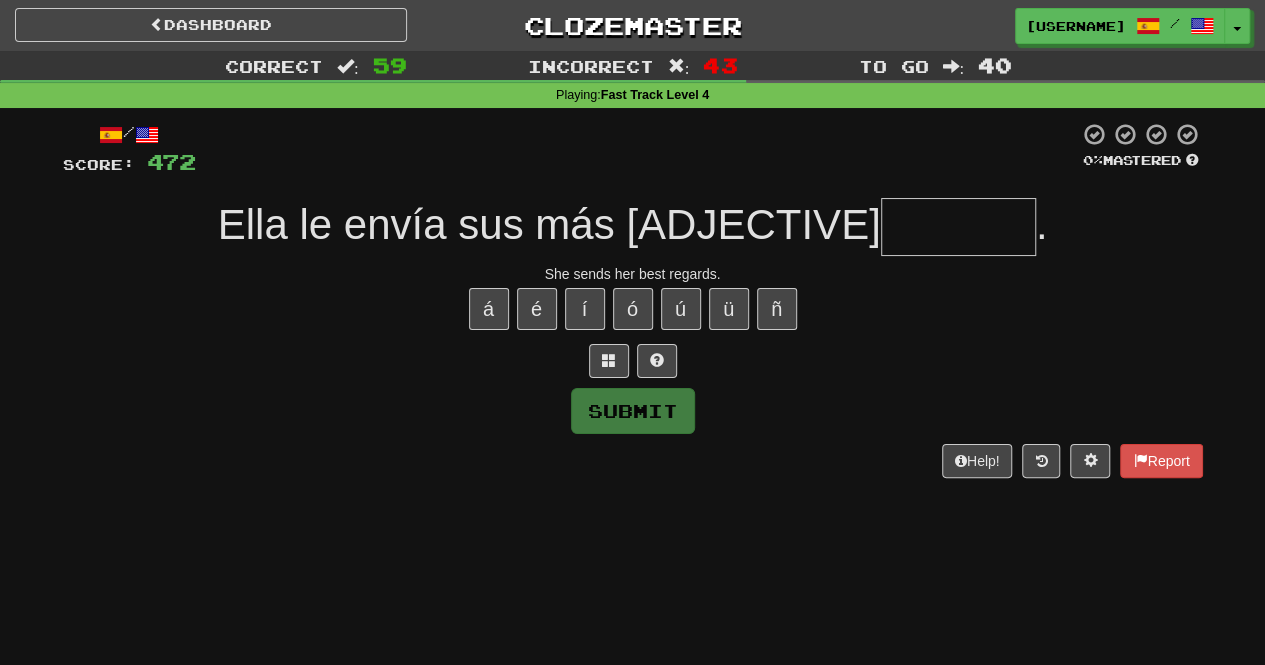 type on "*******" 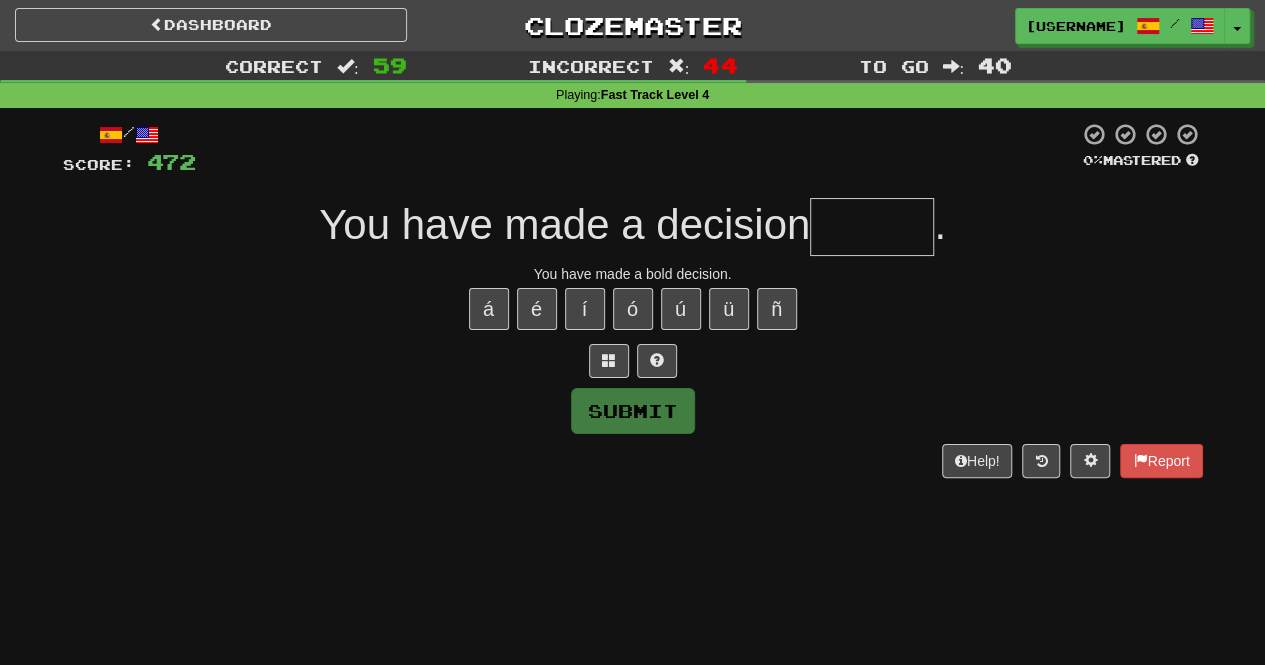 type on "*" 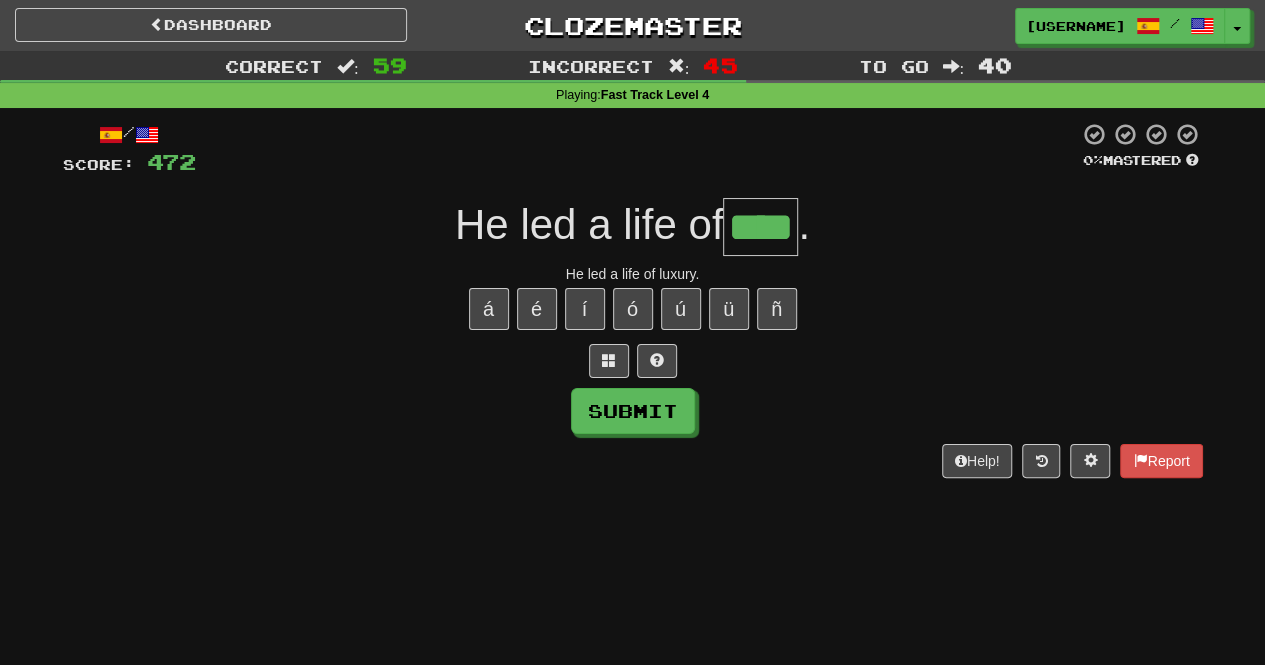 type on "****" 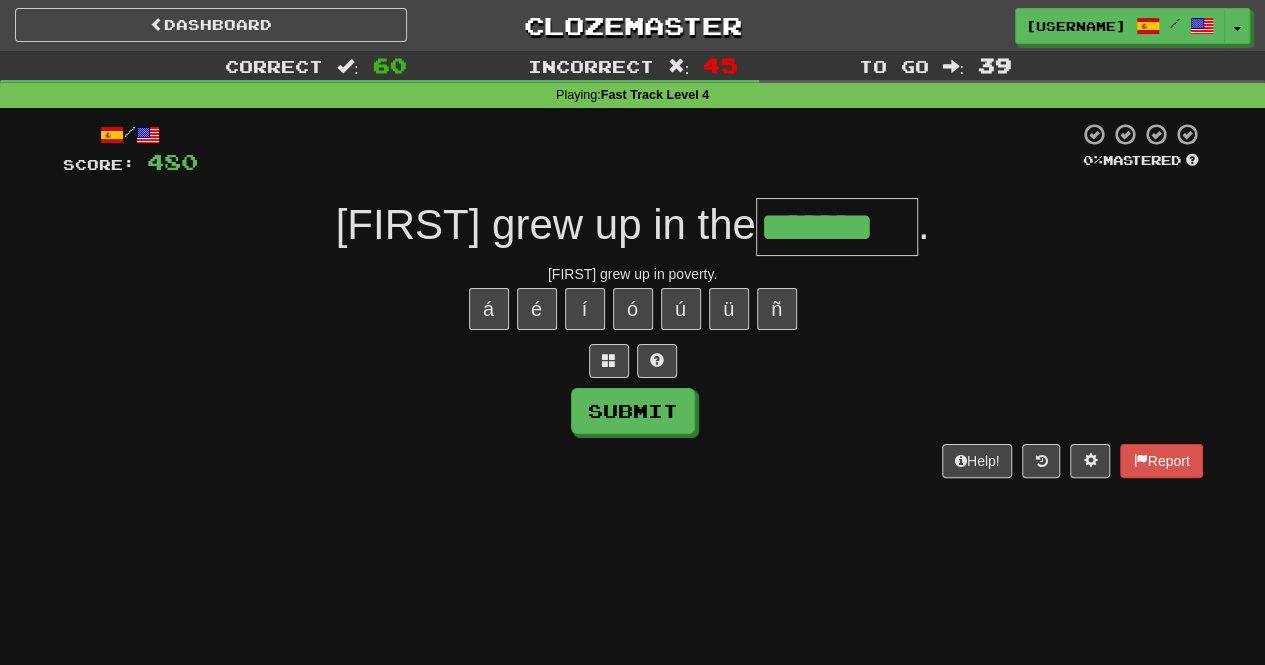 type on "*******" 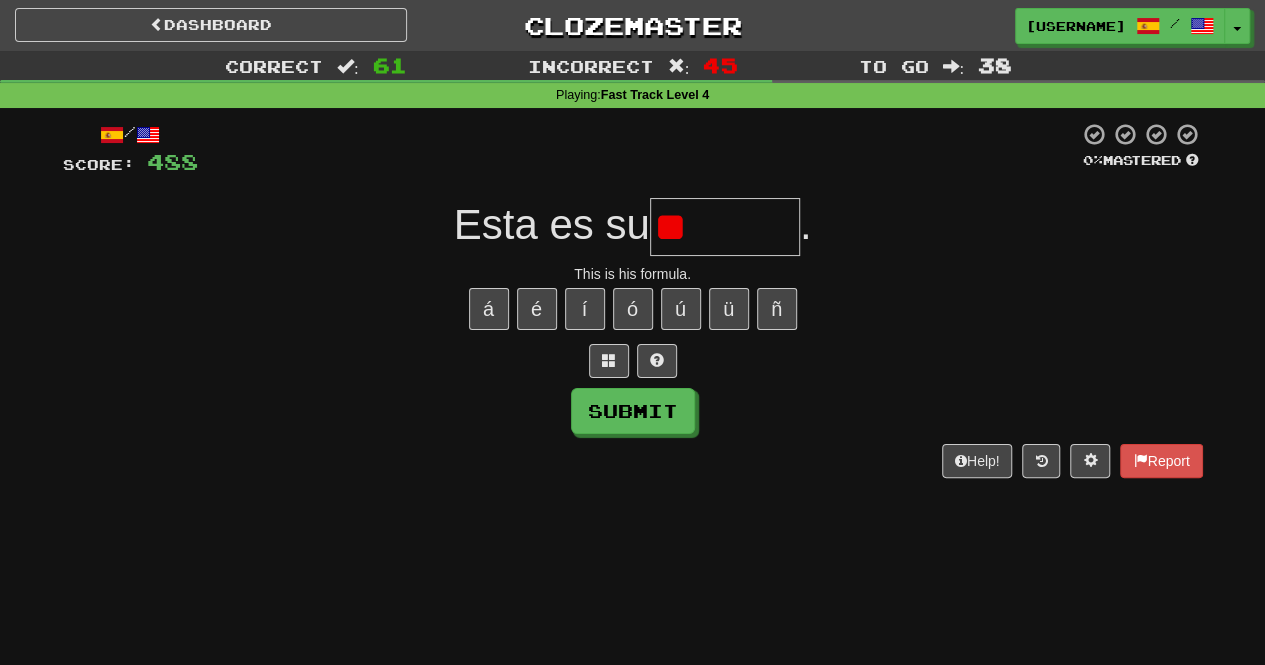 type on "*" 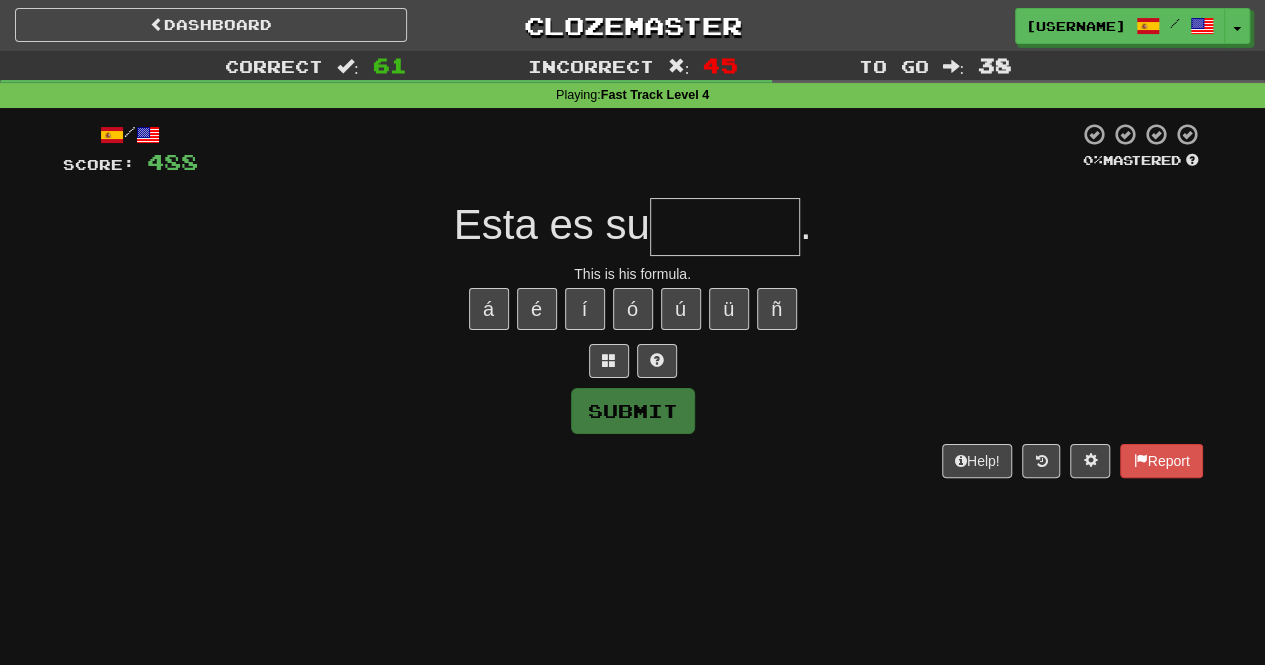 type on "*******" 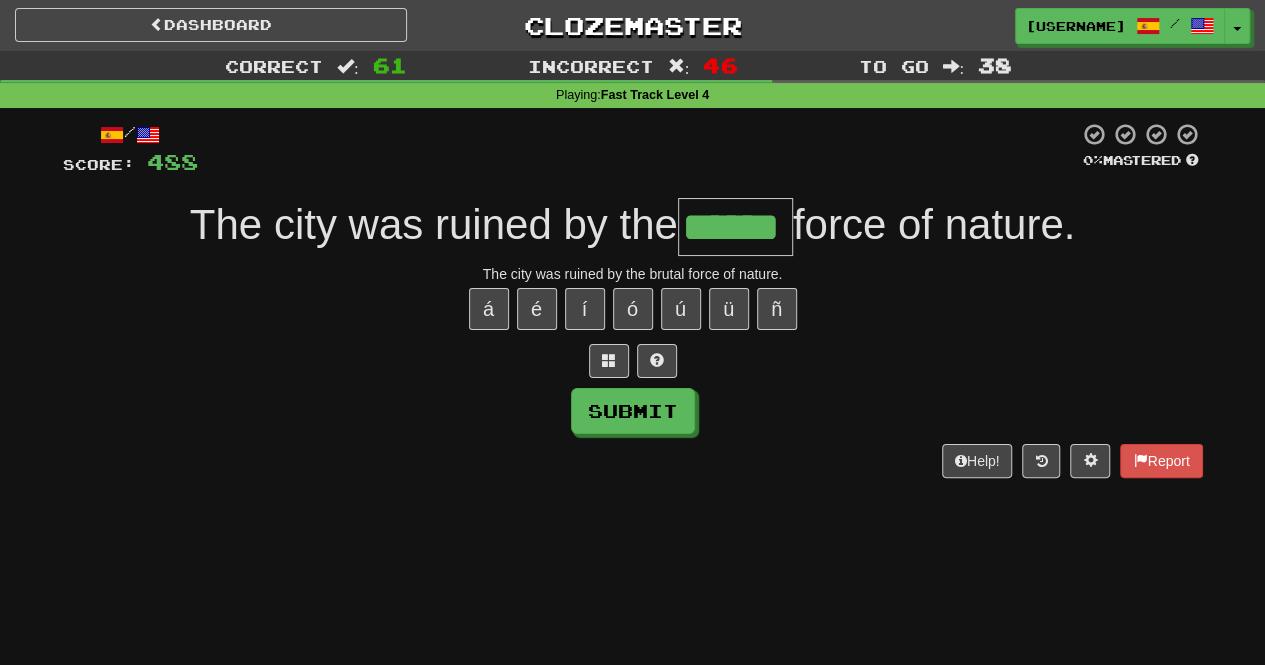 type on "******" 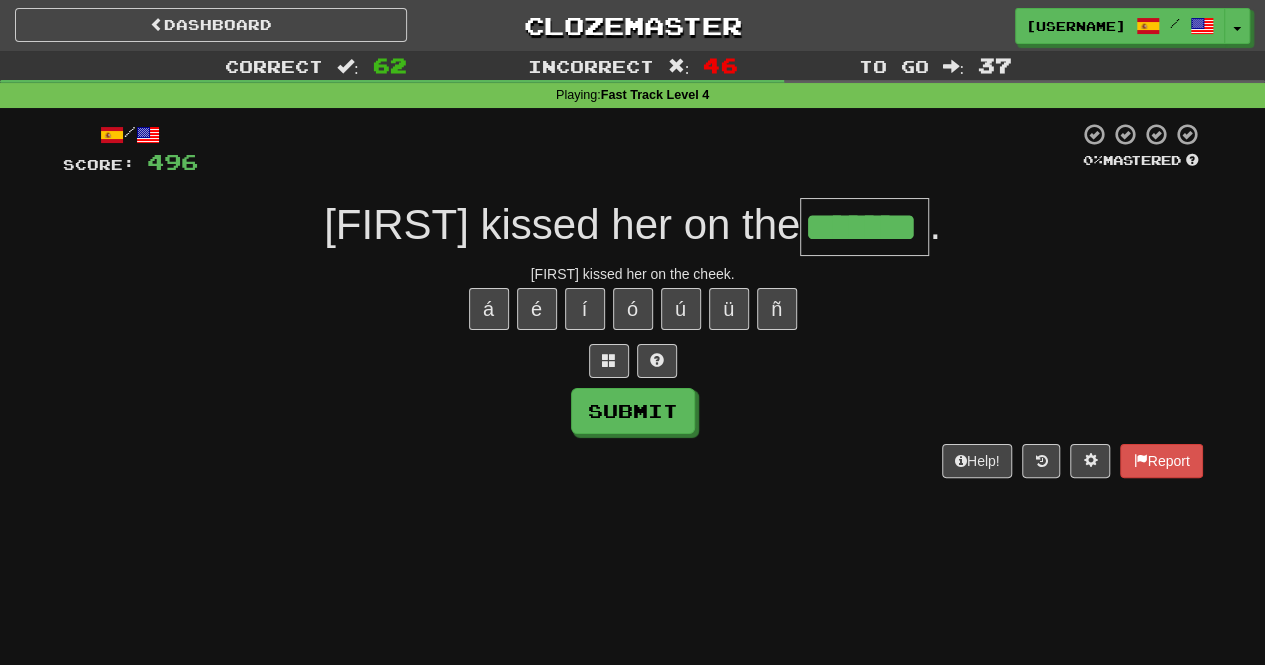 type on "*******" 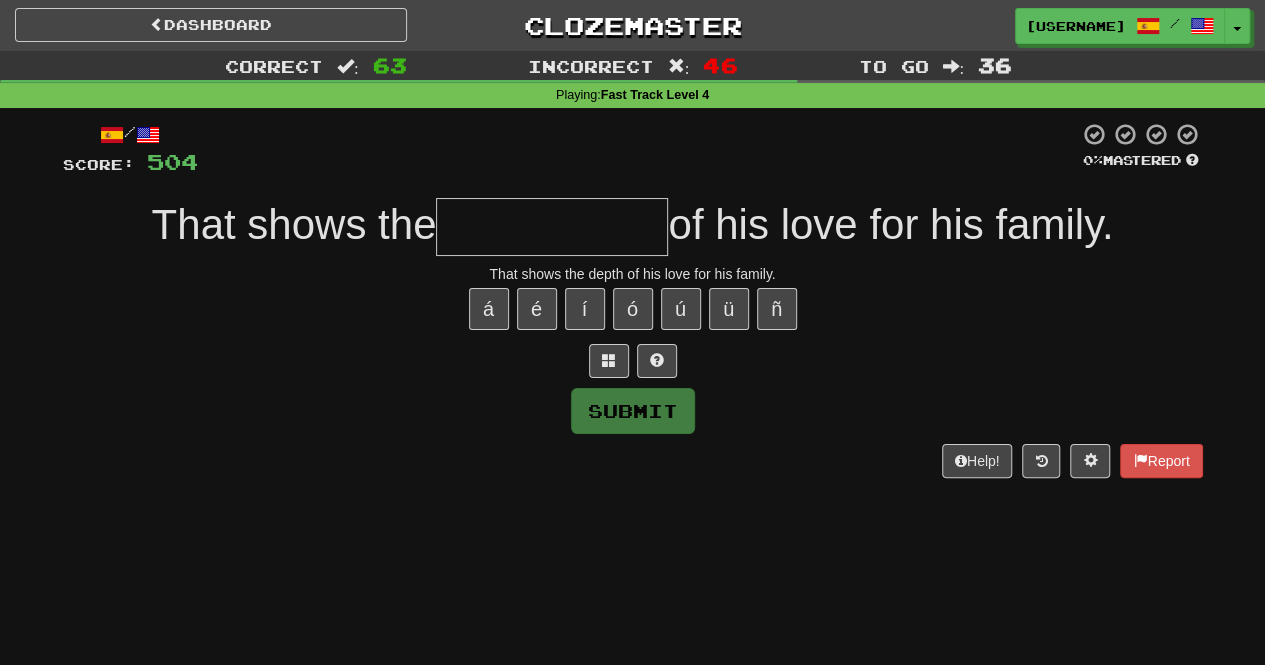 type on "**********" 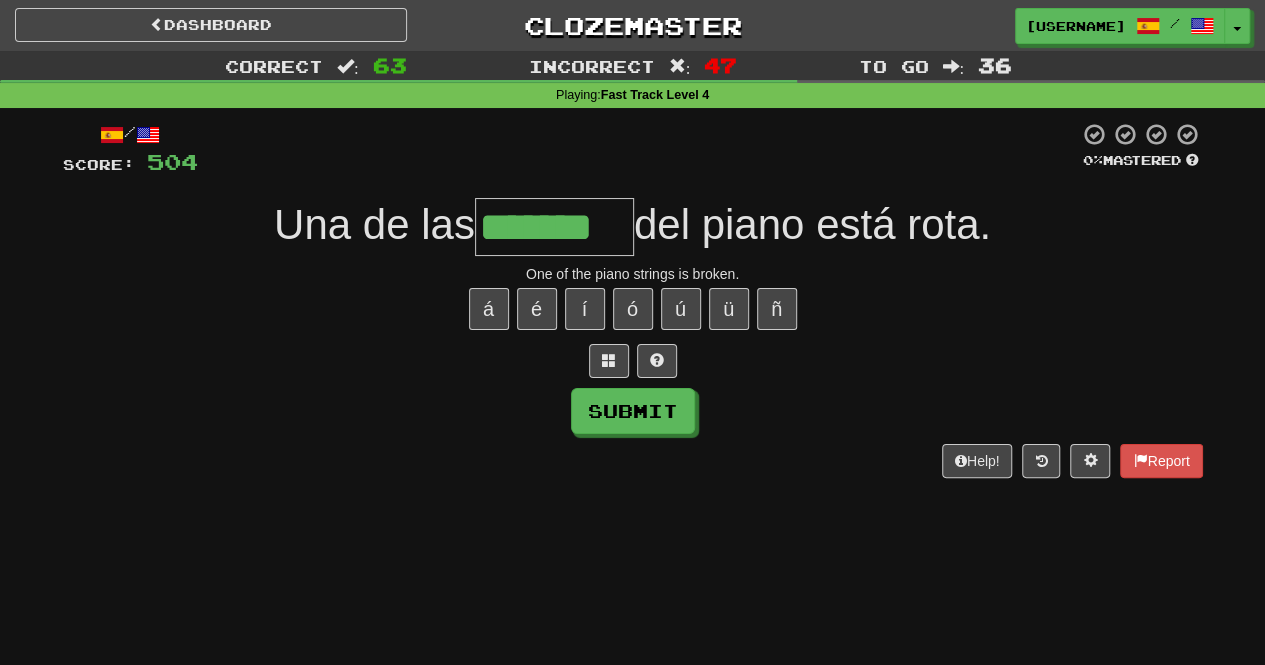 type on "*******" 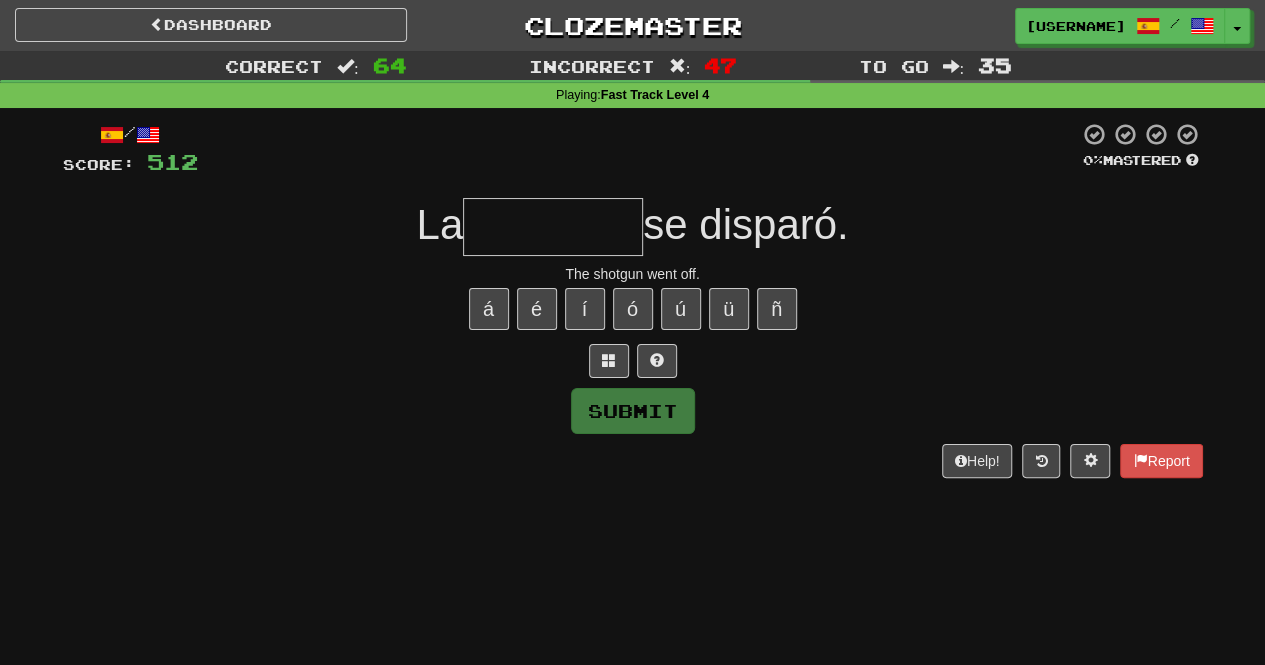 type on "********" 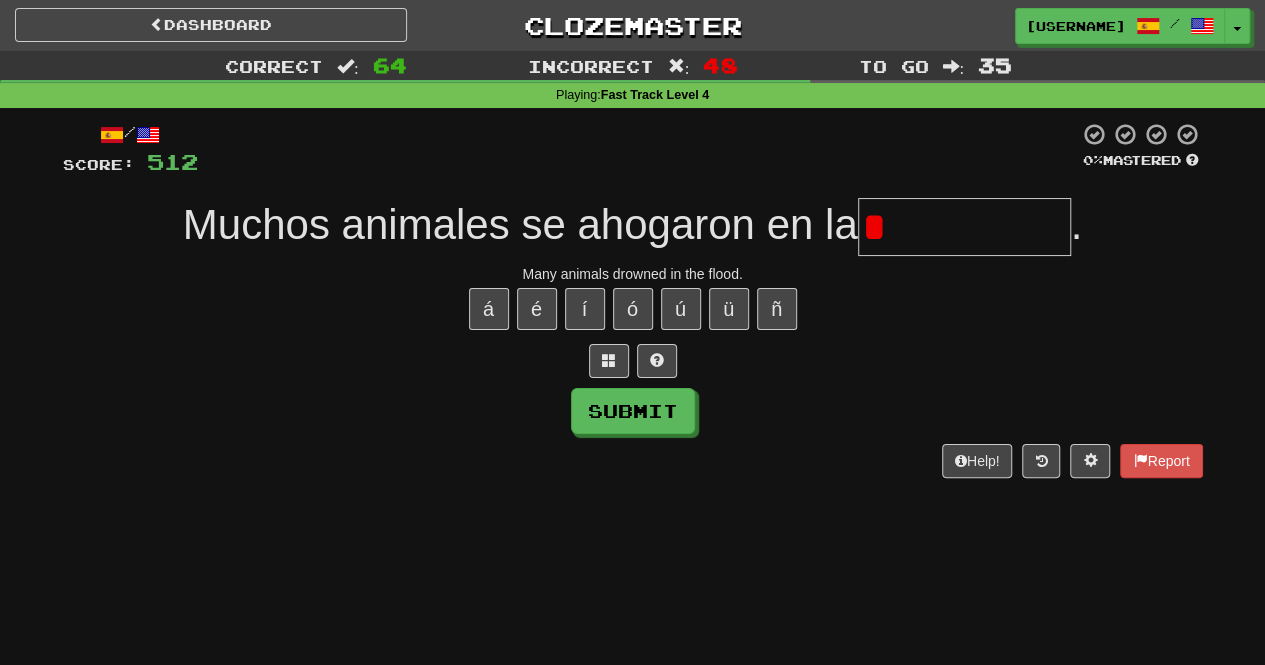 type on "**********" 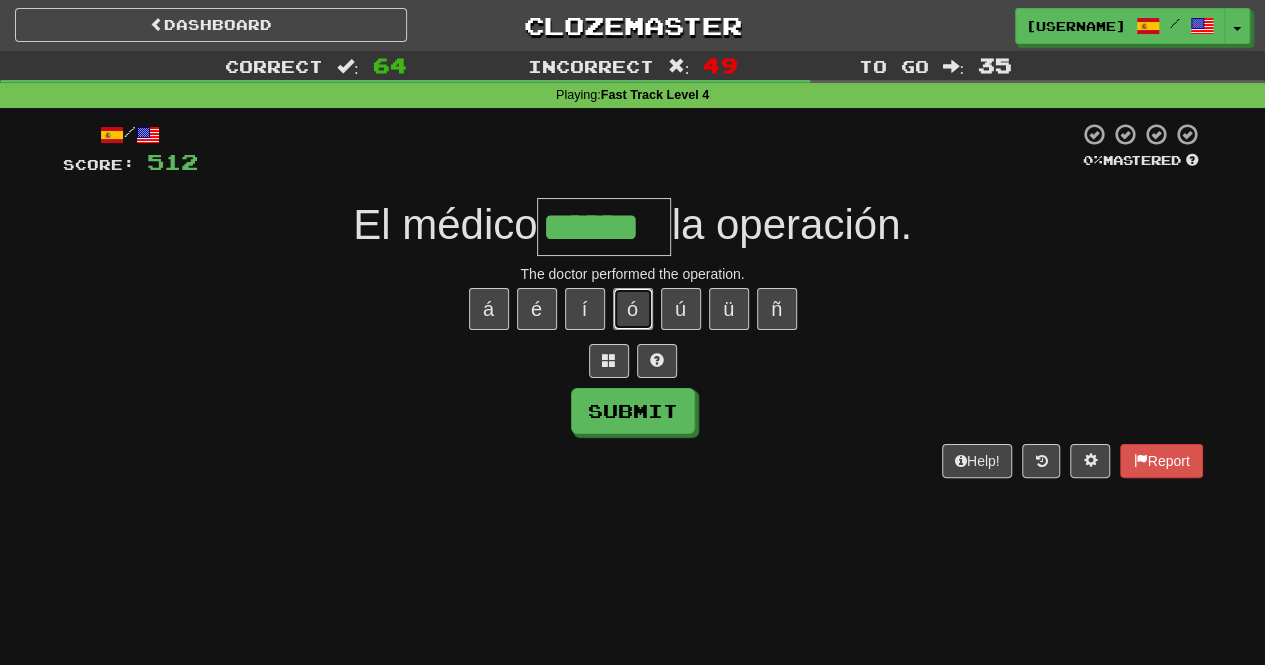 click on "ó" at bounding box center [633, 309] 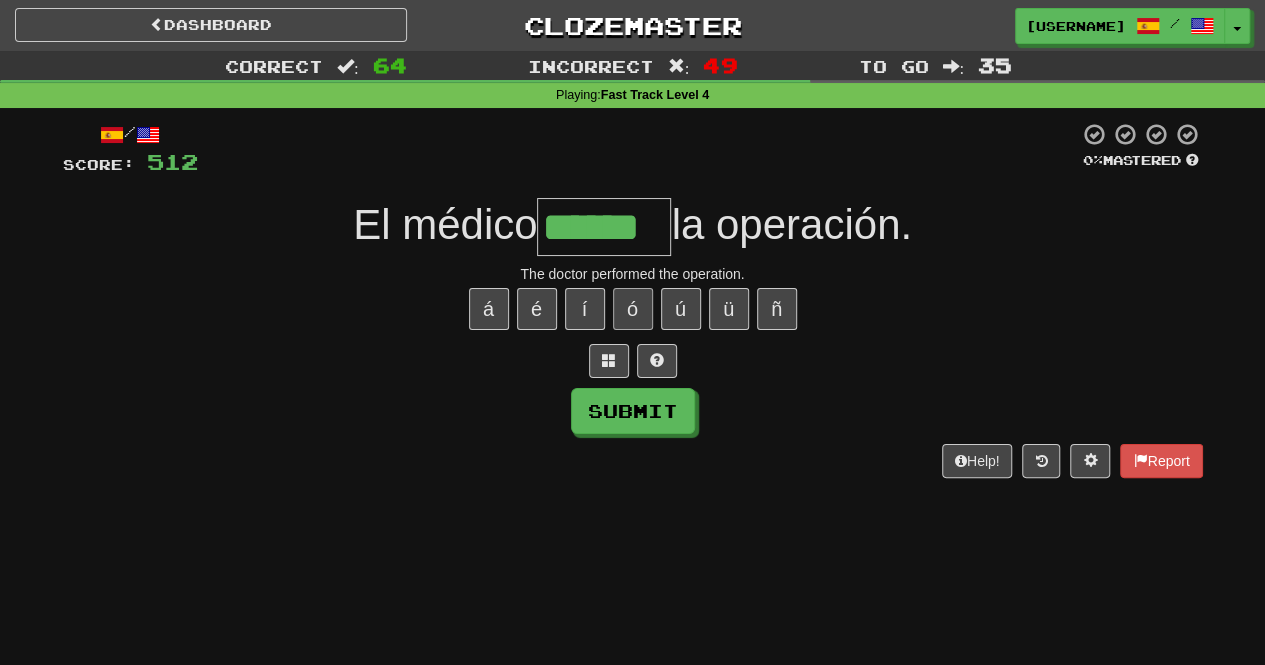 type on "*******" 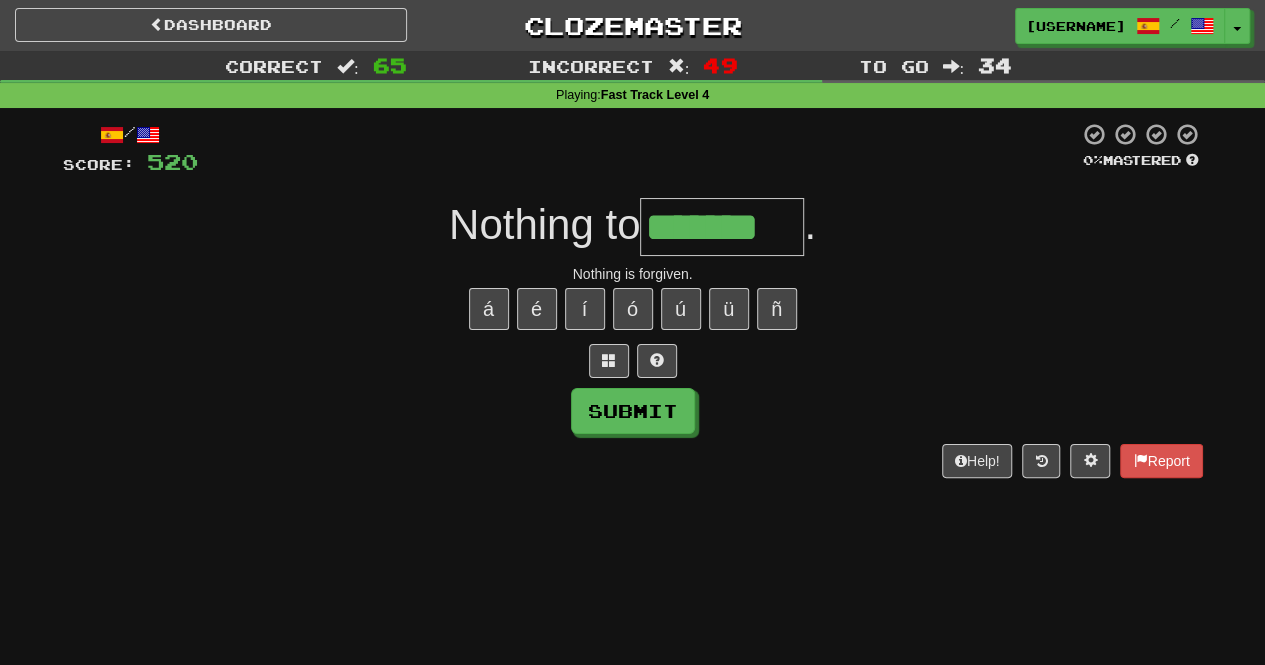 type on "*******" 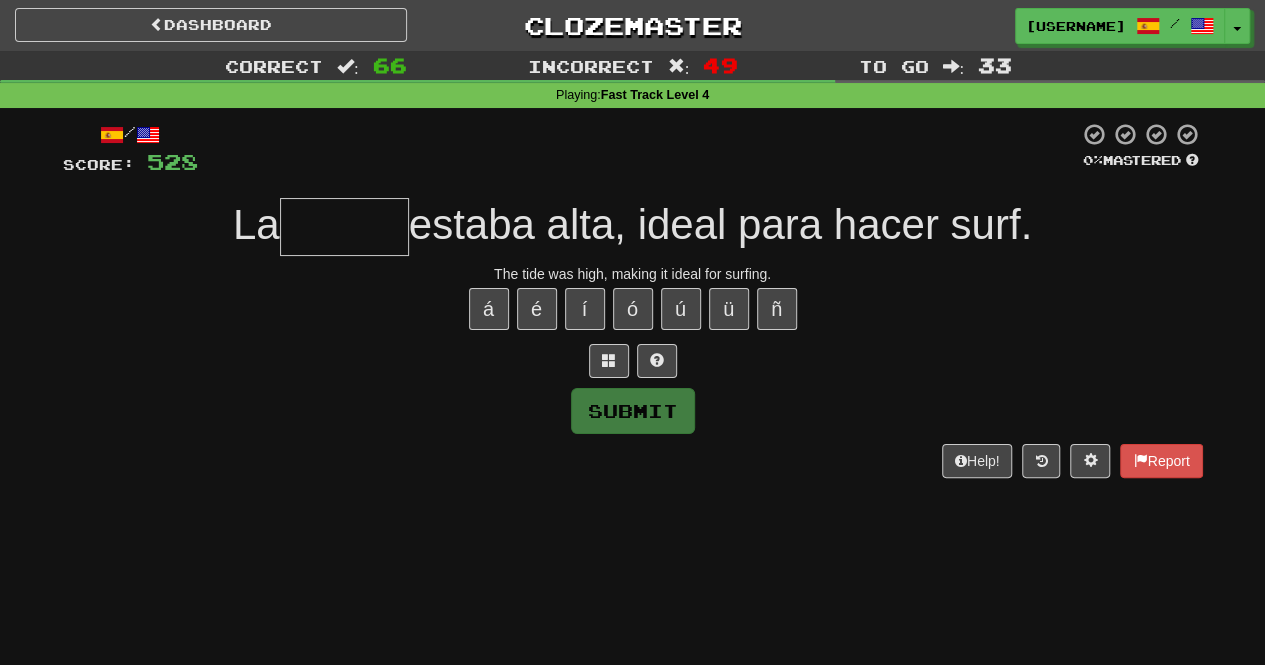 type on "*****" 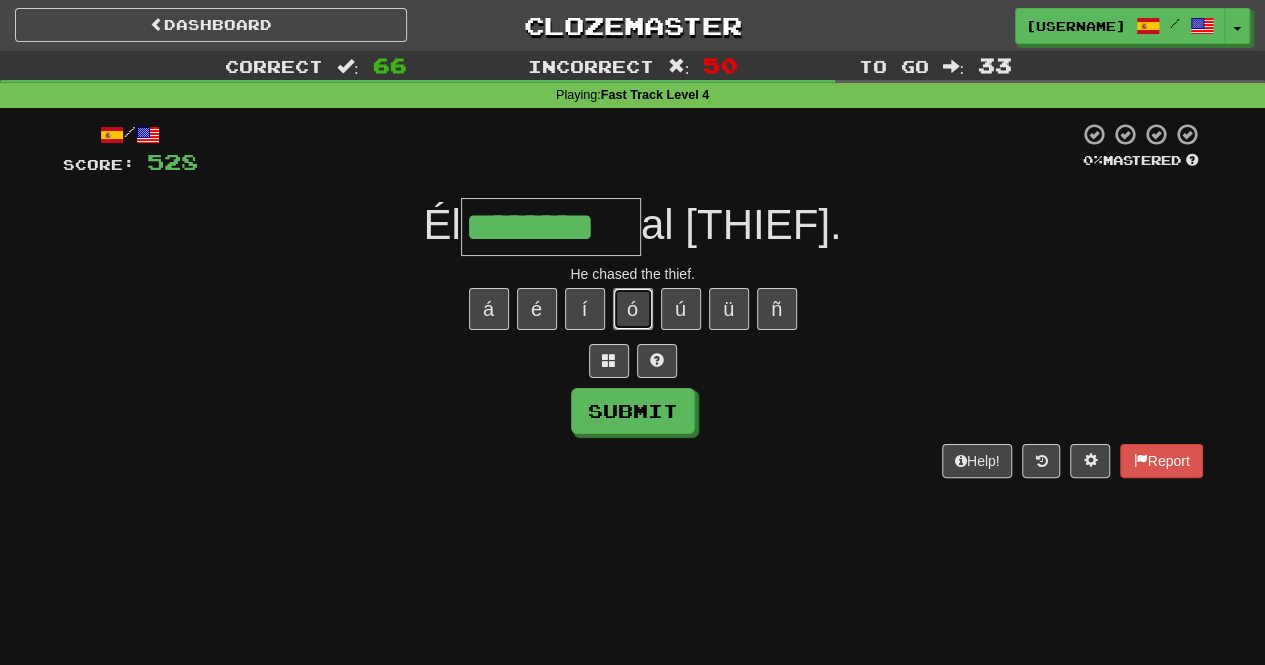 click on "ó" at bounding box center [633, 309] 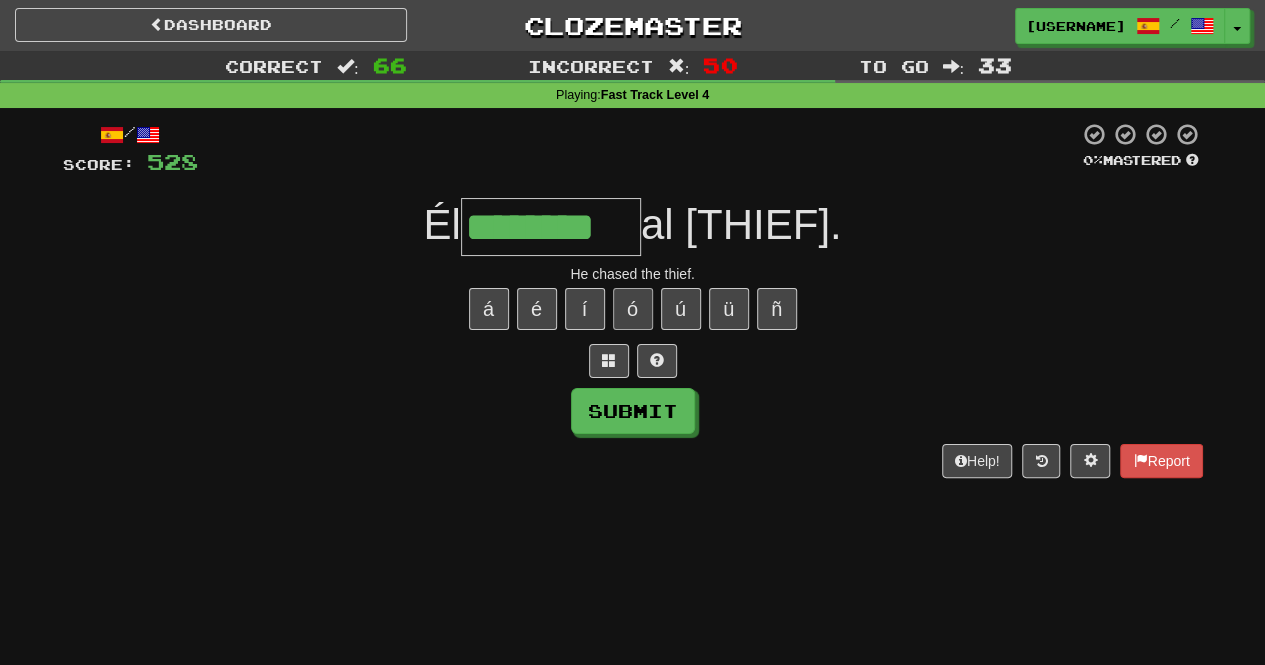 type on "*********" 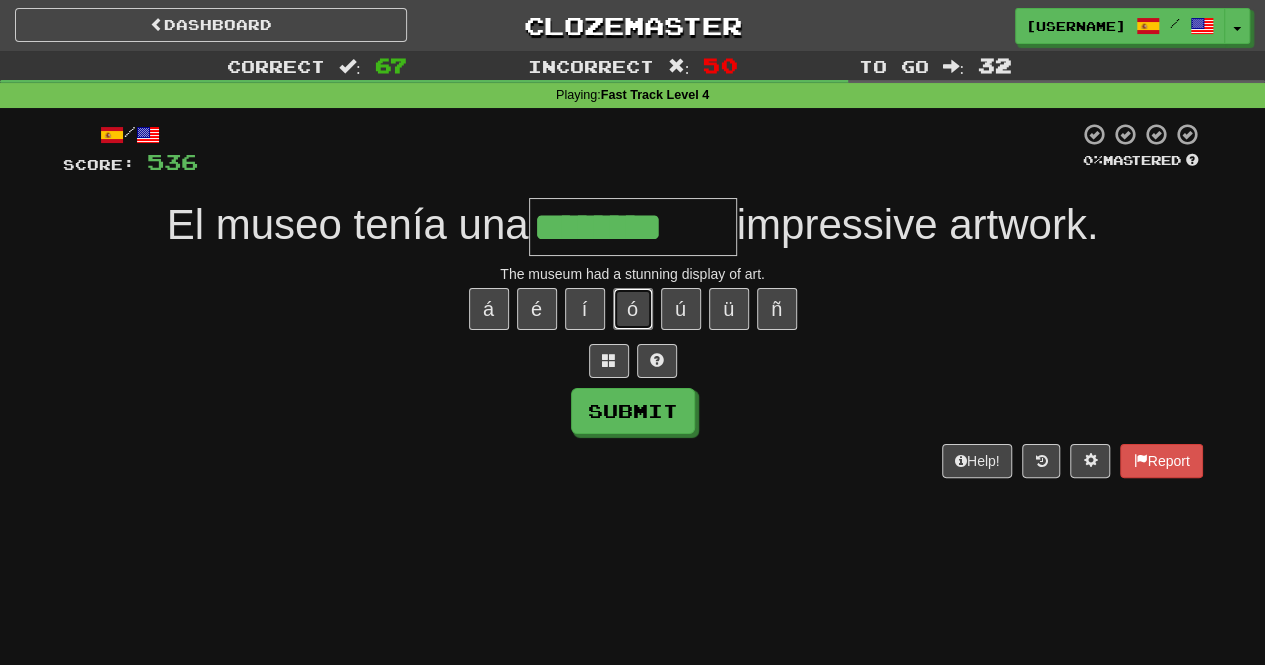 click on "ó" at bounding box center (633, 309) 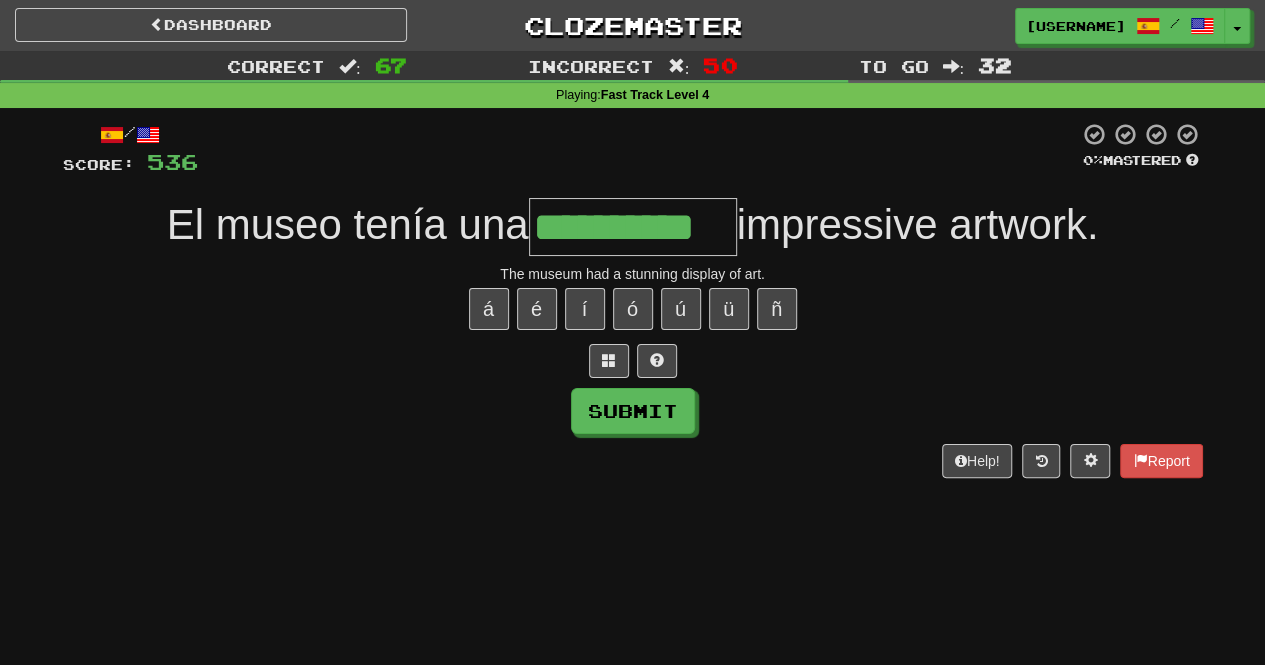 type on "**********" 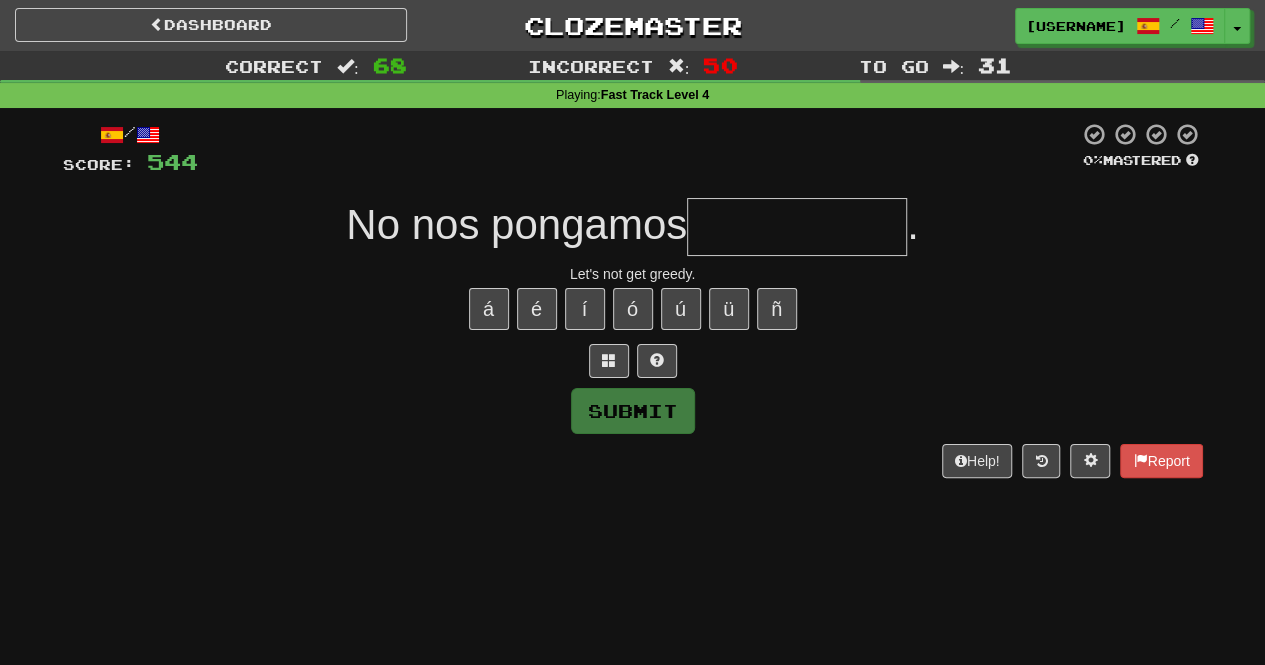 type on "*" 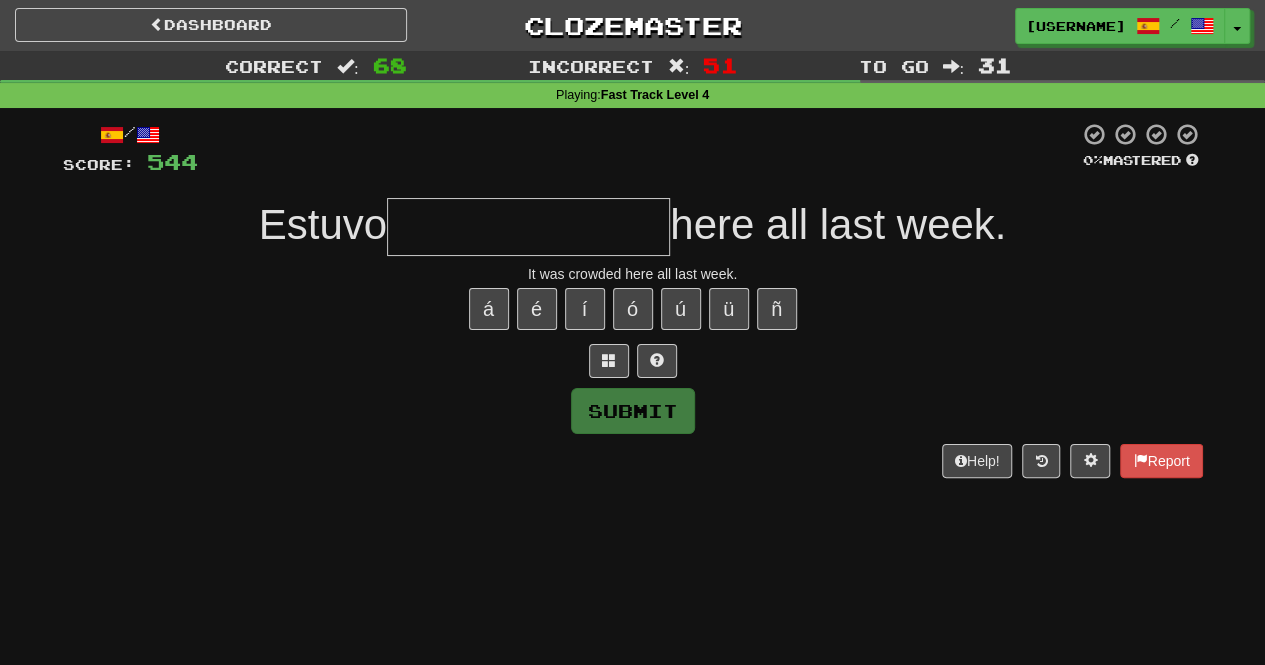 type on "*" 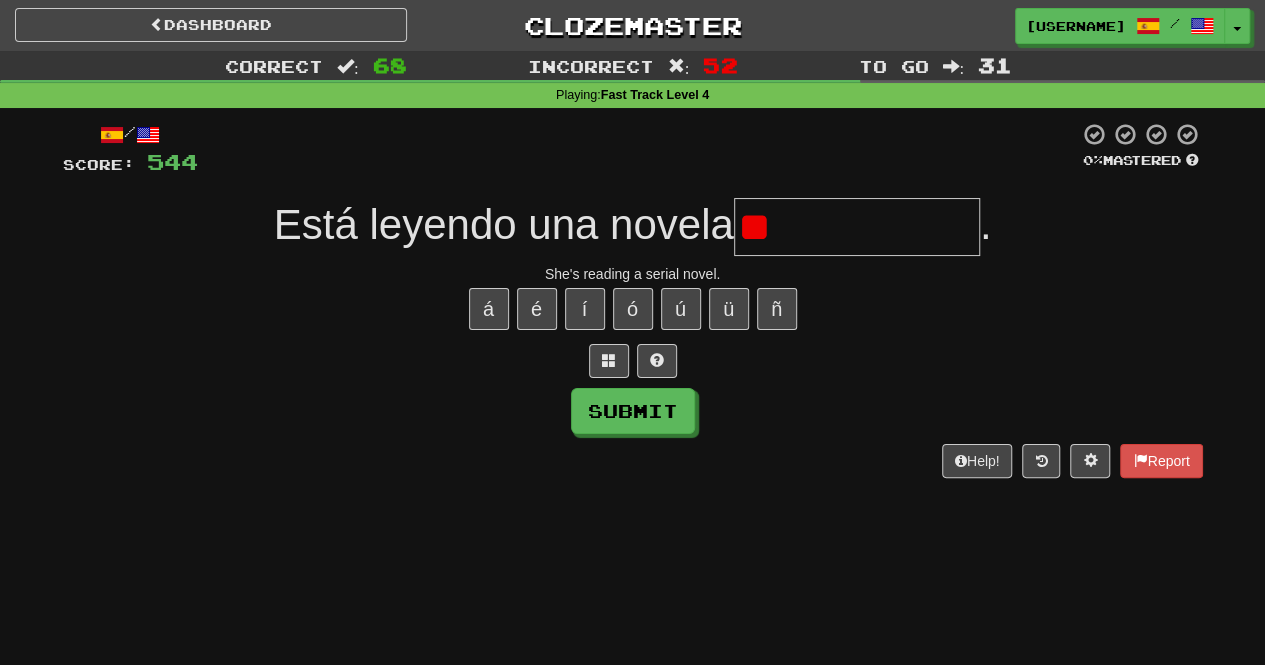type on "*" 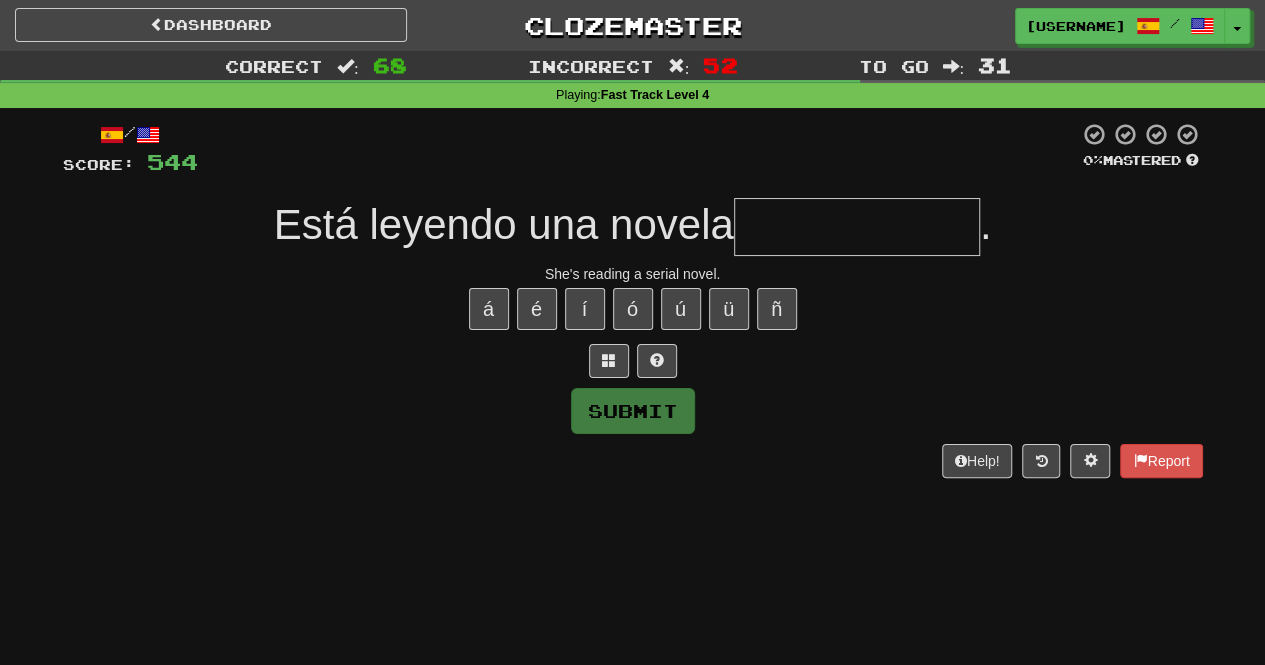 type on "*" 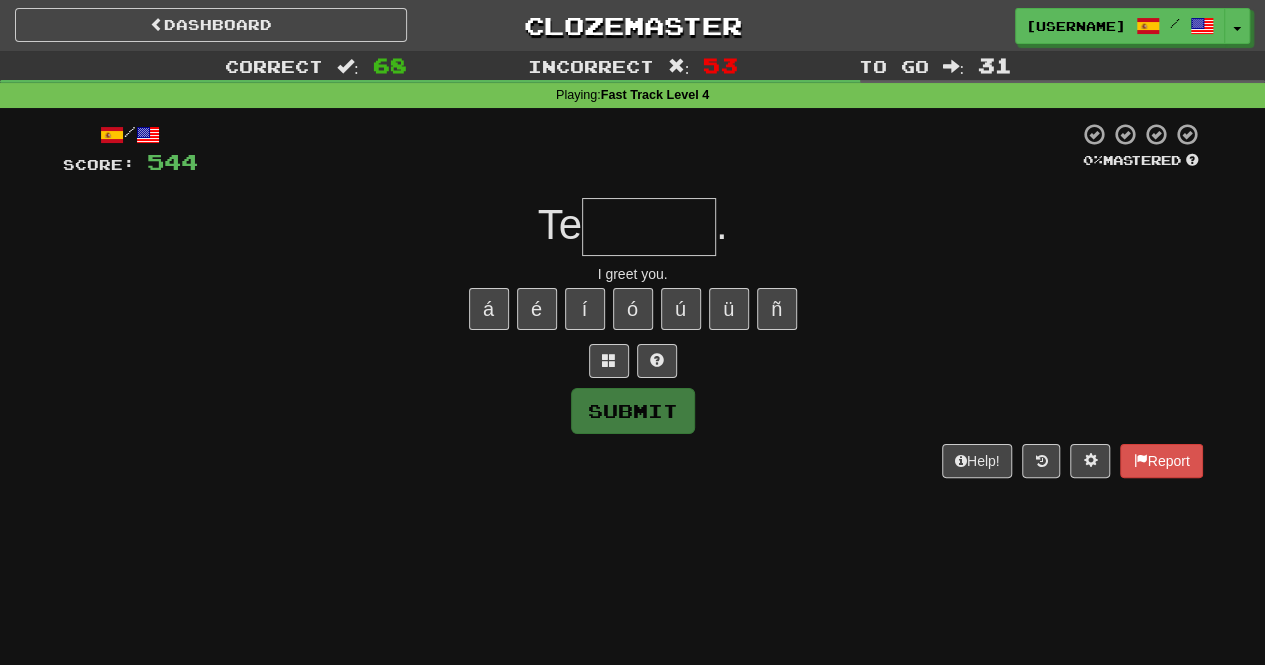 type on "*" 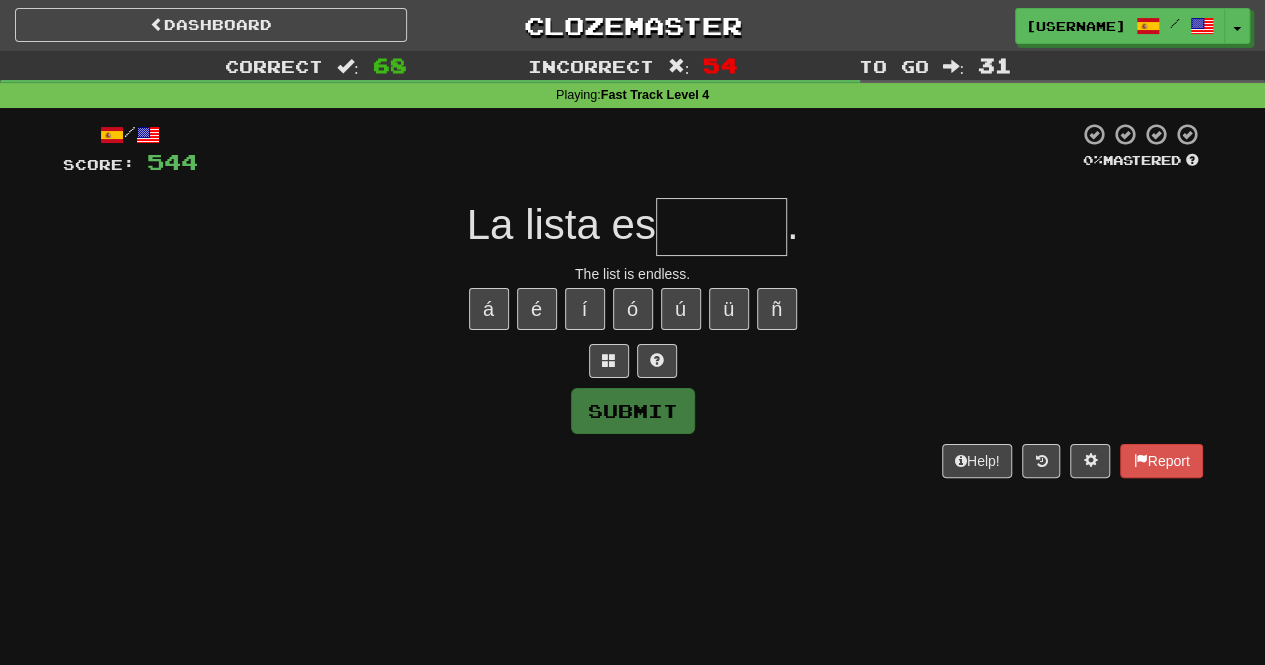 type on "********" 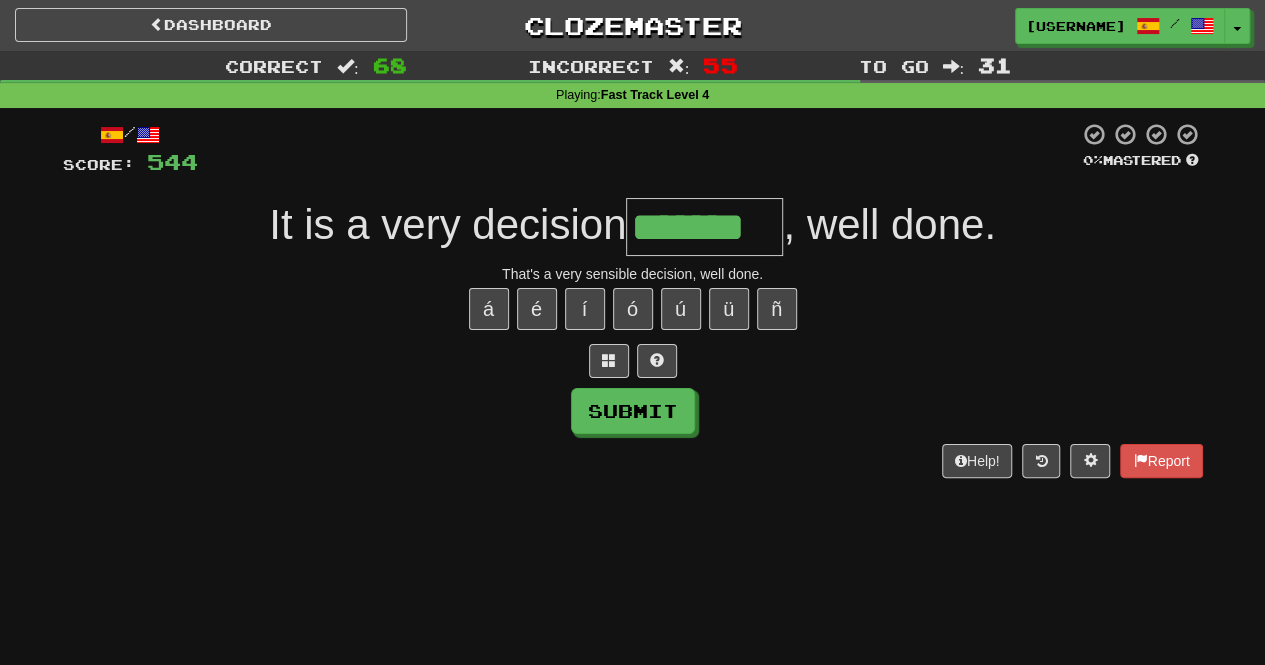 type on "*******" 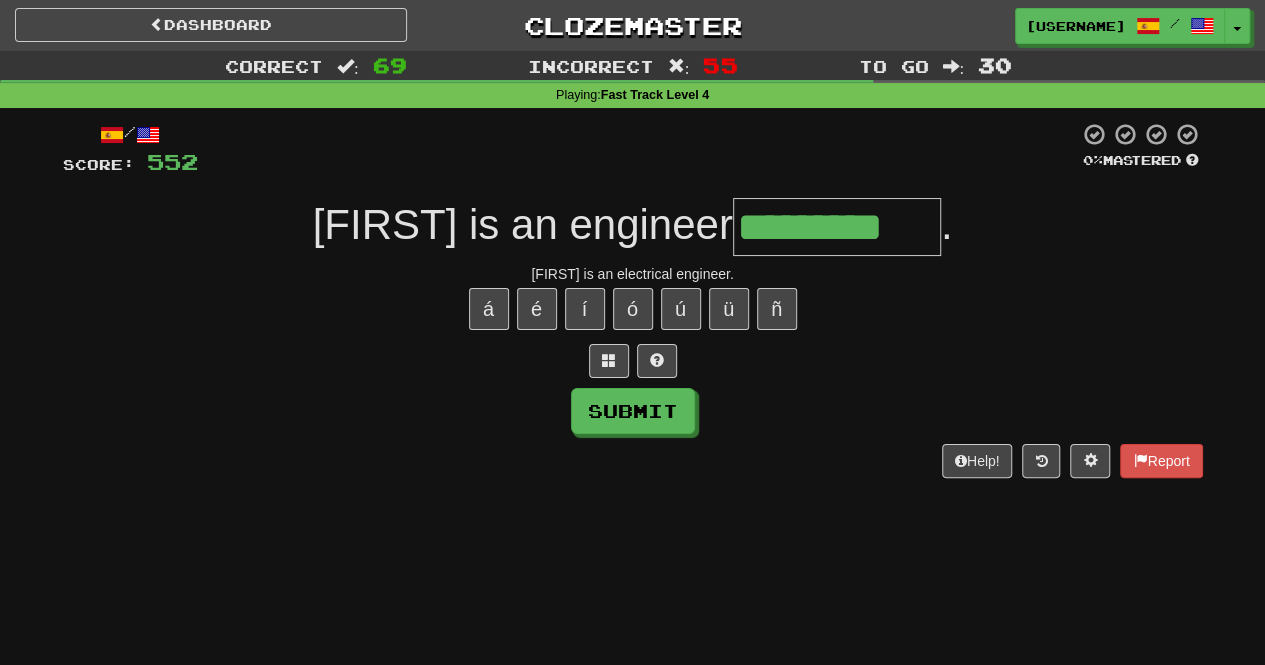 type on "**********" 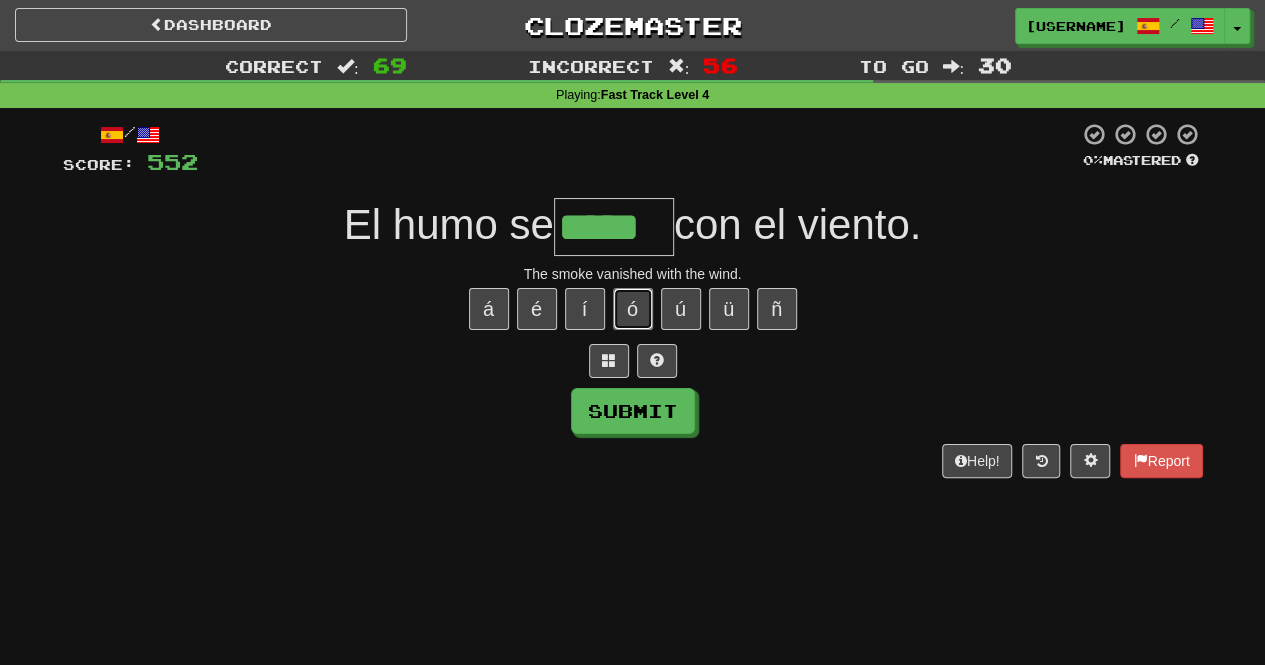 click on "ó" at bounding box center (633, 309) 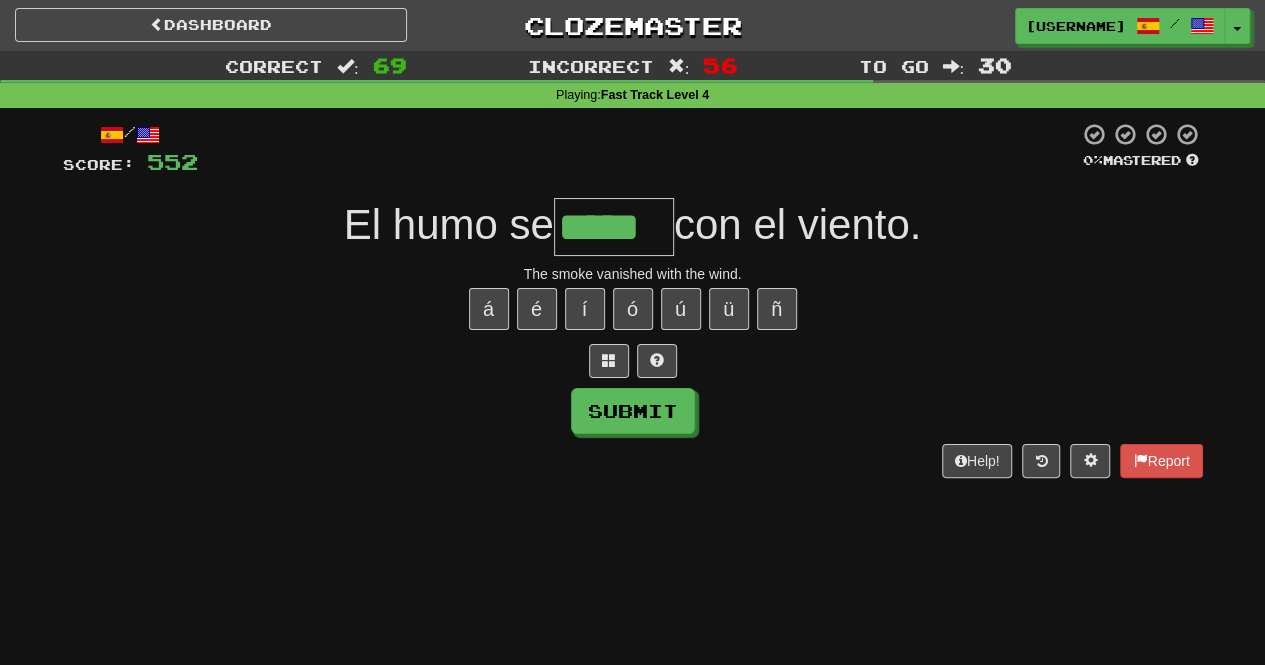 type on "******" 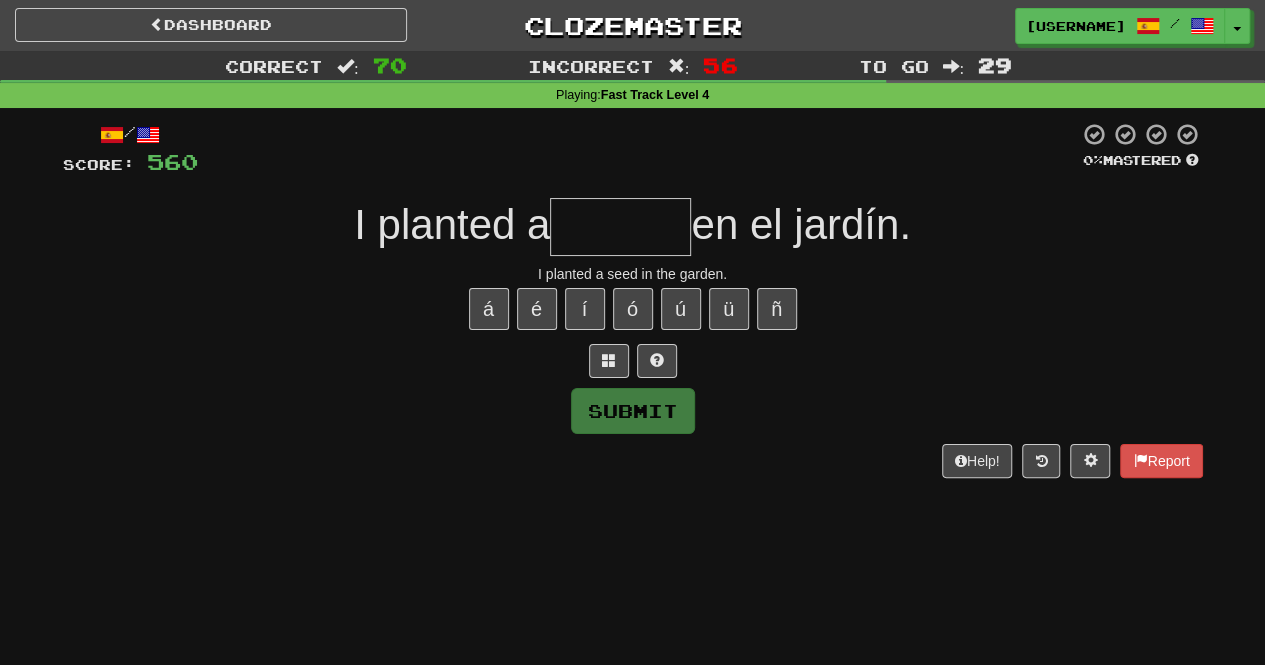 type on "*" 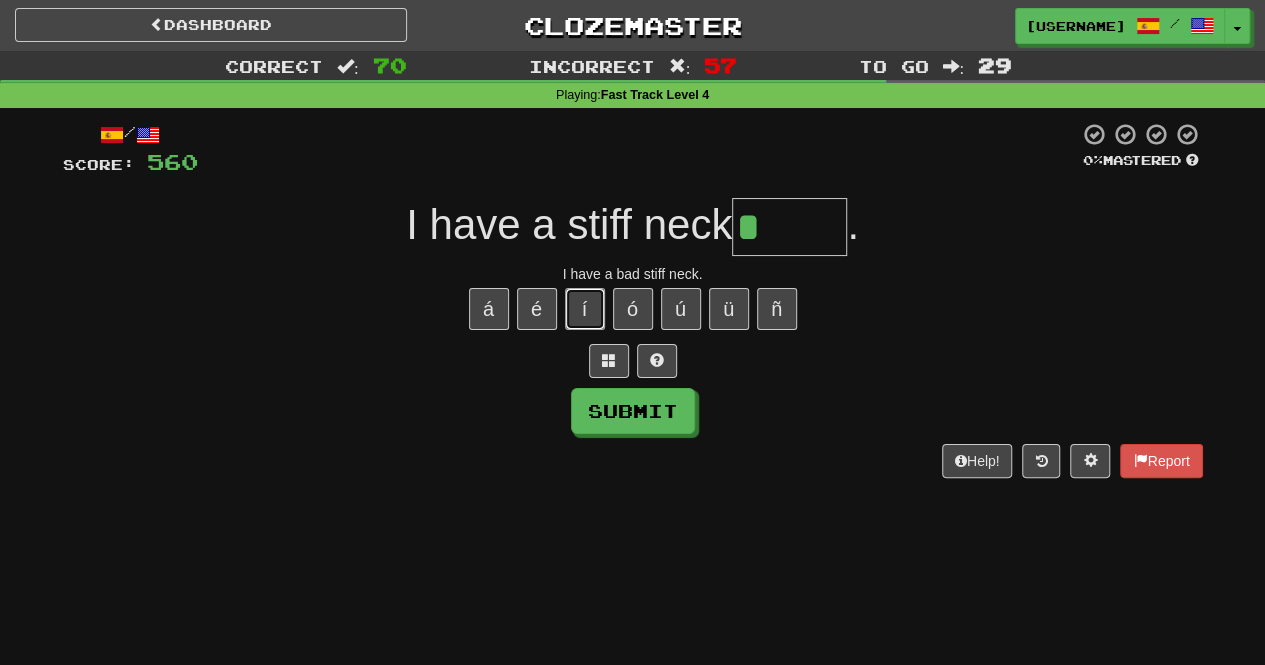 click on "í" at bounding box center [585, 309] 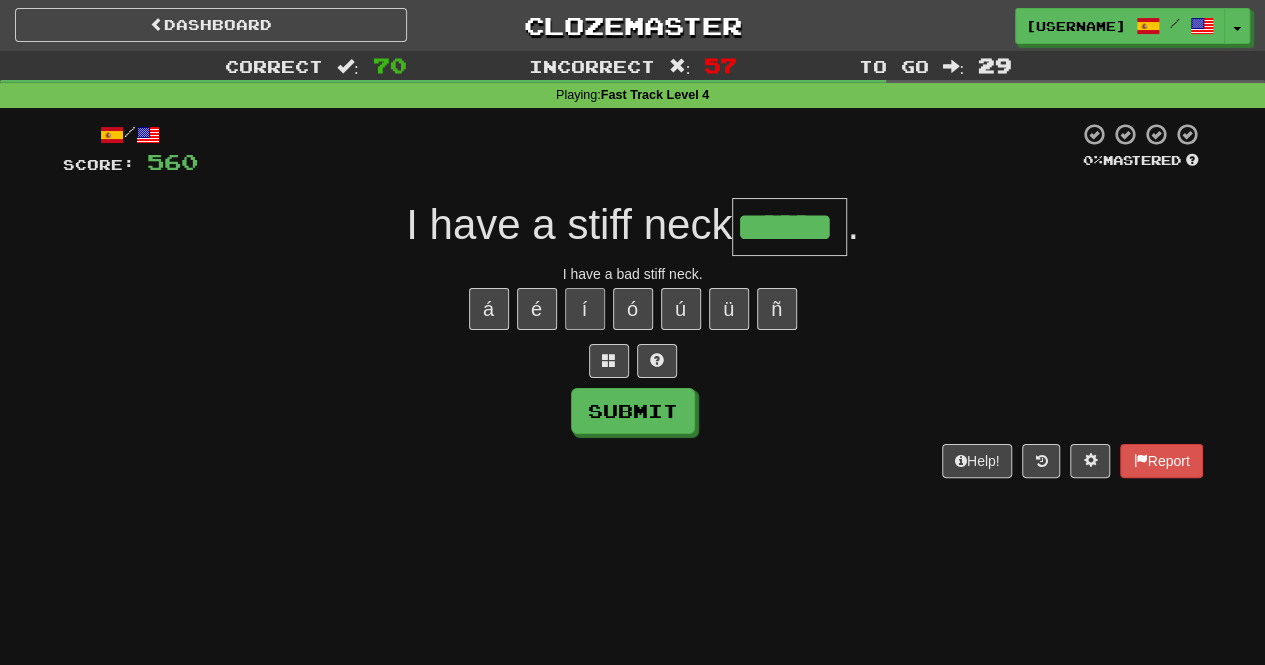 type on "******" 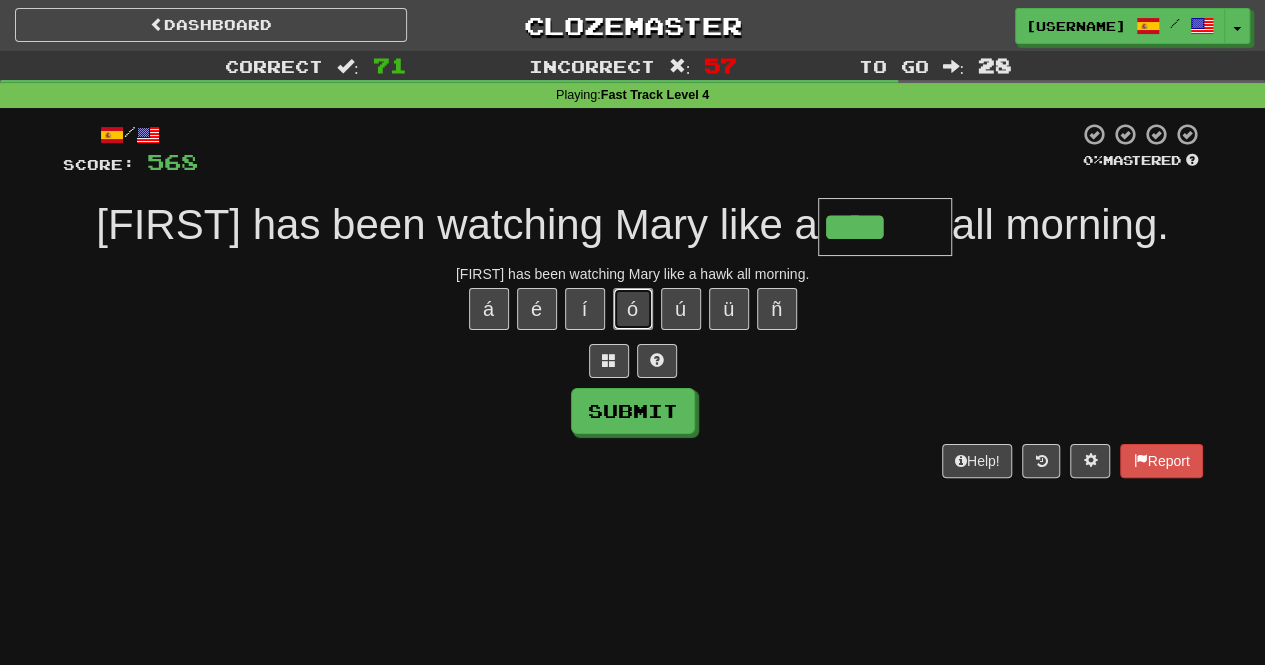 click on "ó" at bounding box center (633, 309) 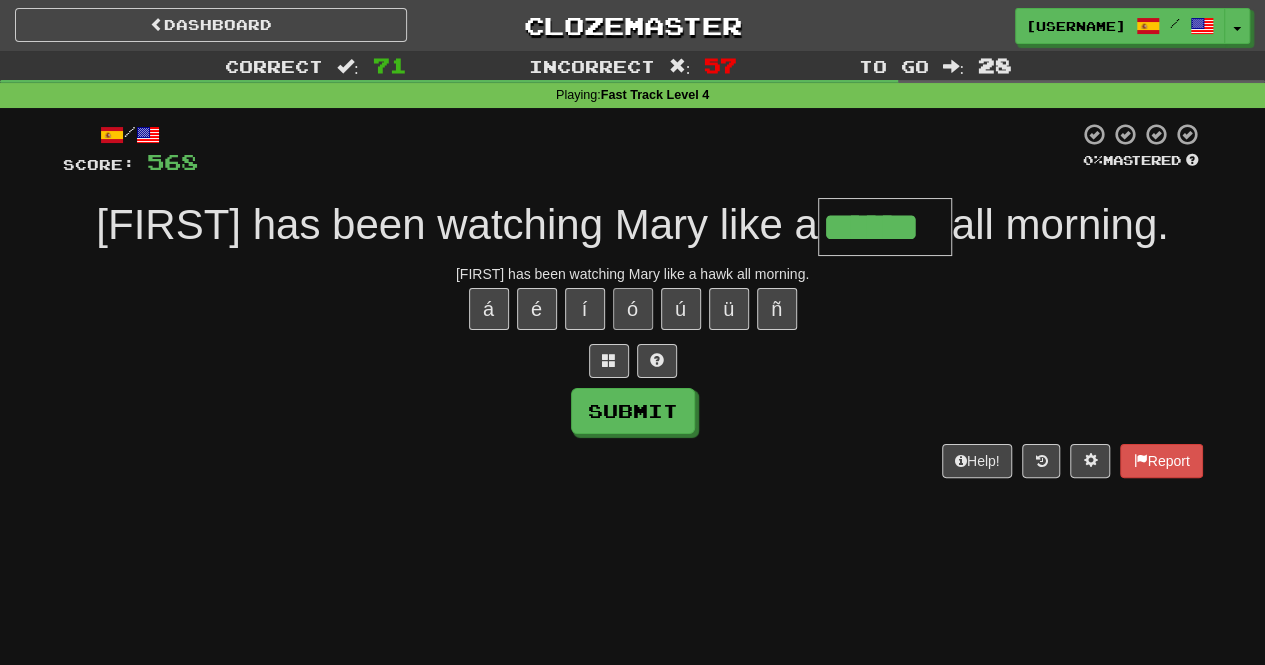 type on "******" 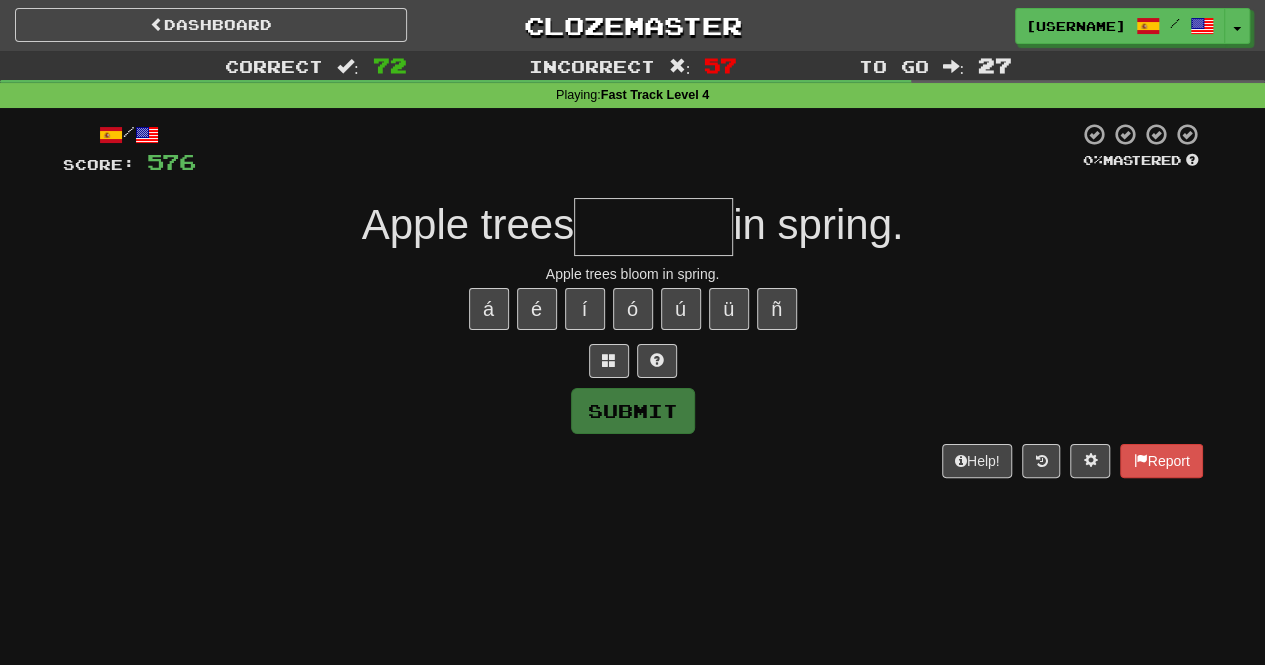 type on "********" 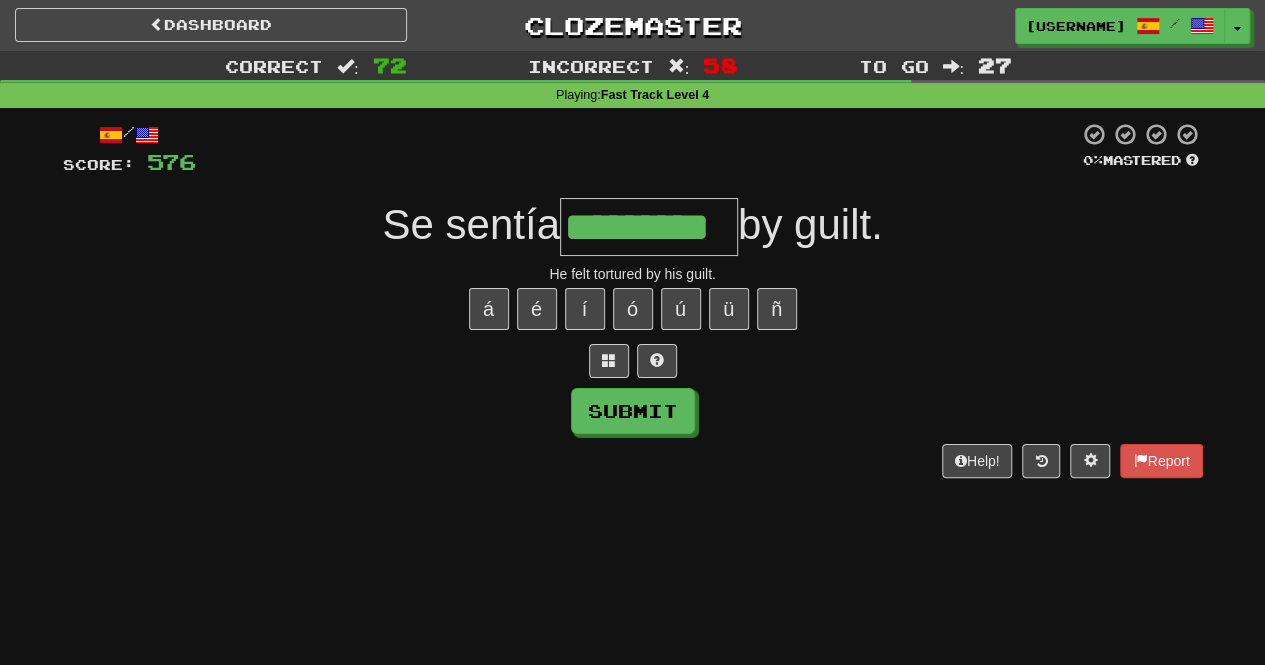 type on "*********" 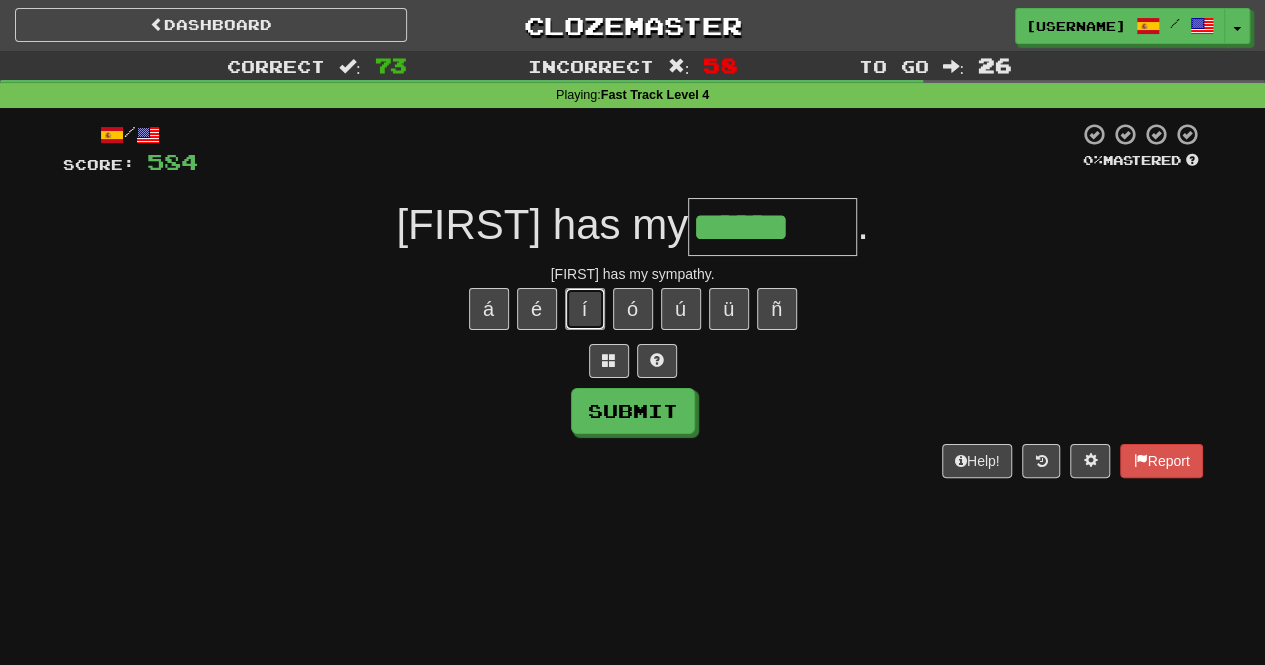 click on "í" at bounding box center [585, 309] 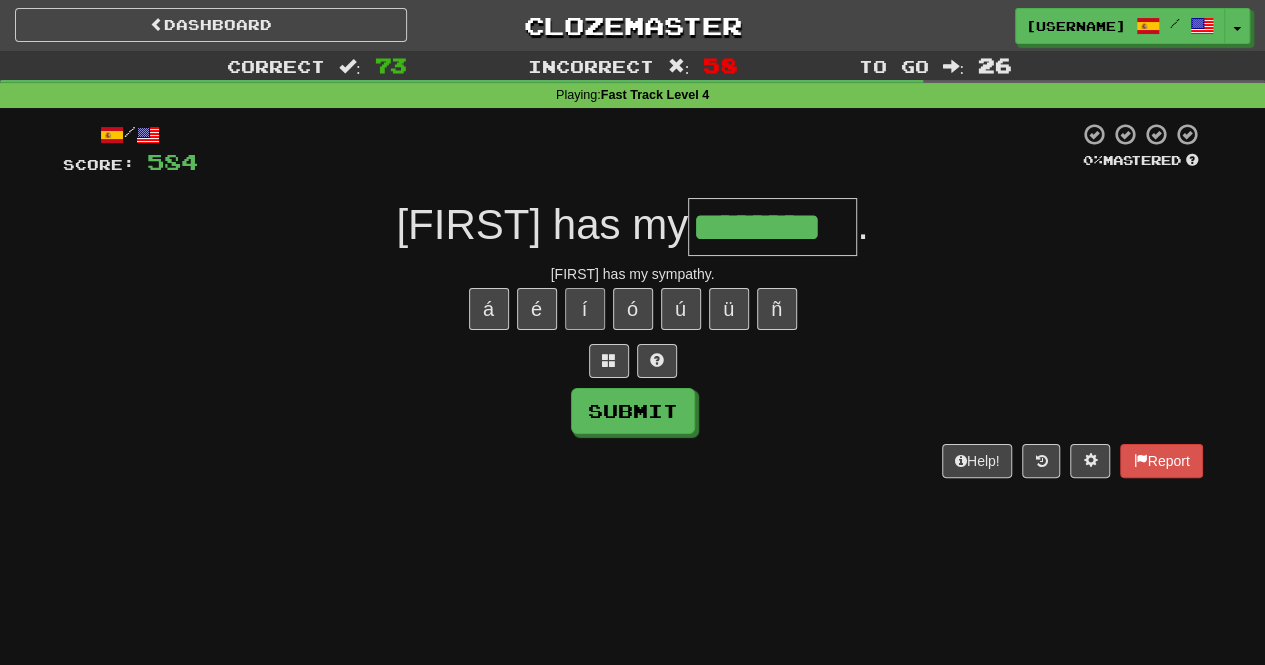 type on "********" 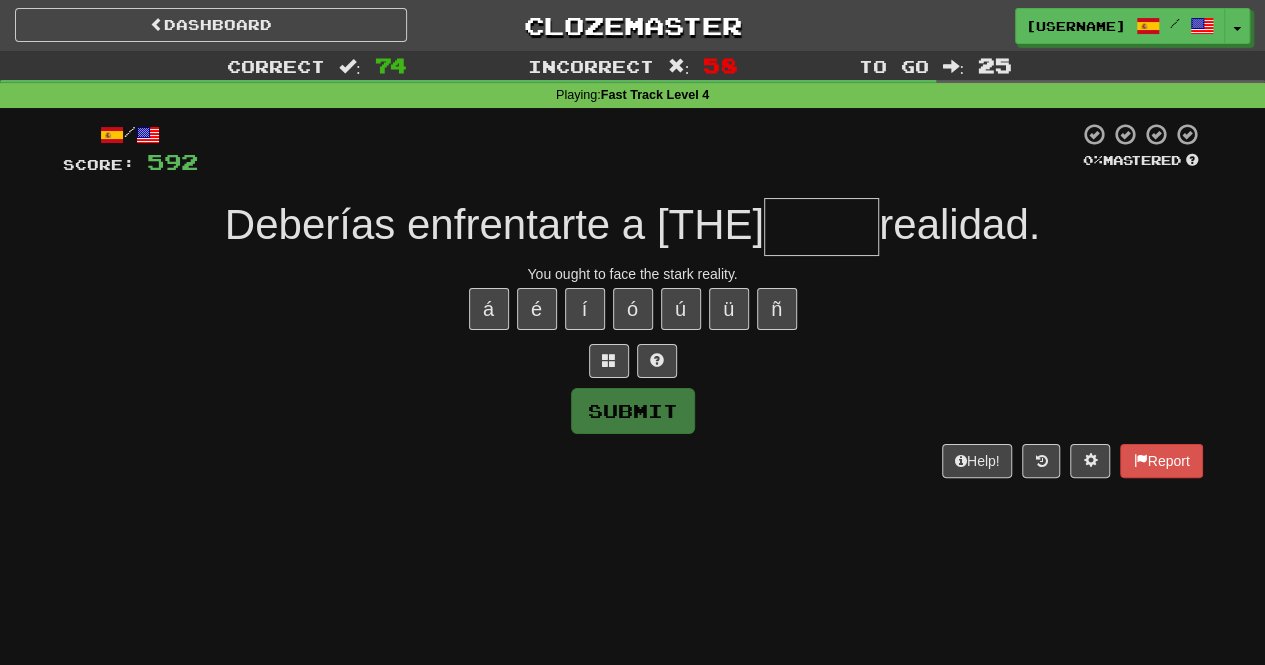 type on "*****" 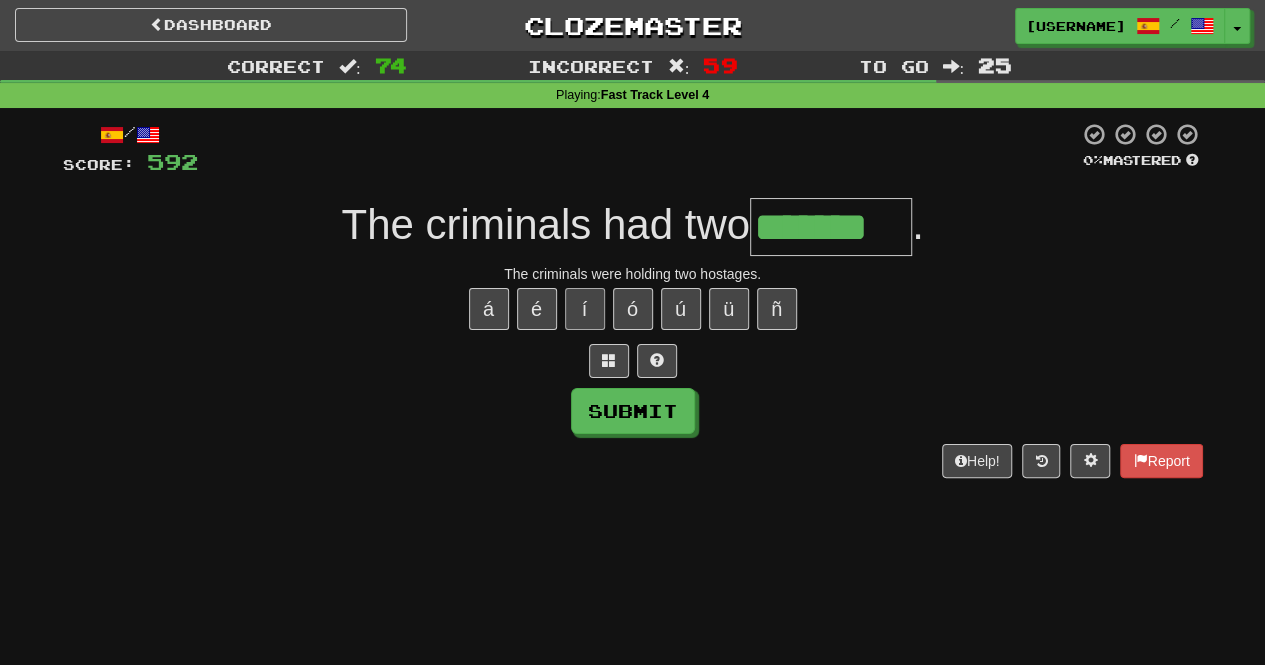 type on "*******" 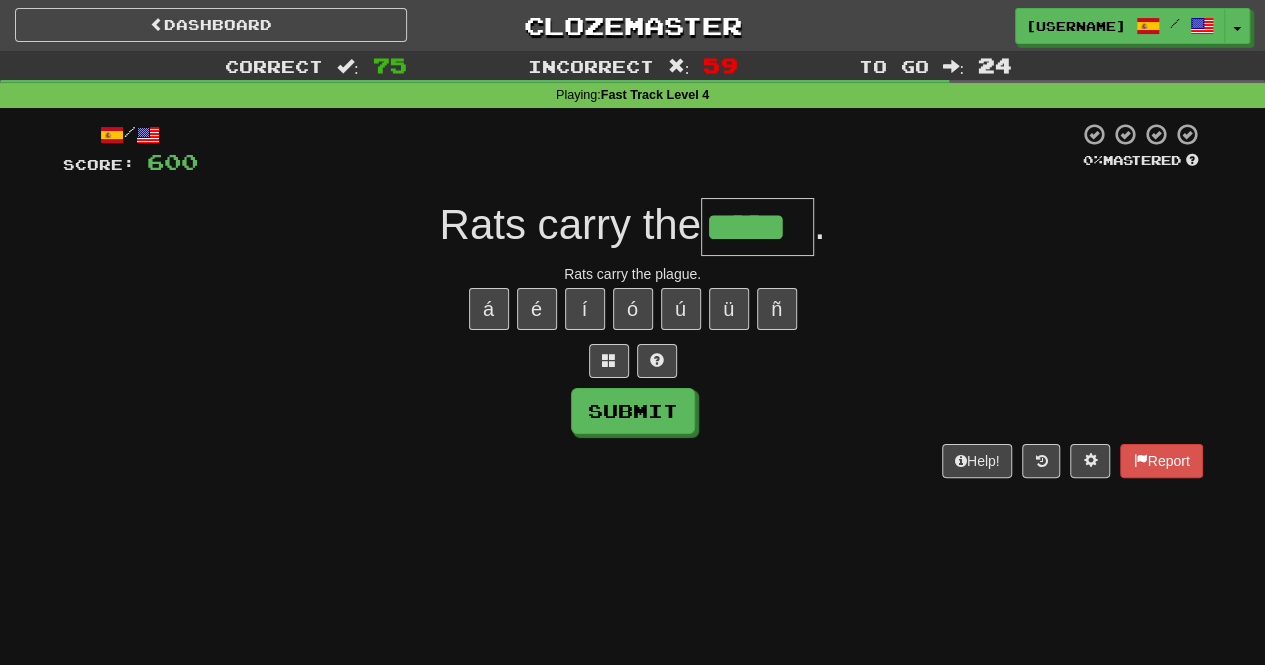 type on "*****" 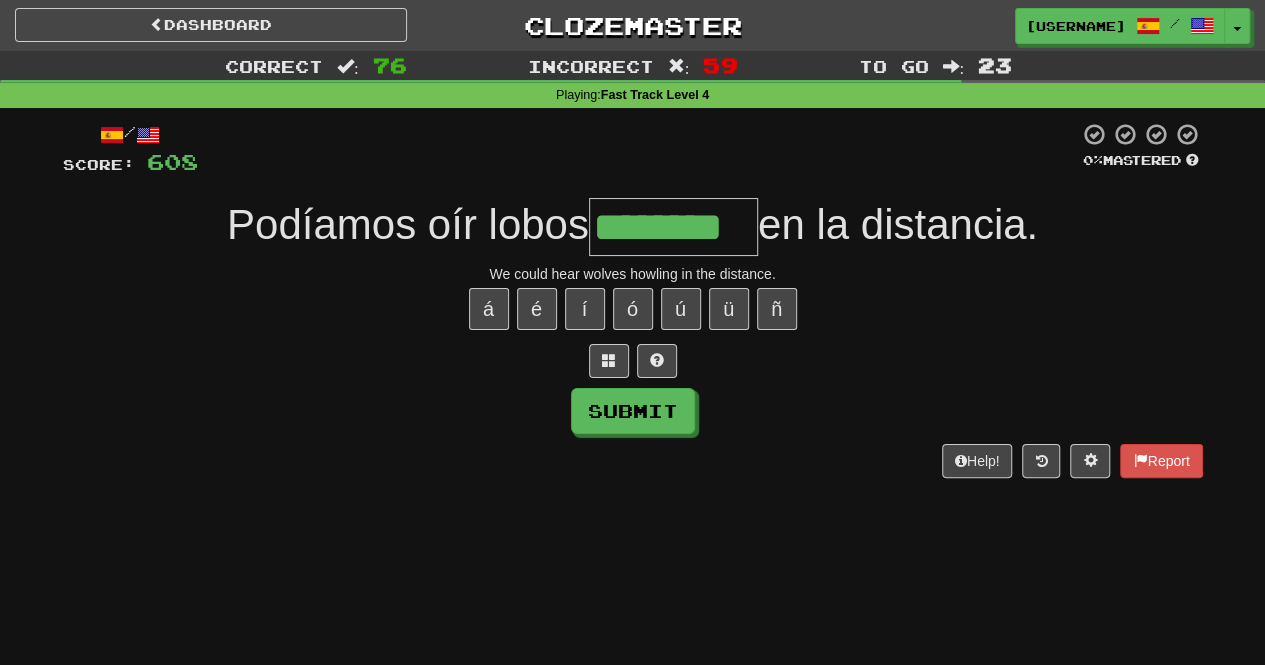 type on "********" 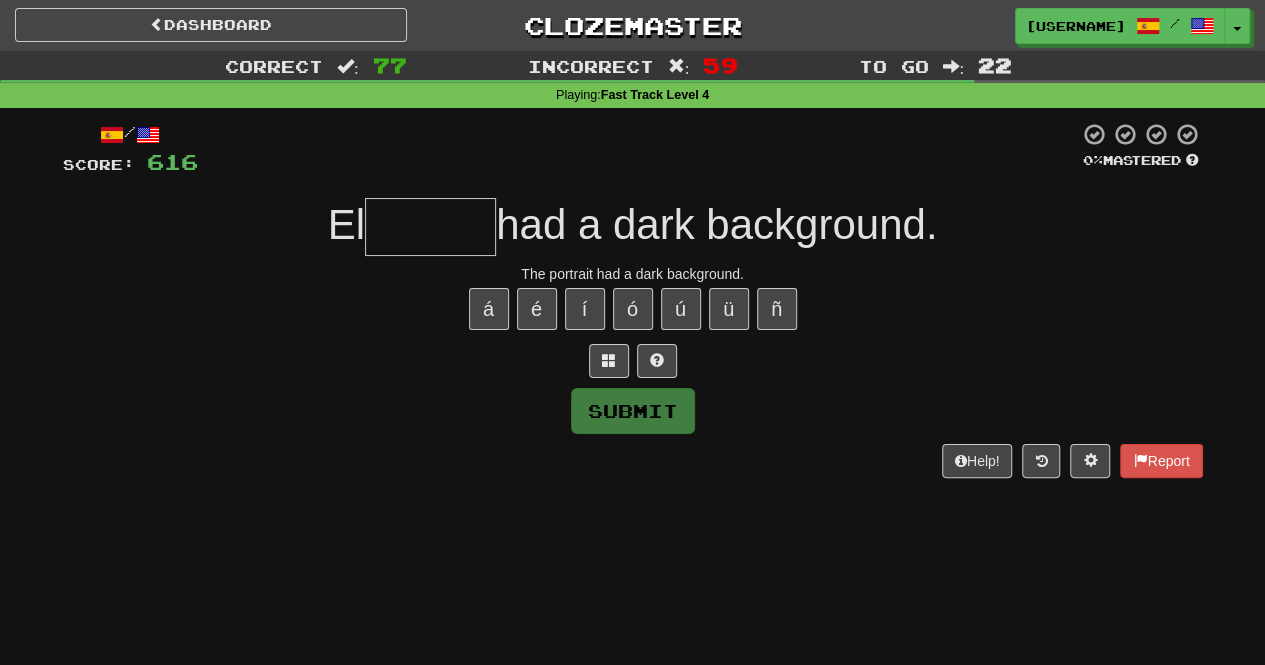 type on "*******" 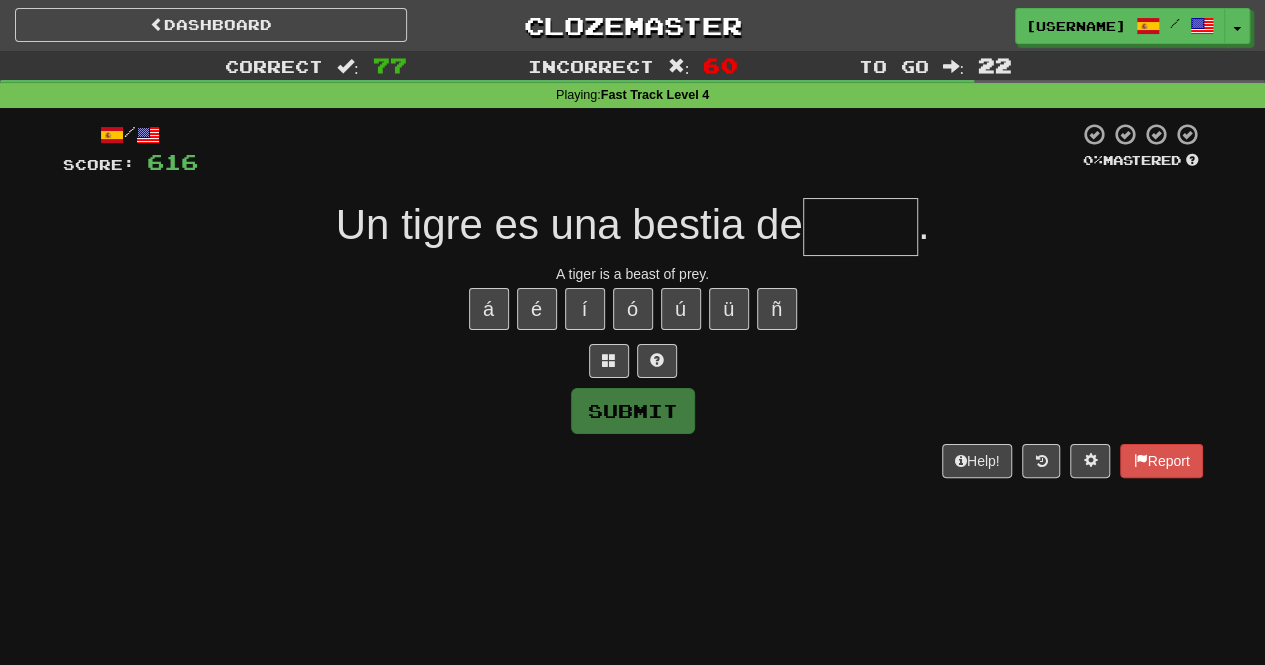 type on "*****" 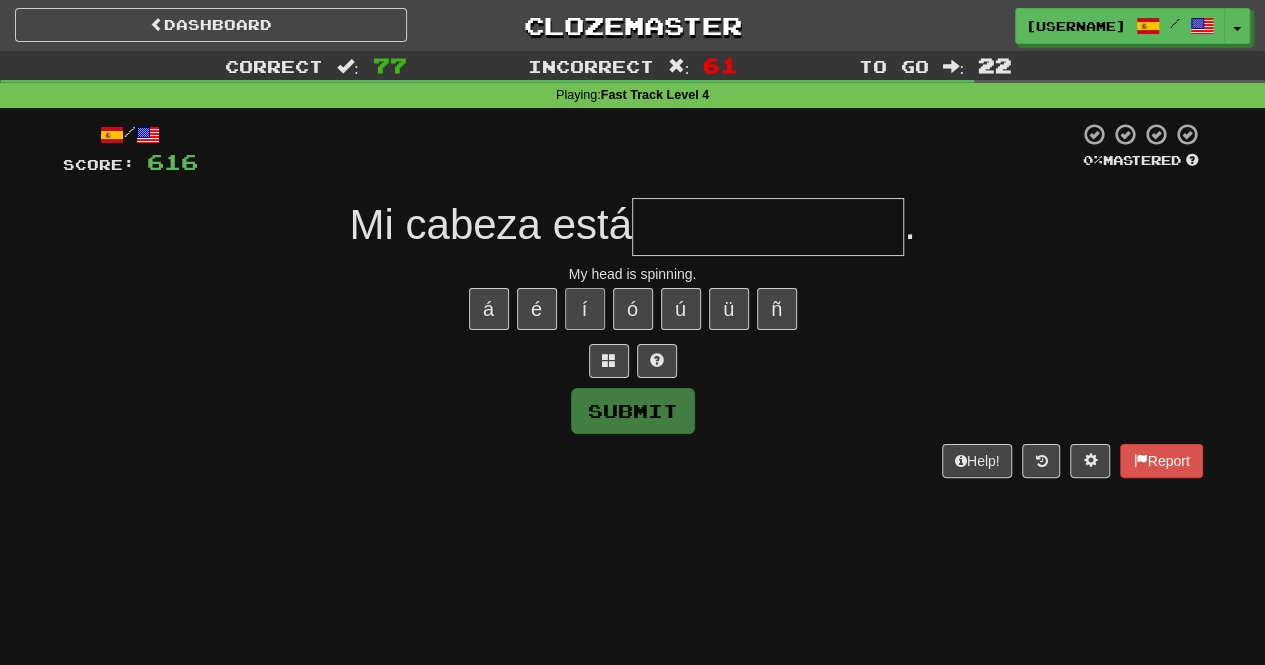 type on "*" 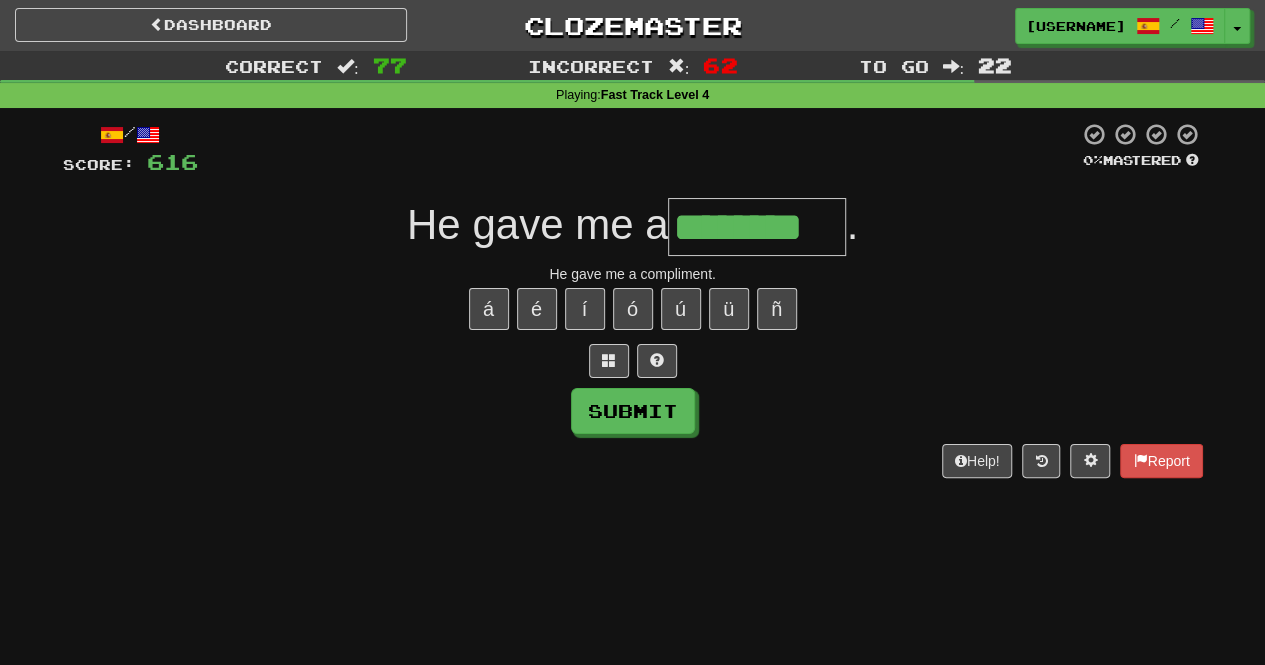 type on "********" 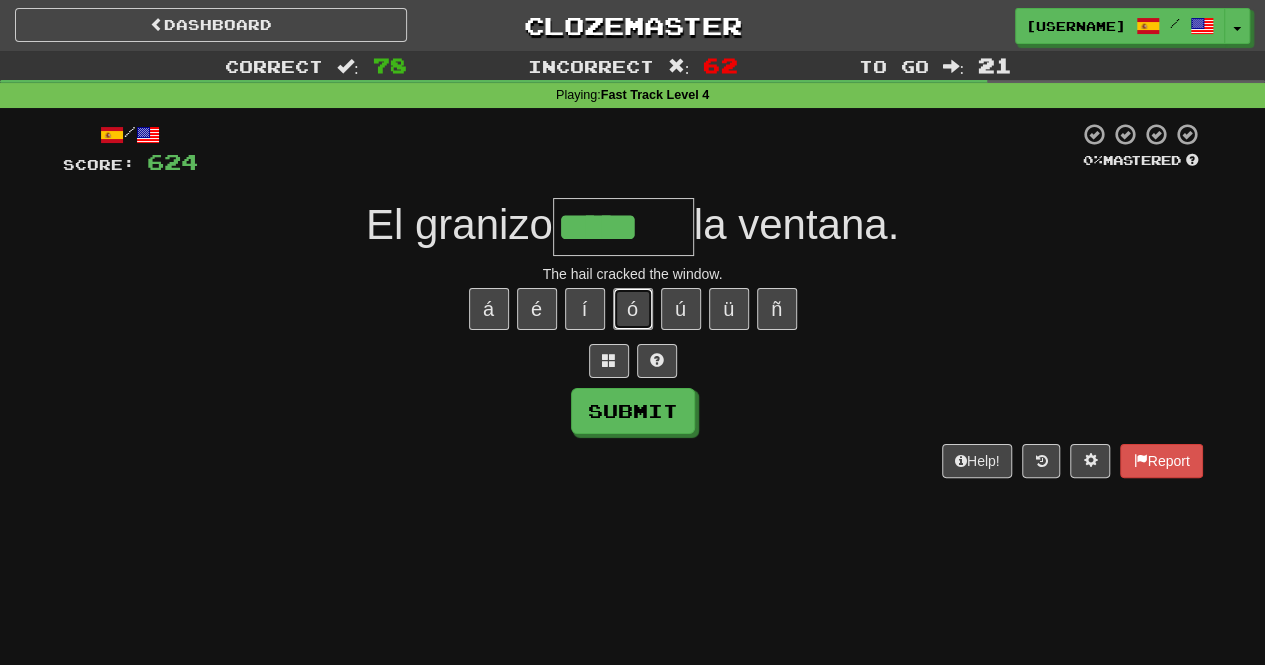 click on "ó" at bounding box center (633, 309) 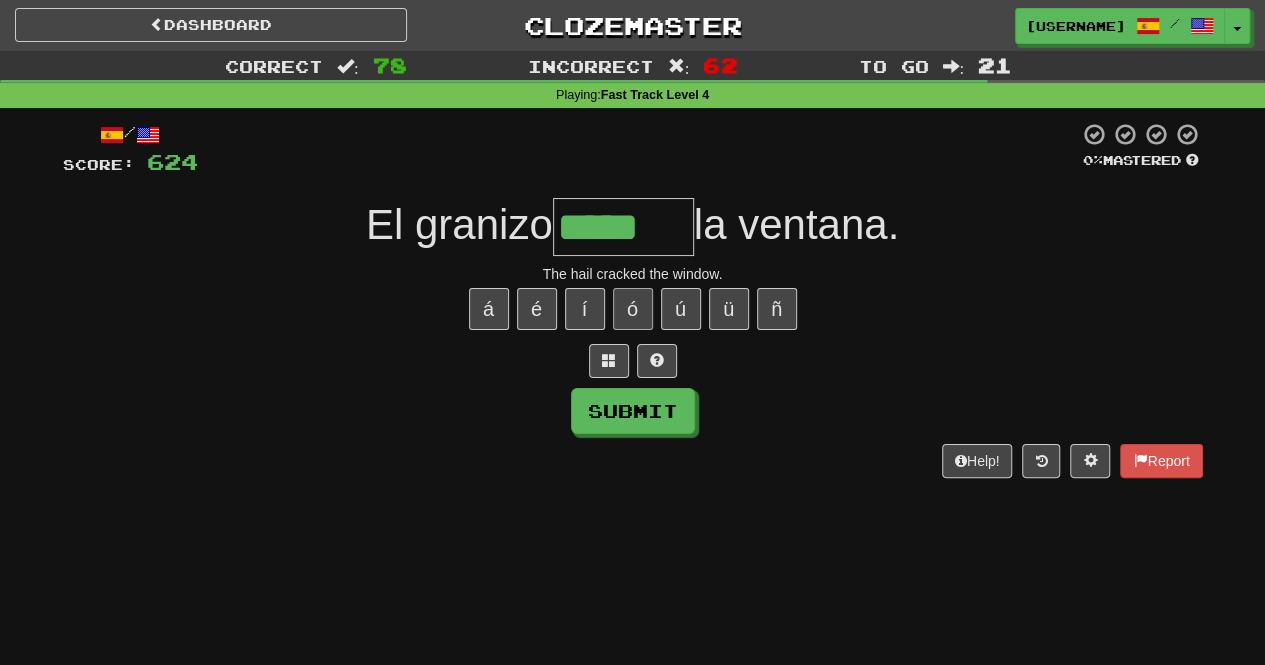 type on "******" 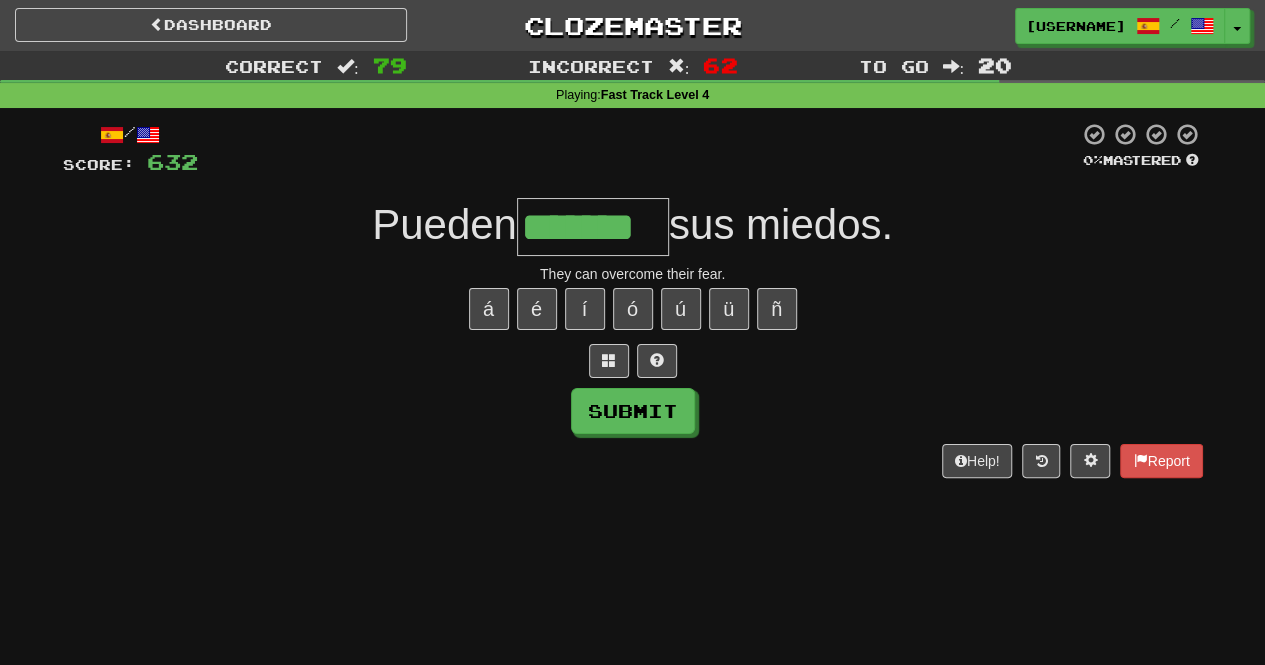 type on "*******" 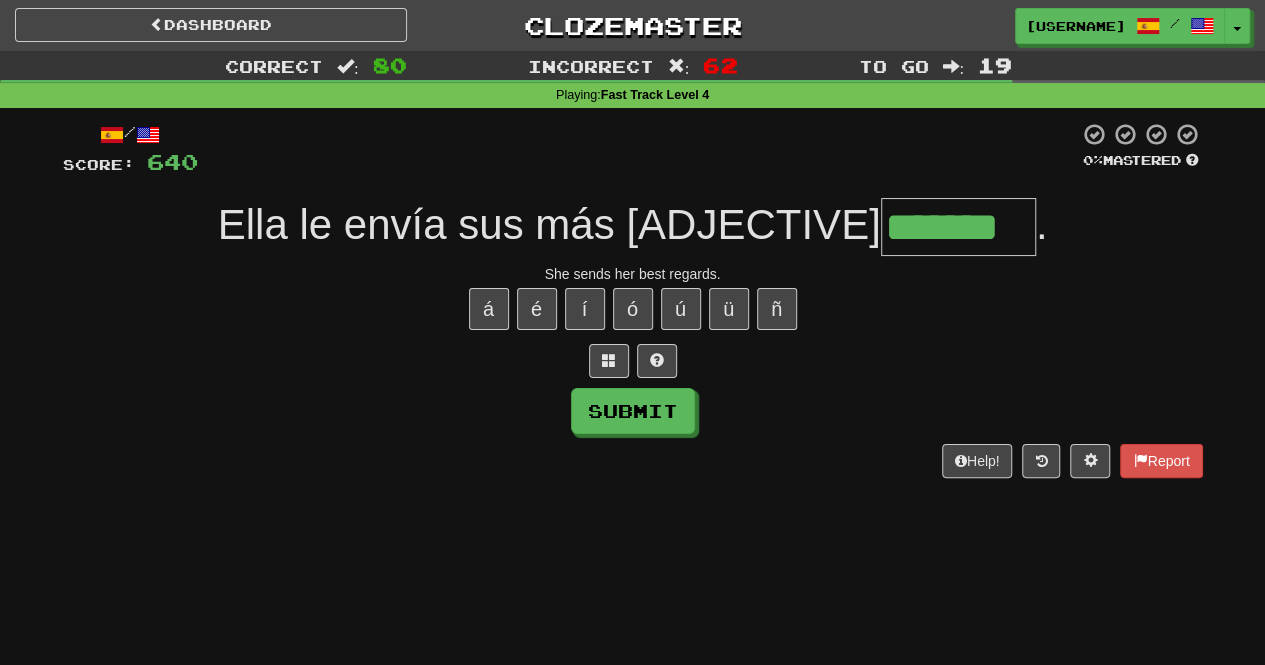 type on "*******" 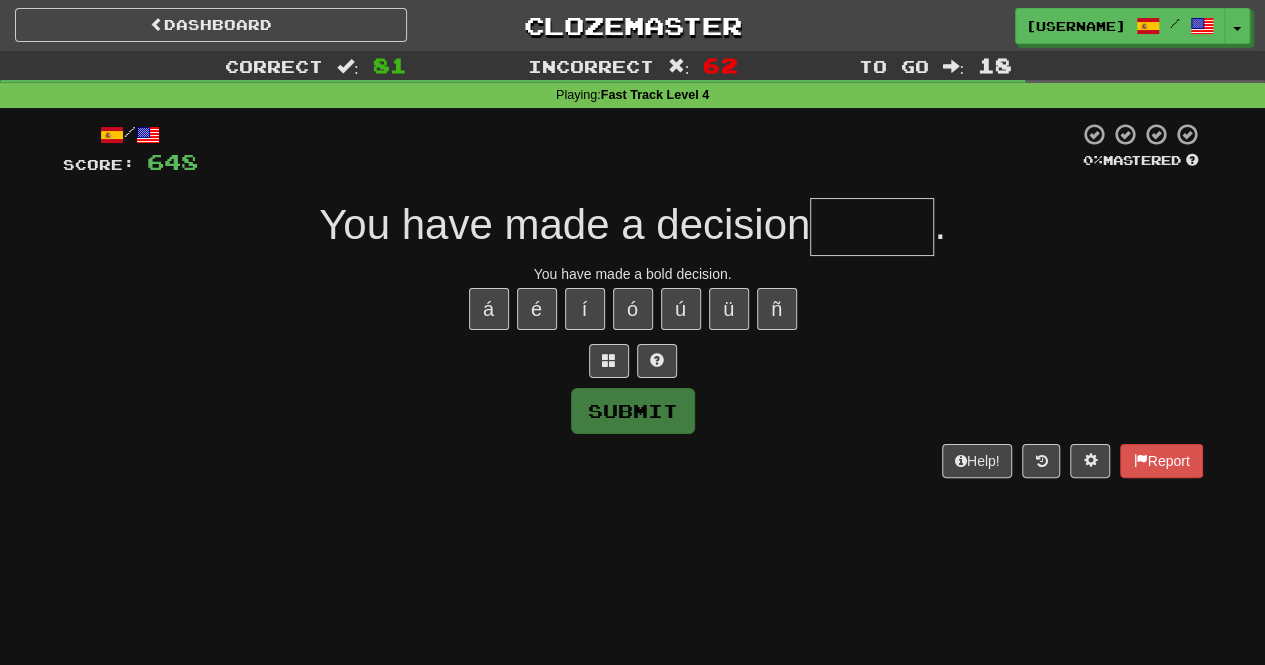 type on "*****" 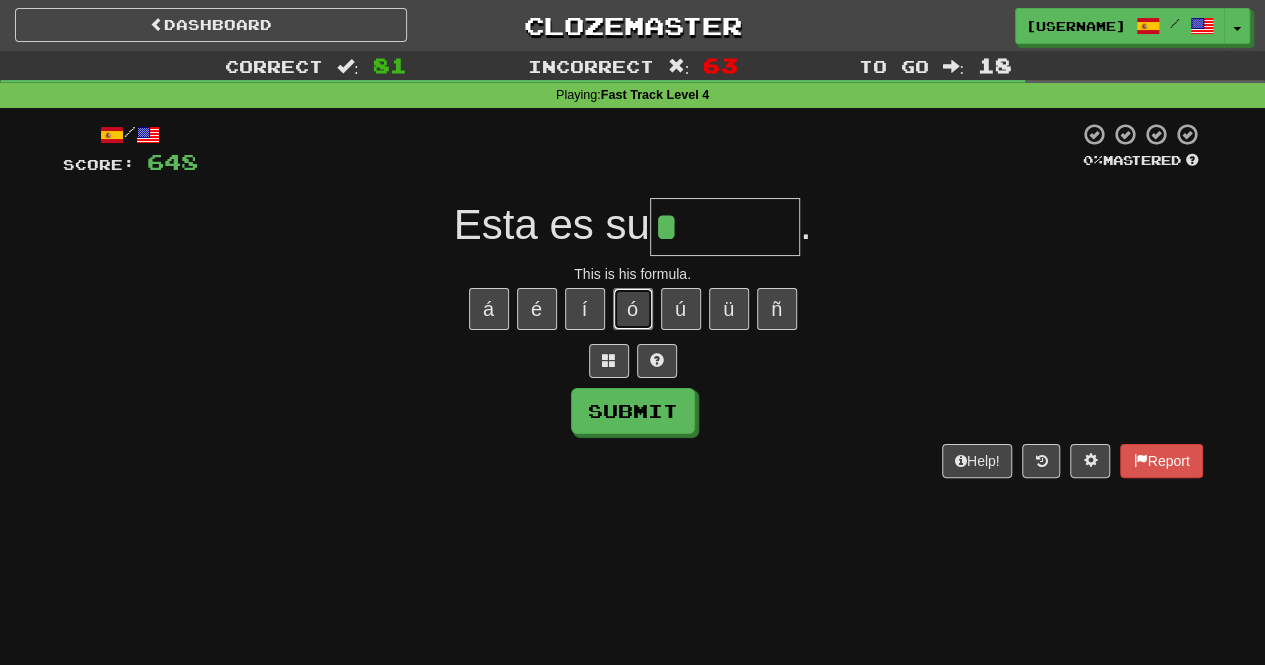click on "ó" at bounding box center (633, 309) 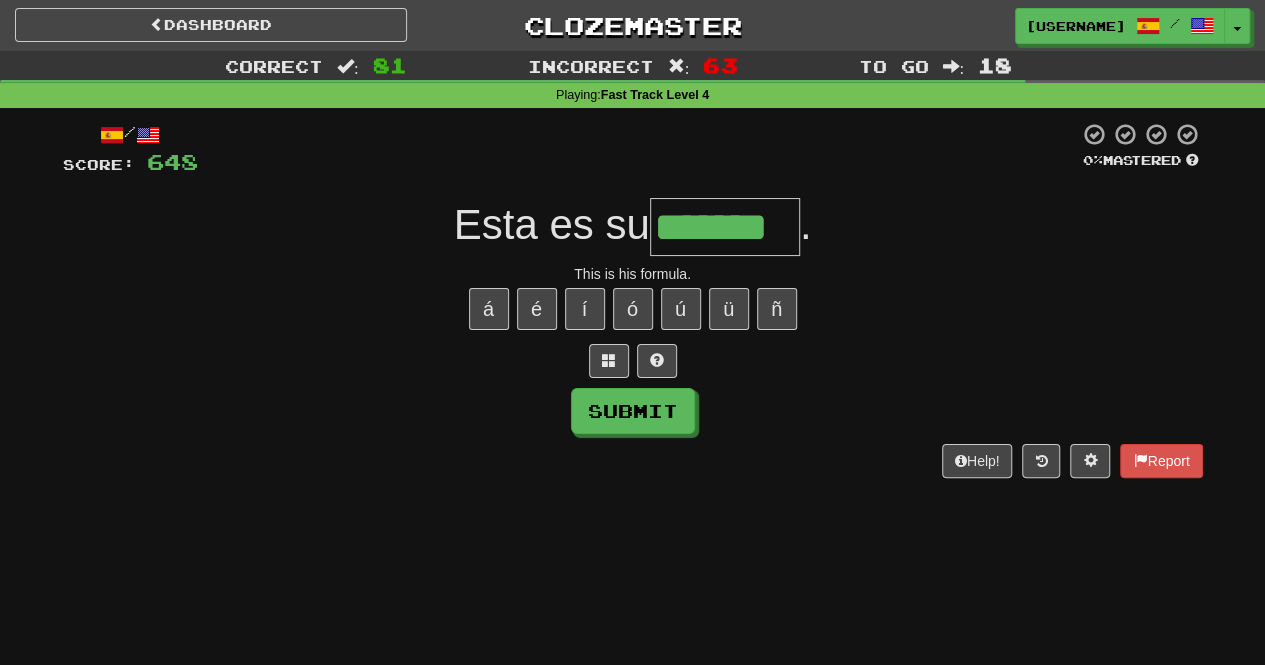 type on "*******" 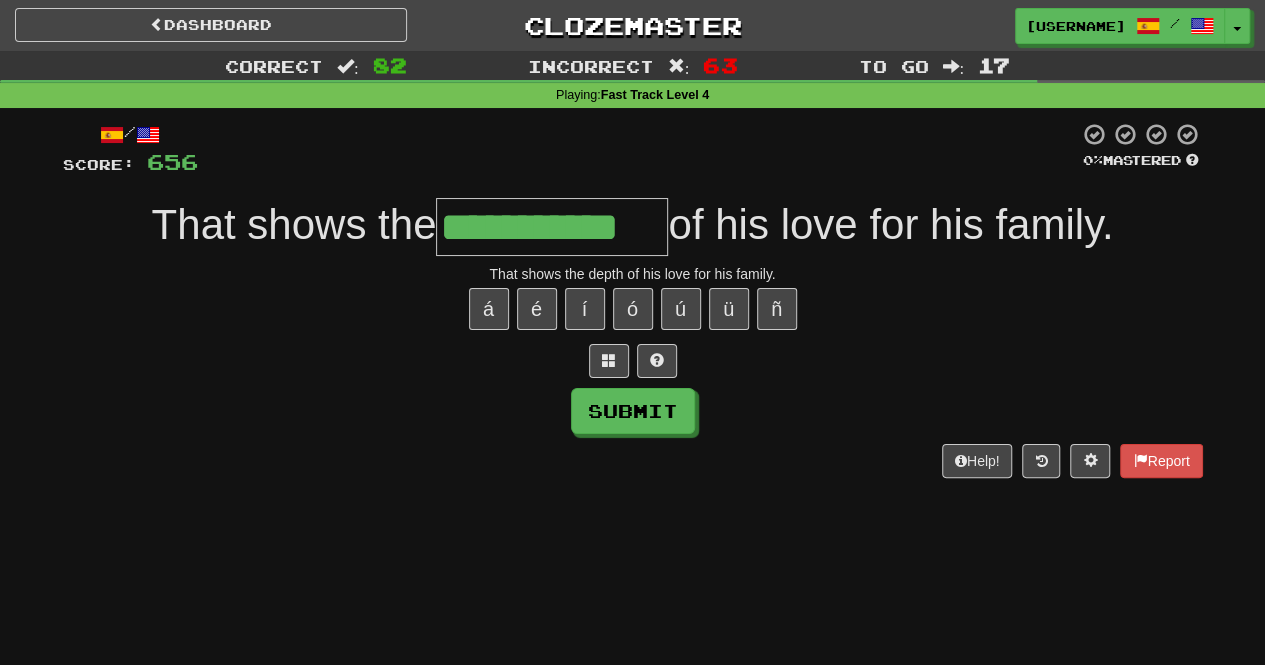 type on "**********" 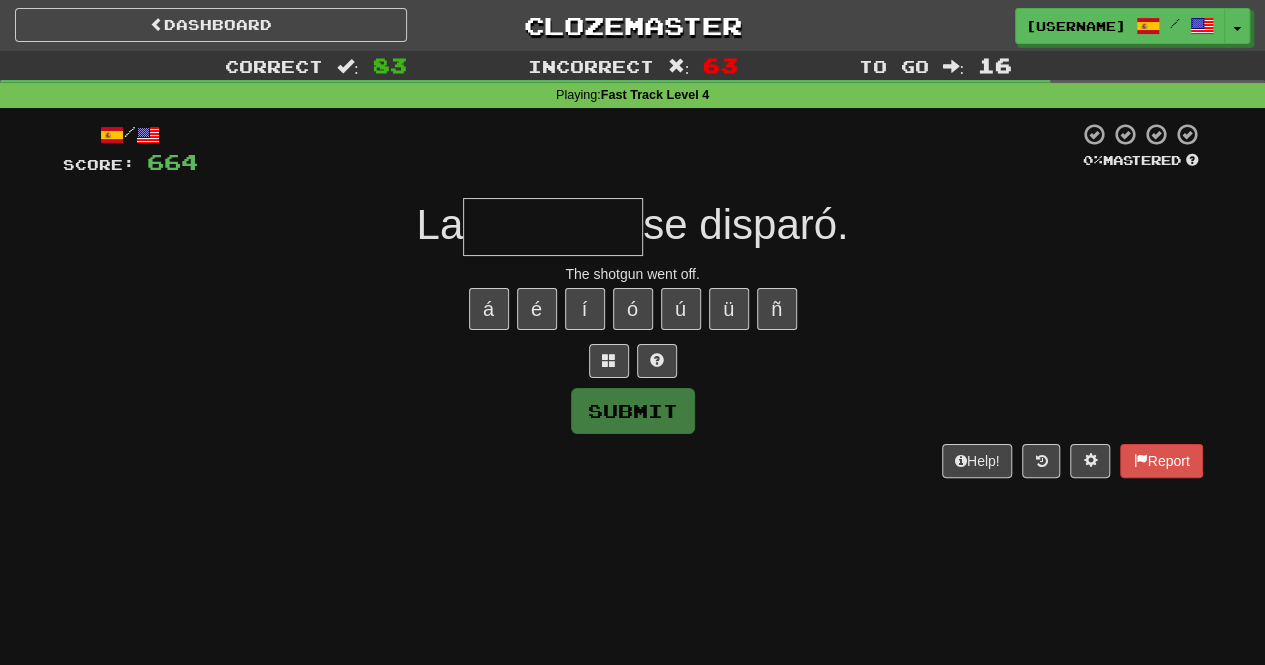 type on "********" 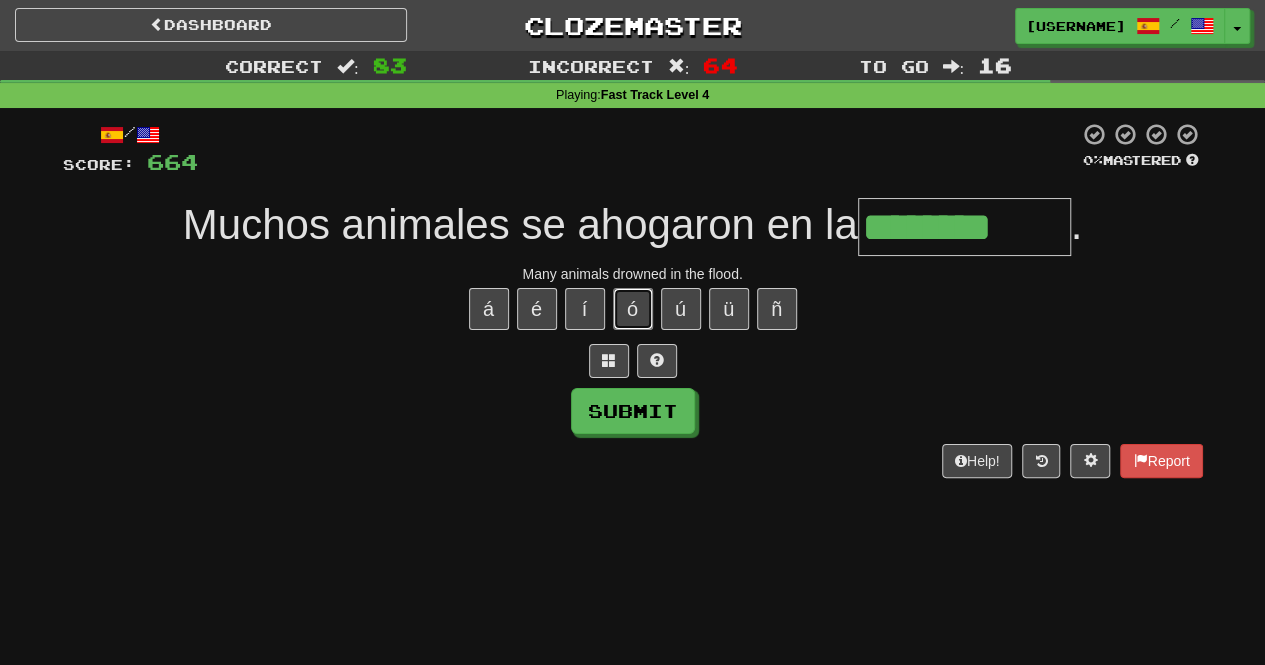 click on "ó" at bounding box center [633, 309] 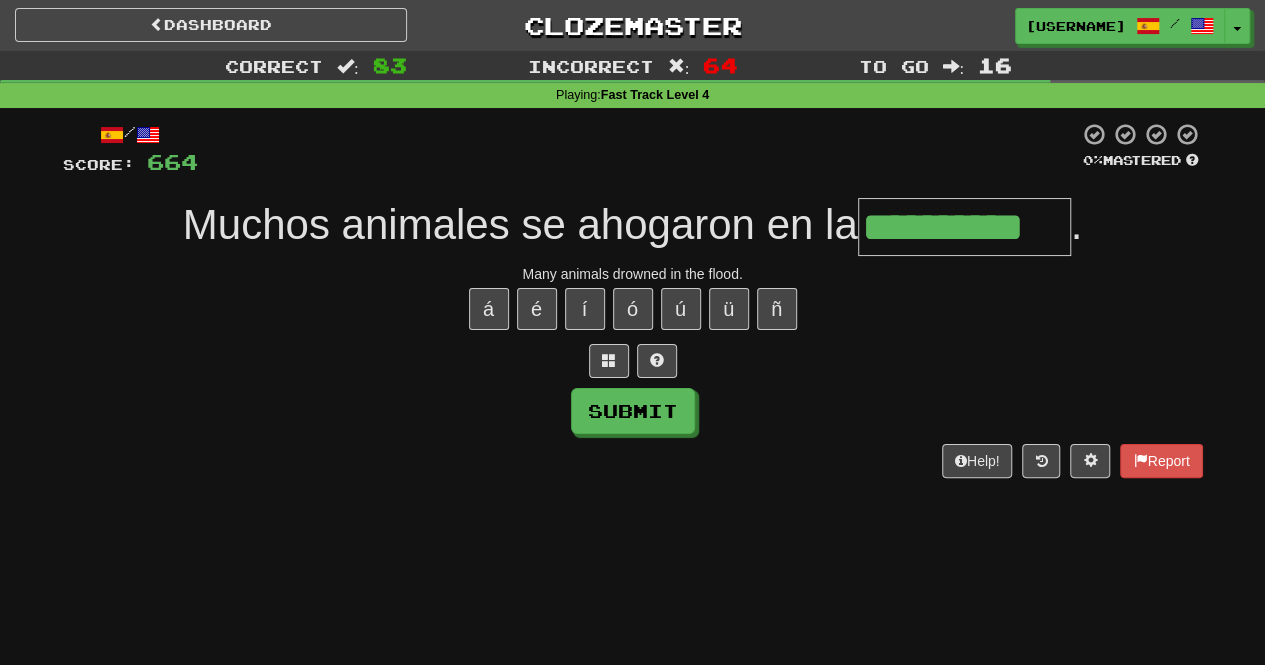 type on "**********" 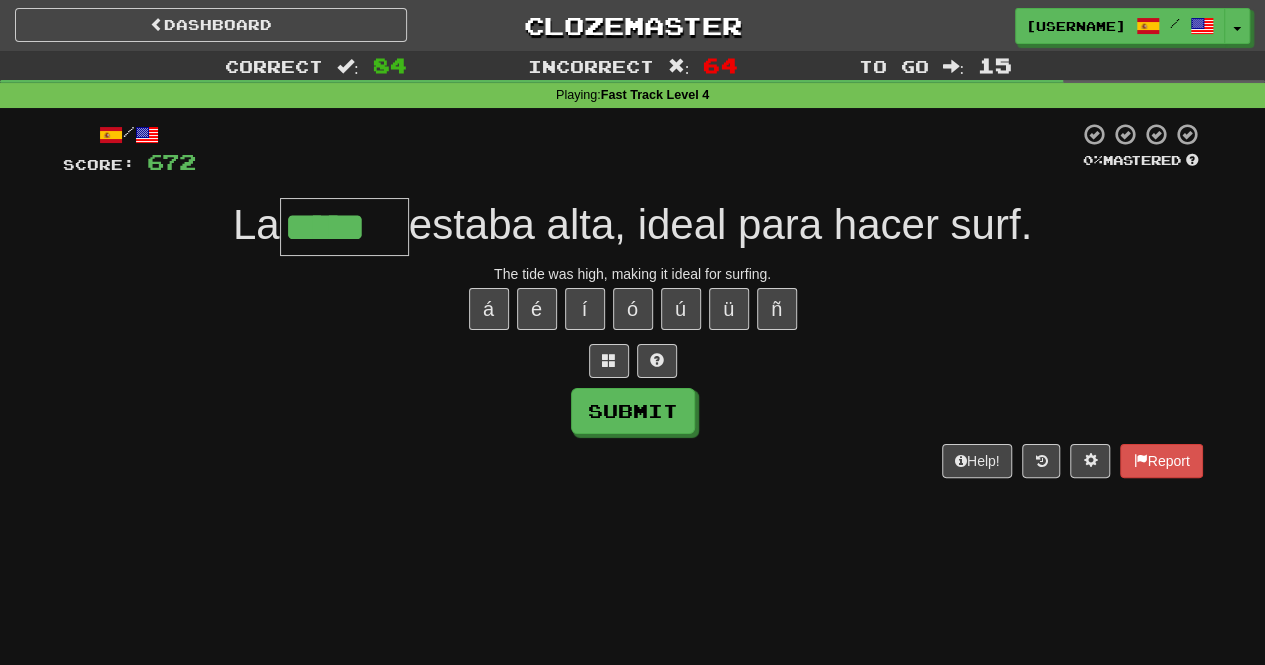 type on "*****" 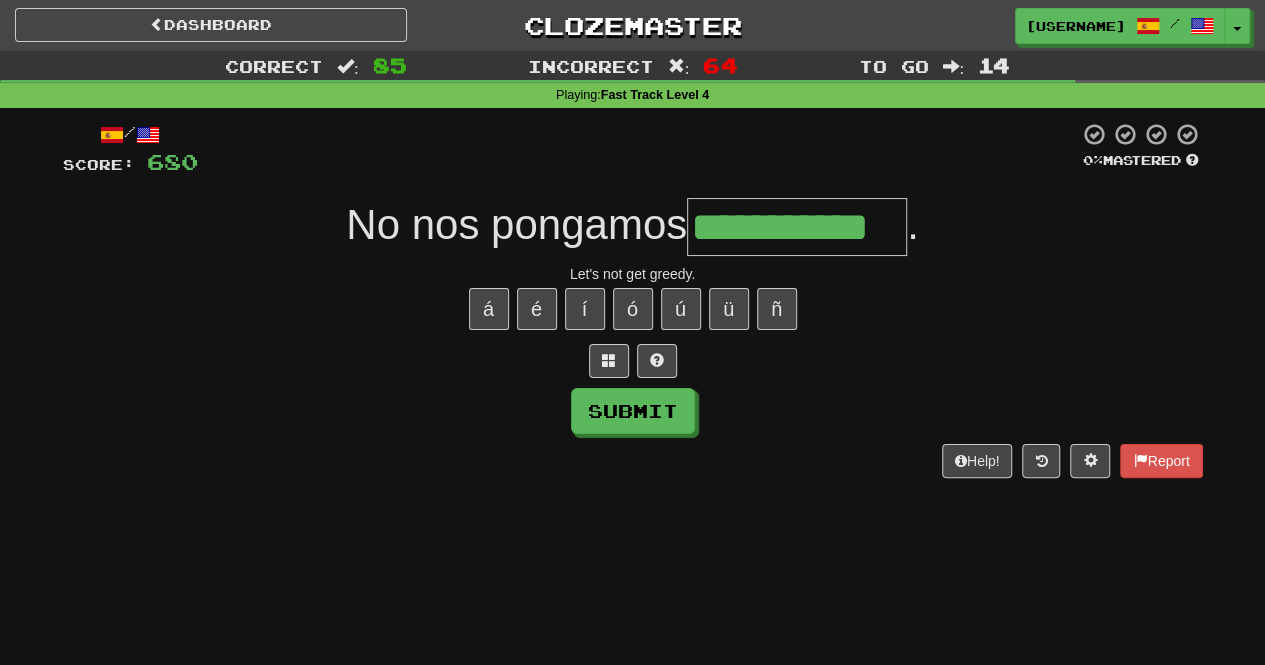 type on "**********" 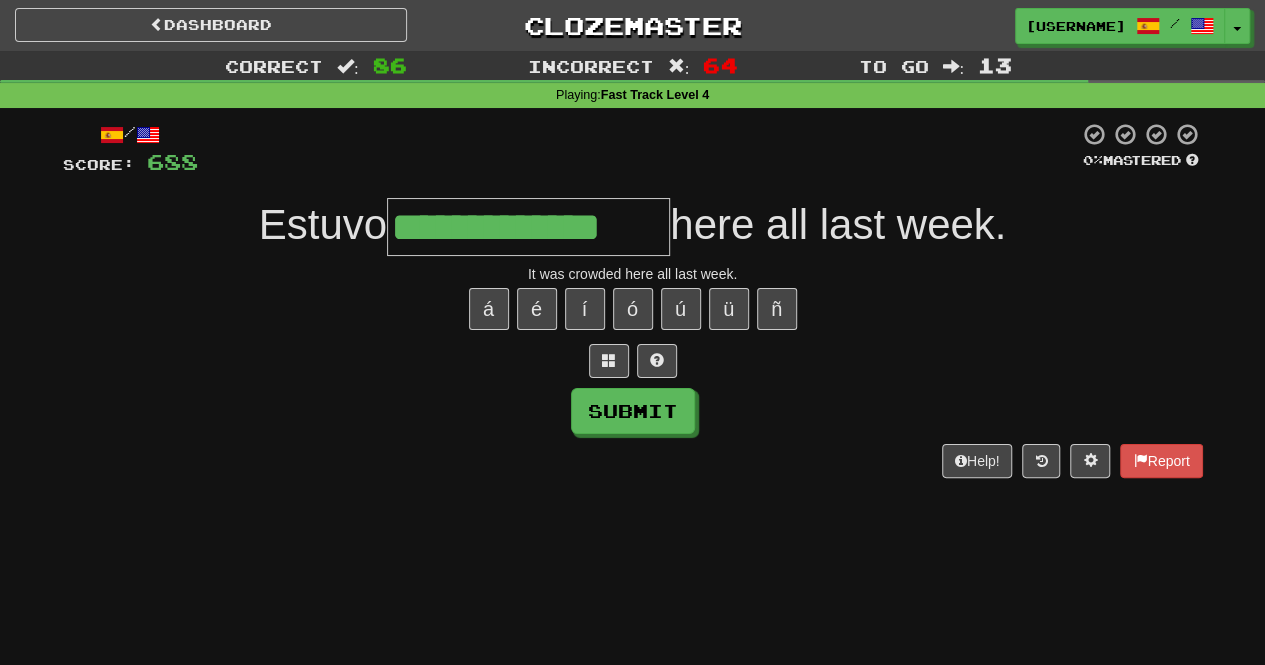 type on "**********" 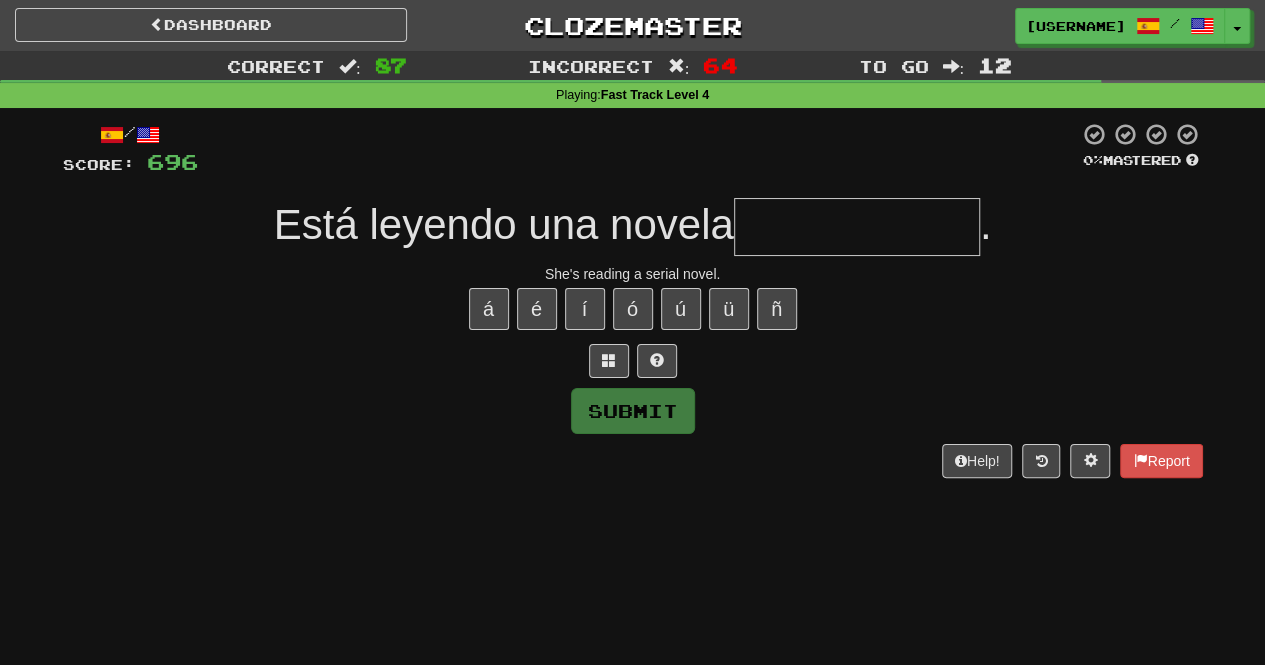 type on "**********" 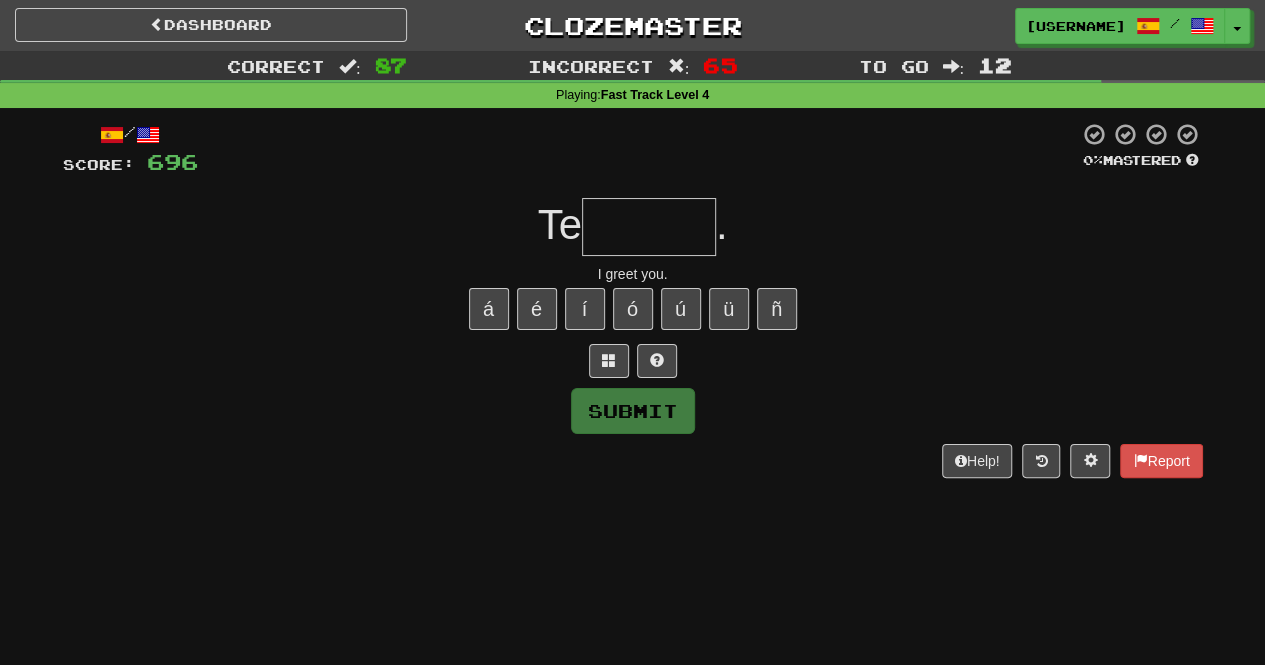 type on "*" 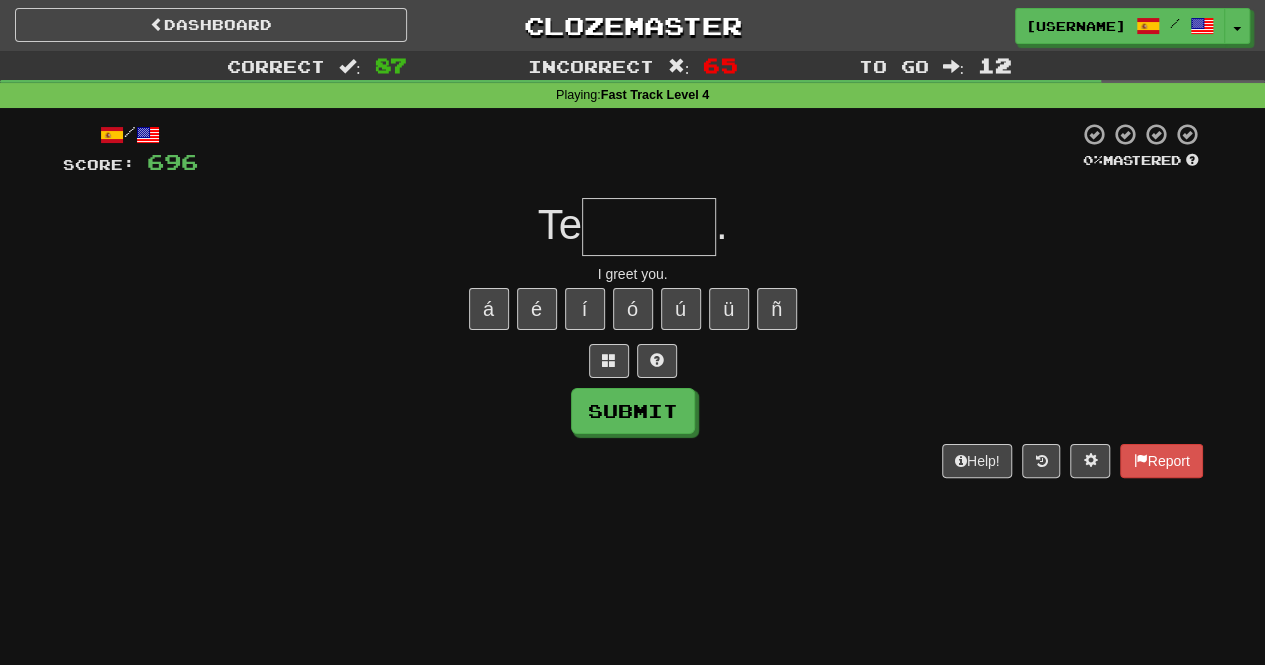 type on "*" 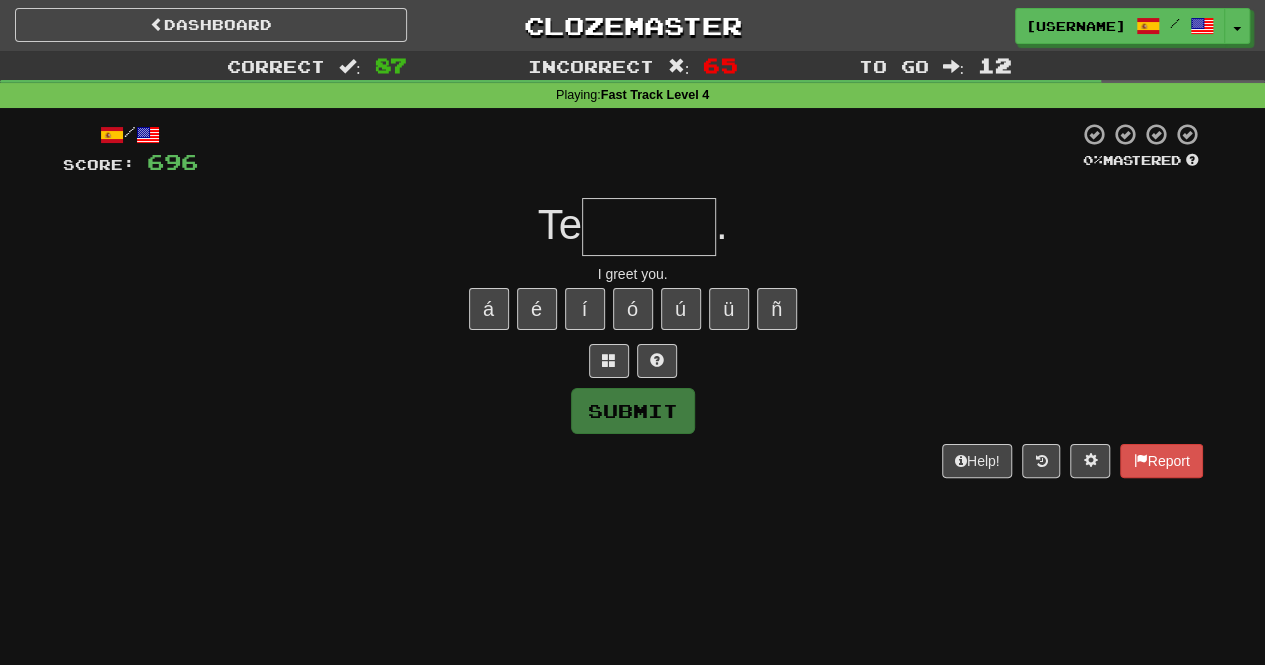 type on "*" 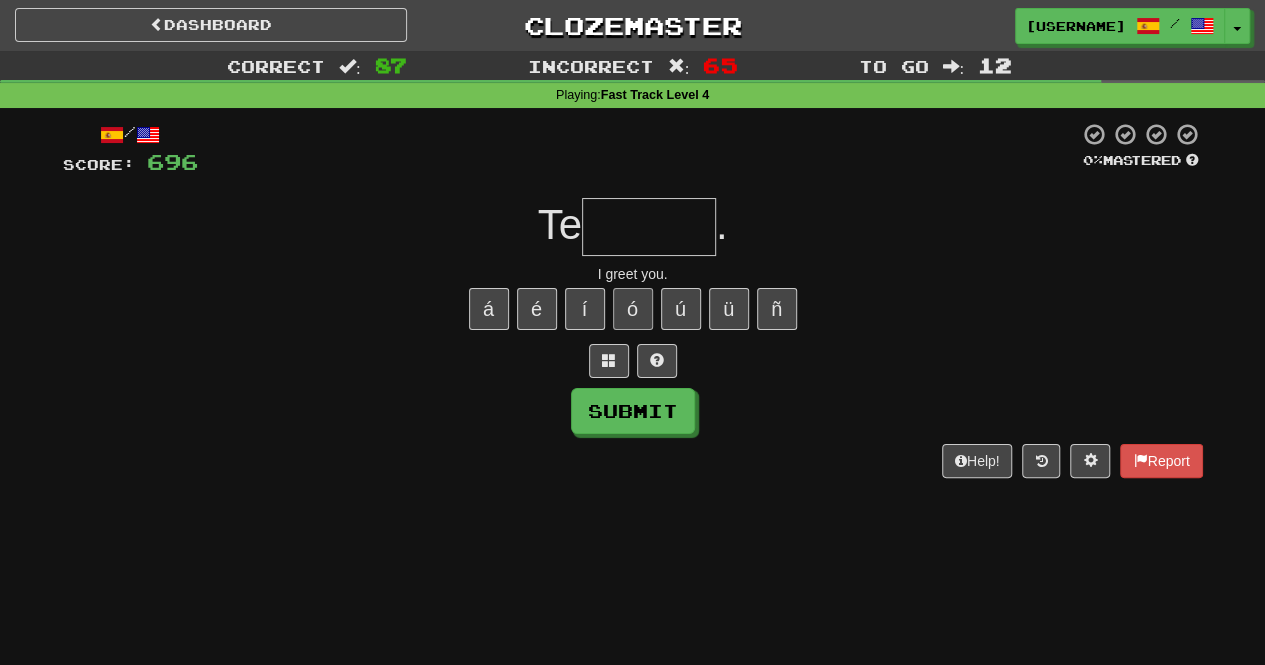 type on "*" 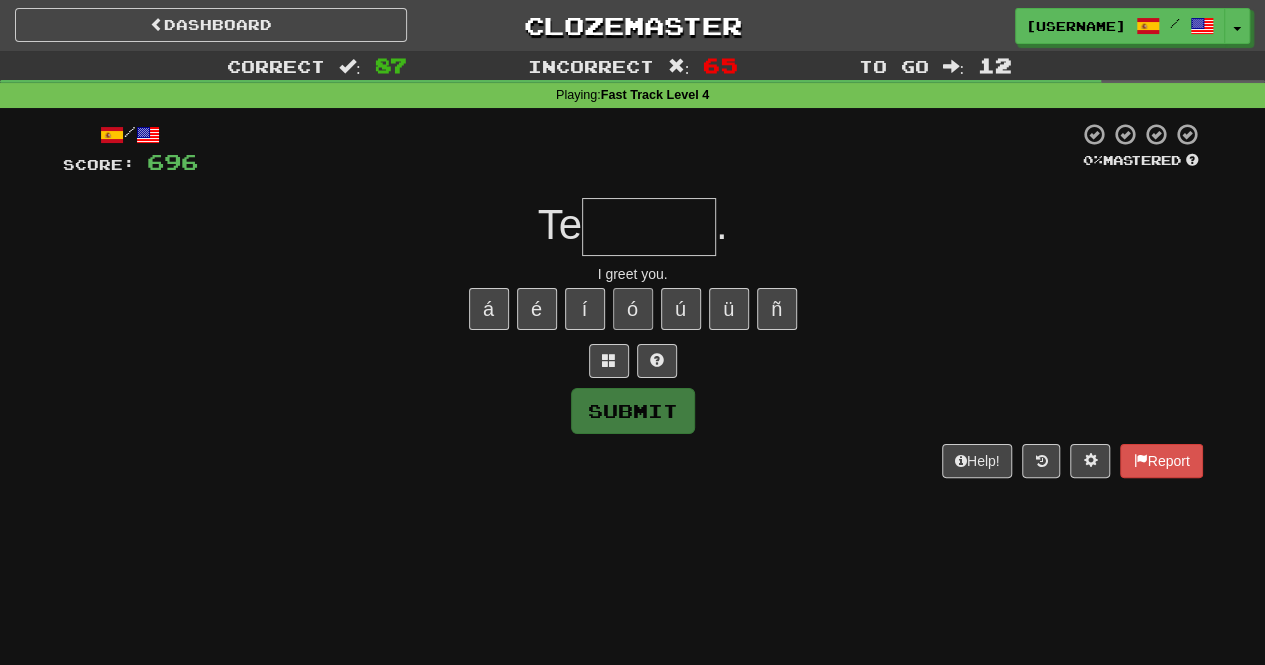 type on "*" 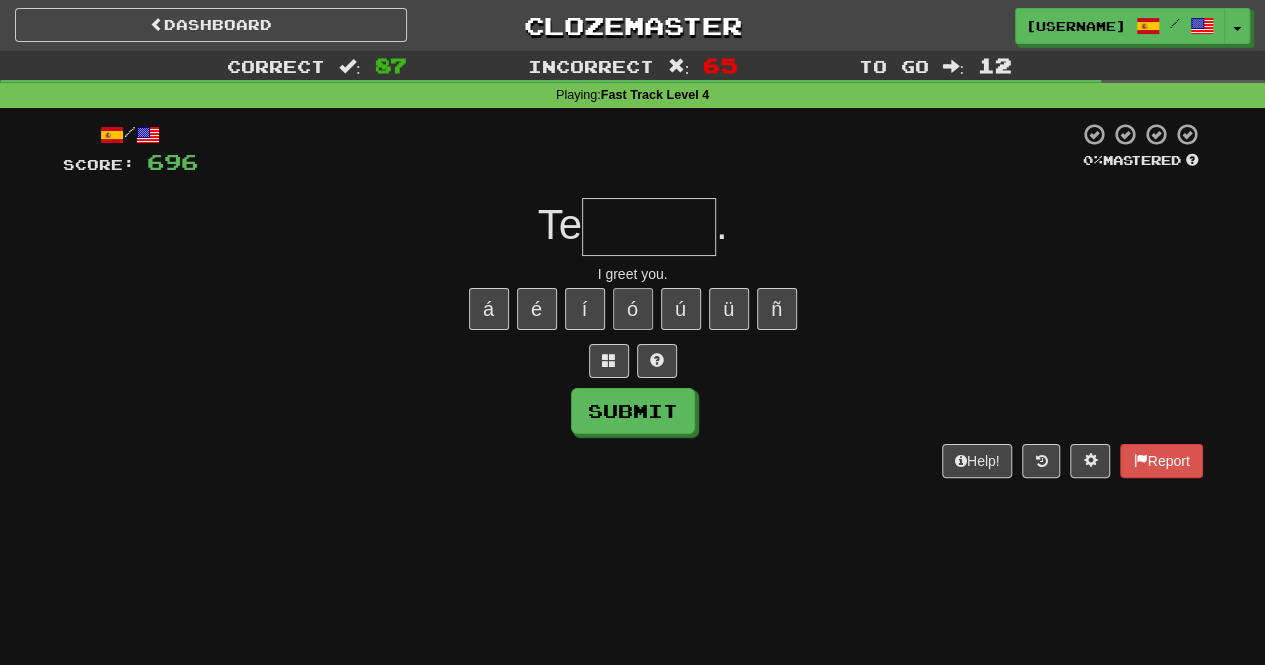 type 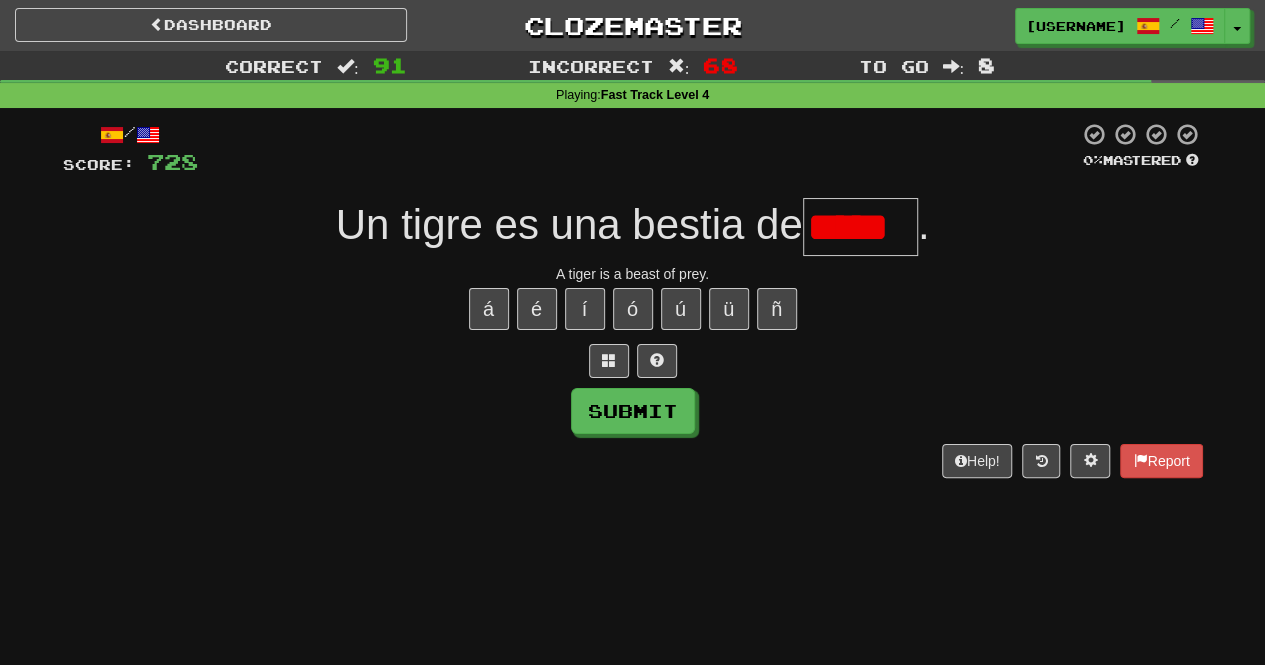scroll, scrollTop: 0, scrollLeft: 0, axis: both 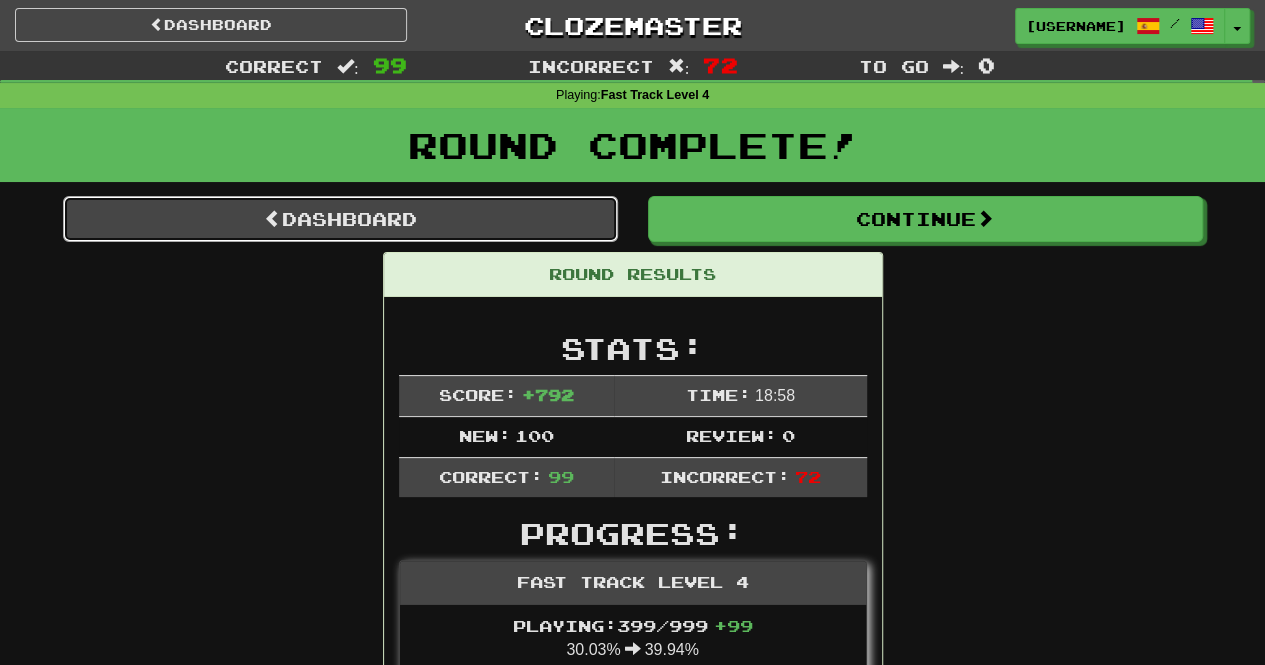 click on "Dashboard" at bounding box center [340, 219] 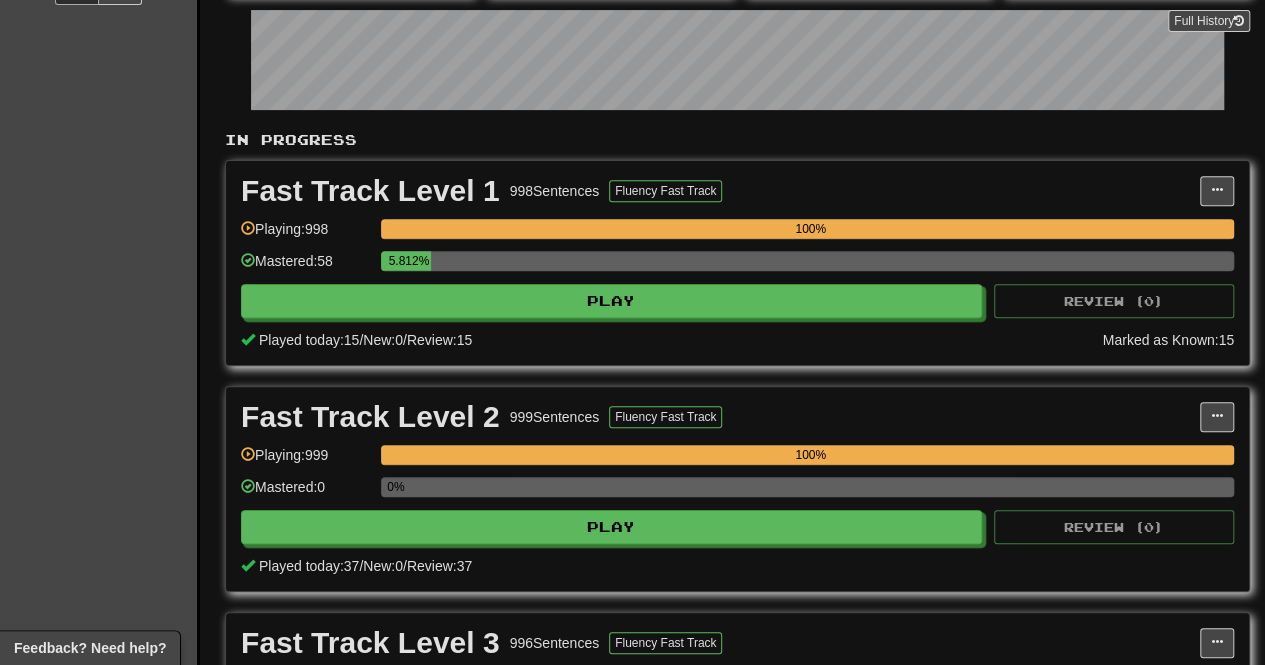 scroll, scrollTop: 0, scrollLeft: 0, axis: both 